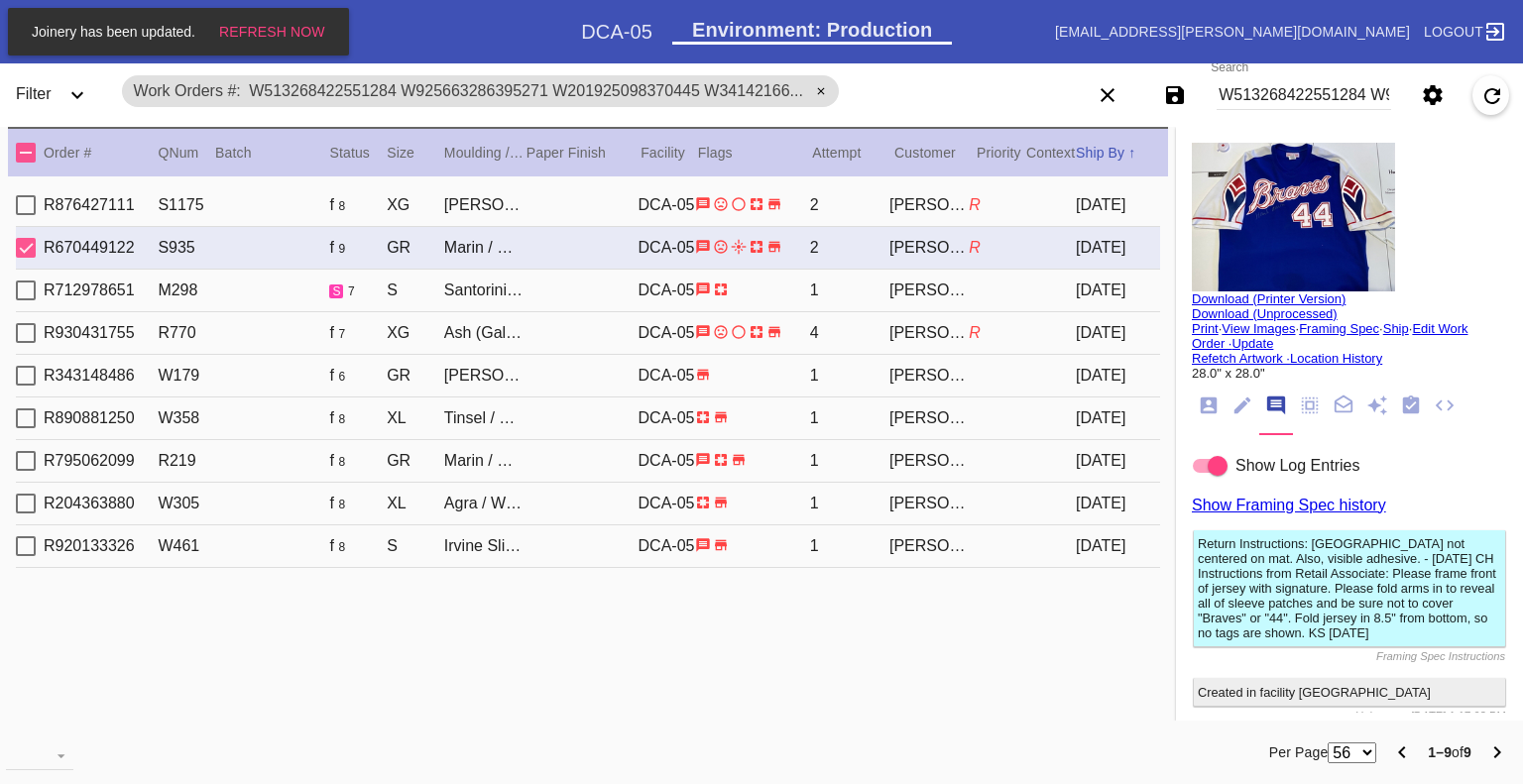 scroll, scrollTop: 0, scrollLeft: 0, axis: both 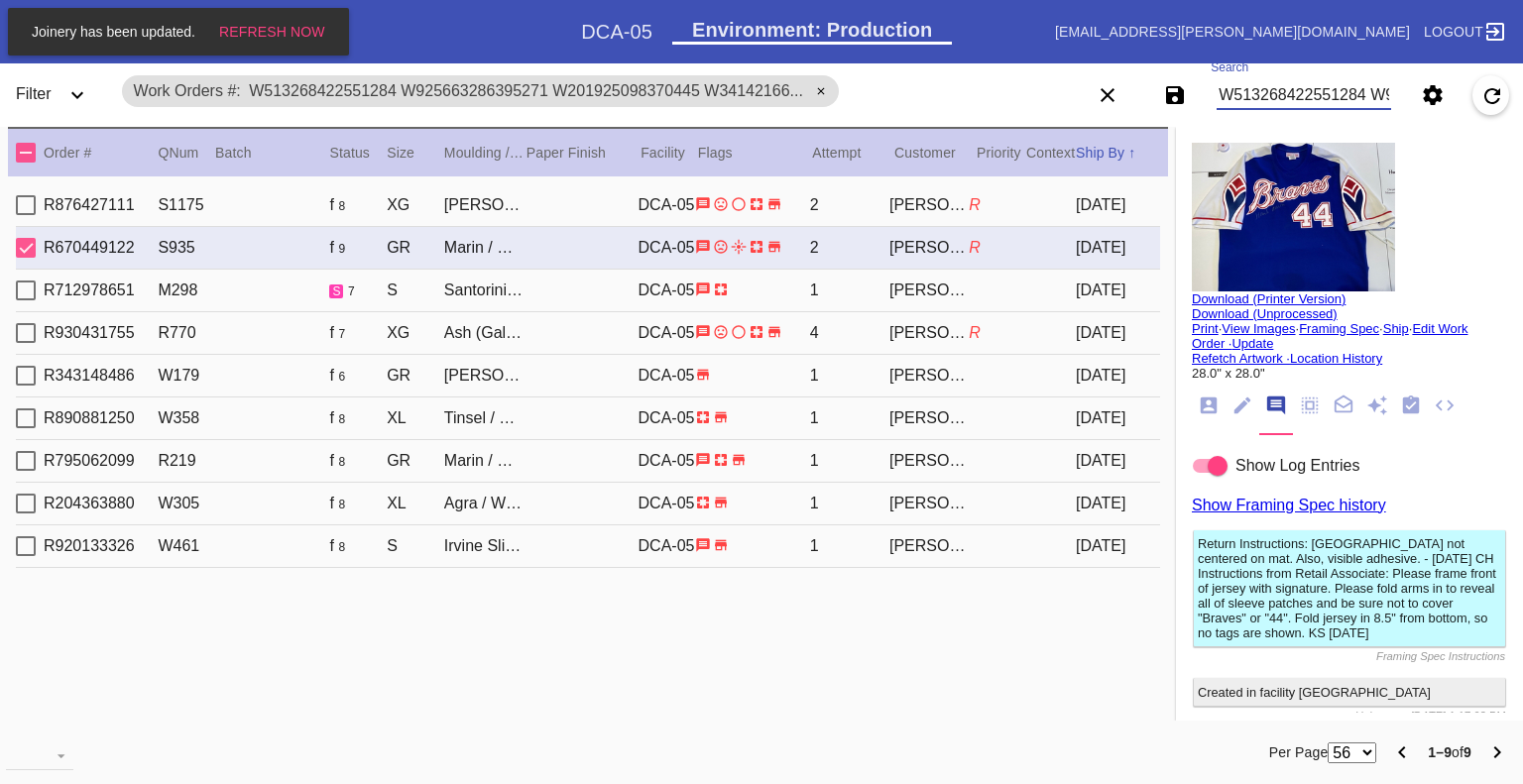 click on "W513268422551284 W925663286395271 W201925098370445 W341421665716229 W691615089985618 W709102122591869 W998222238645320 W120466755090076 W173707117155738" at bounding box center (1304, 95) 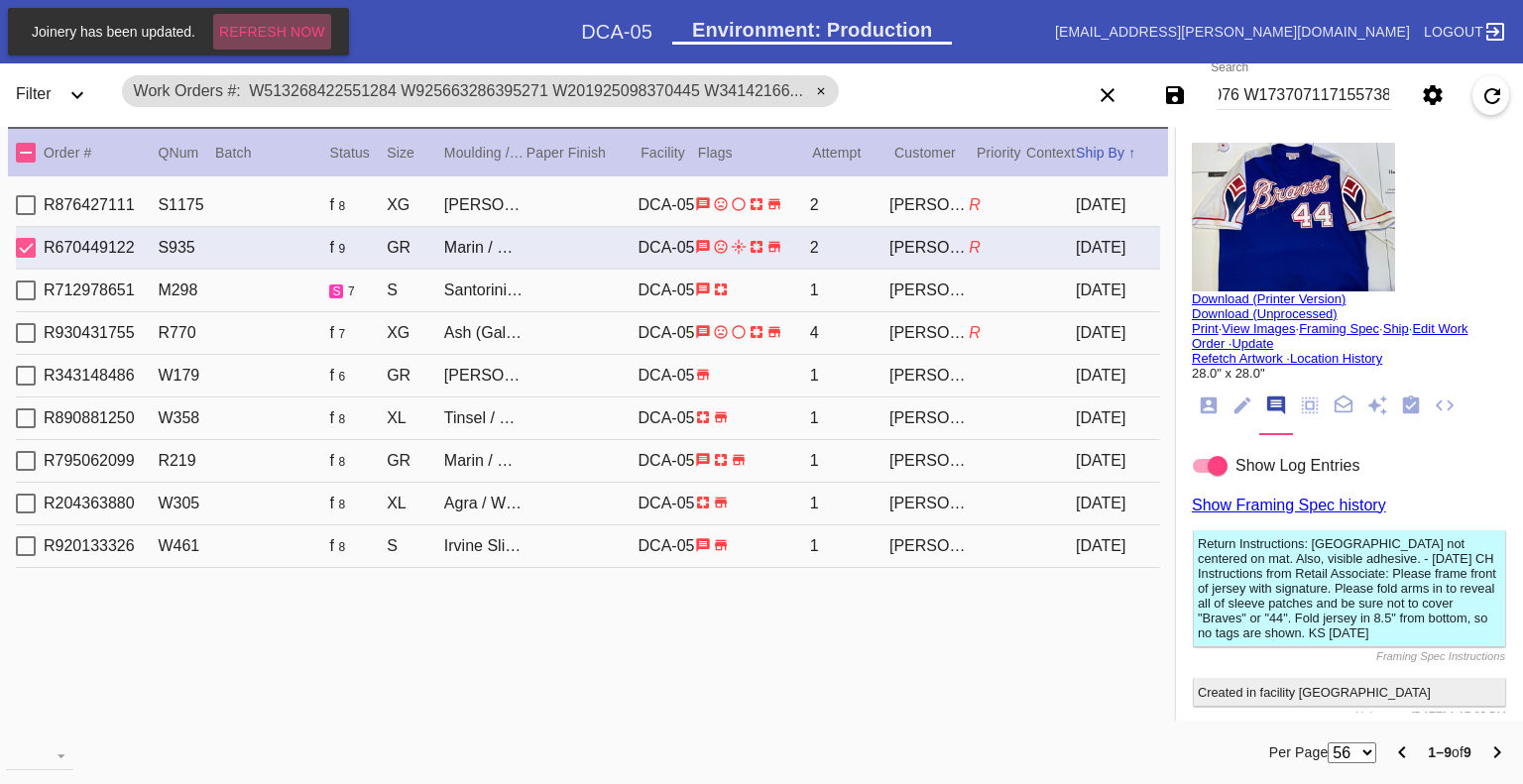 scroll, scrollTop: 0, scrollLeft: 0, axis: both 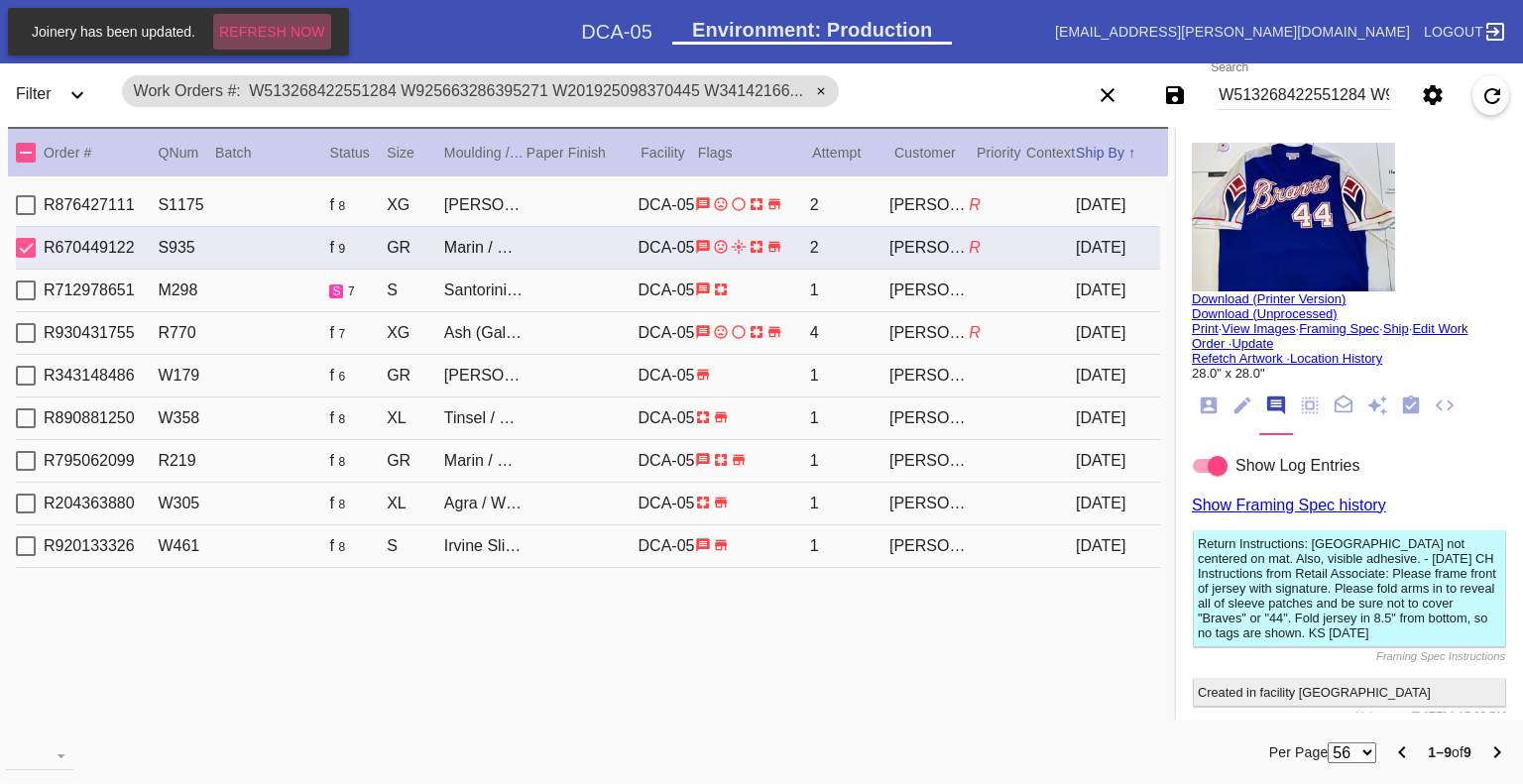 click on "Refresh Now" at bounding box center [272, 32] 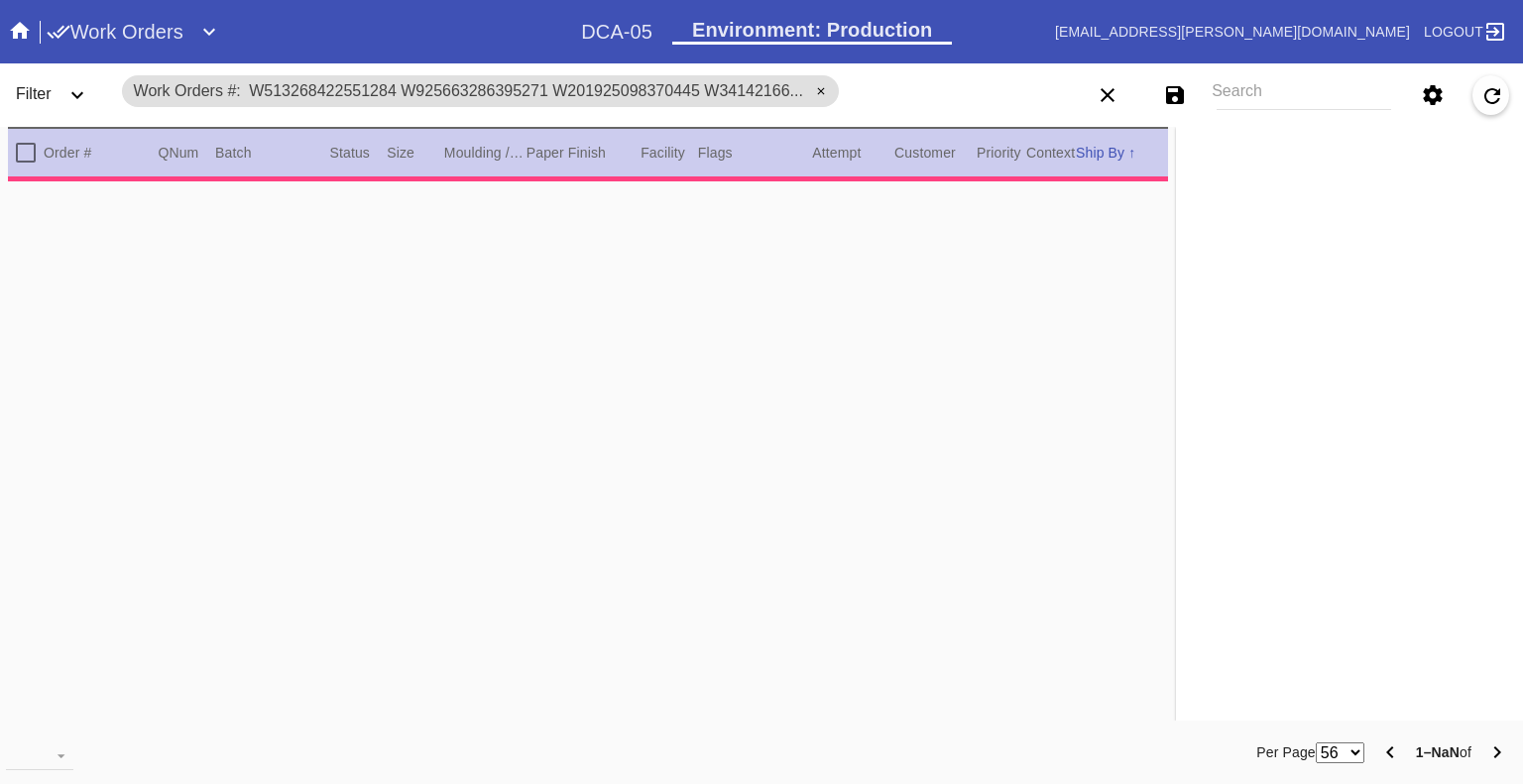 scroll, scrollTop: 0, scrollLeft: 0, axis: both 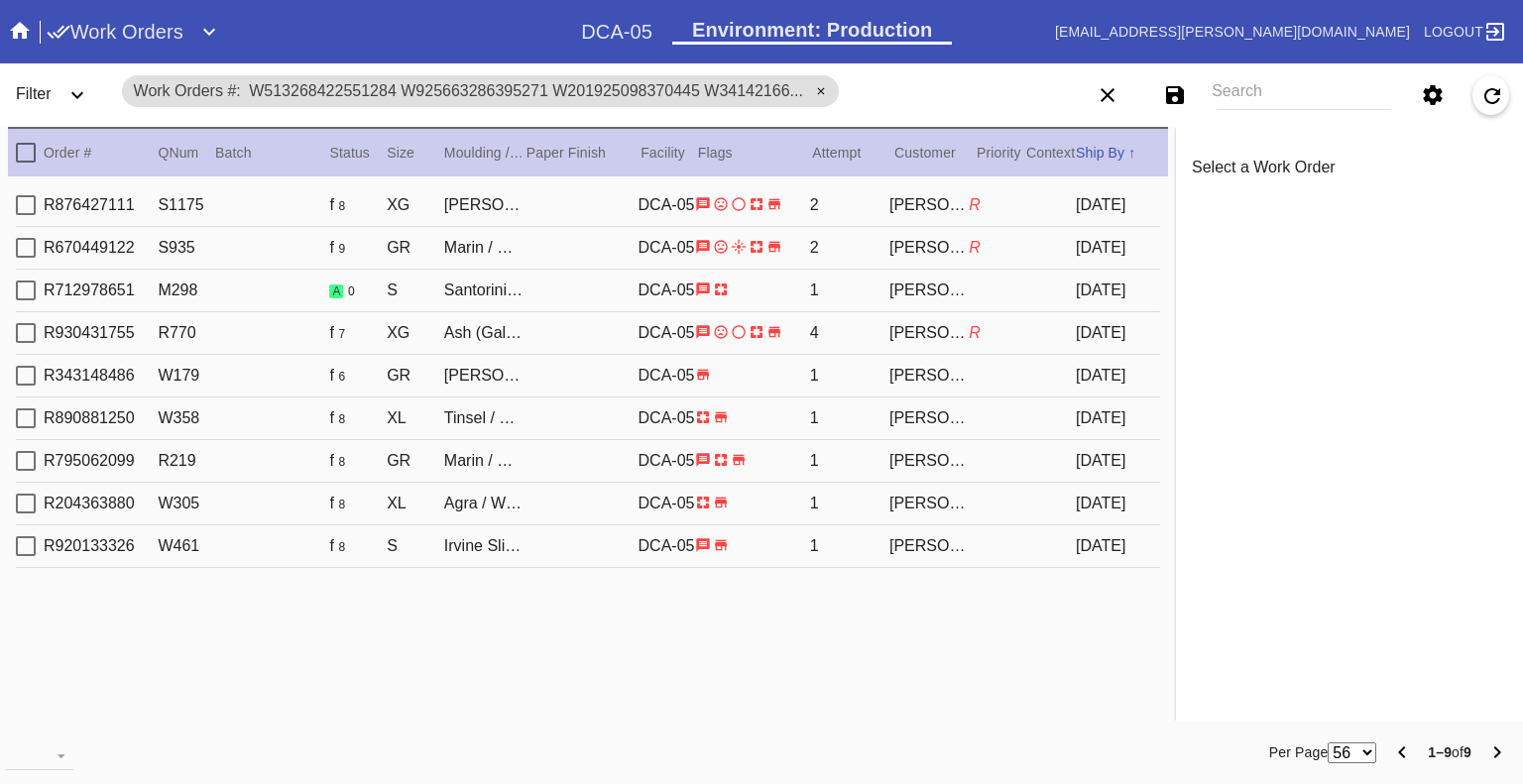 click 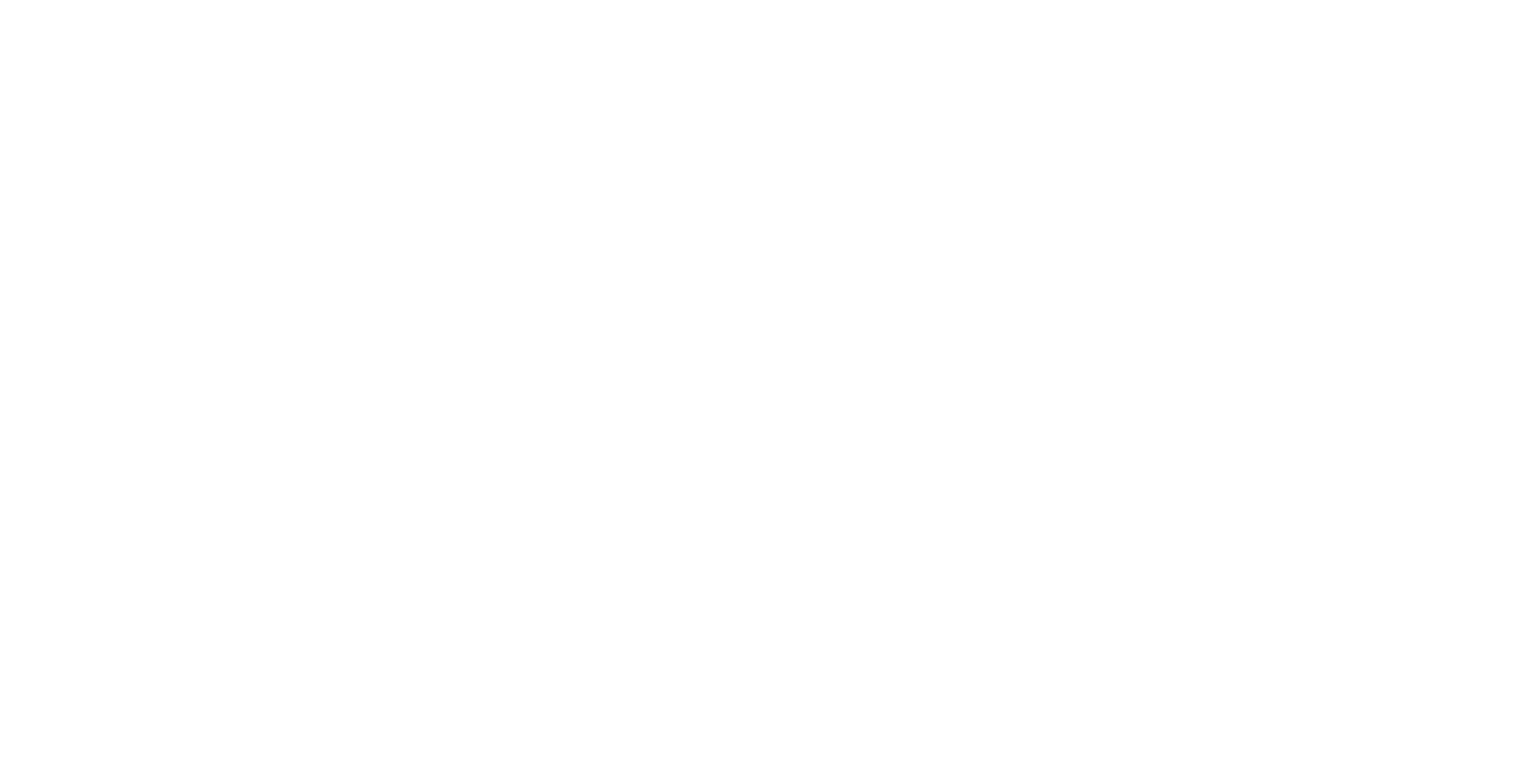 scroll, scrollTop: 0, scrollLeft: 0, axis: both 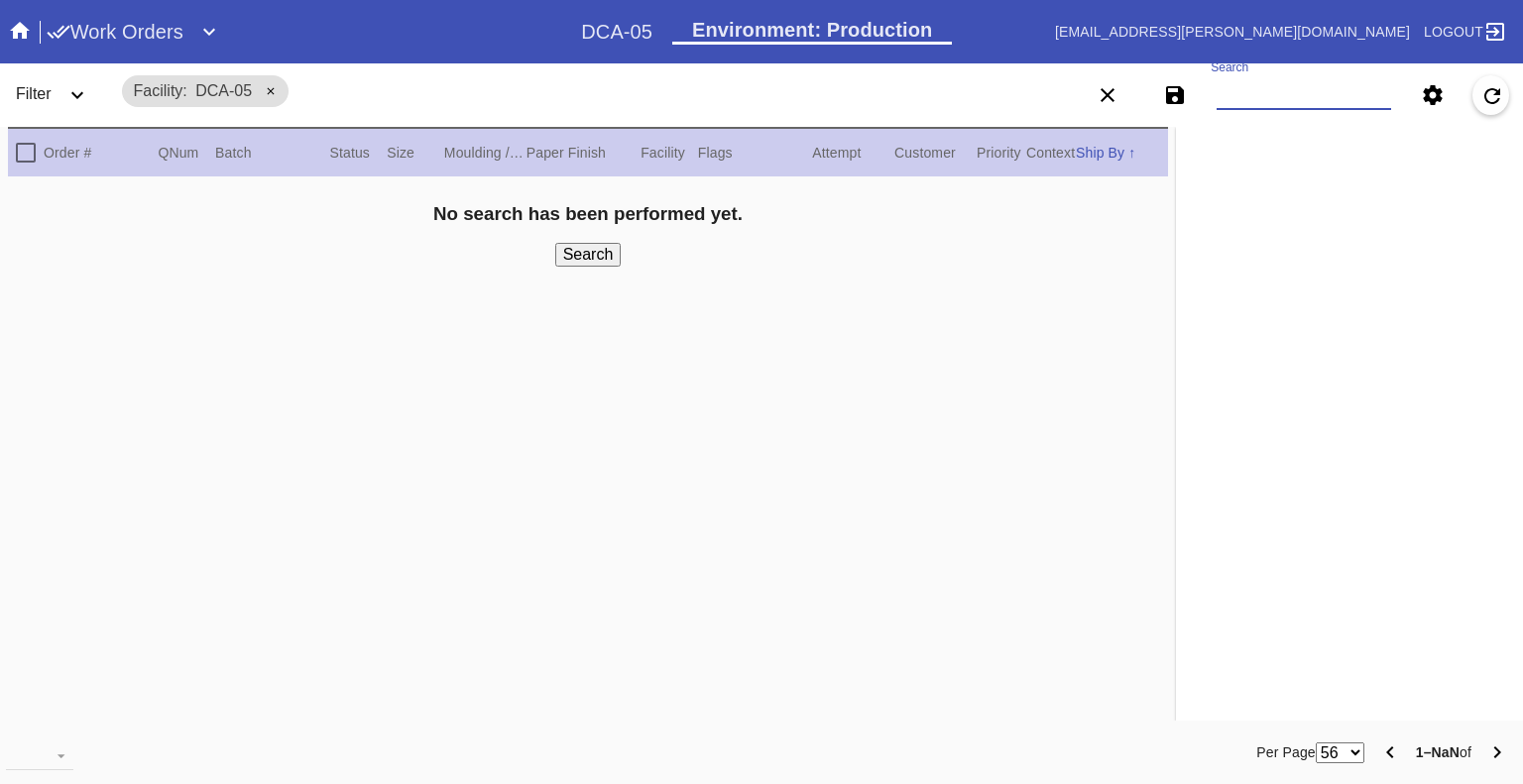 click on "Search" at bounding box center (1304, 95) 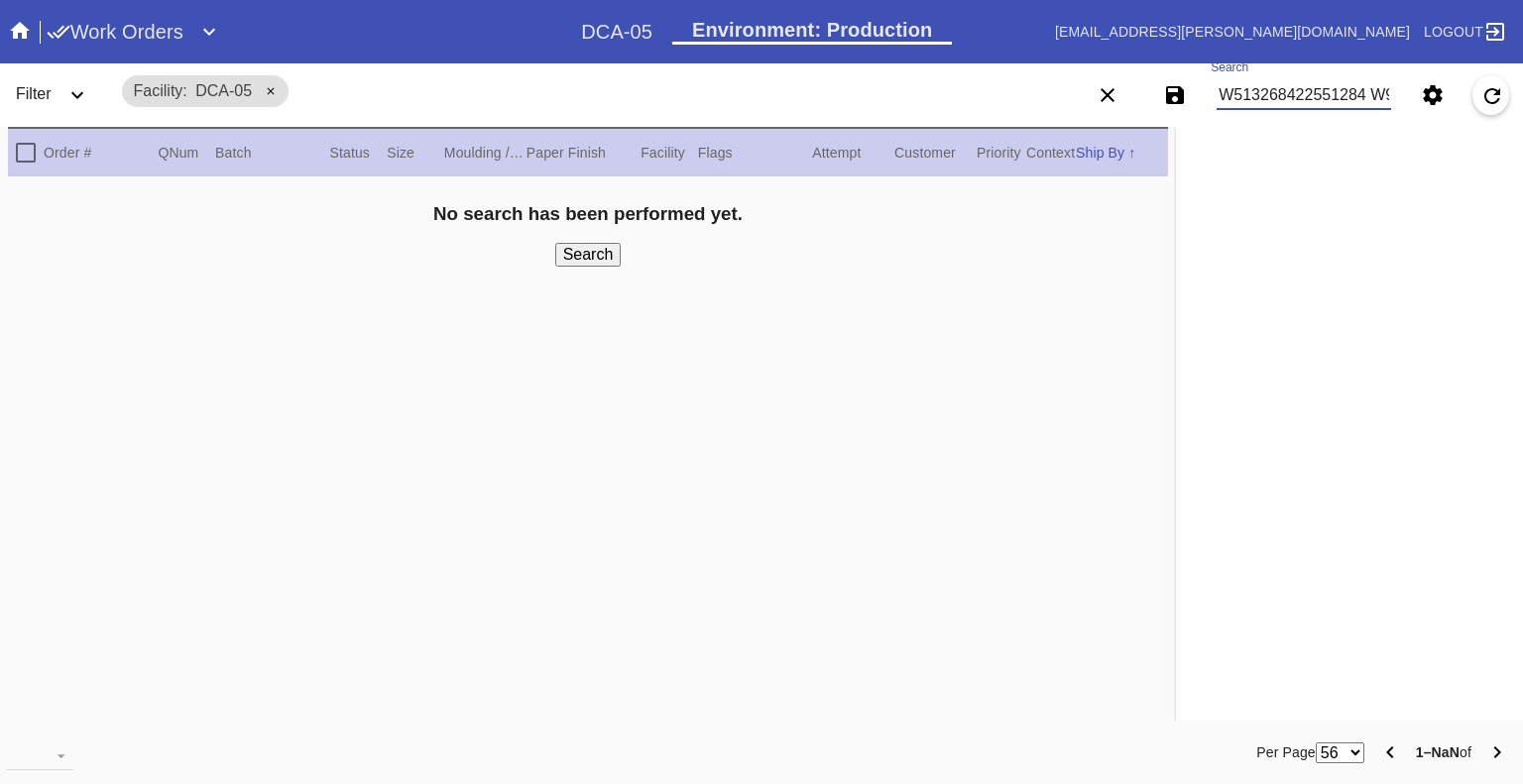 scroll, scrollTop: 0, scrollLeft: 1189, axis: horizontal 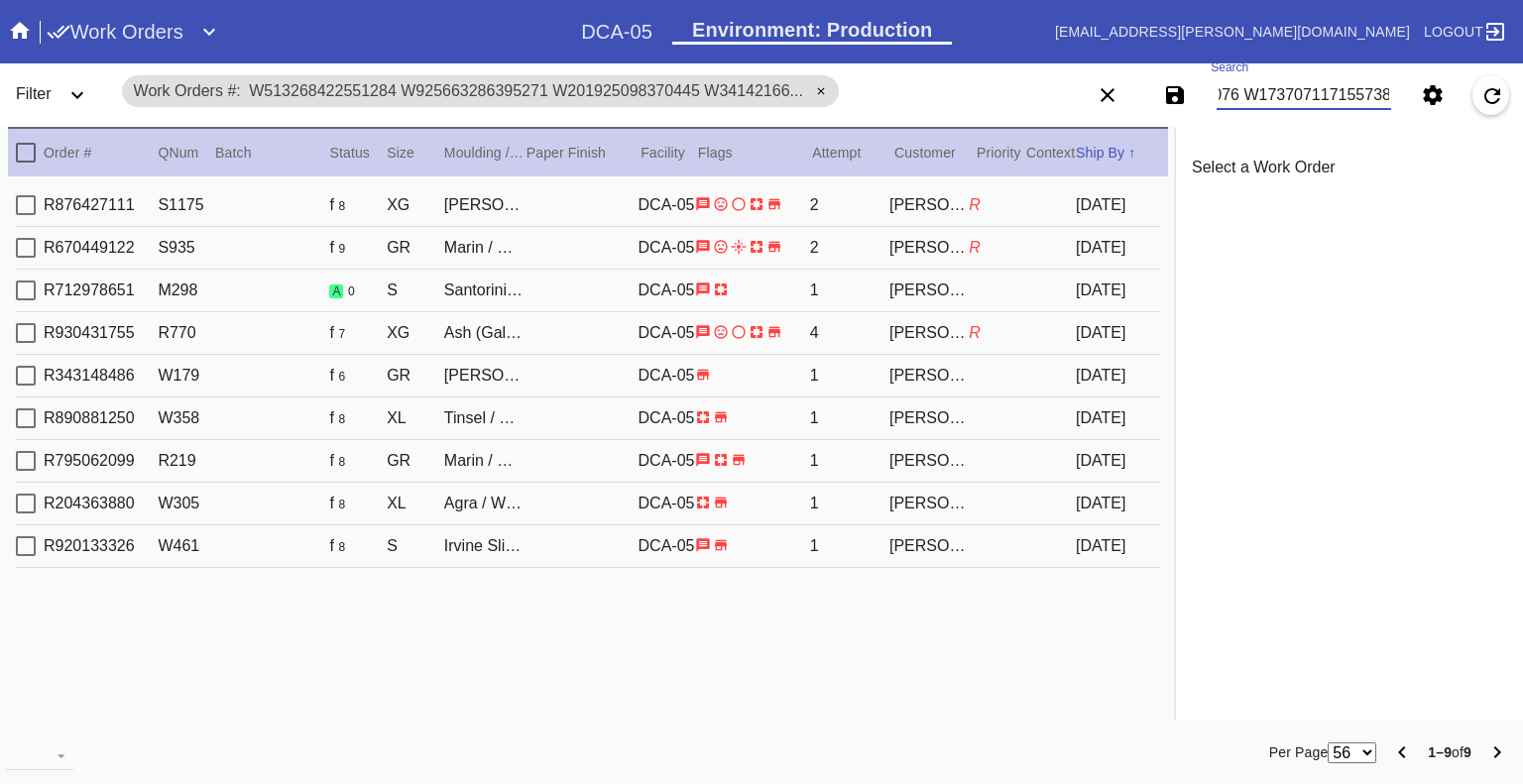 type on "W513268422551284 W925663286395271 W201925098370445 W341421665716229 W691615089985618 W709102122591869 W998222238645320 W120466755090076 W173707117155738" 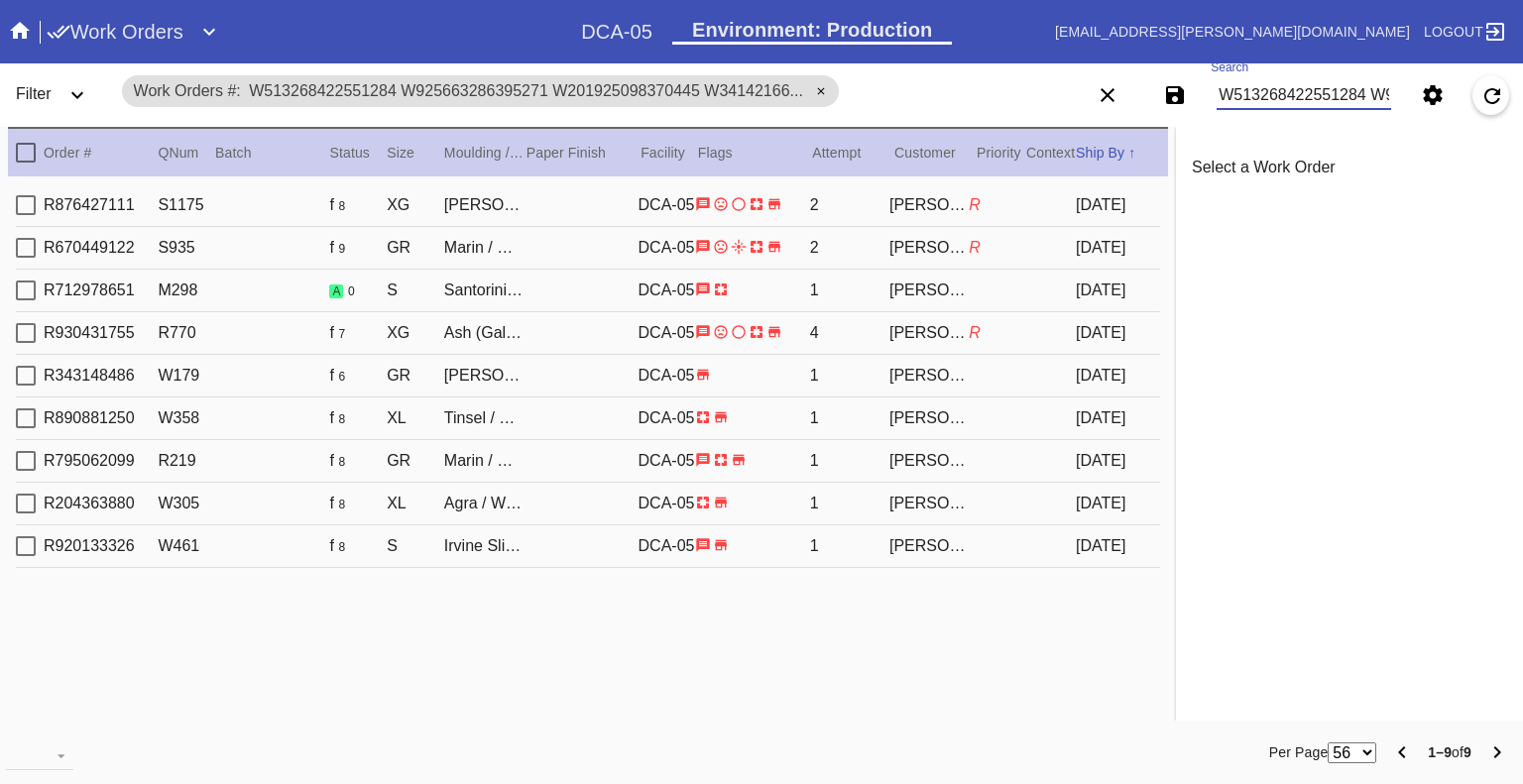 type on "2.0" 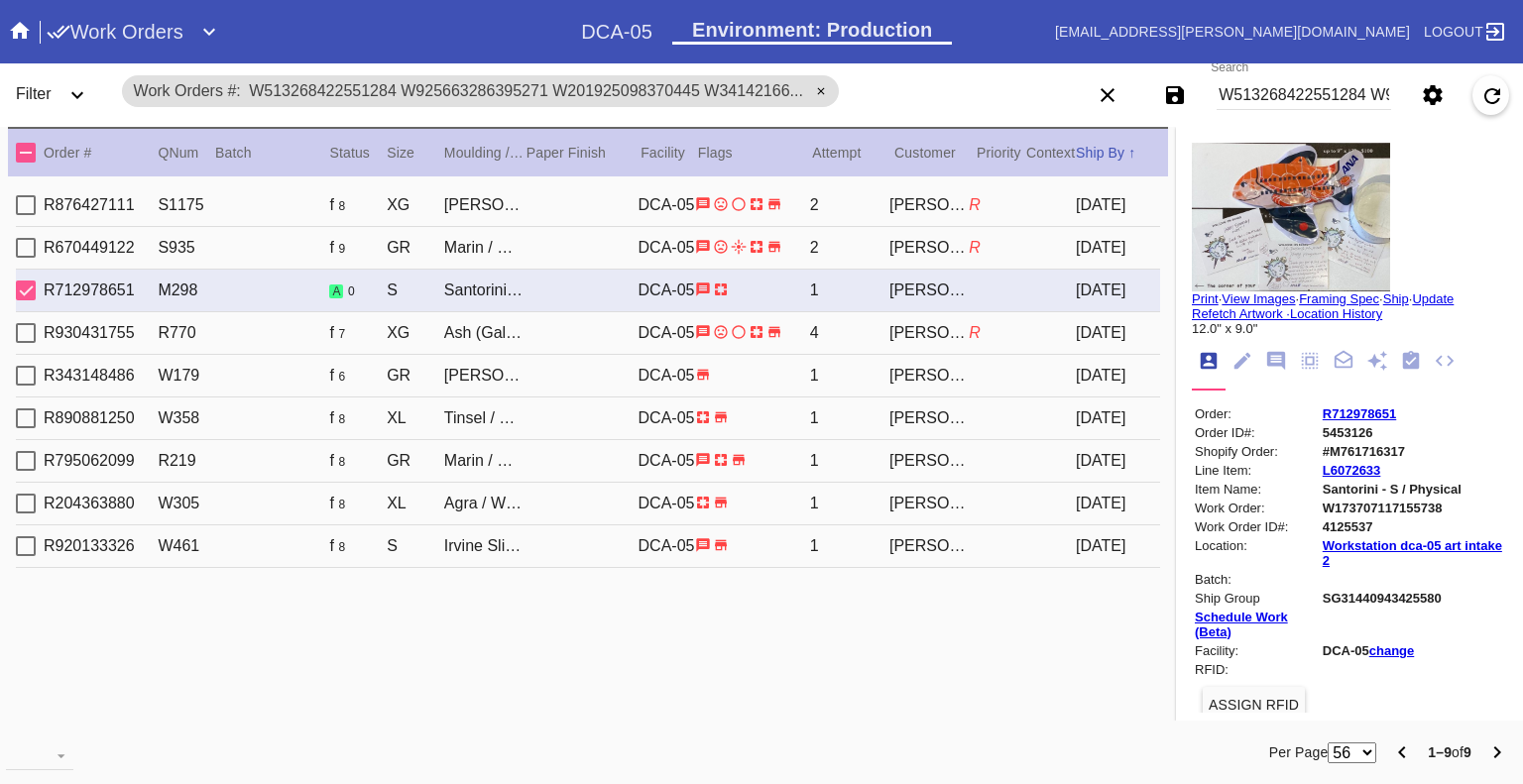 click at bounding box center (20, 32) 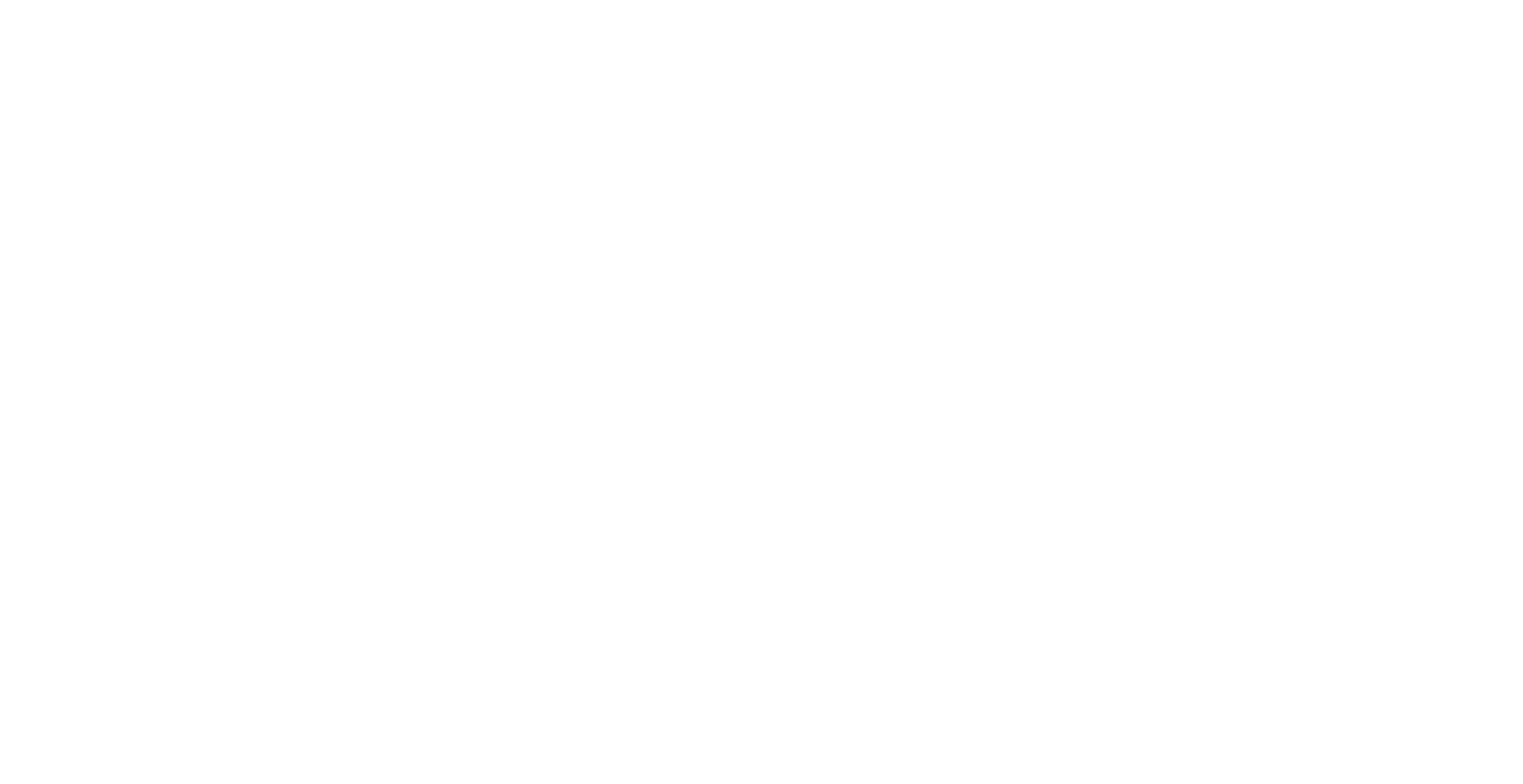 scroll, scrollTop: 0, scrollLeft: 0, axis: both 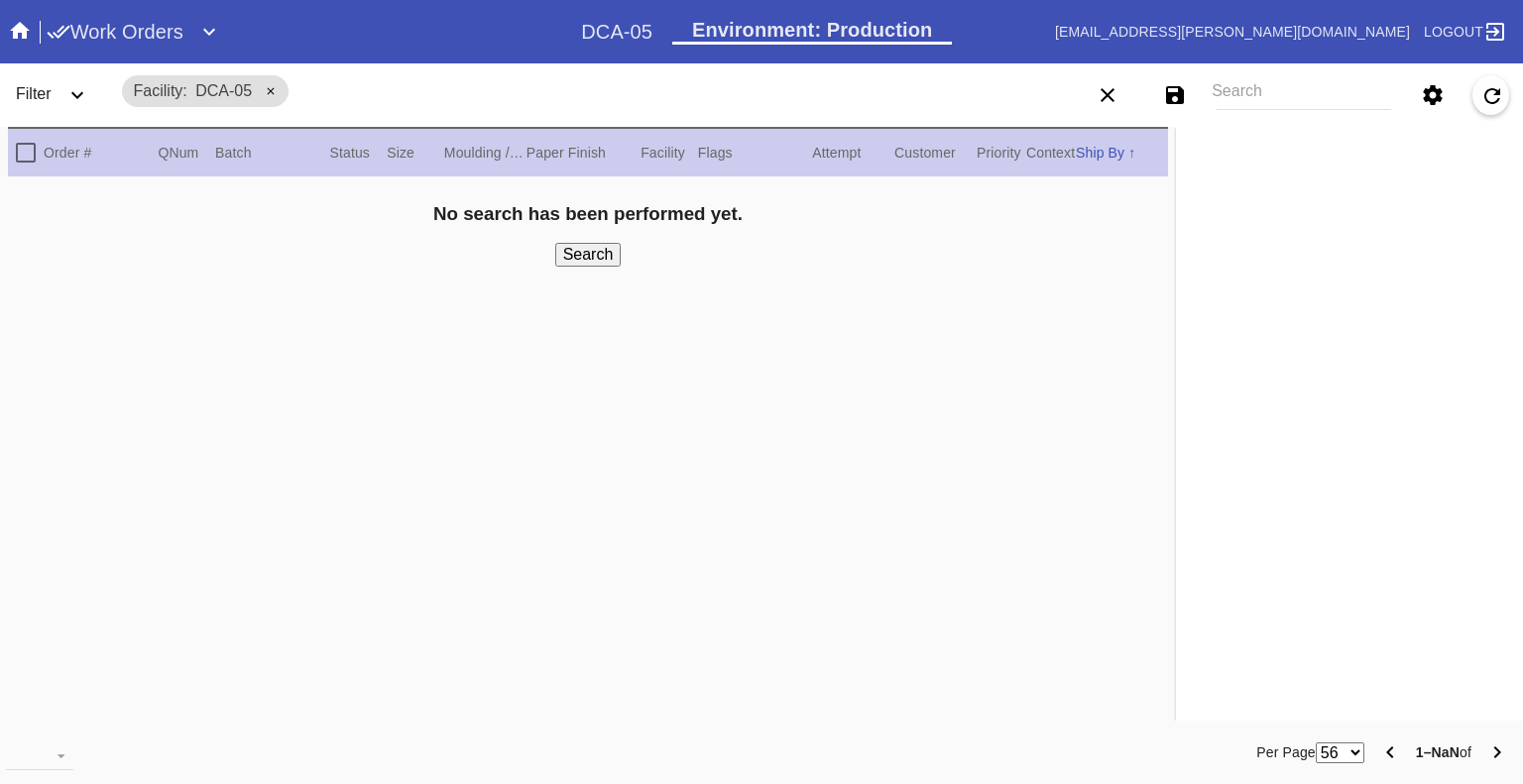 click on "Search" at bounding box center (1304, 95) 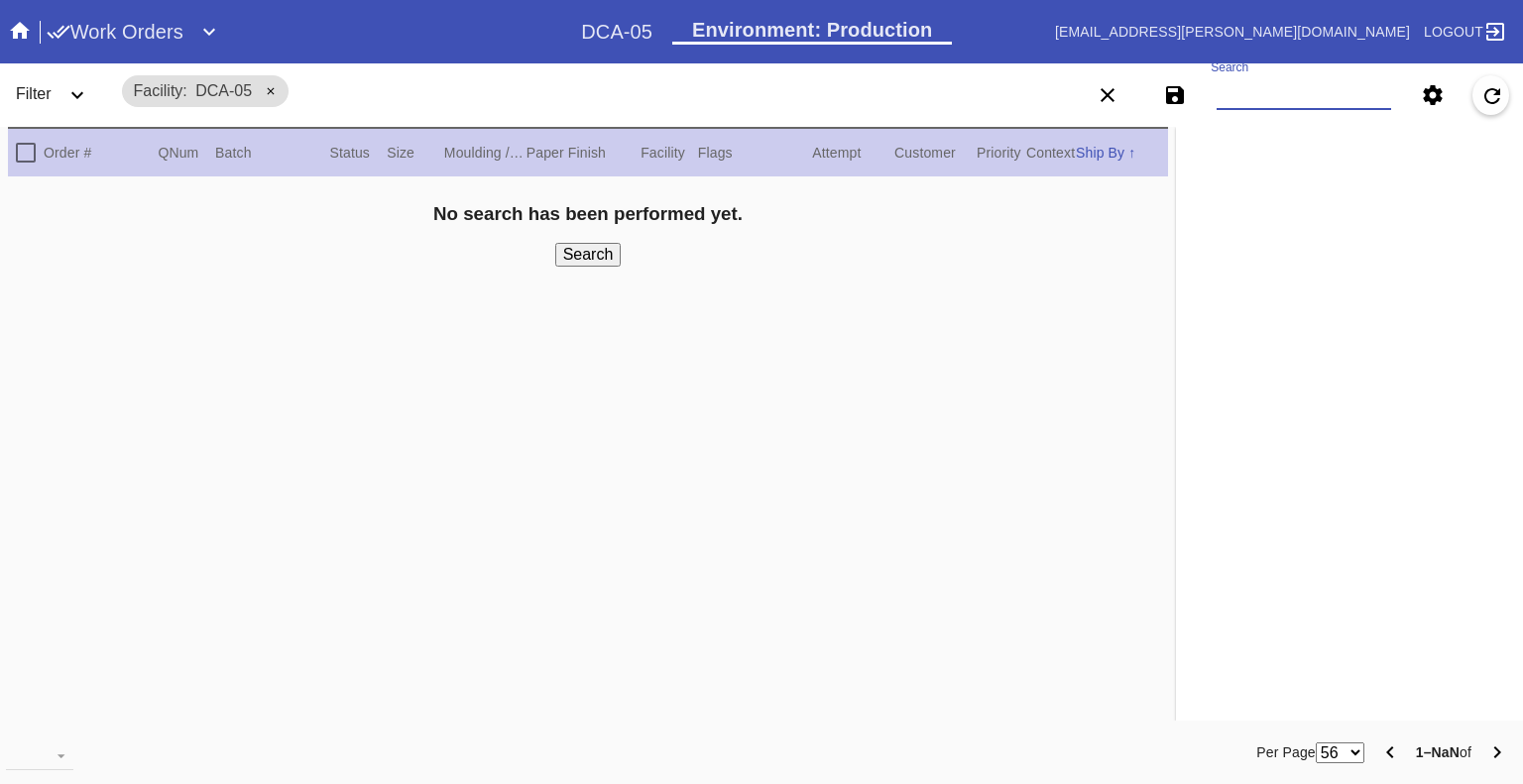 paste on "W364412599233174 W178988662390611 W939177897463117 W360056444403453 W173707117155738 W925663286395271 W834927615355029 W513268422551284 W456840153887187 W519021406224339 W248845451454326 W526263289275804 W806098427089634 W683662682407926 W343461131933591 W305319679688382 W129849613945142 W110614927691706 W966427745924702 W187547210202288" 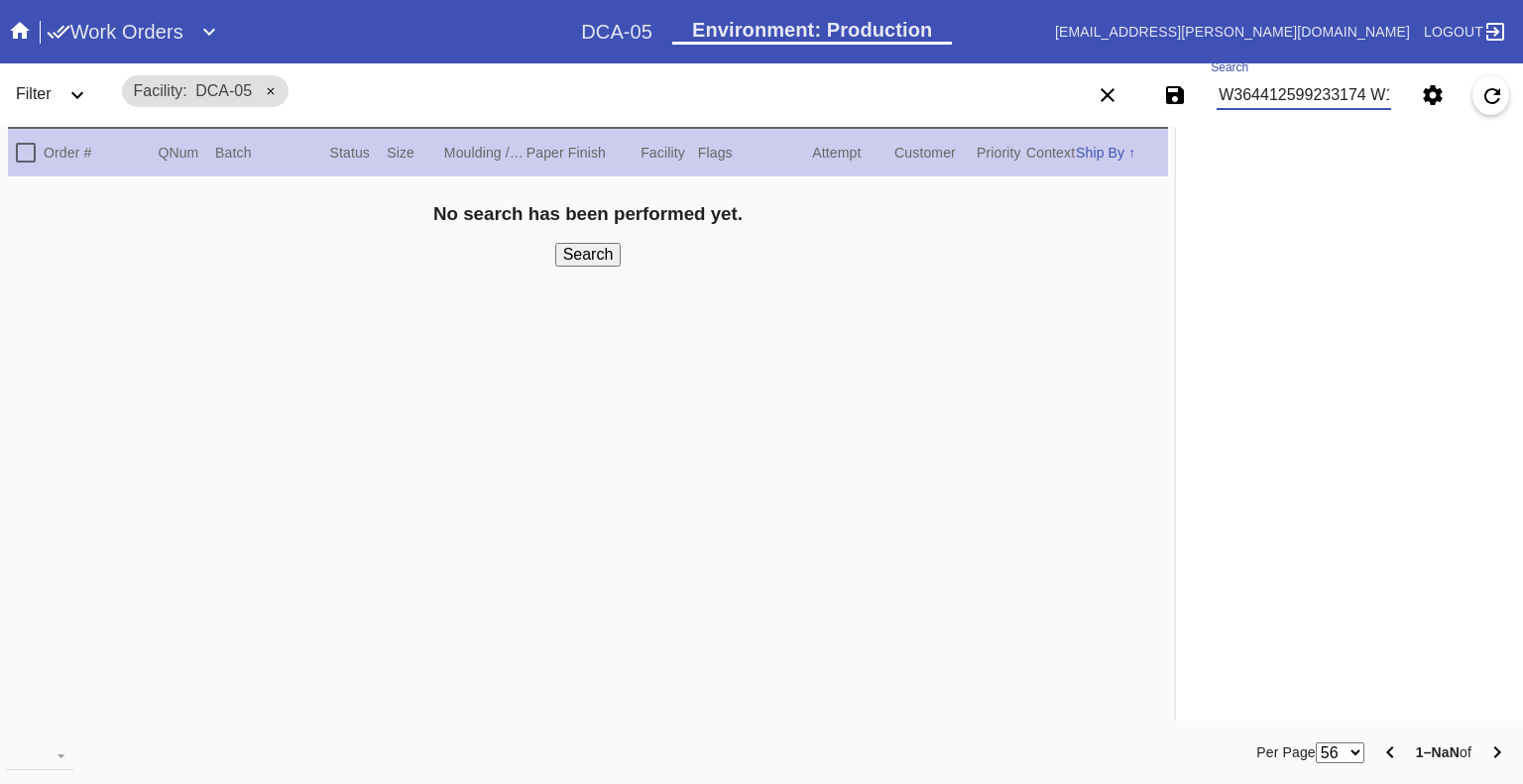 scroll, scrollTop: 0, scrollLeft: 2854, axis: horizontal 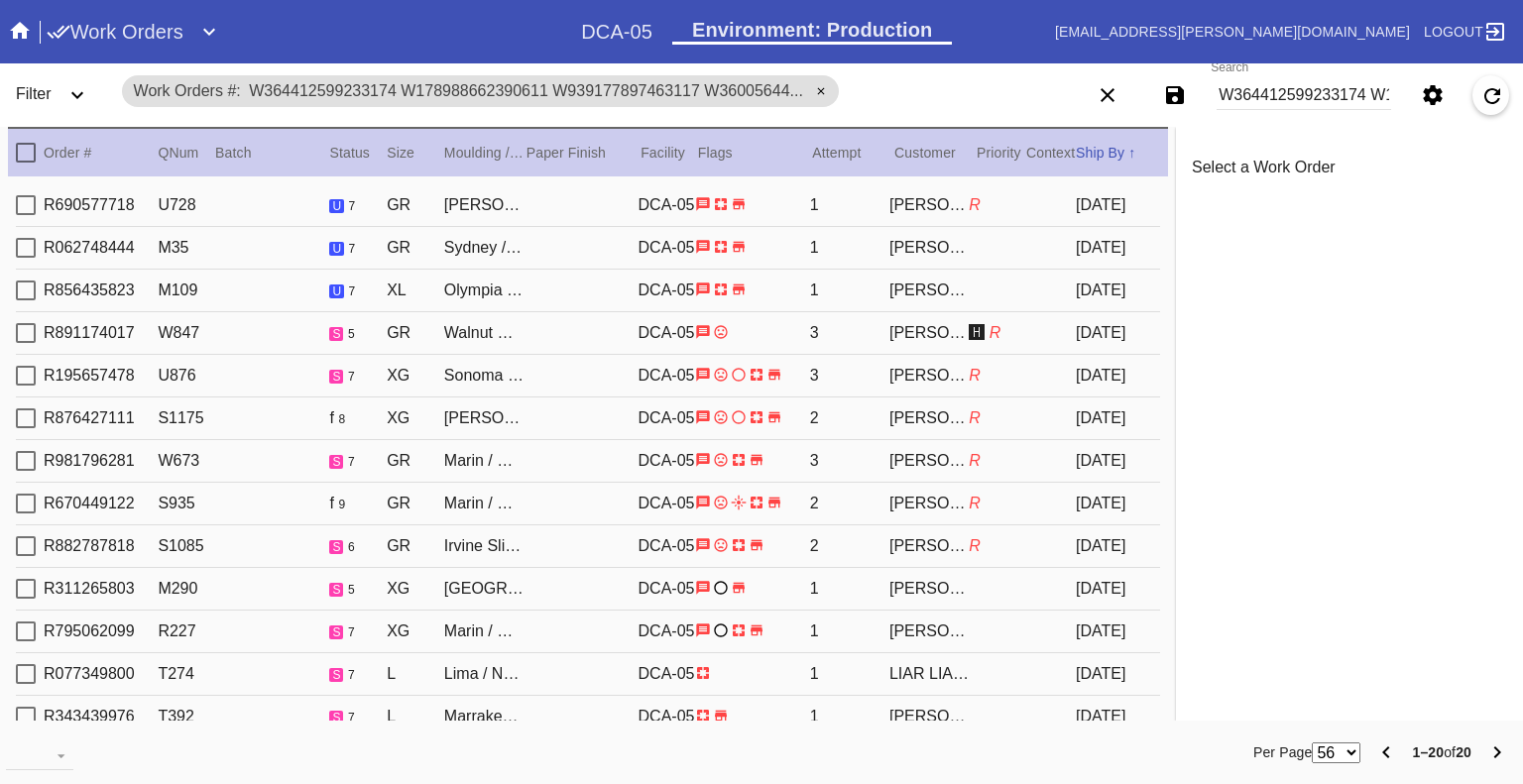 click on "W364412599233174 W178988662390611 W939177897463117 W360056444403453 W173707117155738 W925663286395271 W834927615355029 W513268422551284 W456840153887187 W519021406224339 W248845451454326 W526263289275804 W806098427089634 W683662682407926 W343461131933591 W305319679688382 W129849613945142 W110614927691706 W966427745924702 W187547210202288" at bounding box center [1304, 95] 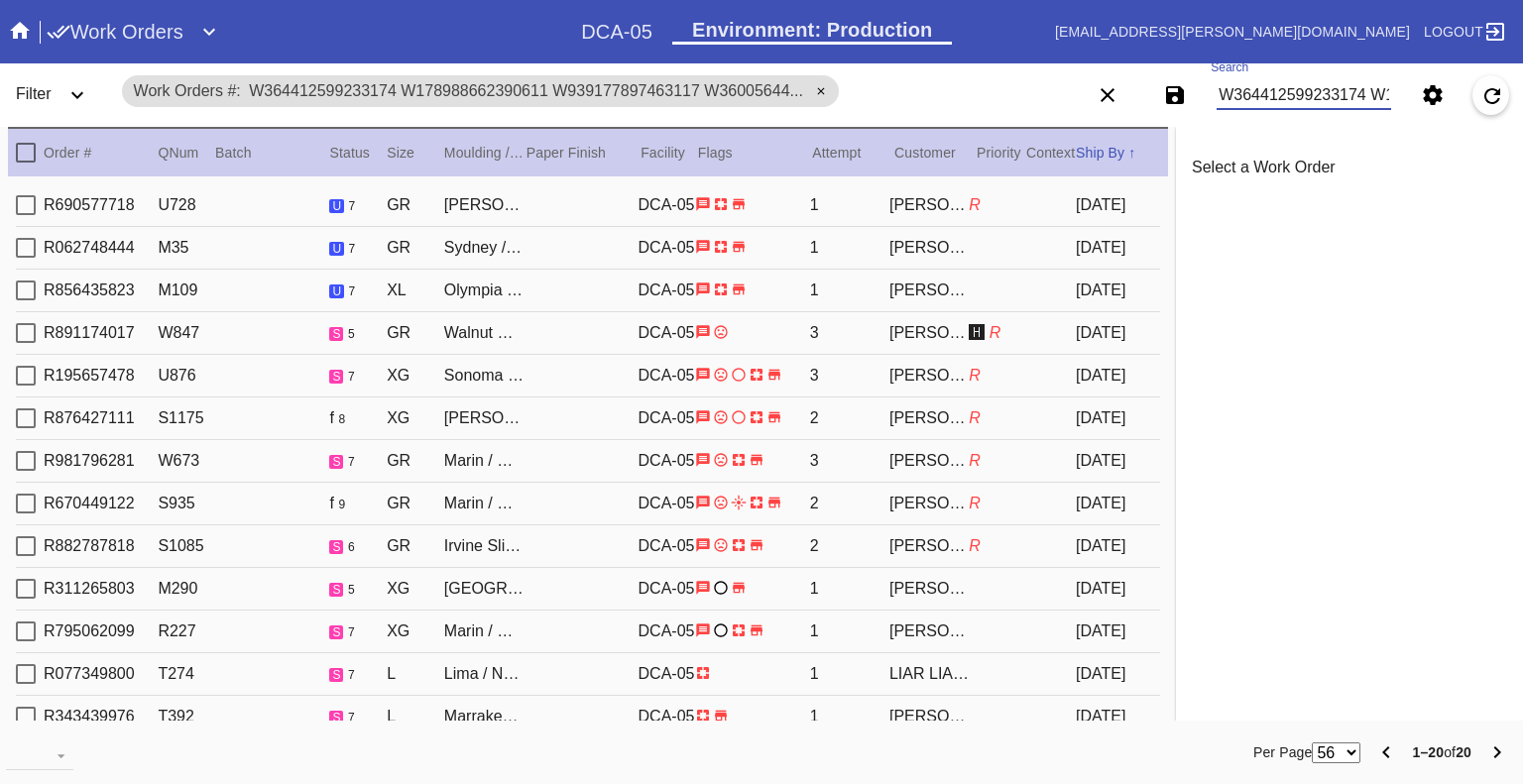 click on "W364412599233174 W178988662390611 W939177897463117 W360056444403453 W173707117155738 W925663286395271 W834927615355029 W513268422551284 W456840153887187 W519021406224339 W248845451454326 W526263289275804 W806098427089634 W683662682407926 W343461131933591 W305319679688382 W129849613945142 W110614927691706 W966427745924702 W187547210202288" at bounding box center [1304, 95] 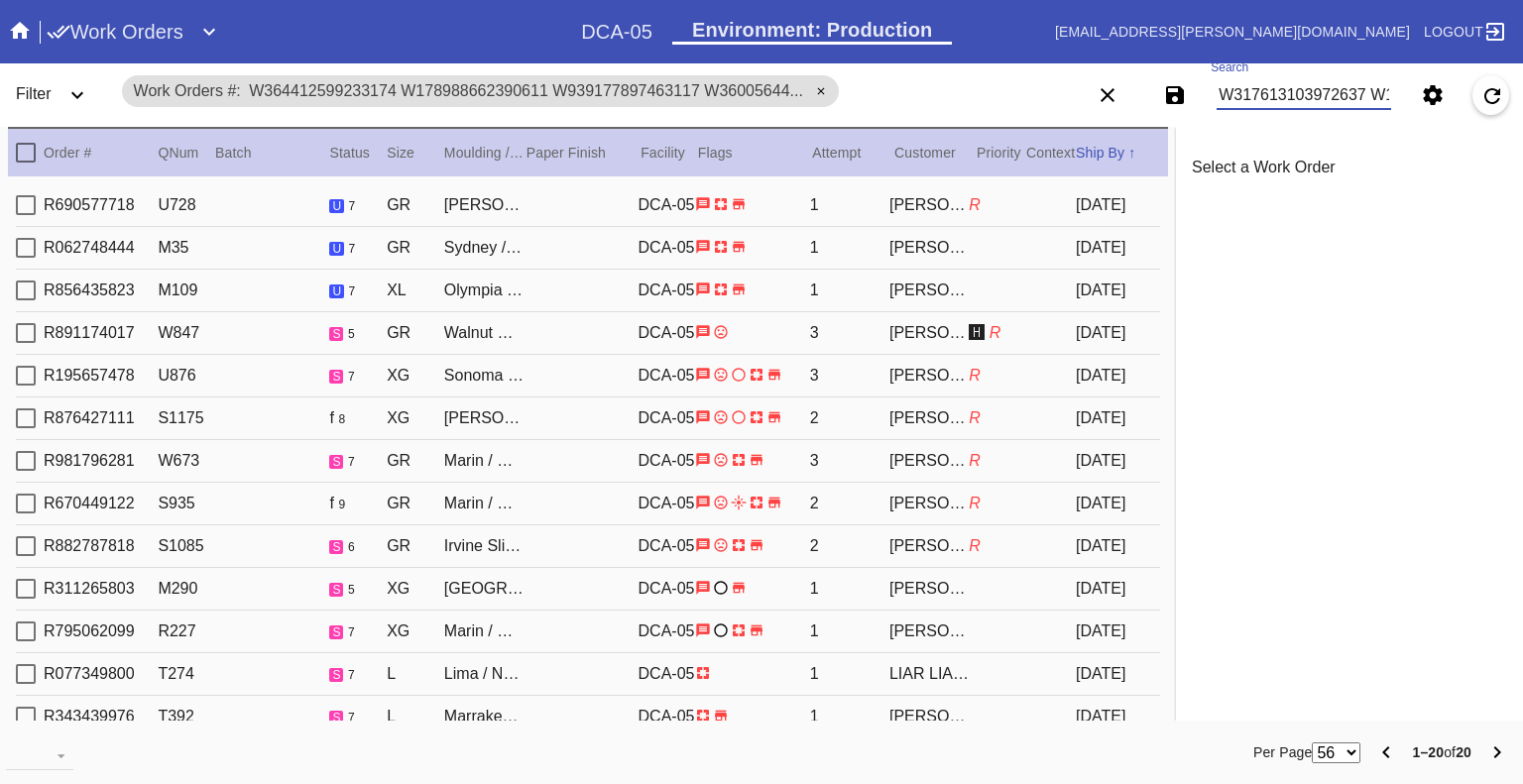 scroll, scrollTop: 0, scrollLeft: 3311, axis: horizontal 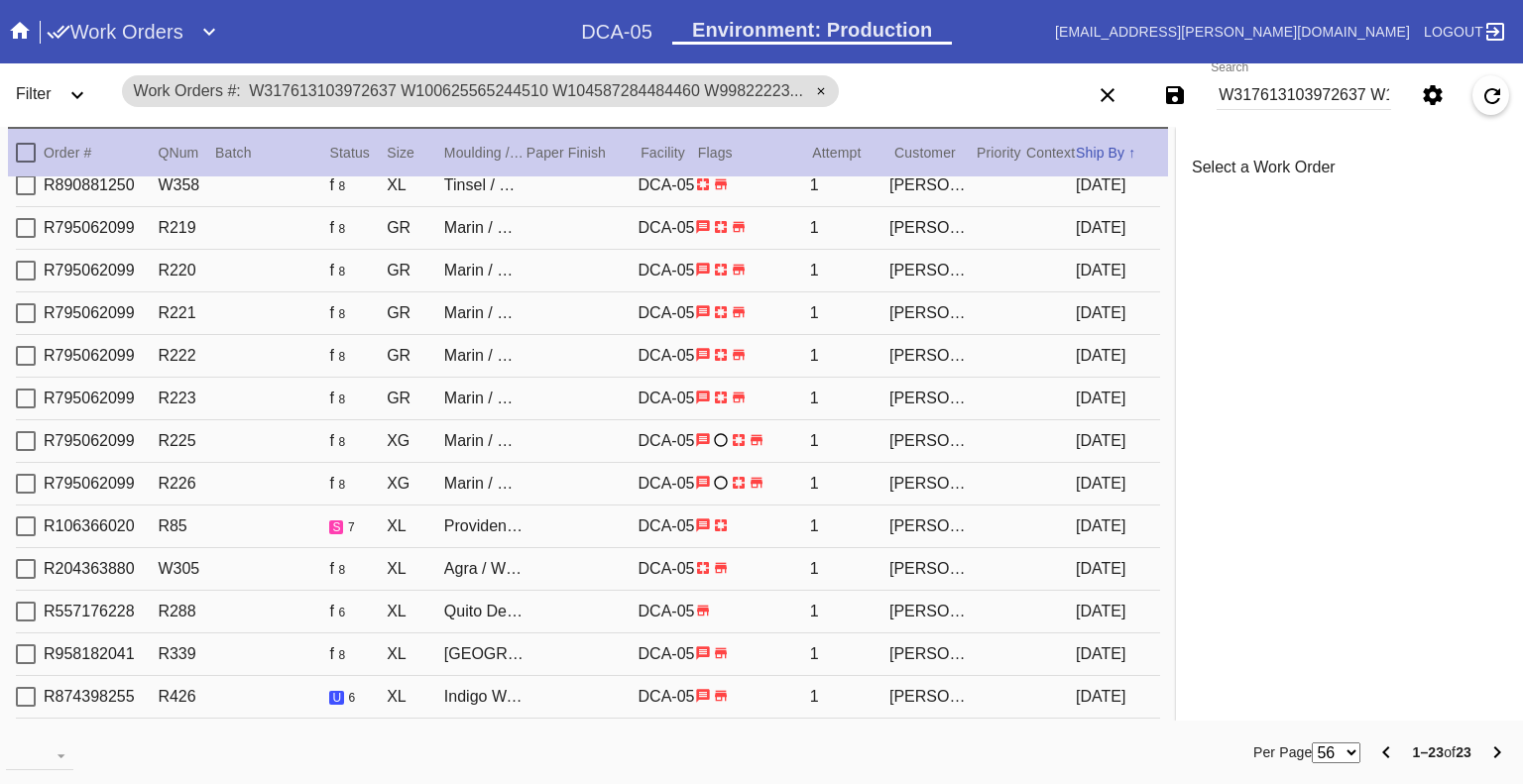 click on "W317613103972637 W100625565244510 W104587284484460 W998222238645320 W691615089985618 W201925098370445 W709102122591869 W675188773223505 W779197605319142 W120466755090076 W659954432098783 W639416852685114 W574518439610807 W854930293944313 W126471564098977 W151199423101667 W958452303139737 W650826018817739 W108952706396308 W967301640098289 W520256087064992 W211682330668707 W714544657410536" at bounding box center (1304, 95) 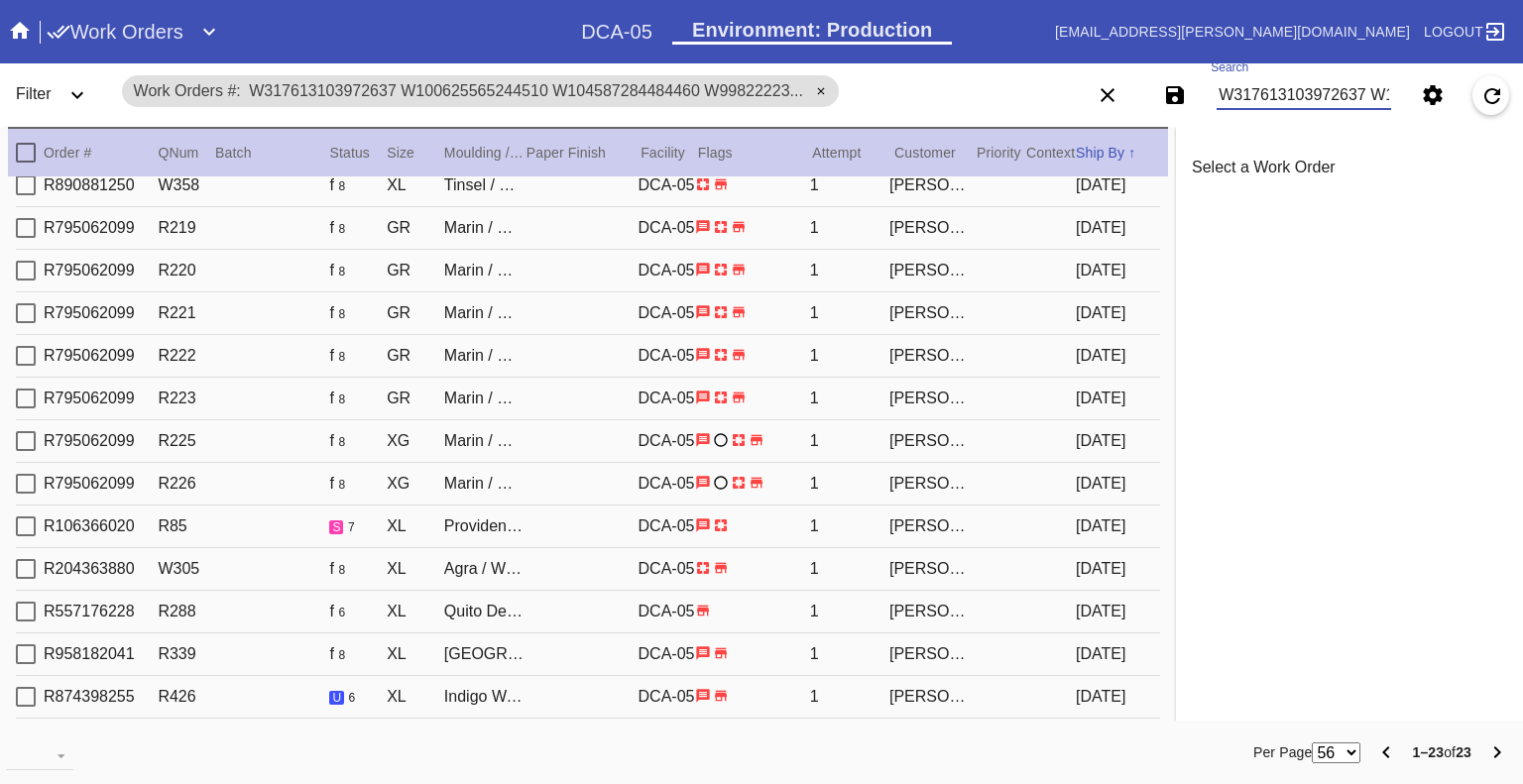 click on "W317613103972637 W100625565244510 W104587284484460 W998222238645320 W691615089985618 W201925098370445 W709102122591869 W675188773223505 W779197605319142 W120466755090076 W659954432098783 W639416852685114 W574518439610807 W854930293944313 W126471564098977 W151199423101667 W958452303139737 W650826018817739 W108952706396308 W967301640098289 W520256087064992 W211682330668707 W714544657410536" at bounding box center (1304, 95) 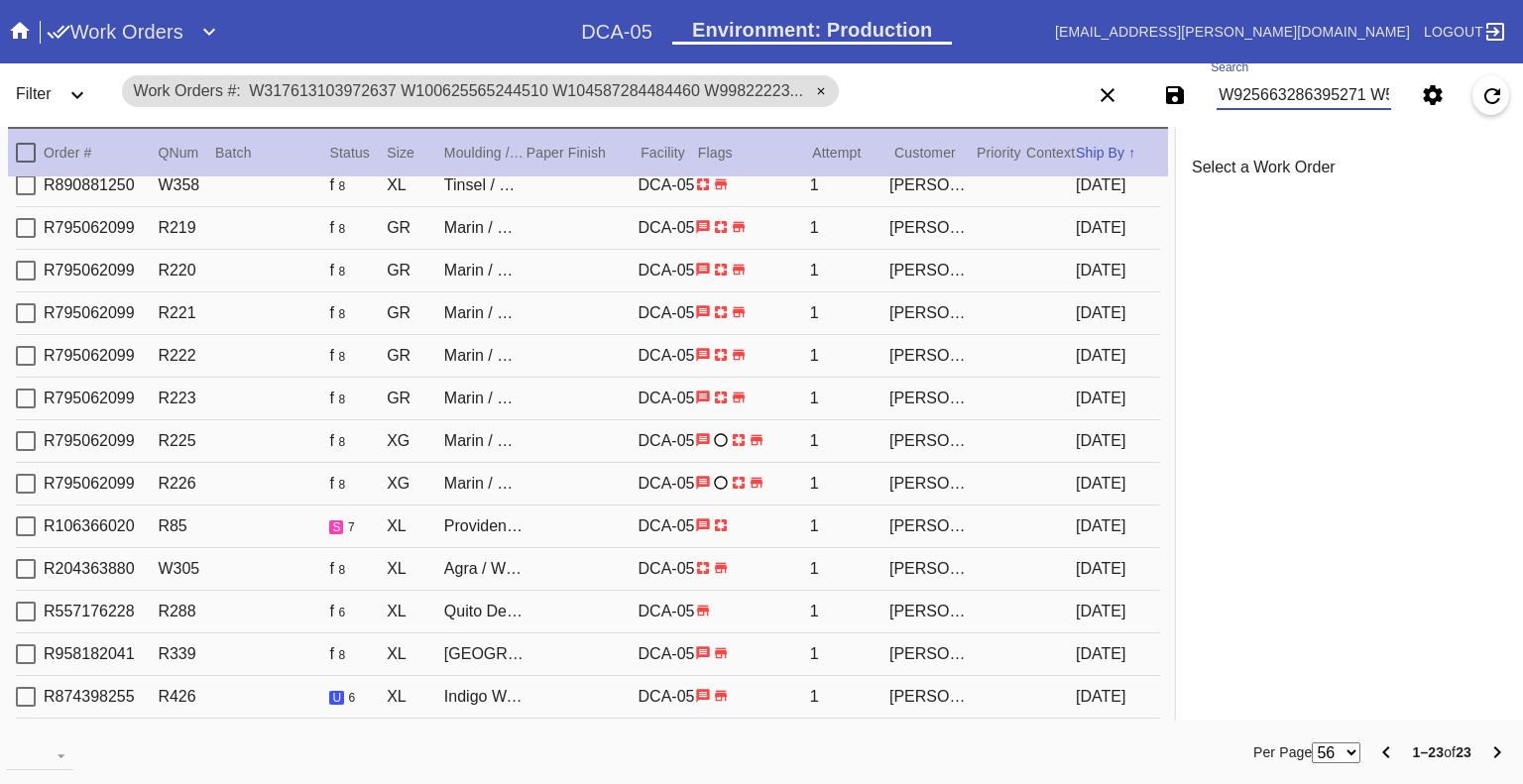 scroll, scrollTop: 0, scrollLeft: 2856, axis: horizontal 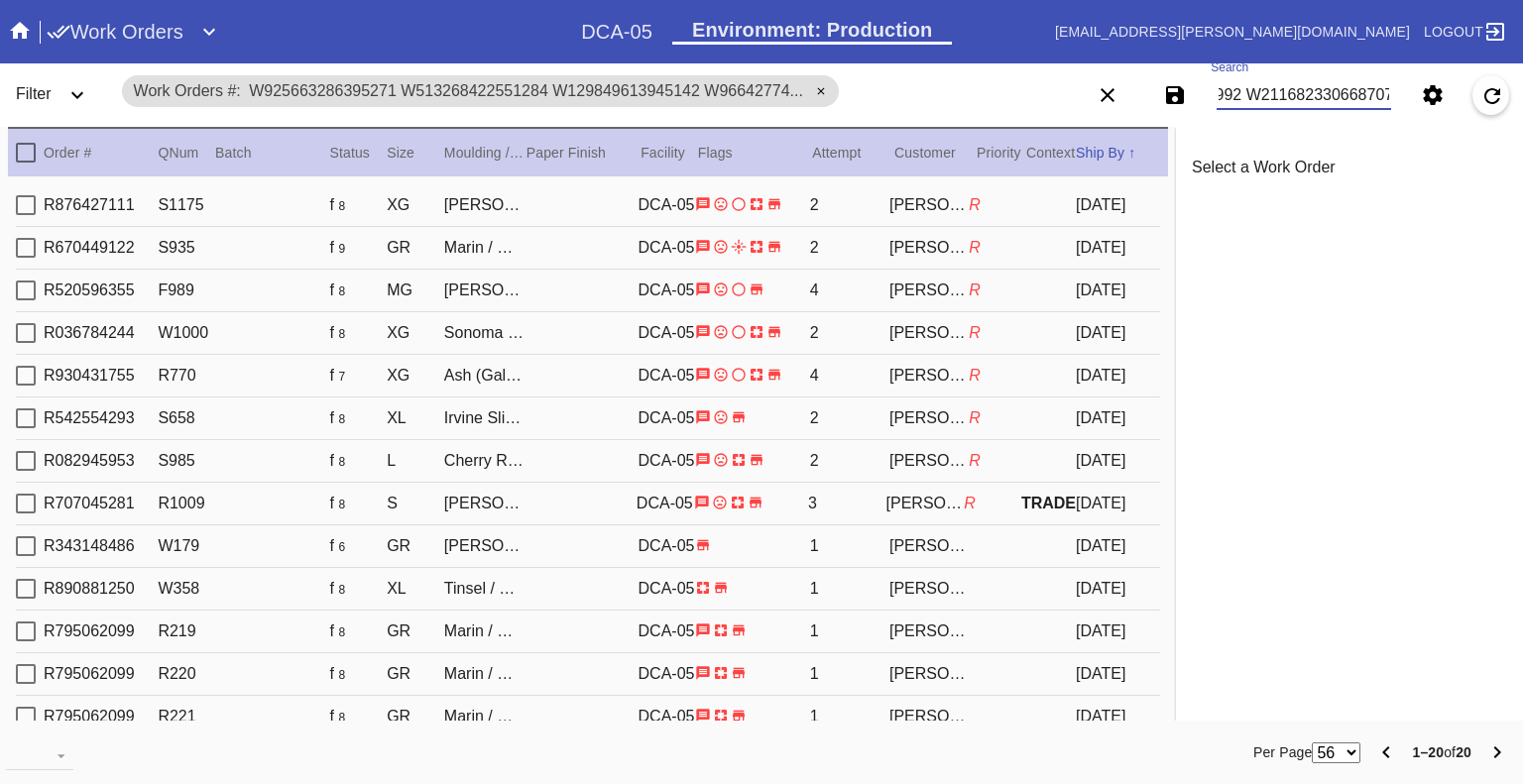 type on "W925663286395271 W513268422551284 W129849613945142 W966427745924702 W998222238645320 W691615089985618 W201925098370445 W709102122591869 W675188773223505 W120466755090076 W659954432098783 W639416852685114 W574518439610807 W854930293944313 W126471564098977 W151199423101667 W650826018817739 W108952706396308 W520256087064992 W211682330668707" 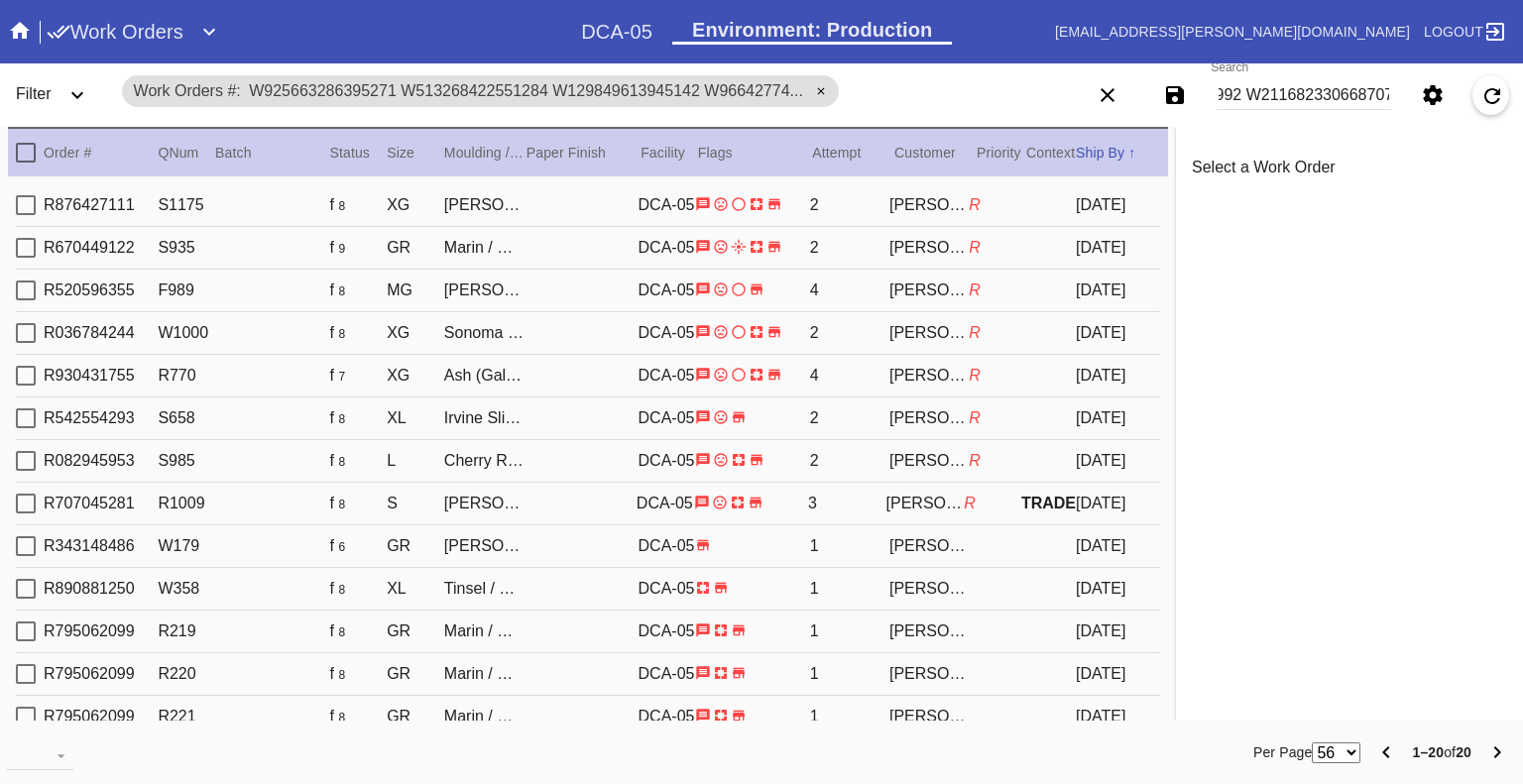 scroll, scrollTop: 0, scrollLeft: 0, axis: both 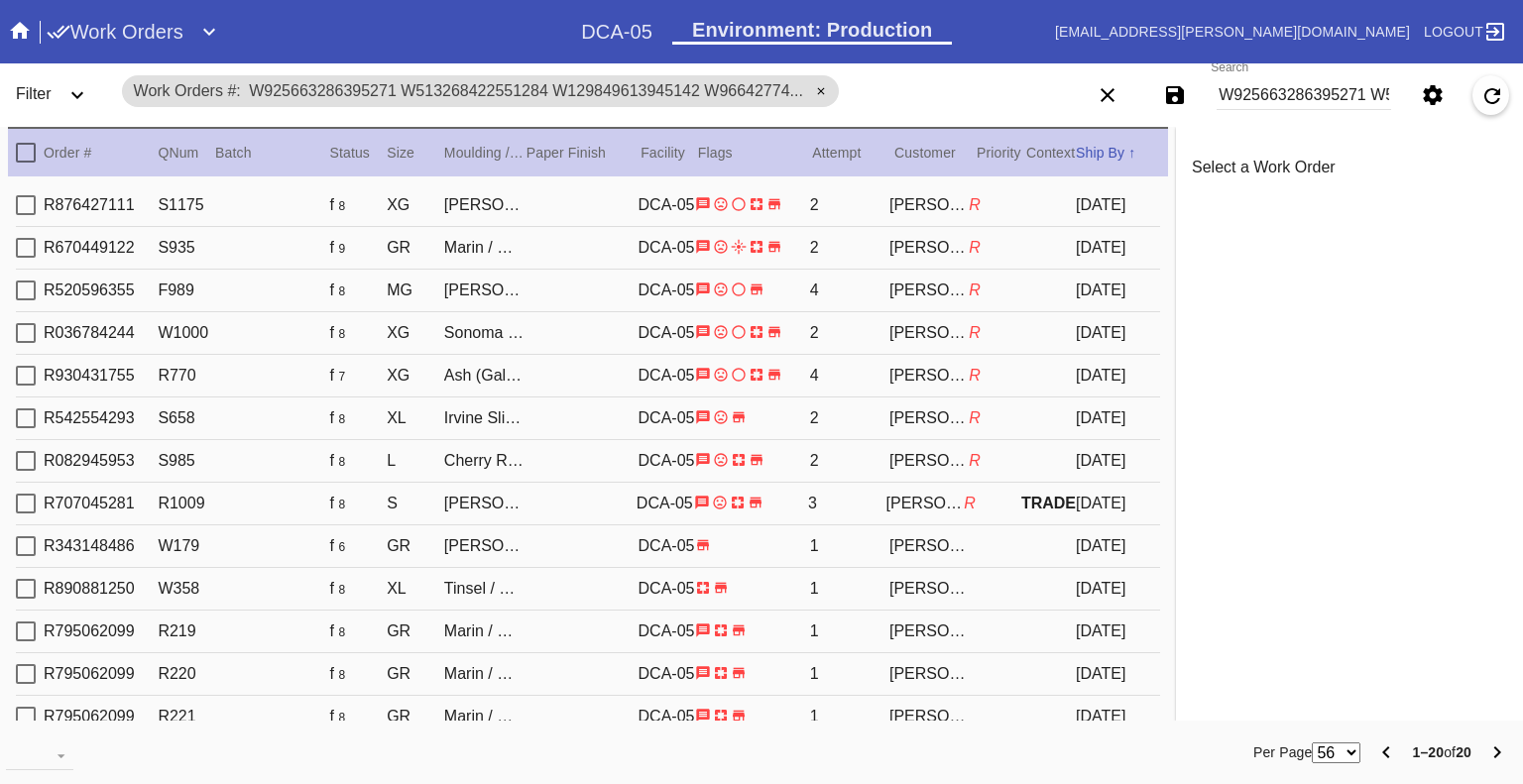 click 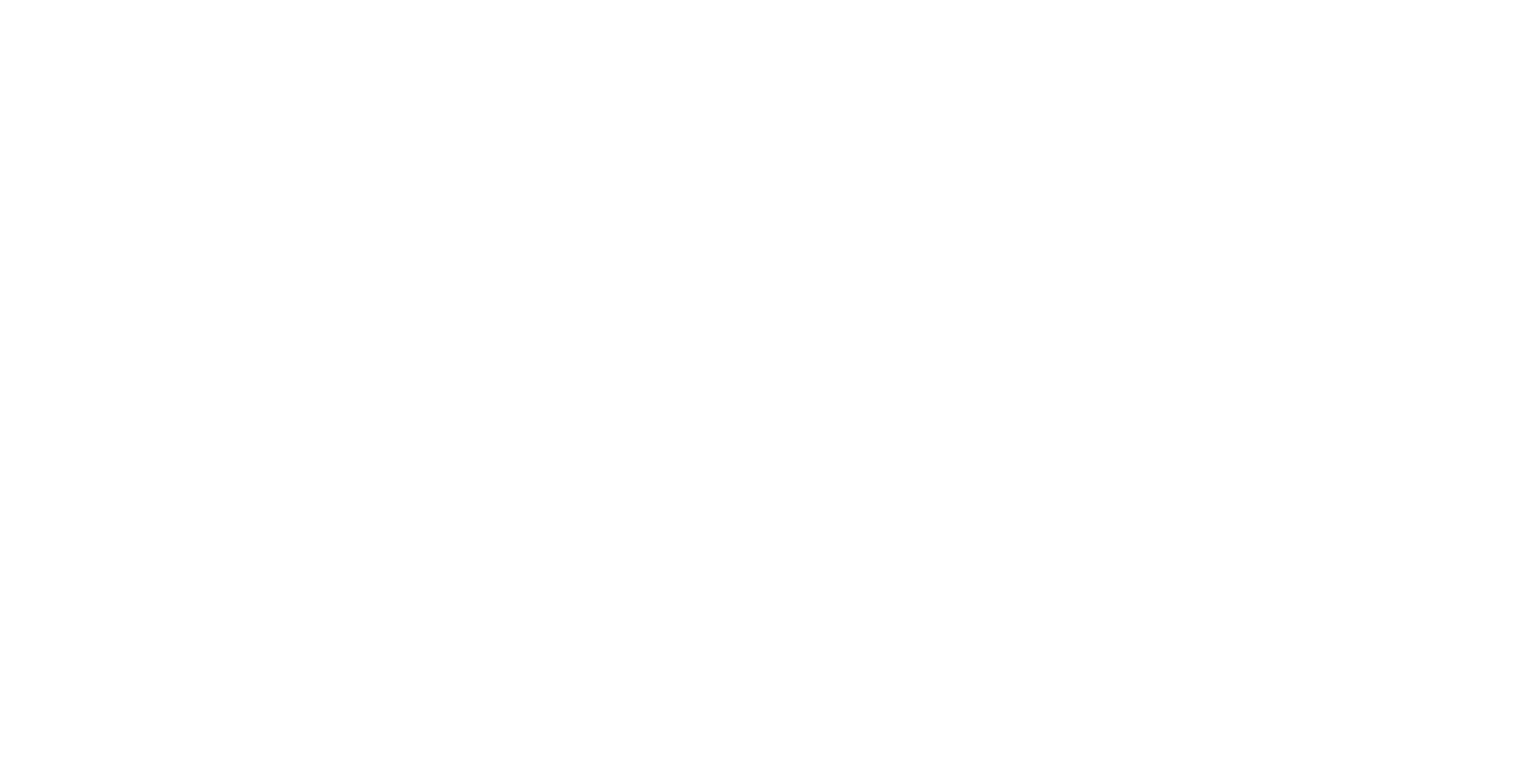 scroll, scrollTop: 0, scrollLeft: 0, axis: both 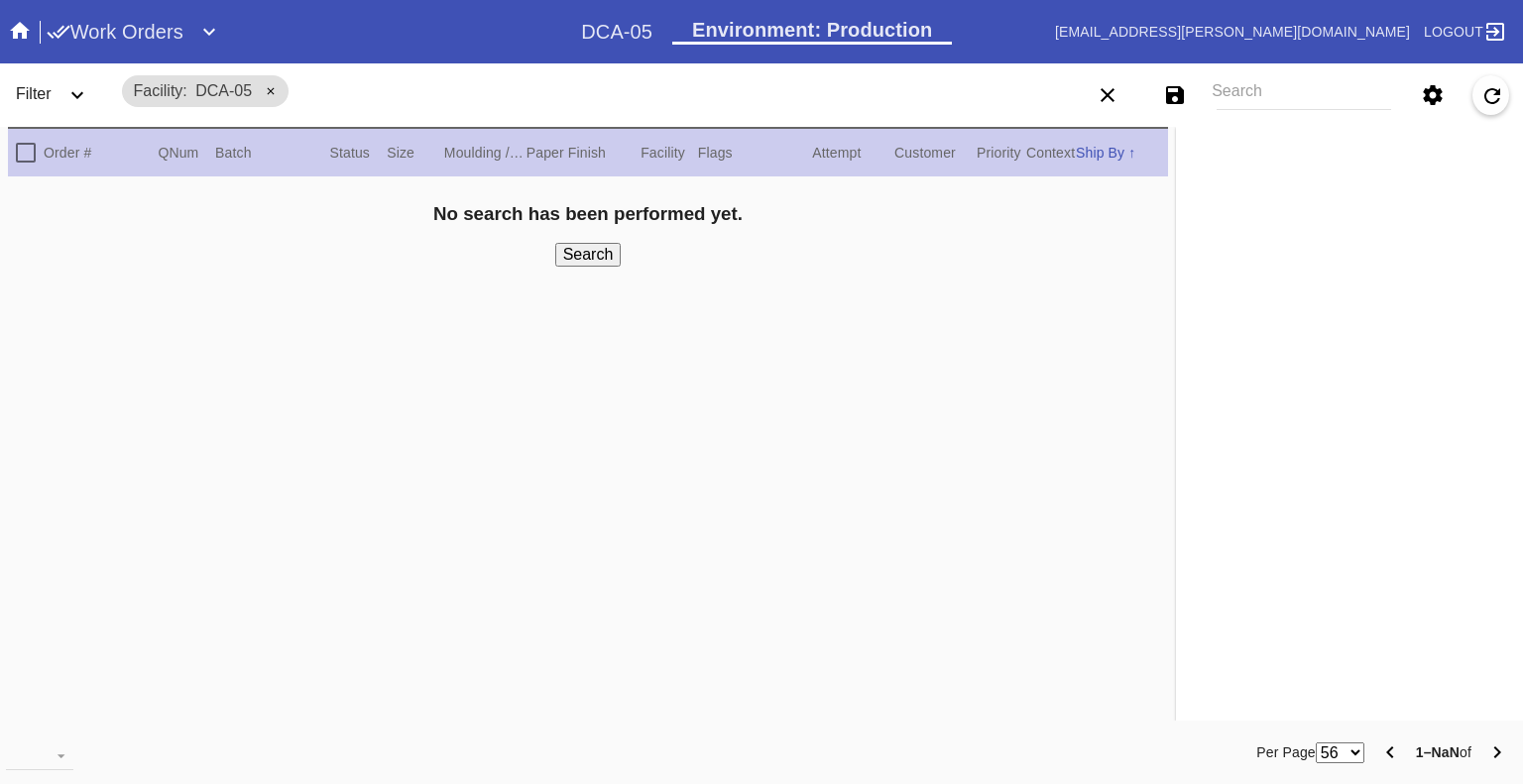 click on "Search" at bounding box center [1304, 95] 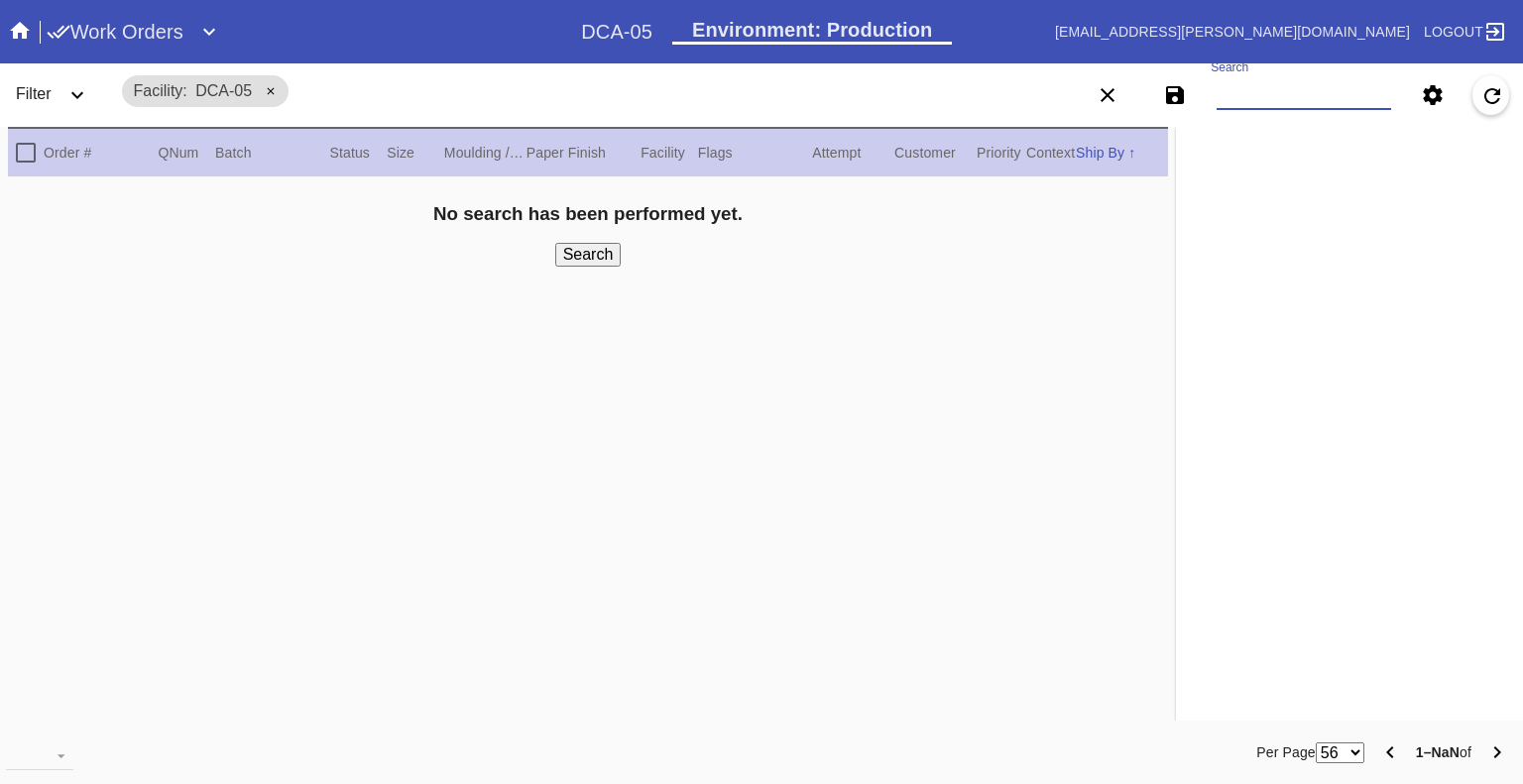 paste on "W513268422551284 W925663286395271 W201925098370445 W691615089985618 W709102122591869 W998222238645320 W120466755090076 W574518439610807 W639416852685114 W659954432098783 W685714016147001 W809967739660625 W854930293944313 W937822530688674 W966427745924702 W816204724257744 W891029463788973 W211682330668707 W675188773223505 W744663183352376 W520256087064992 W079217314891844 W474671939003538 W674868722357467 W718669707079511 W755735467618864" 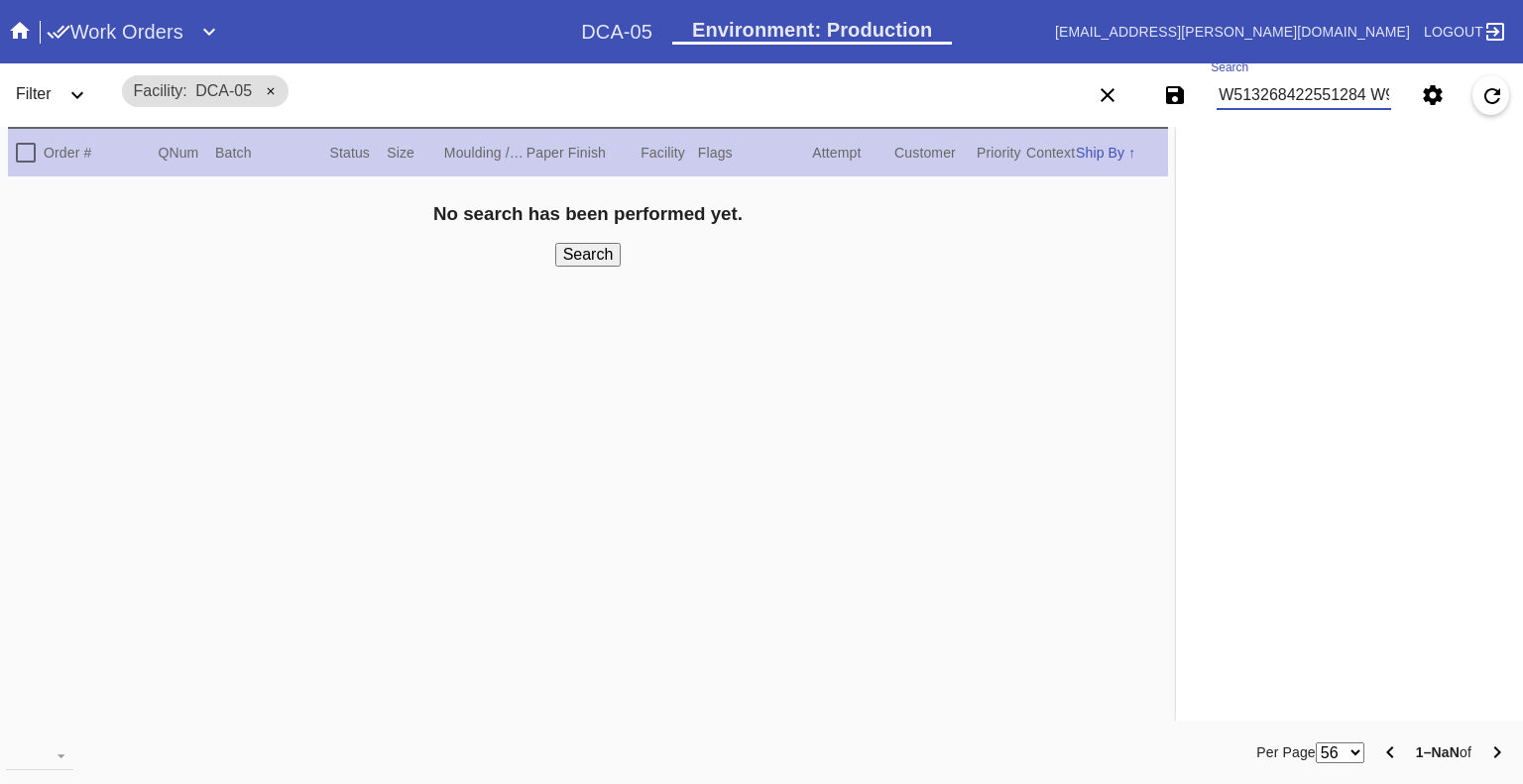 scroll, scrollTop: 0, scrollLeft: 3766, axis: horizontal 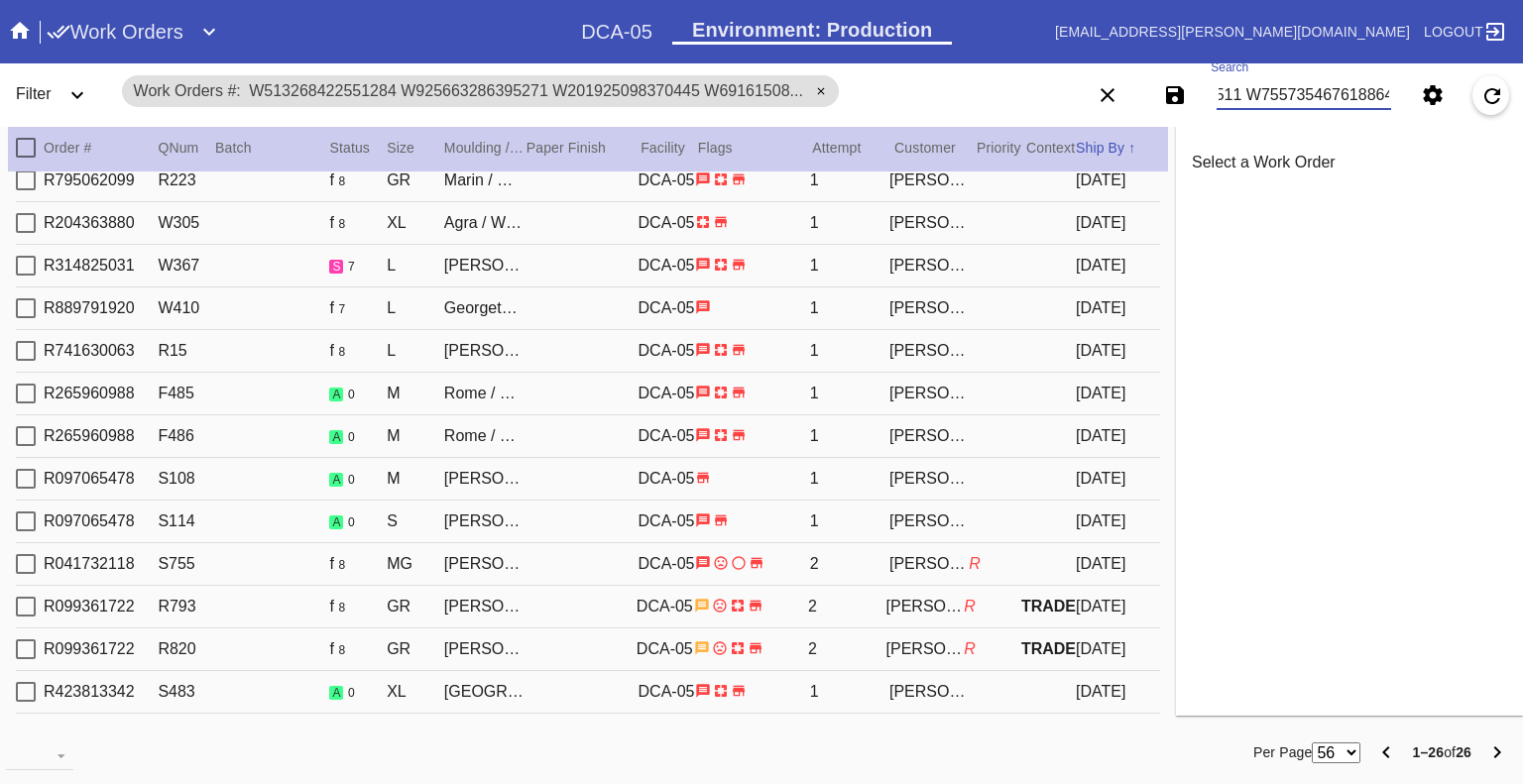 type on "W513268422551284 W925663286395271 W201925098370445 W691615089985618 W709102122591869 W998222238645320 W120466755090076 W574518439610807 W639416852685114 W659954432098783 W685714016147001 W809967739660625 W854930293944313 W937822530688674 W966427745924702 W816204724257744 W891029463788973 W211682330668707 W675188773223505 W744663183352376 W520256087064992 W079217314891844 W474671939003538 W674868722357467 W718669707079511 W755735467618864" 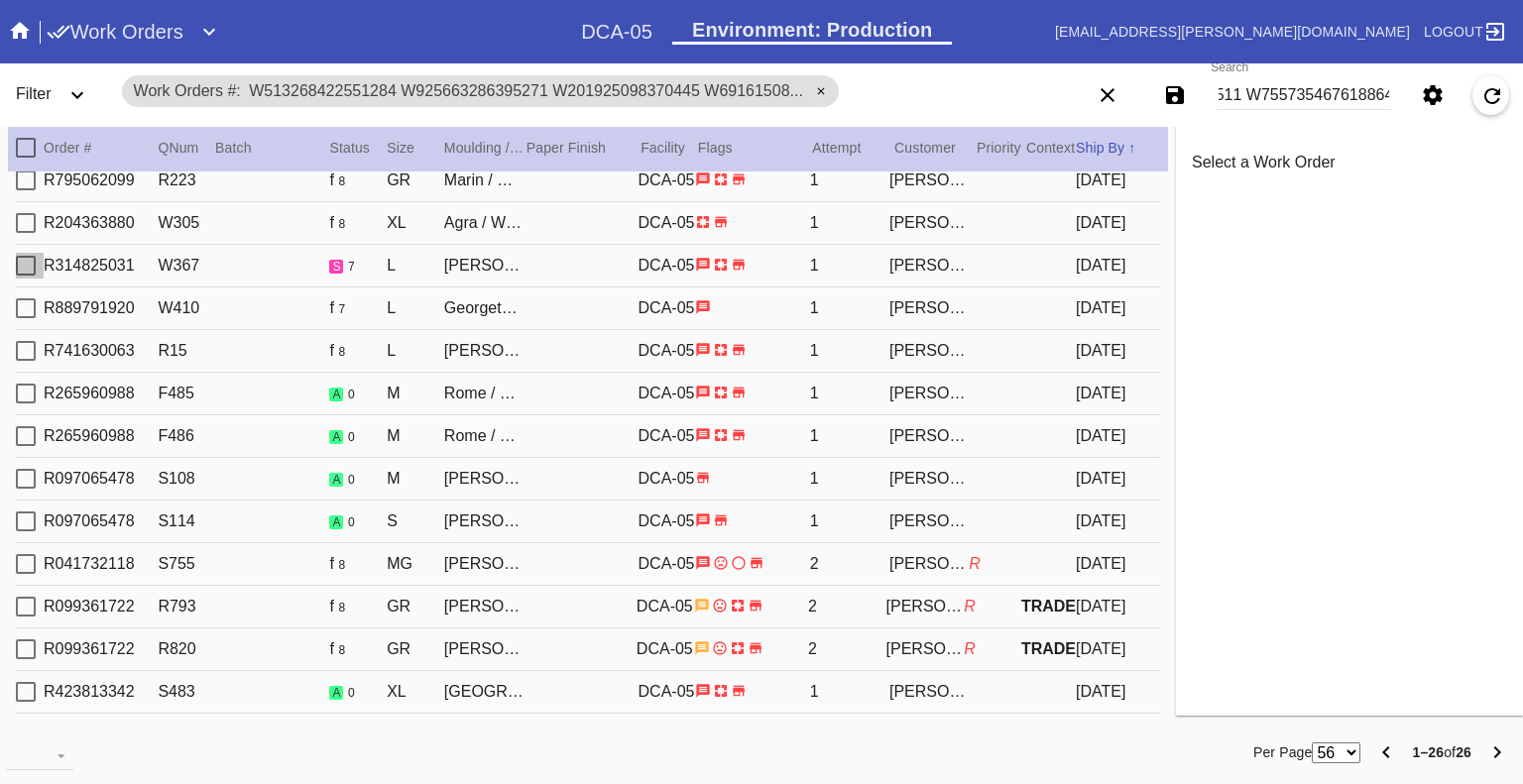 click at bounding box center [26, 266] 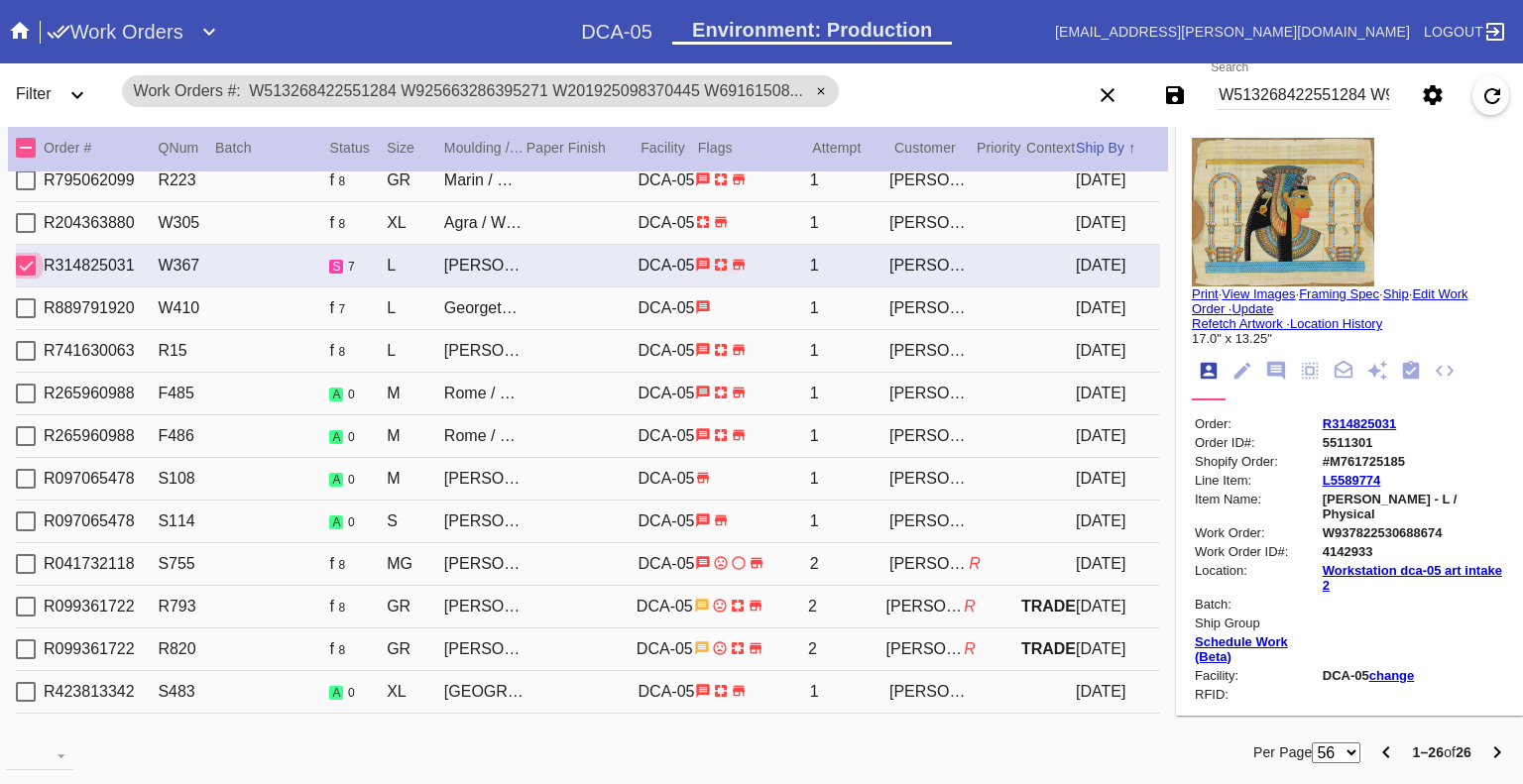 click on "W513268422551284 W925663286395271 W201925098370445 W691615089985618 W709102122591869 W998222238645320 W120466755090076 W574518439610807 W639416852685114 W659954432098783 W685714016147001 W809967739660625 W854930293944313 W937822530688674 W966427745924702 W816204724257744 W891029463788973 W211682330668707 W675188773223505 W744663183352376 W520256087064992 W079217314891844 W474671939003538 W674868722357467 W718669707079511 W755735467618864" at bounding box center (1304, 95) 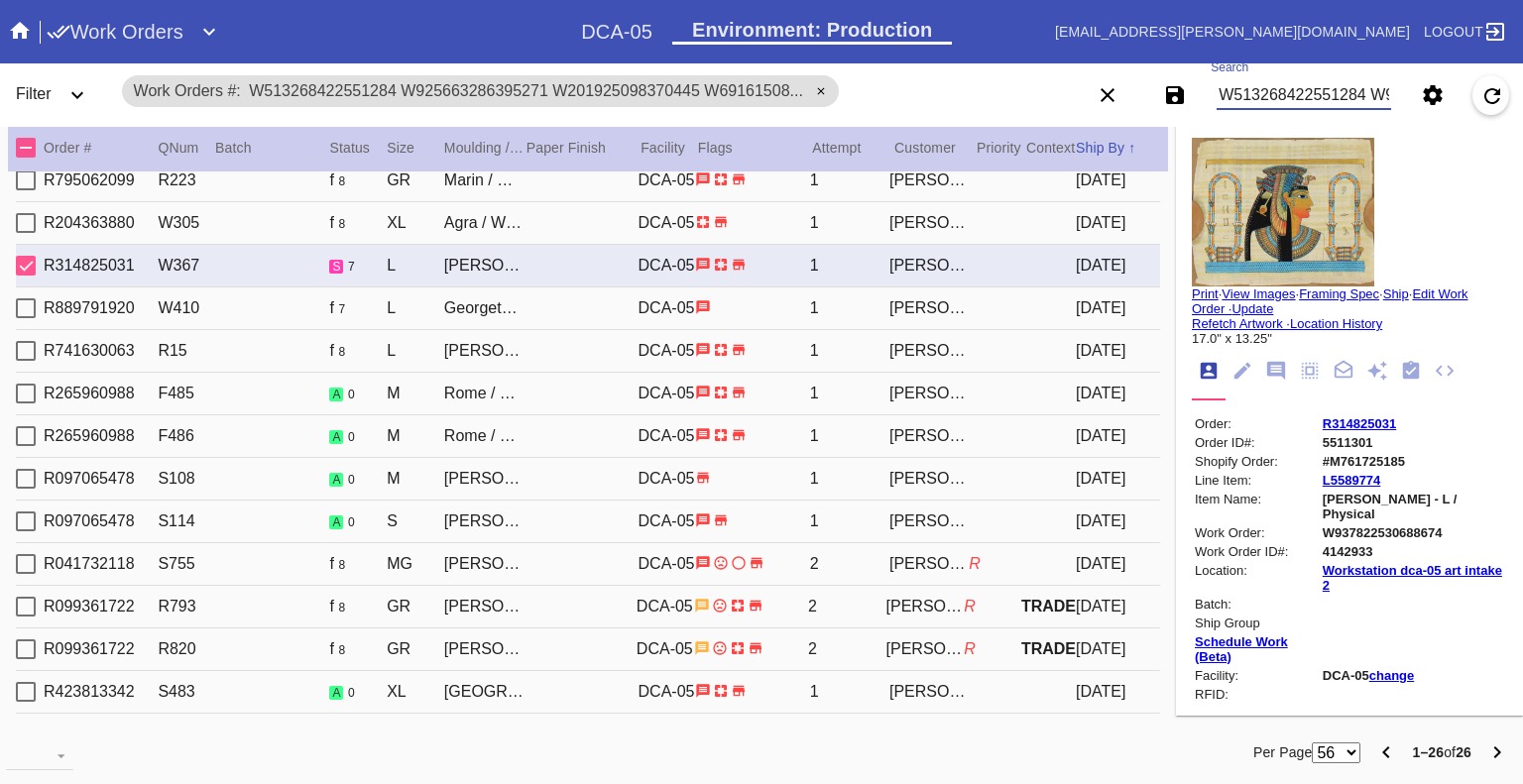 click on "W513268422551284 W925663286395271 W201925098370445 W691615089985618 W709102122591869 W998222238645320 W120466755090076 W574518439610807 W639416852685114 W659954432098783 W685714016147001 W809967739660625 W854930293944313 W937822530688674 W966427745924702 W816204724257744 W891029463788973 W211682330668707 W675188773223505 W744663183352376 W520256087064992 W079217314891844 W474671939003538 W674868722357467 W718669707079511 W755735467618864" at bounding box center (1304, 95) 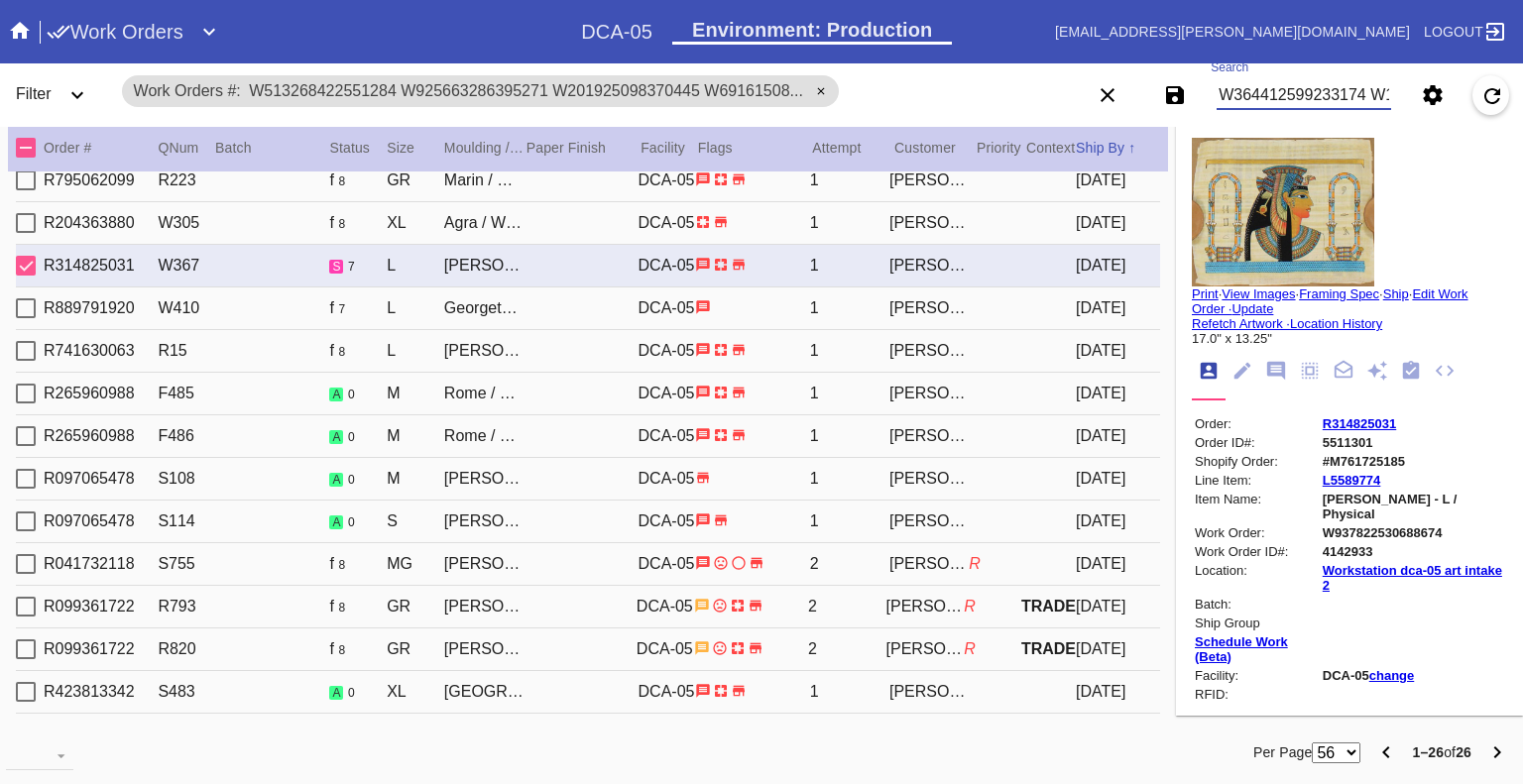 scroll, scrollTop: 0, scrollLeft: 1794, axis: horizontal 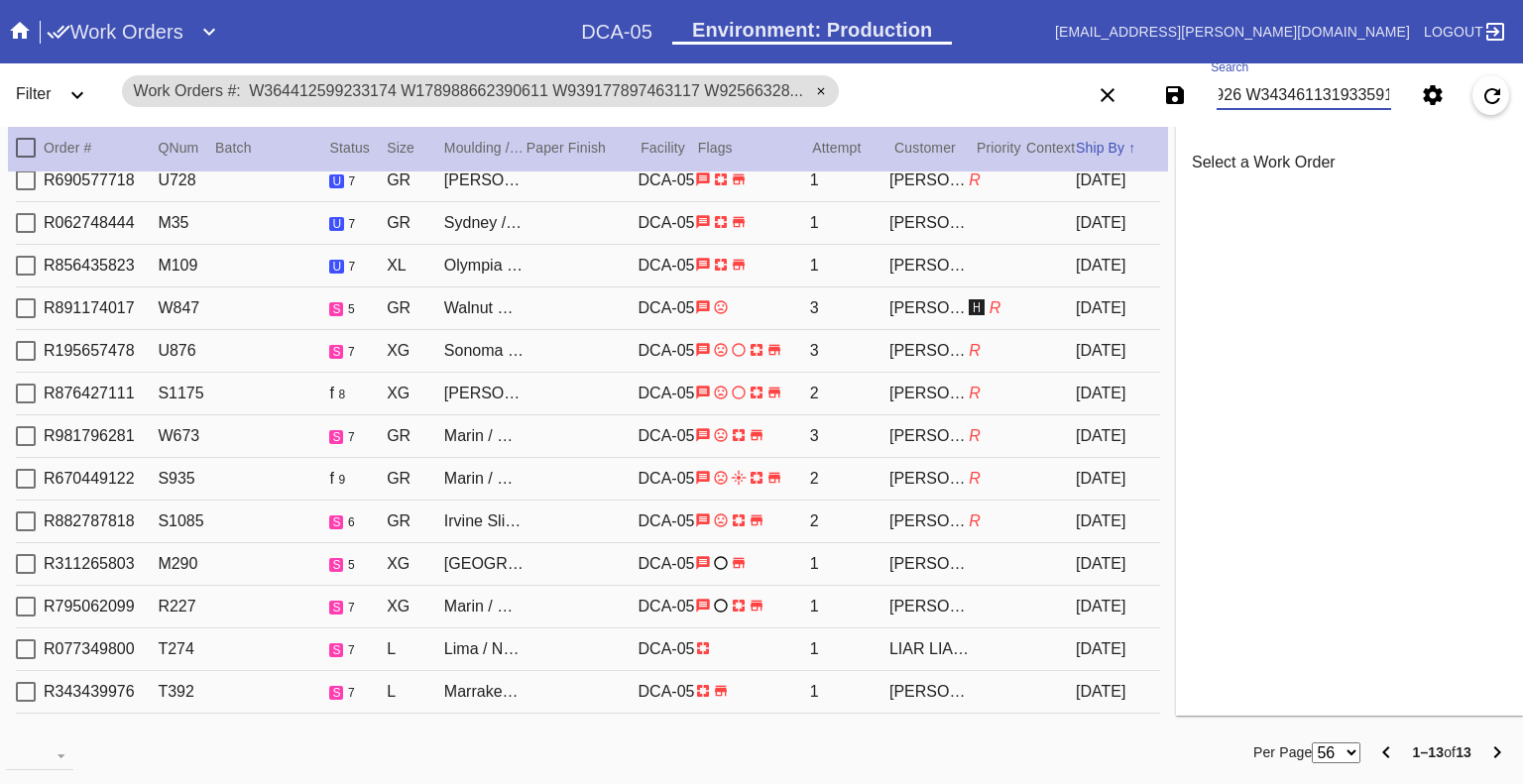 type on "W364412599233174 W178988662390611 W939177897463117 W925663286395271 W834927615355029 W513268422551284 W456840153887187 W519021406224339 W248845451454326 W526263289275804 W806098427089634 W683662682407926 W343461131933591" 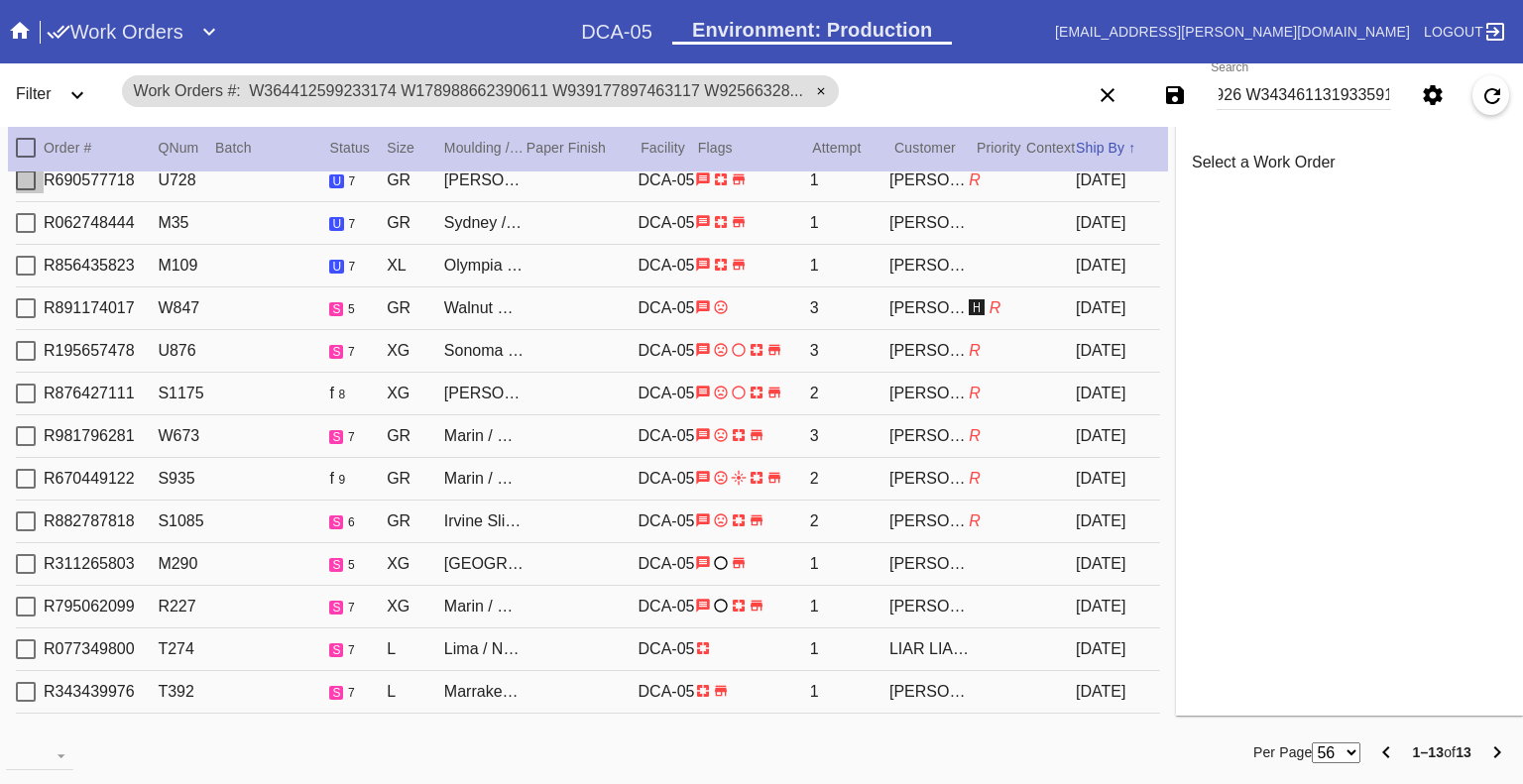 click at bounding box center (26, 180) 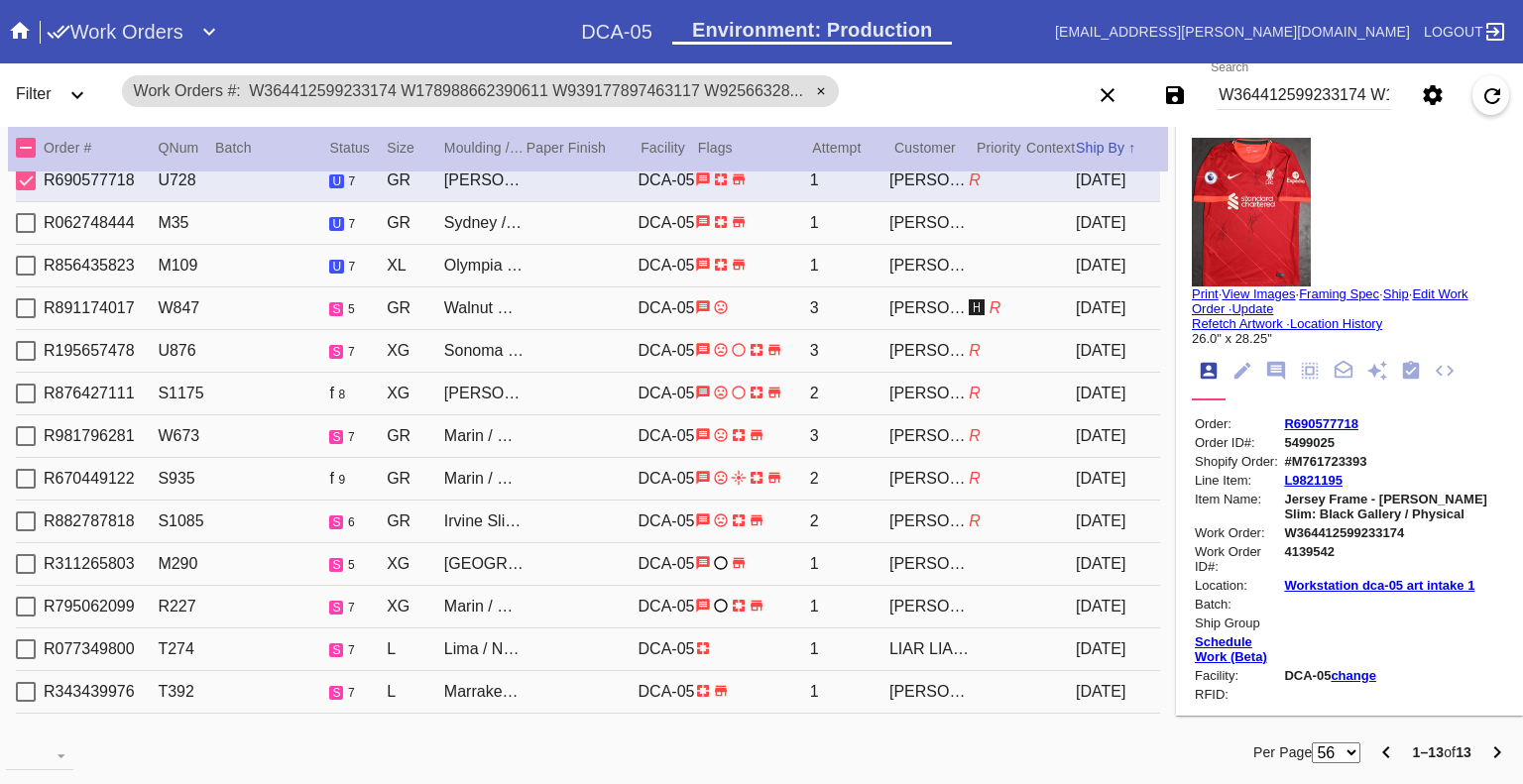 click at bounding box center (26, 180) 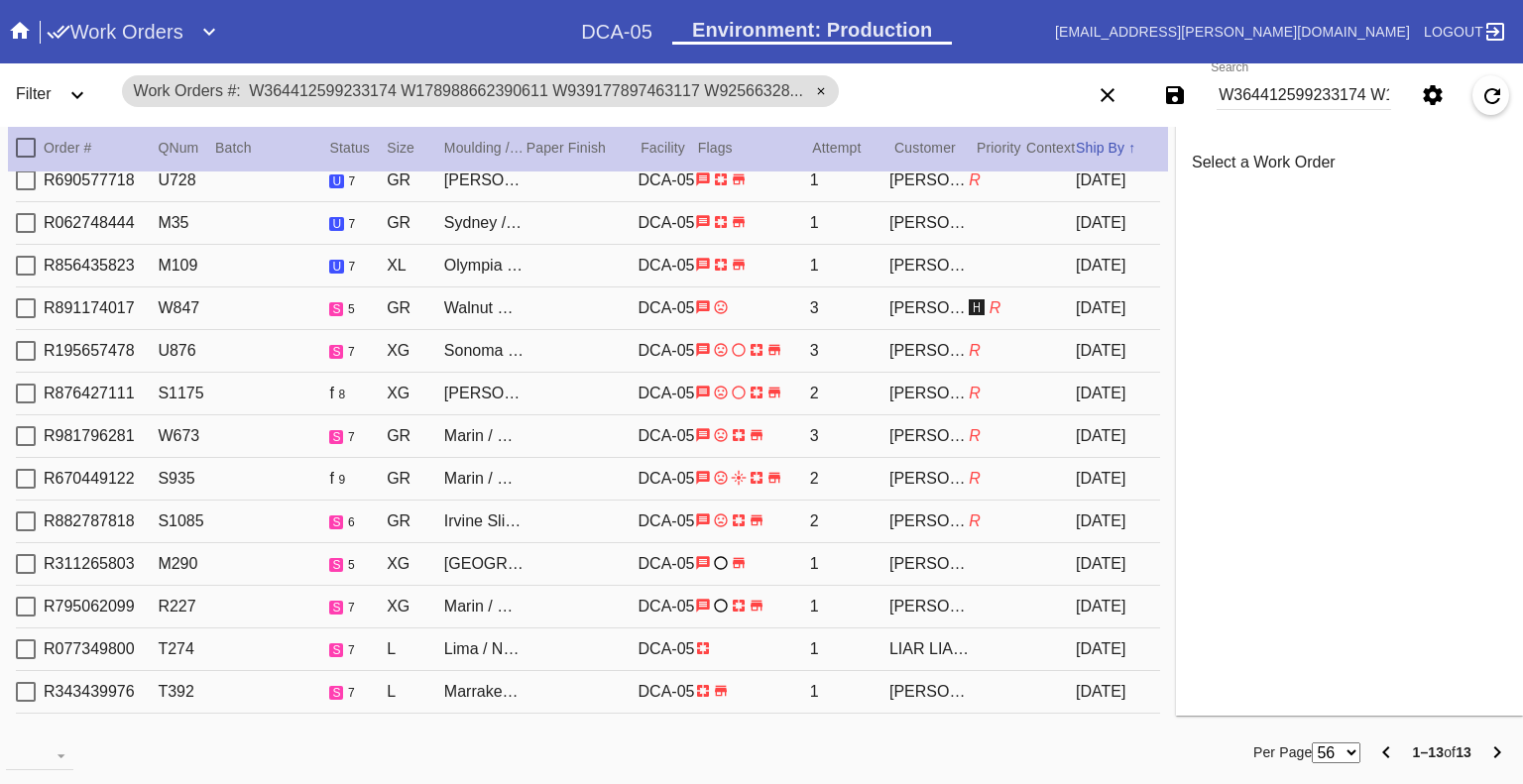 click at bounding box center [26, 223] 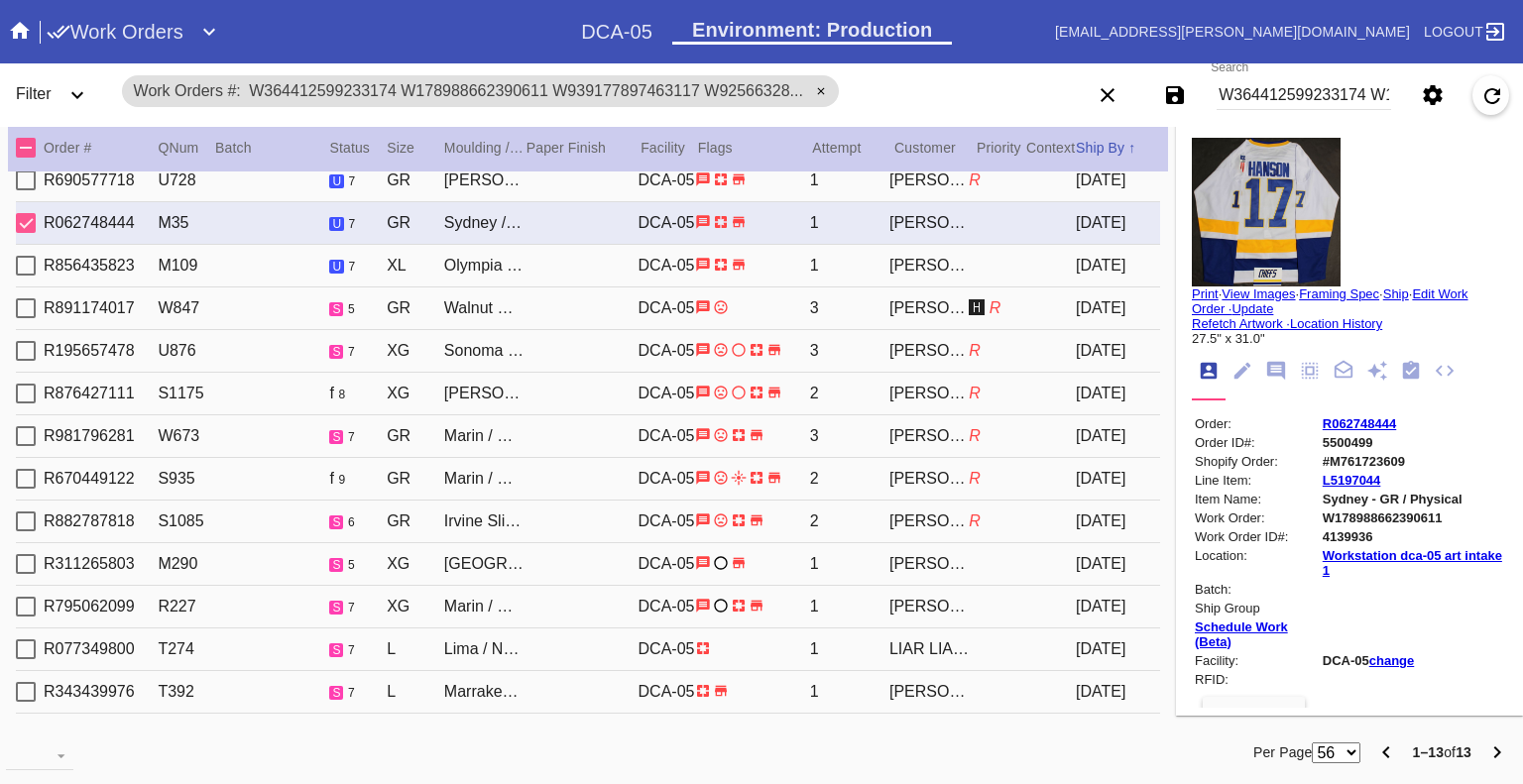click at bounding box center (26, 223) 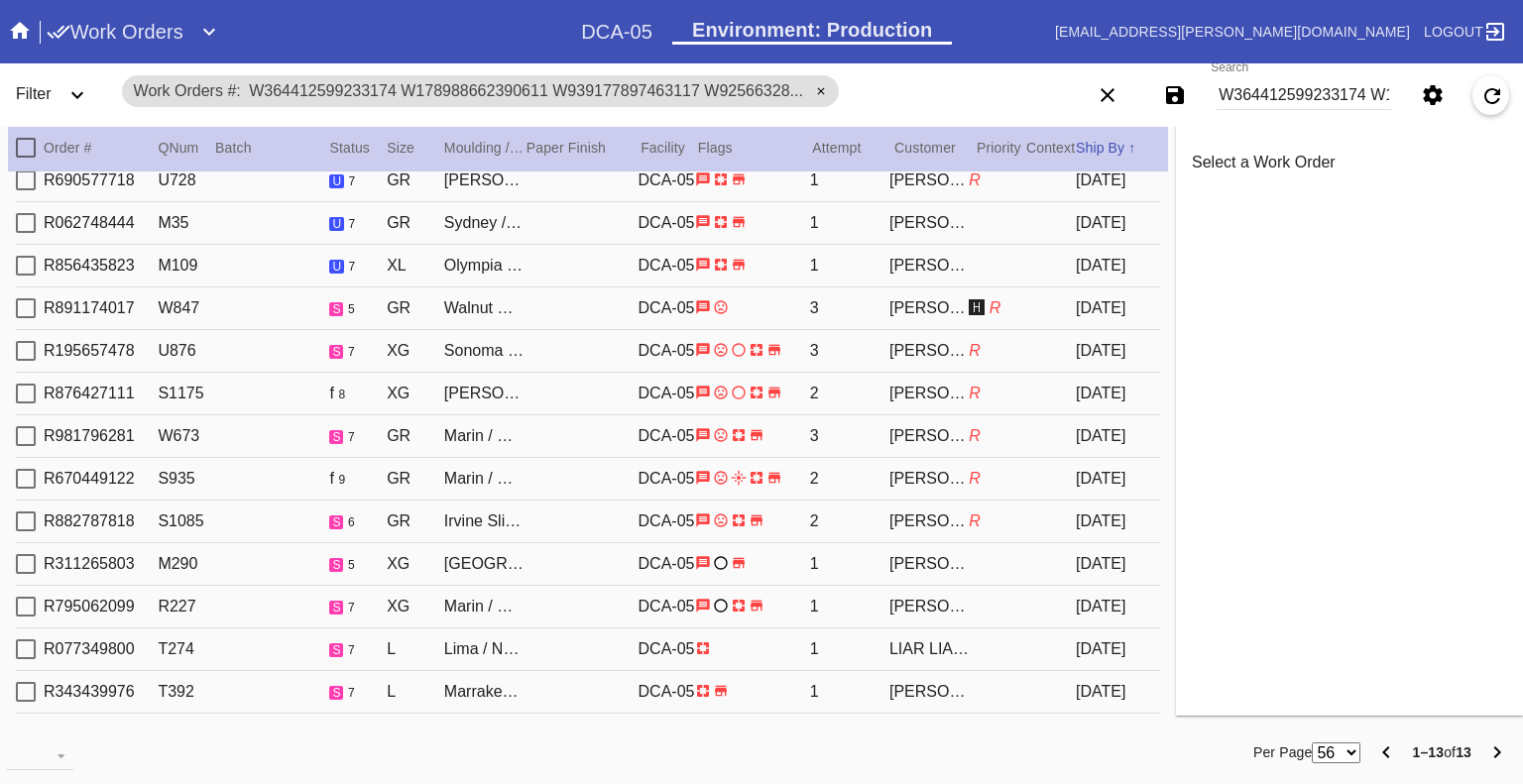 click at bounding box center [26, 266] 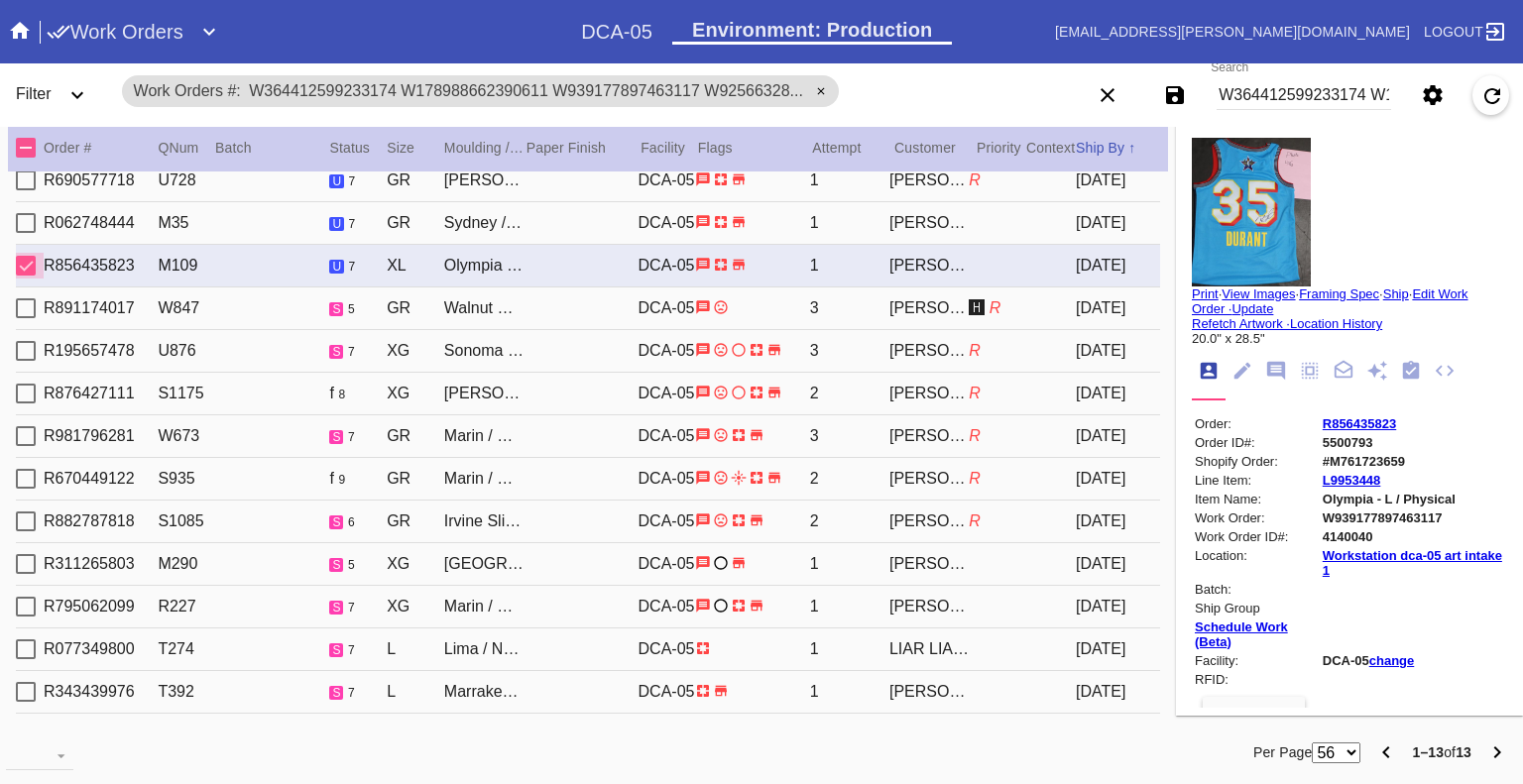 click at bounding box center [26, 266] 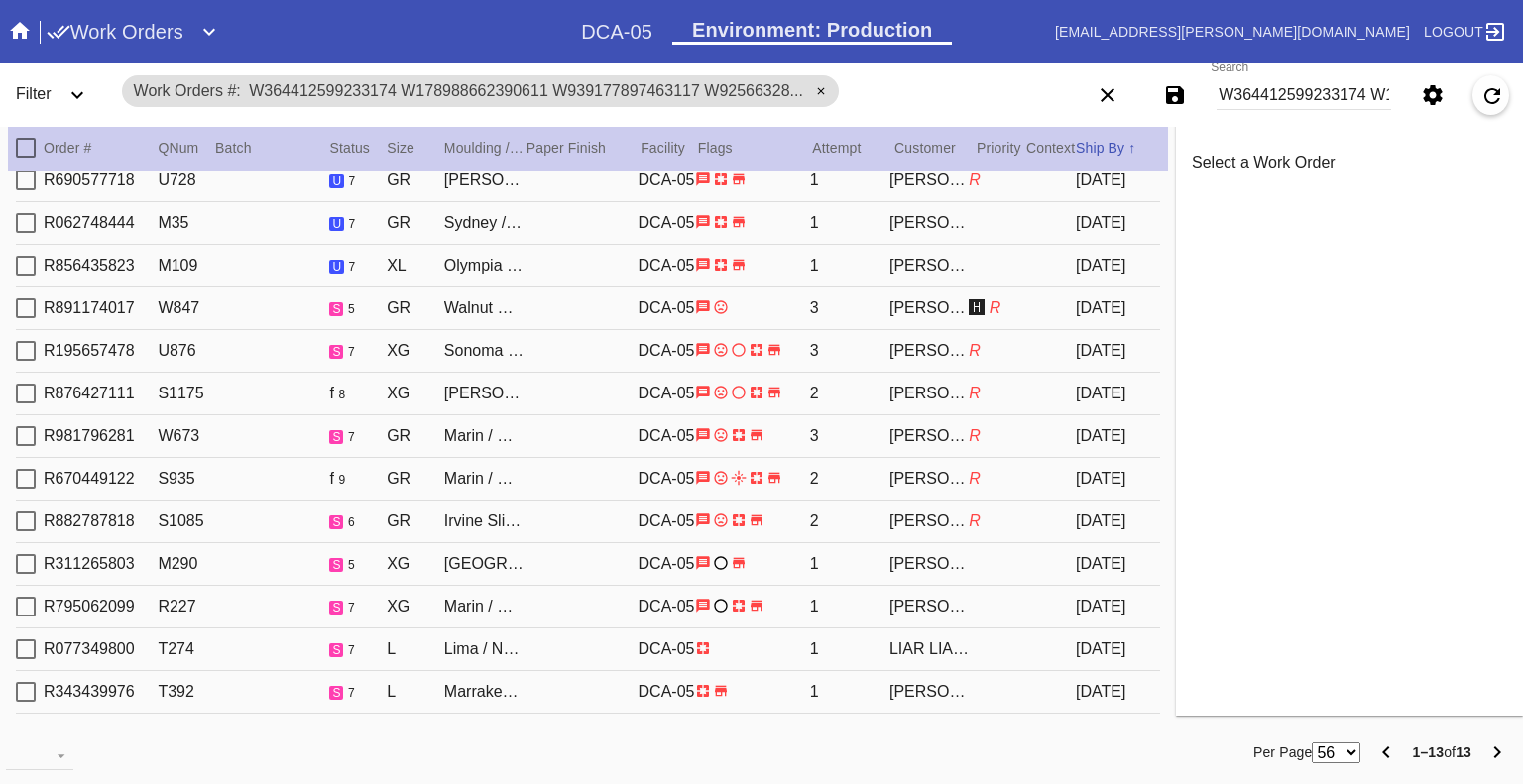 click at bounding box center (26, 266) 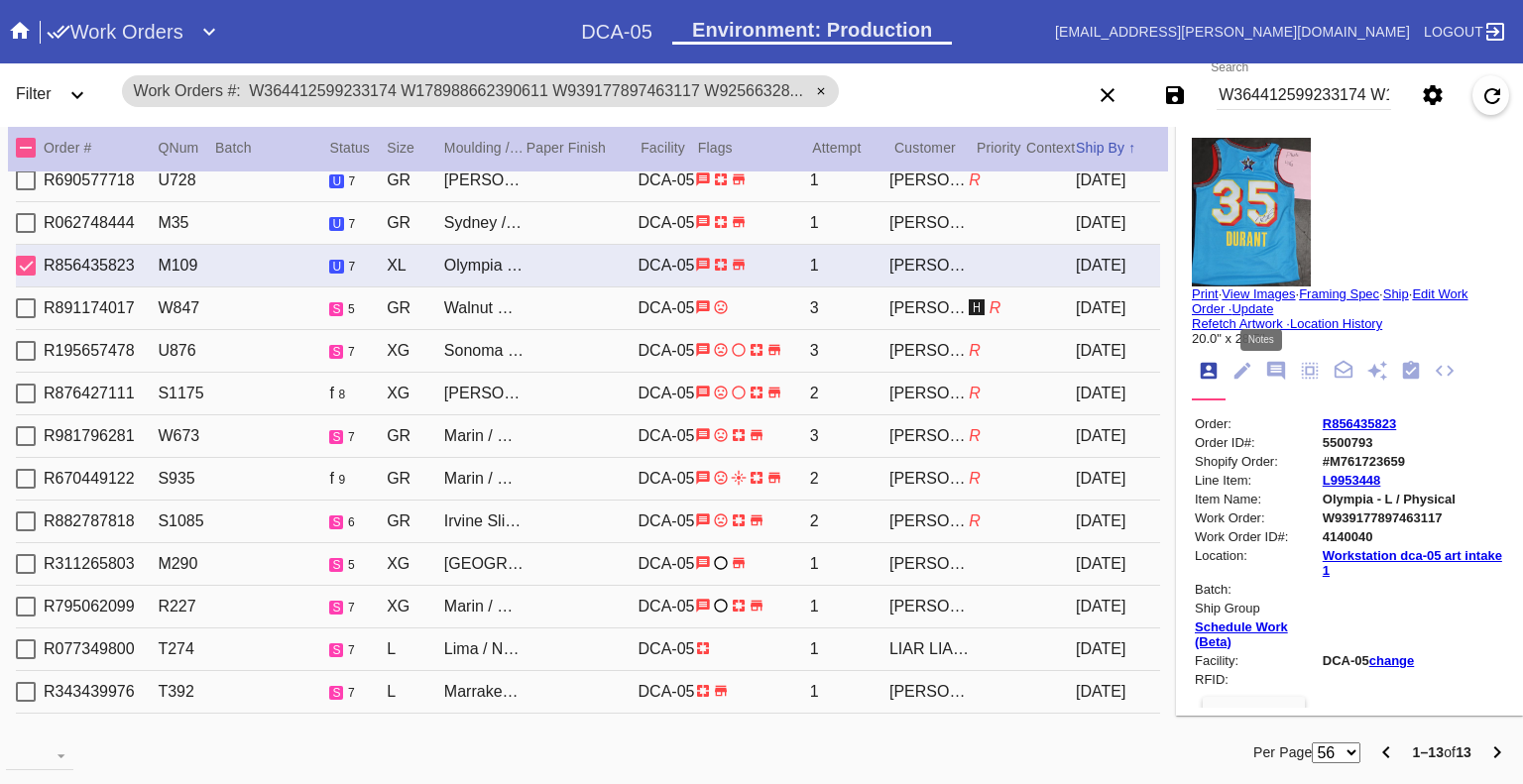 click 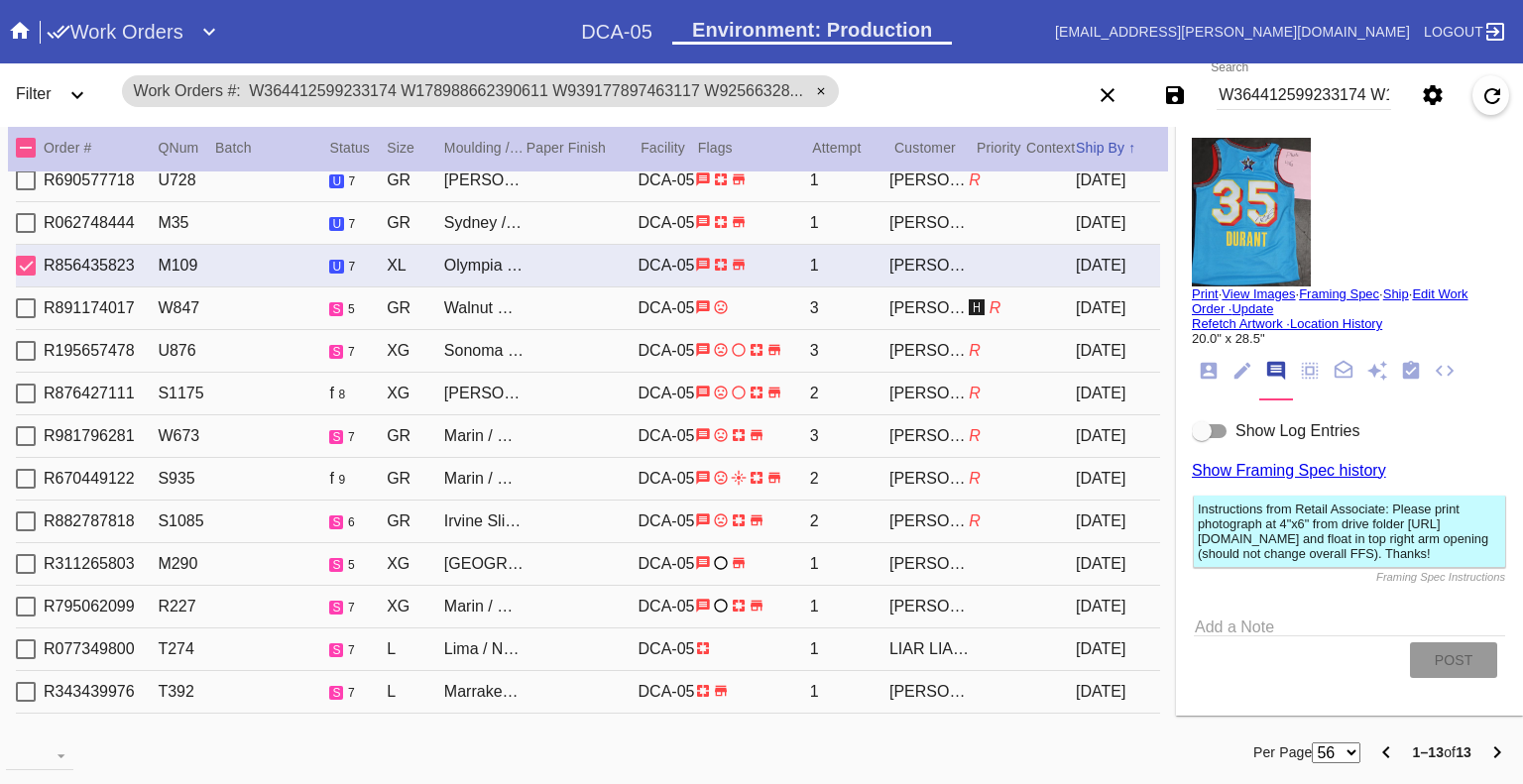 click at bounding box center [1202, 431] 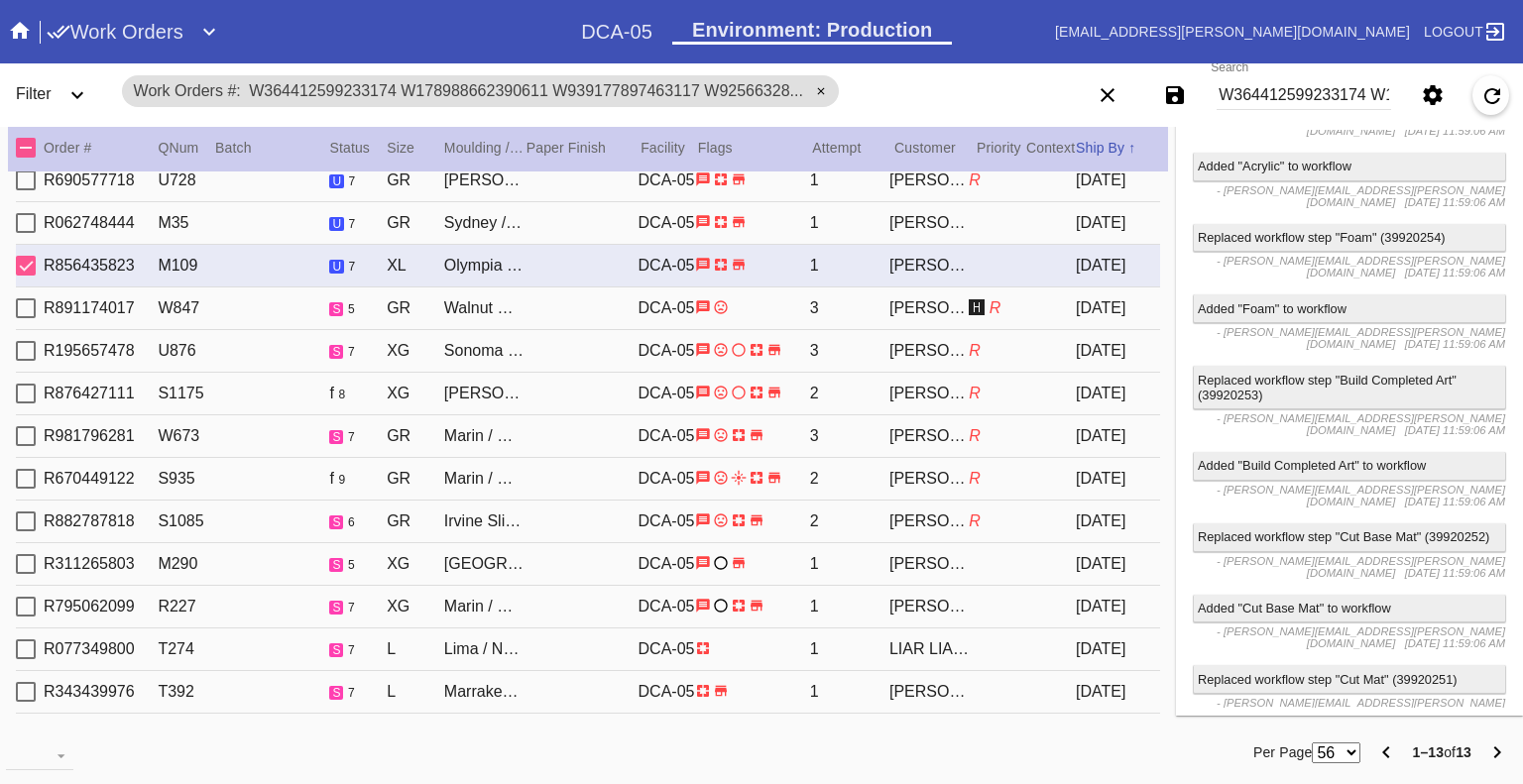 scroll, scrollTop: 4928, scrollLeft: 0, axis: vertical 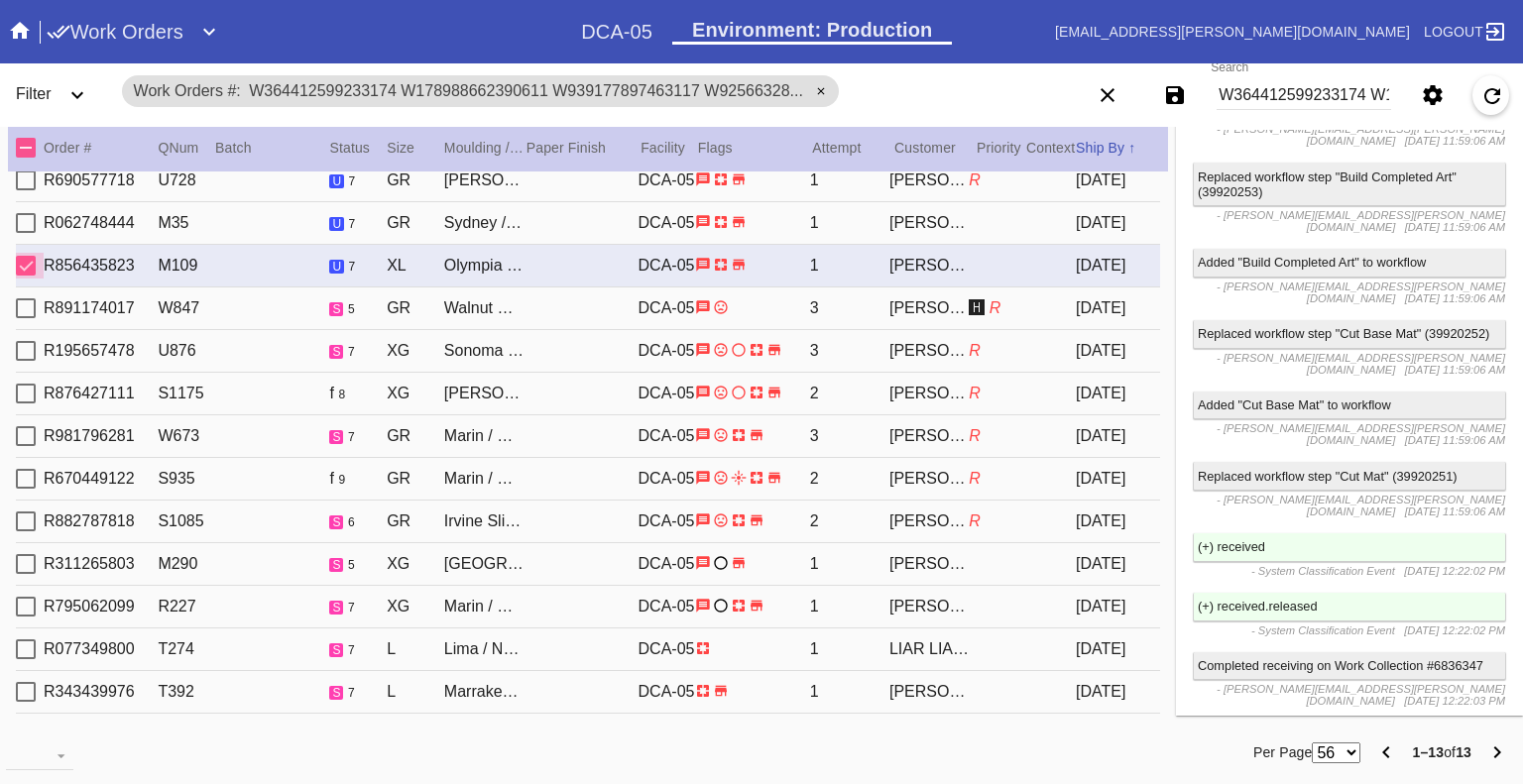 click at bounding box center [26, 266] 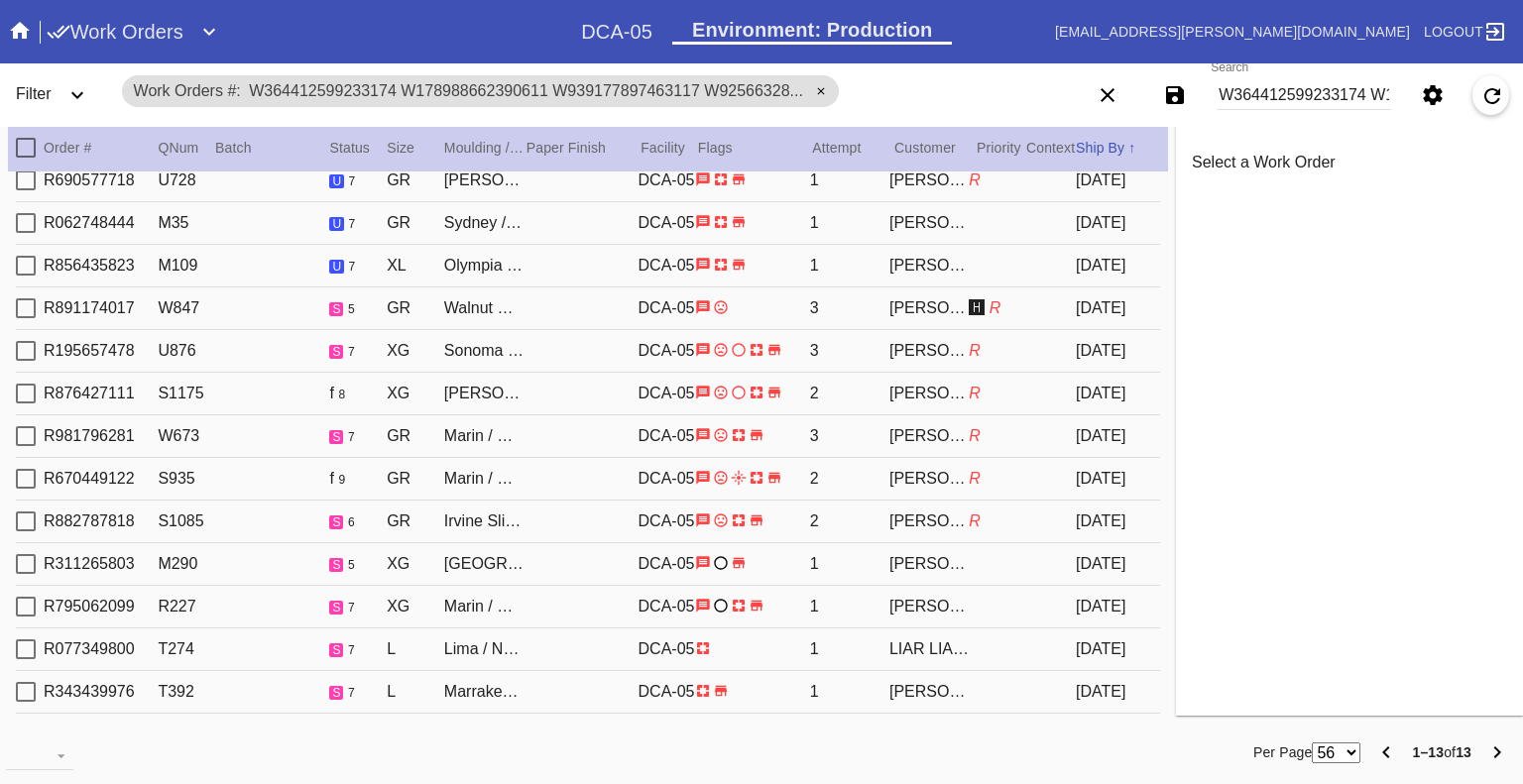 click at bounding box center (26, 223) 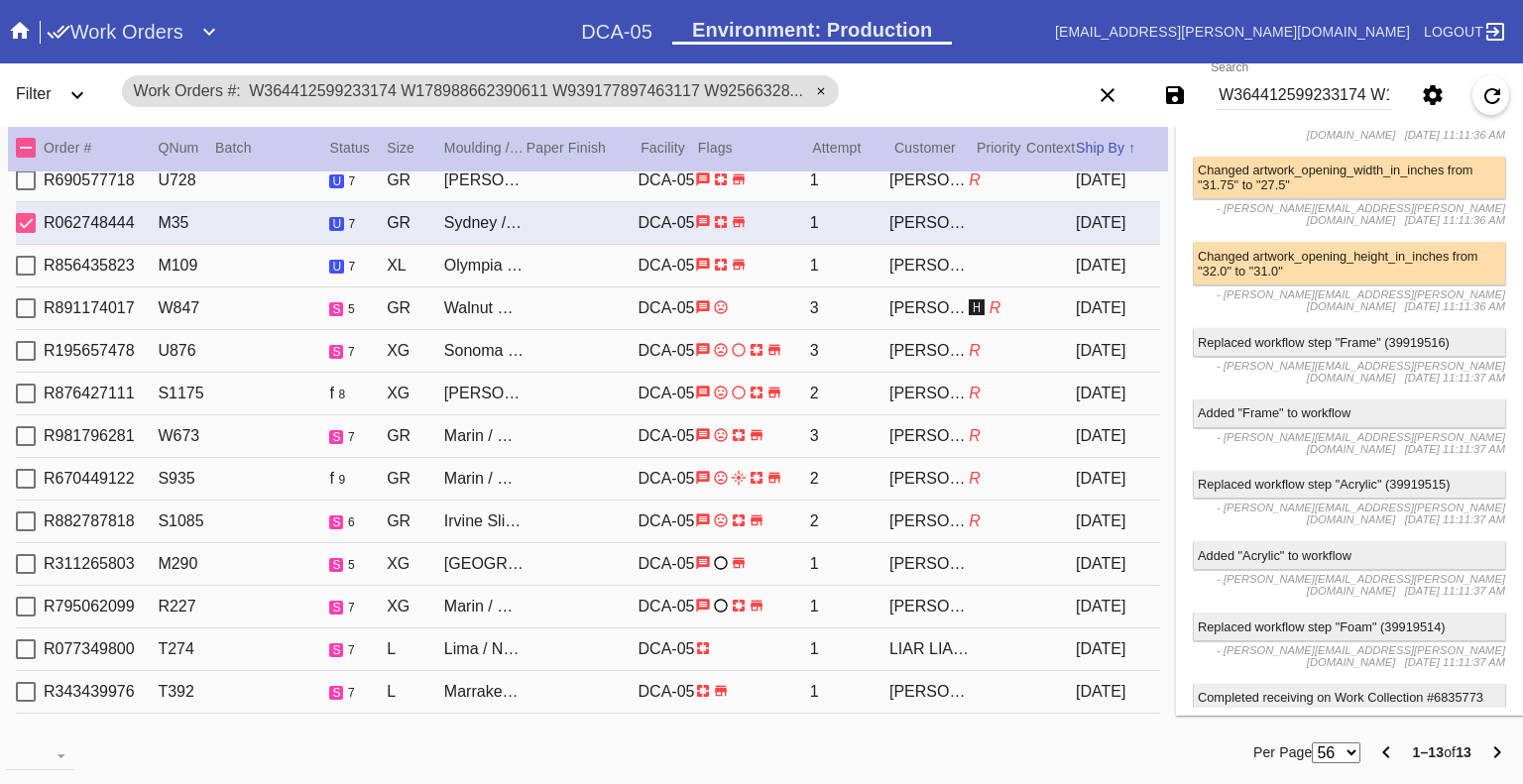 scroll, scrollTop: 4012, scrollLeft: 0, axis: vertical 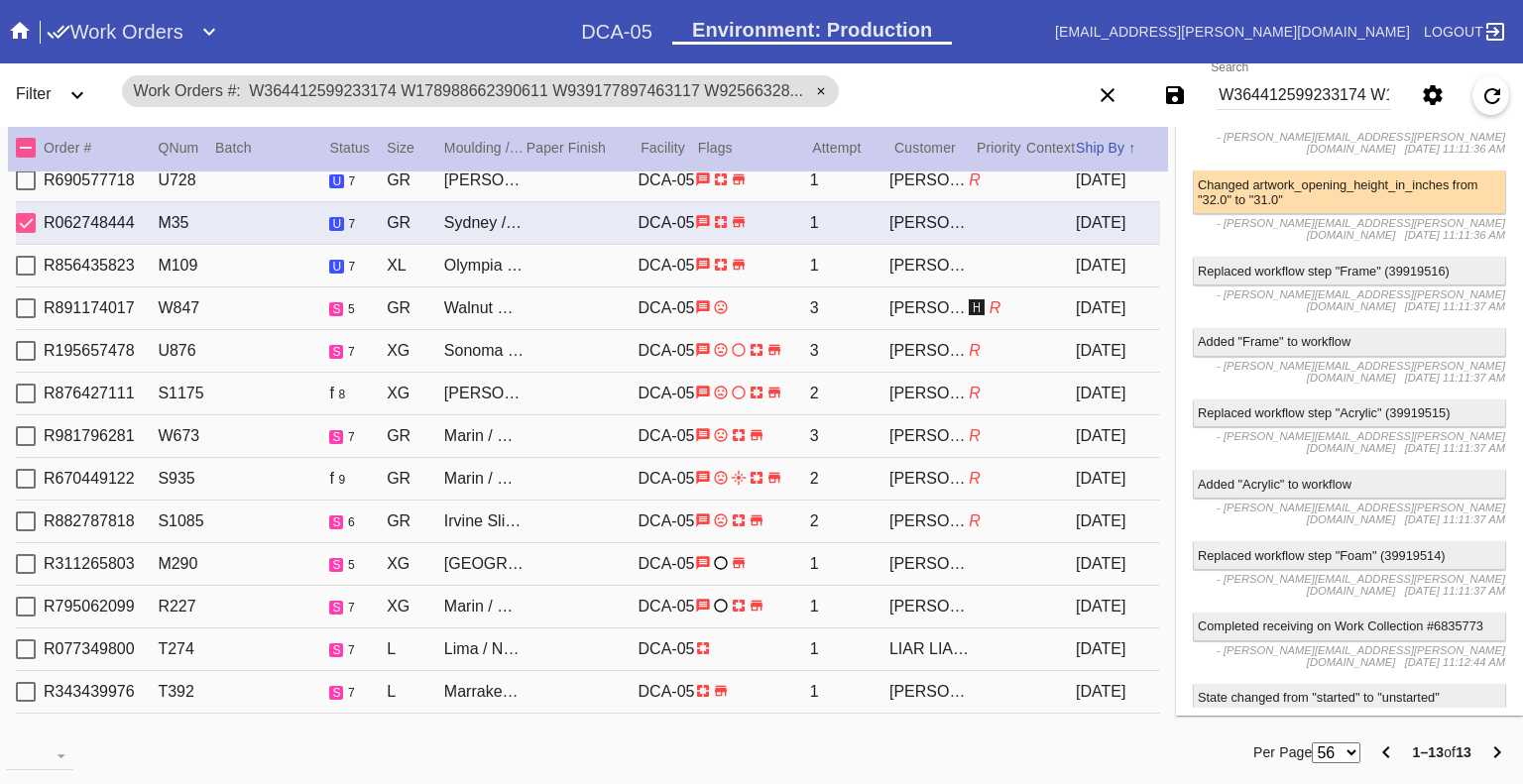click at bounding box center (26, 223) 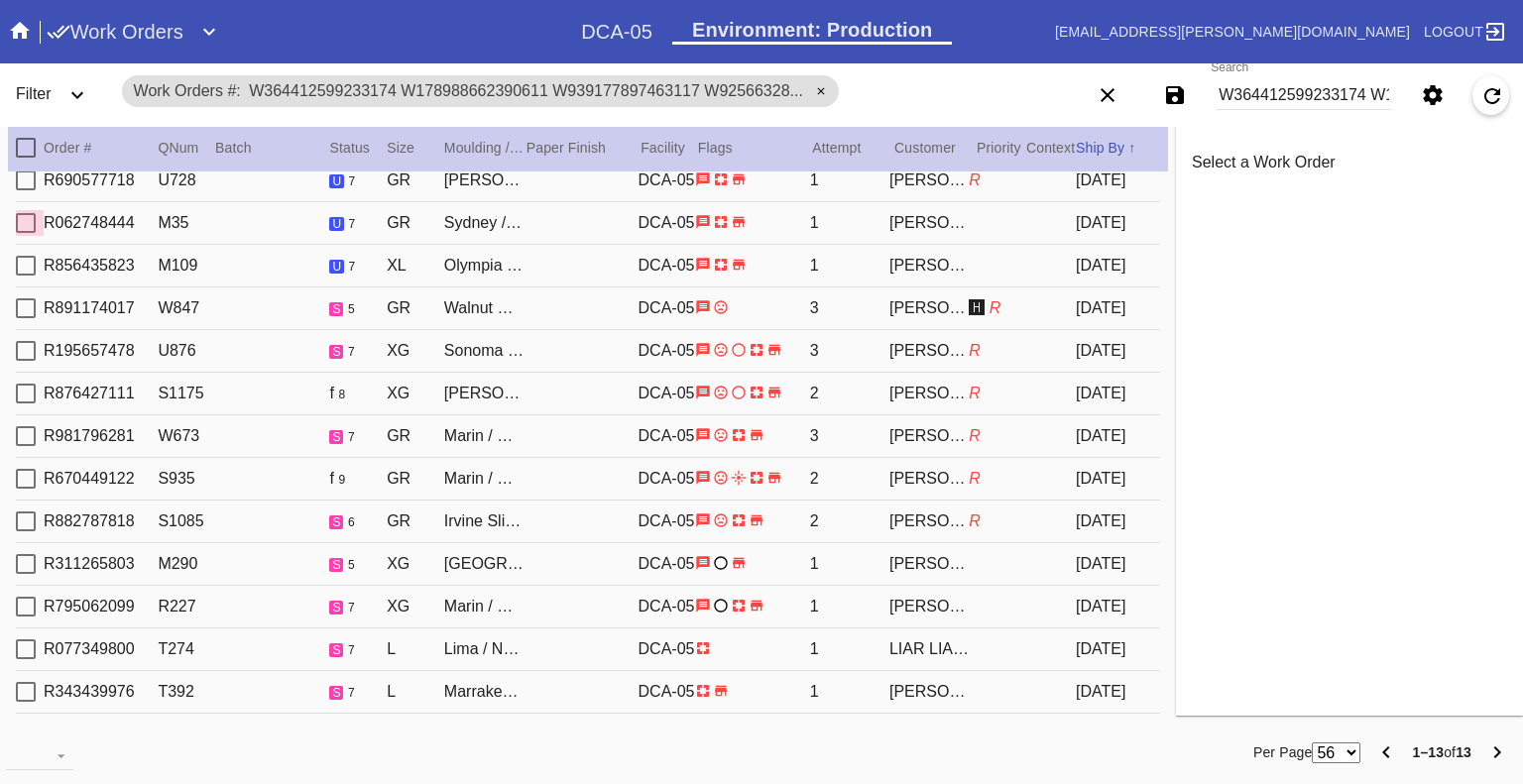 scroll, scrollTop: 0, scrollLeft: 0, axis: both 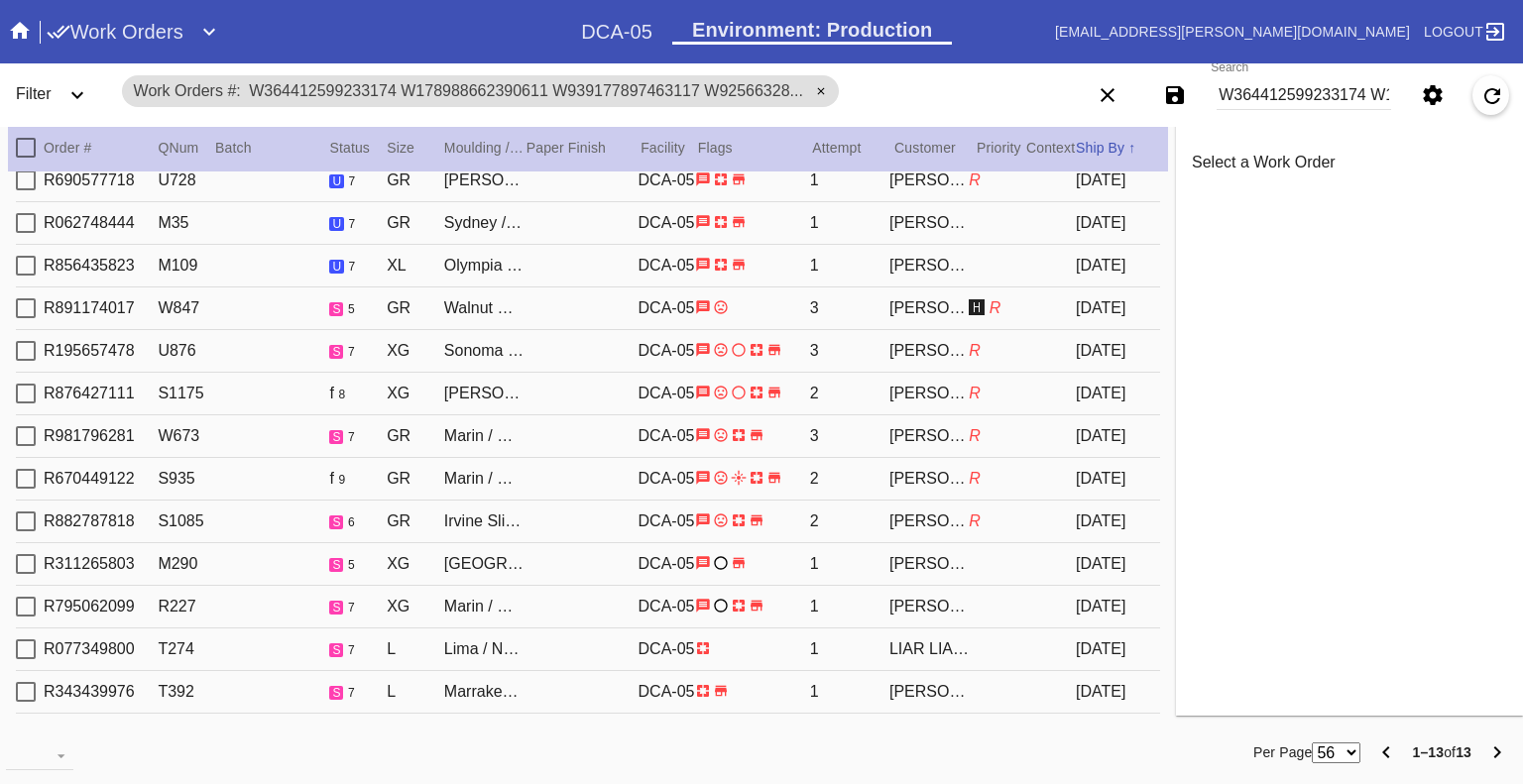 click at bounding box center (26, 180) 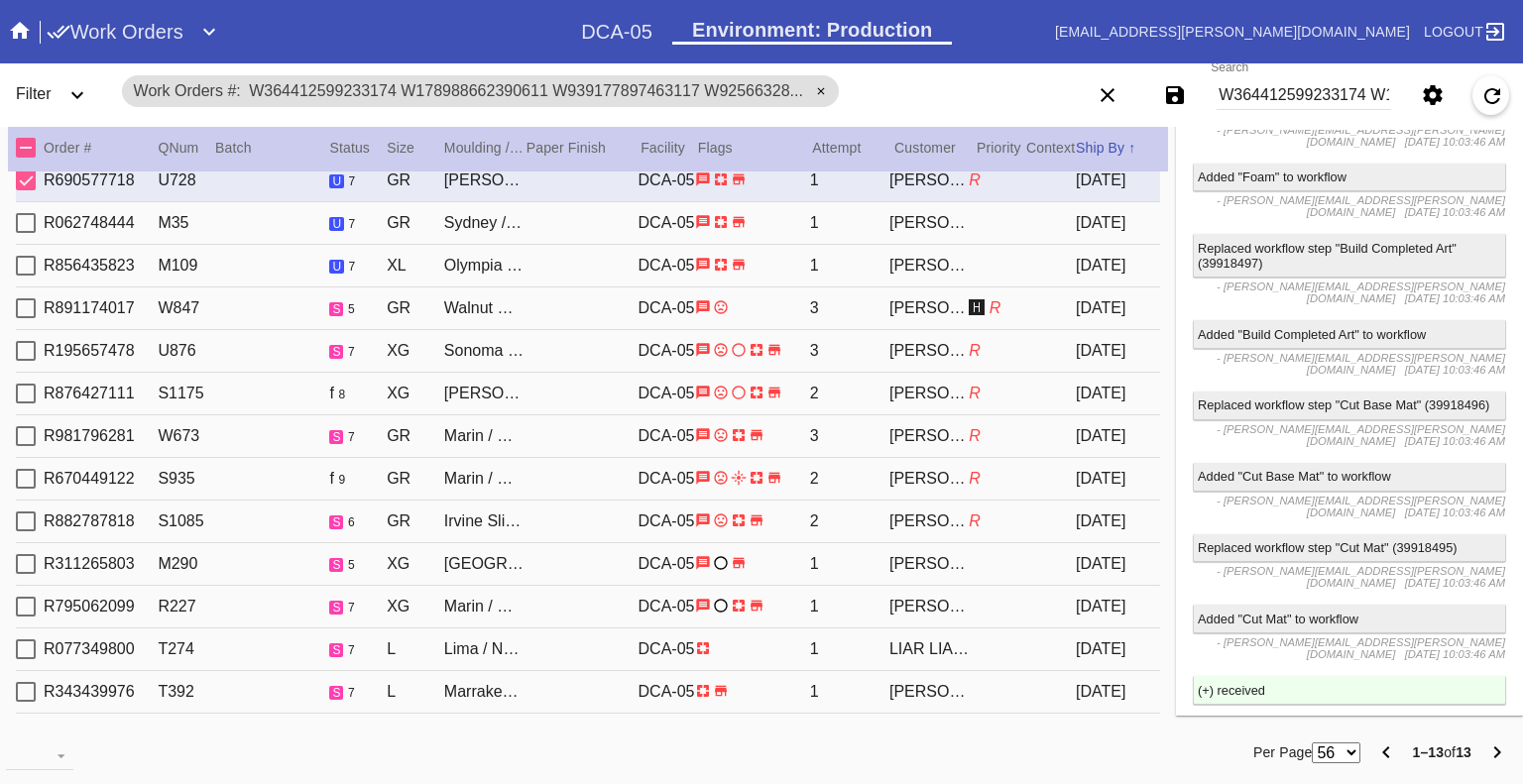 scroll, scrollTop: 4338, scrollLeft: 0, axis: vertical 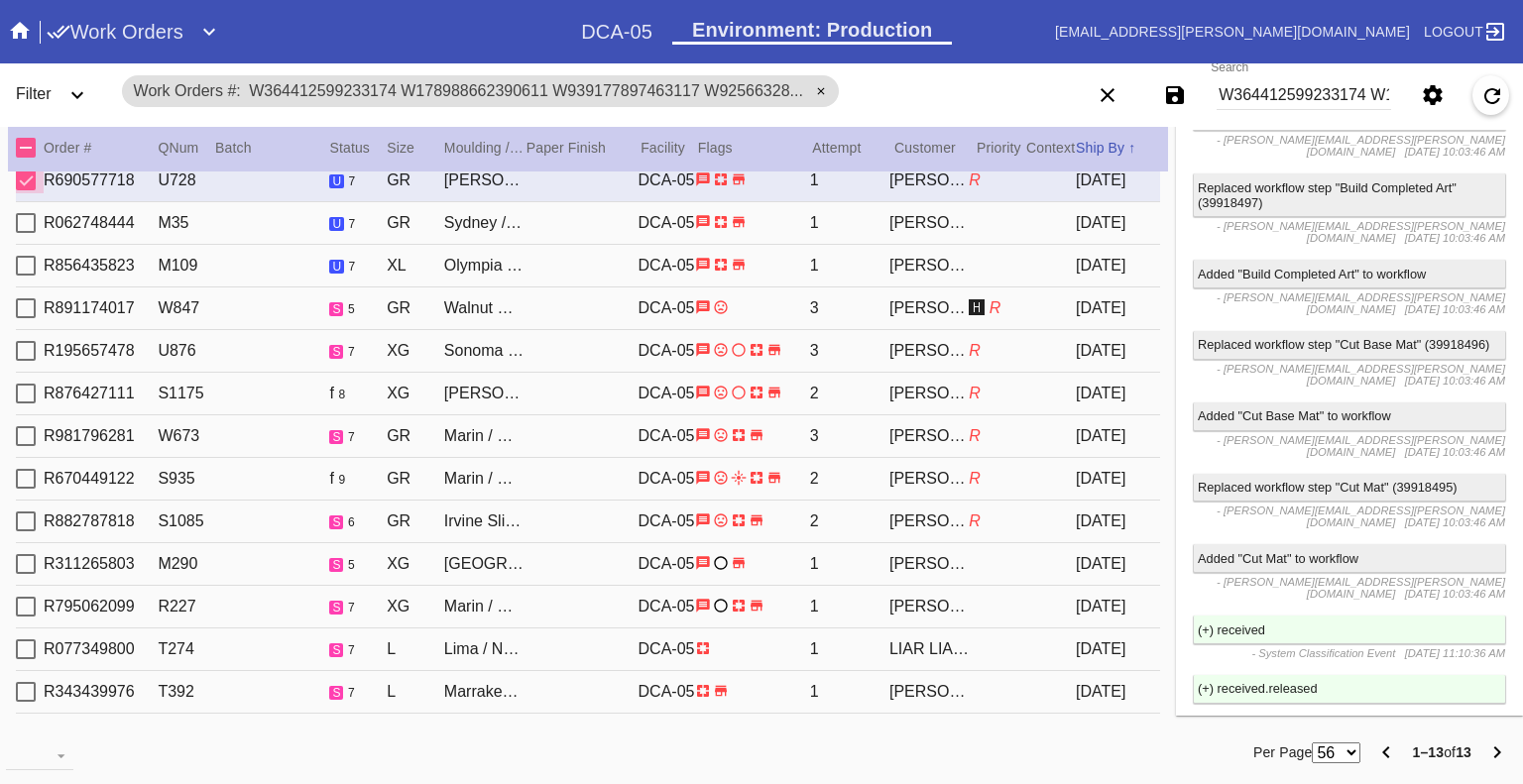 click at bounding box center [26, 180] 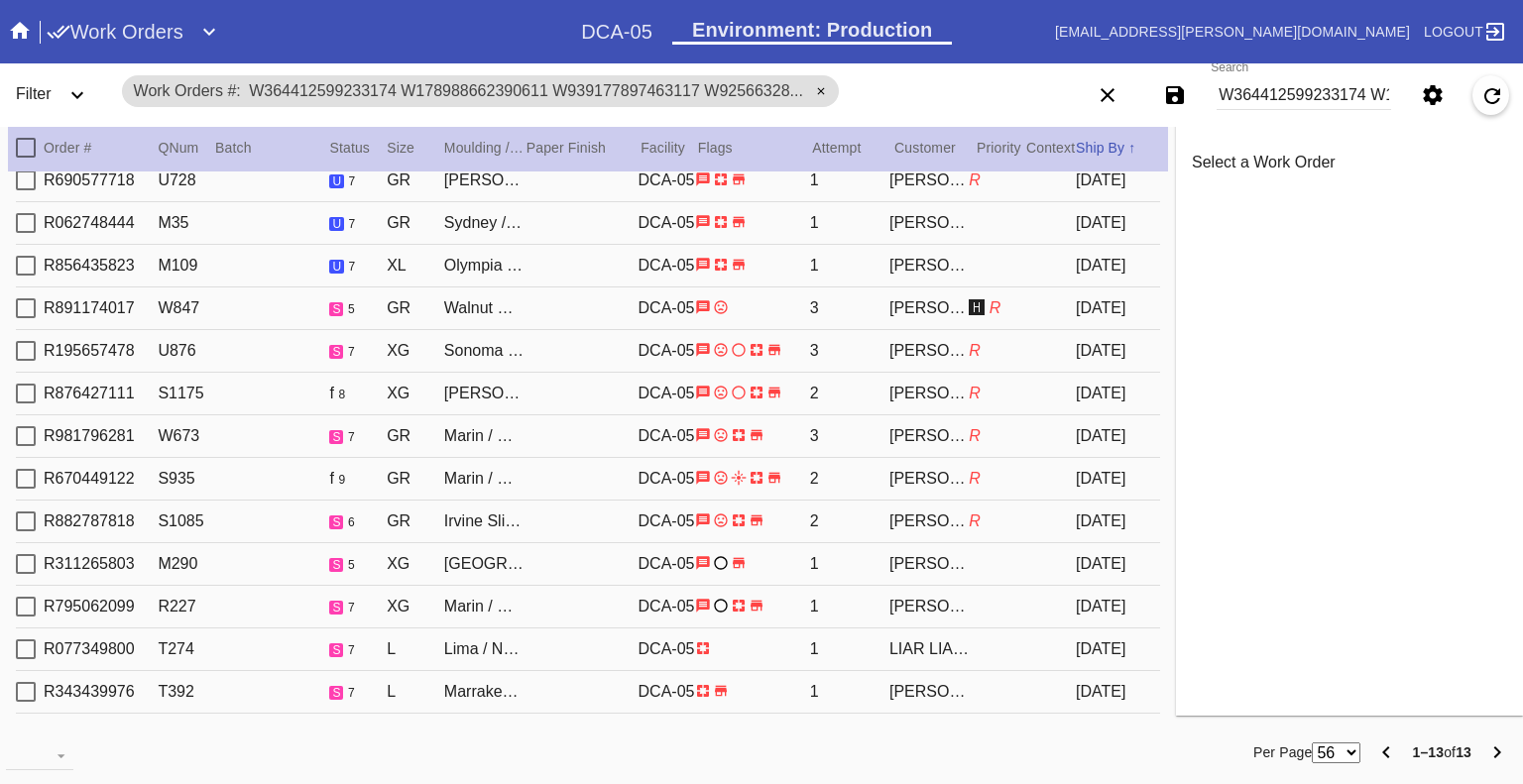 click at bounding box center [26, 308] 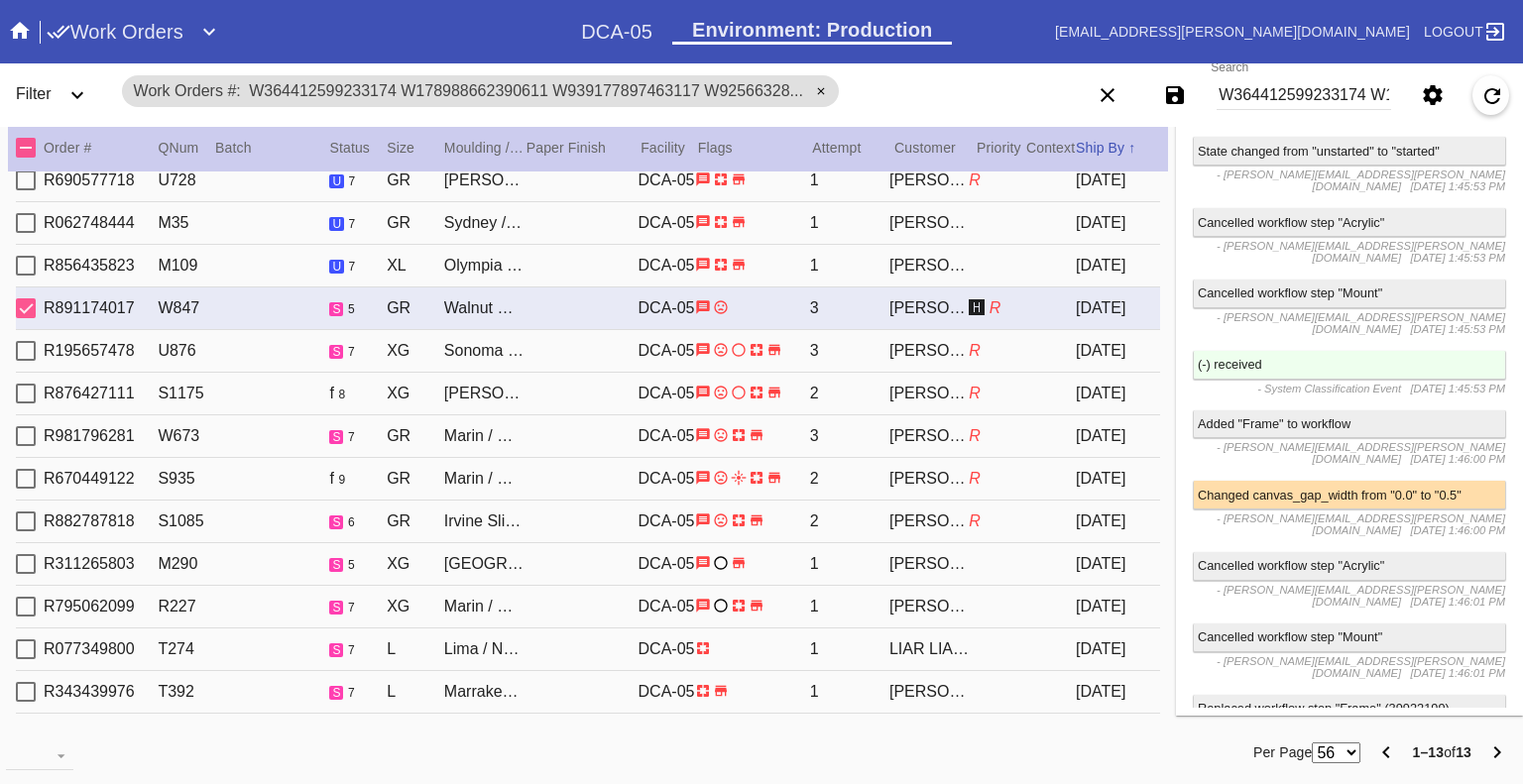 scroll, scrollTop: 4625, scrollLeft: 0, axis: vertical 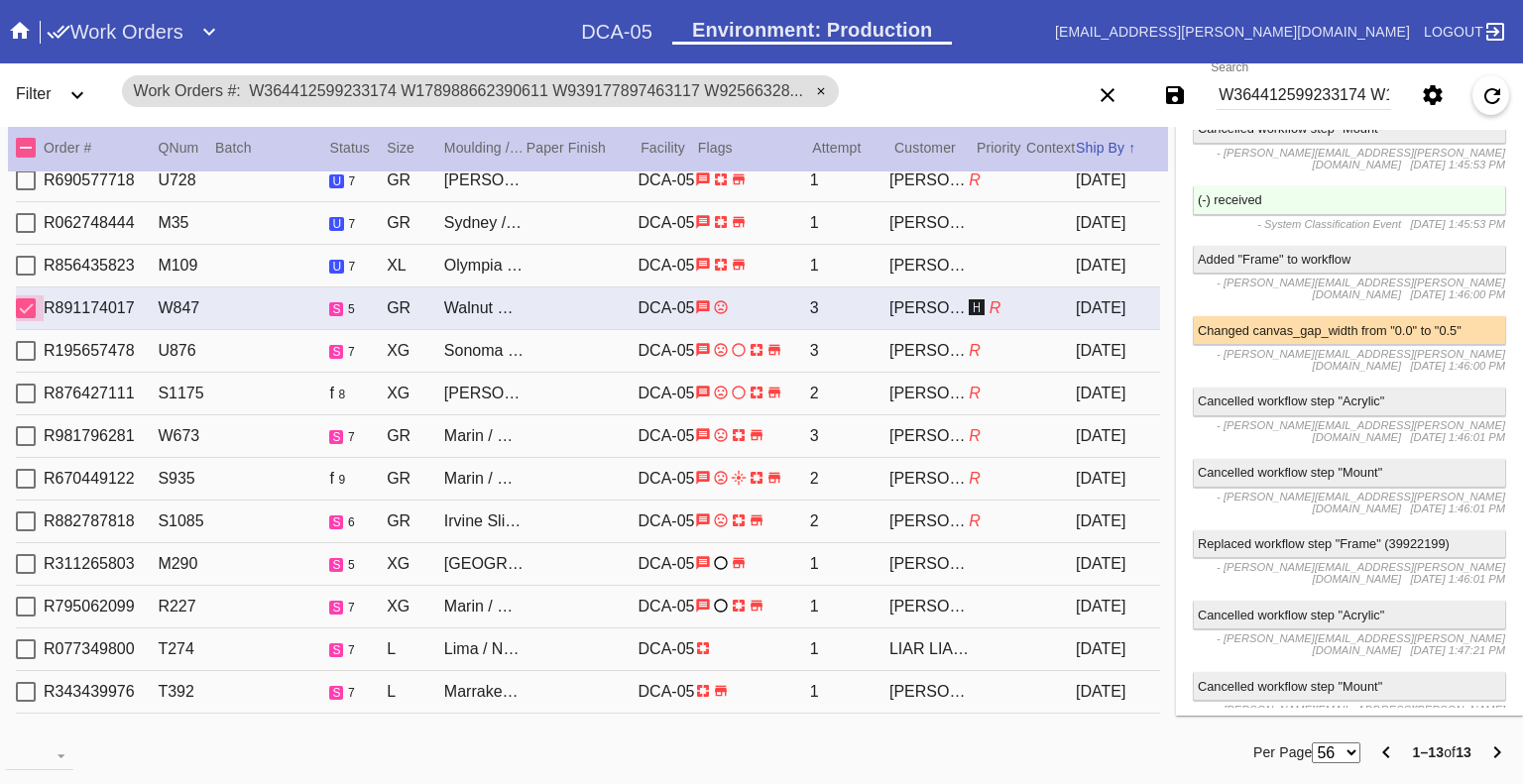 drag, startPoint x: 29, startPoint y: 317, endPoint x: 28, endPoint y: 334, distance: 17.029386 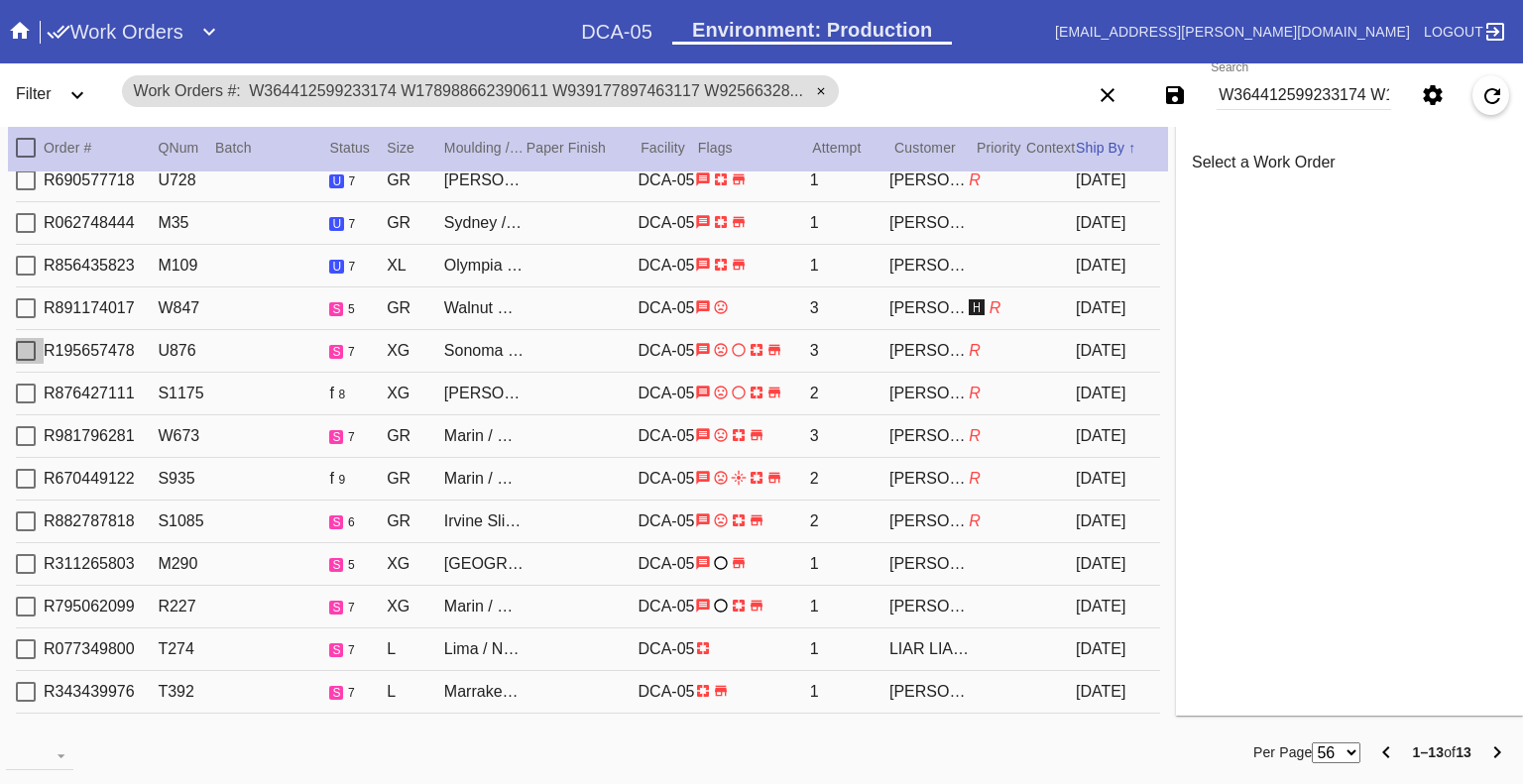 click at bounding box center [26, 351] 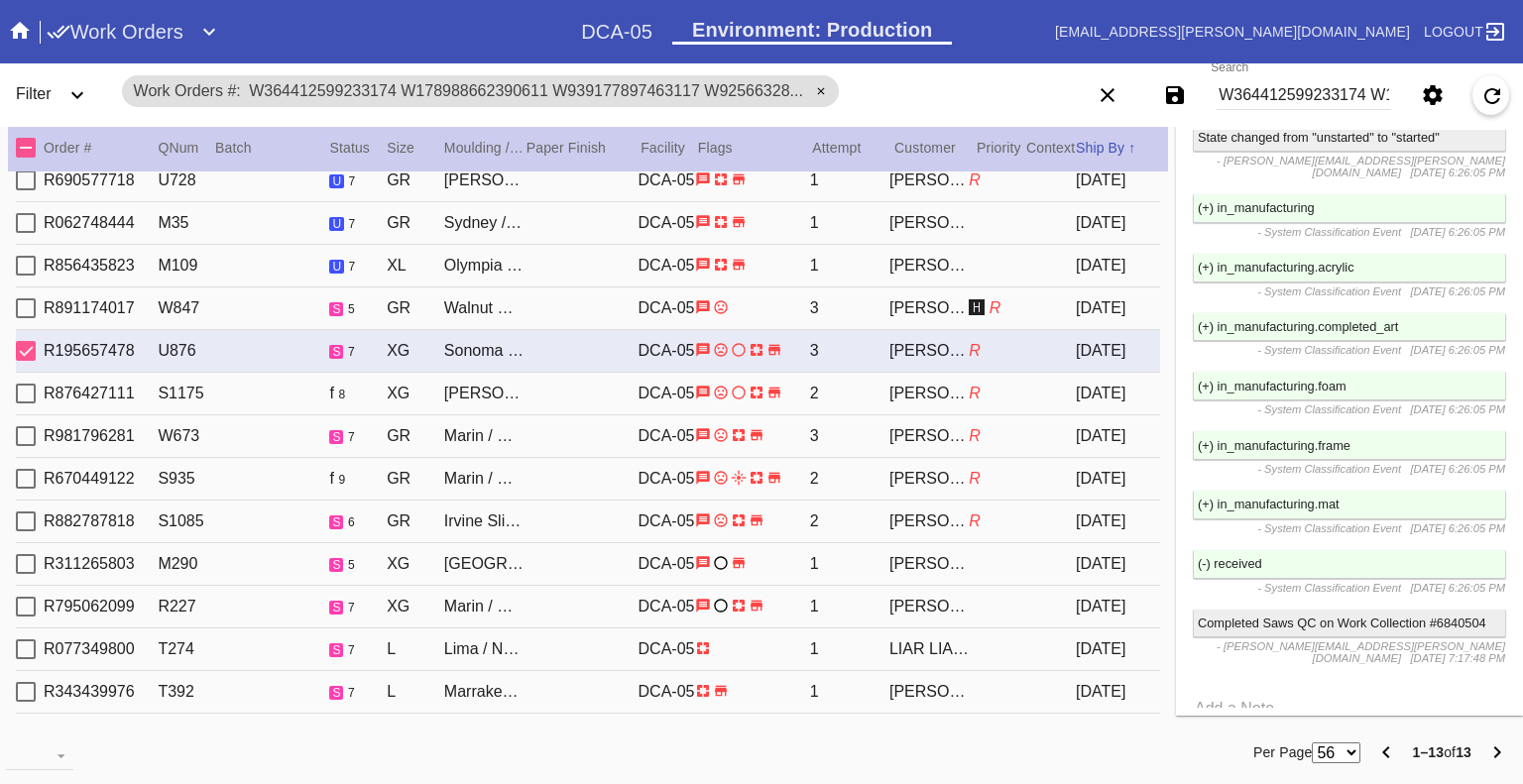 scroll, scrollTop: 3059, scrollLeft: 0, axis: vertical 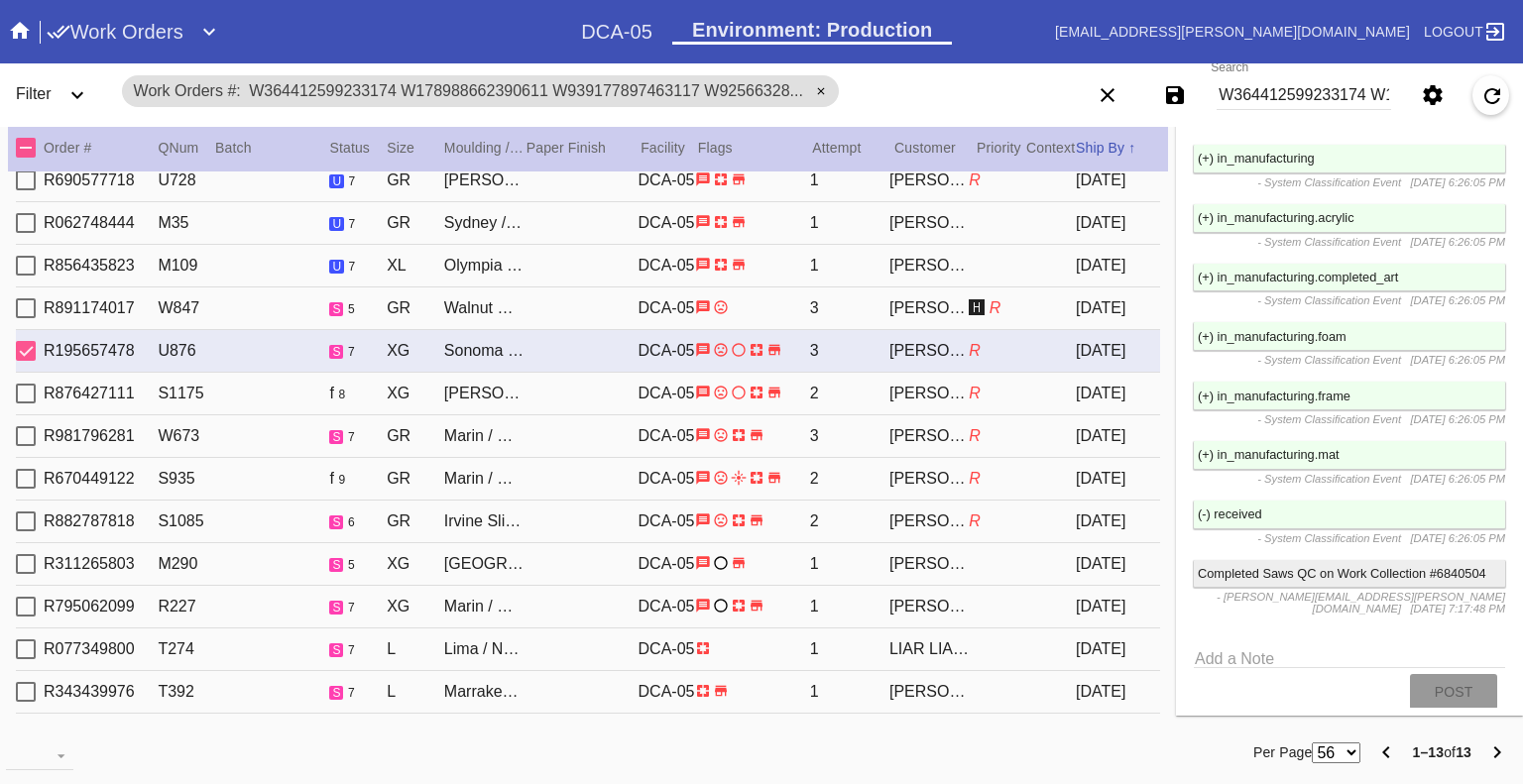 click at bounding box center [26, 351] 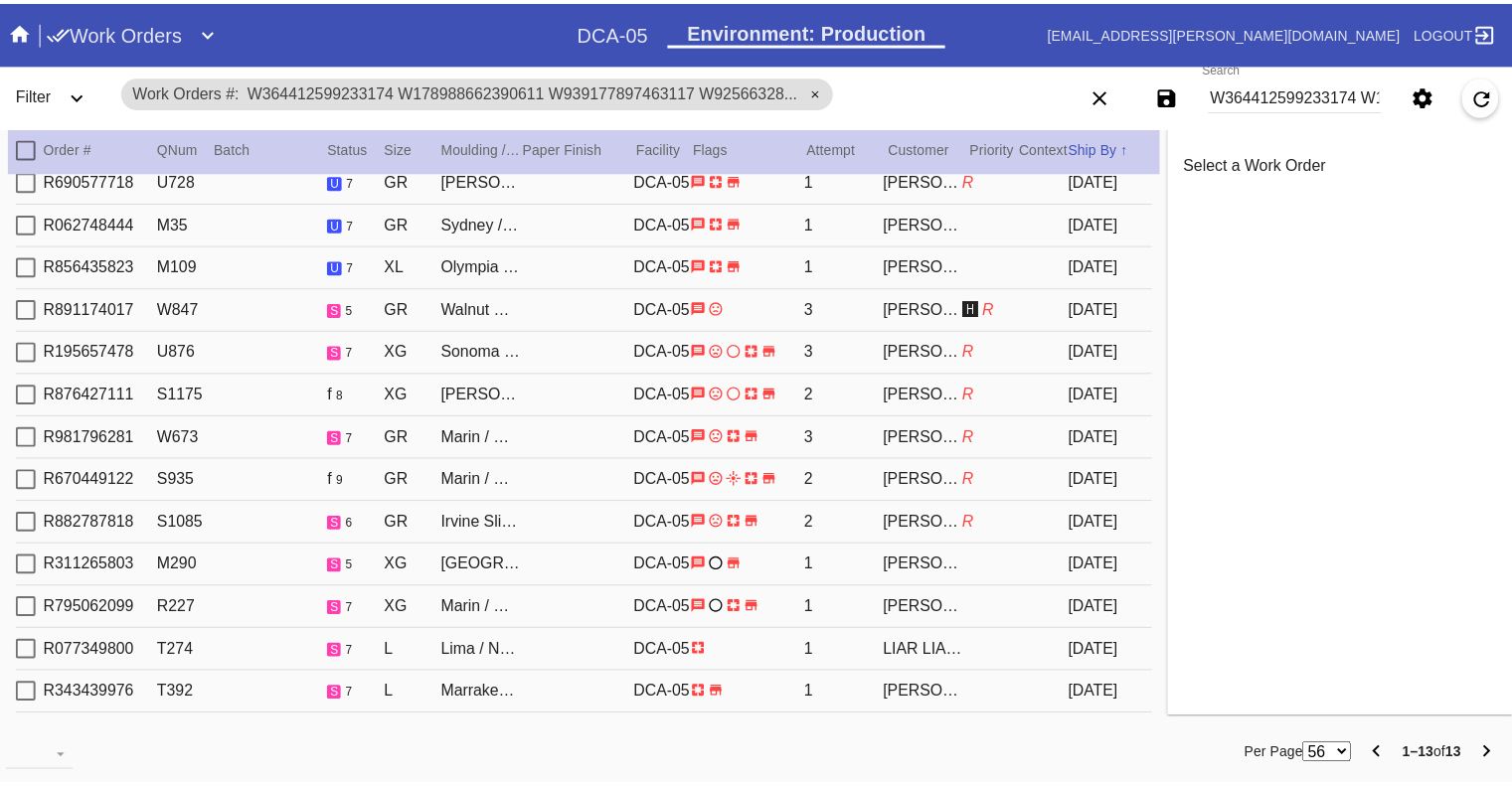 scroll, scrollTop: 0, scrollLeft: 0, axis: both 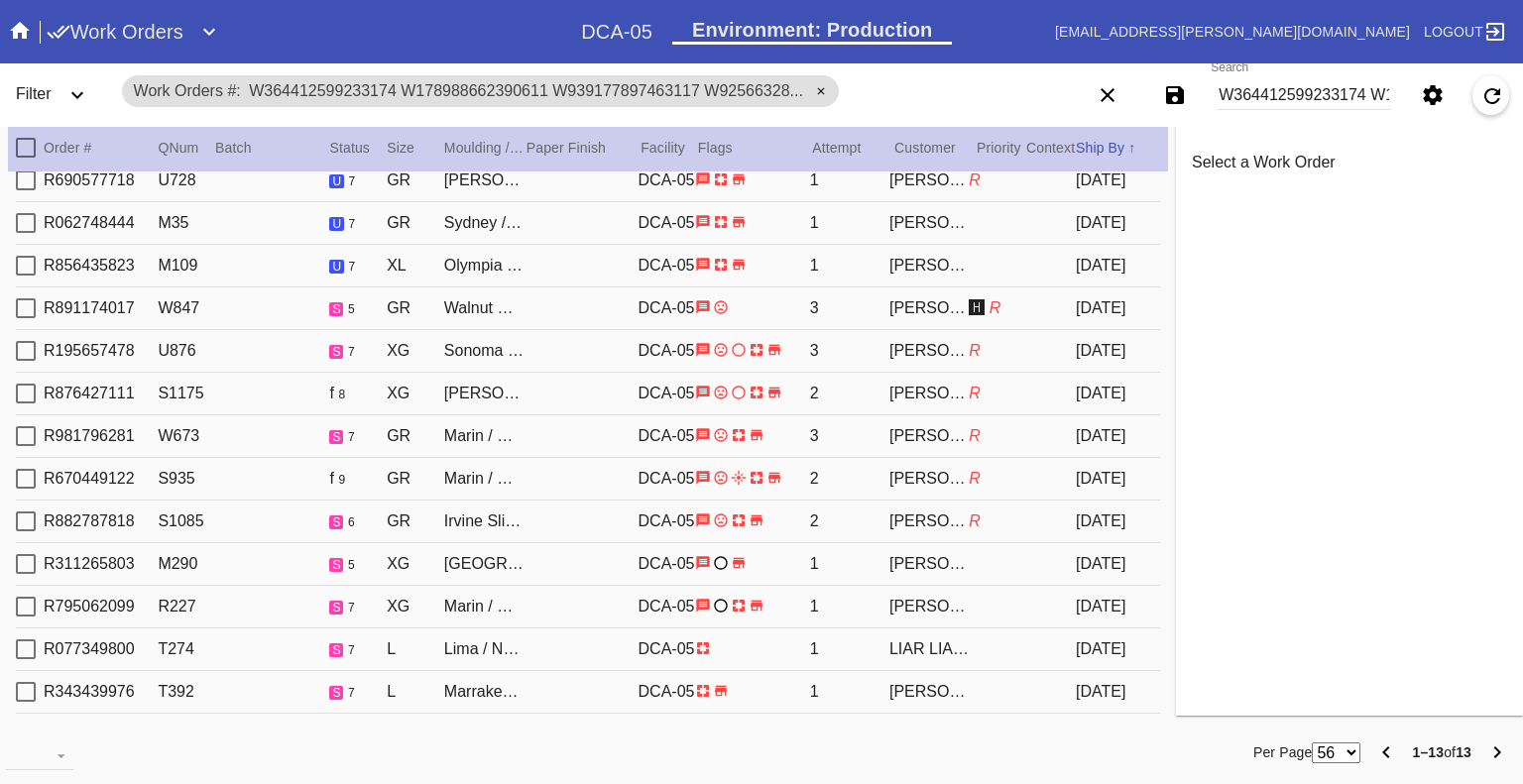 click on "Work Orders" at bounding box center (115, 32) 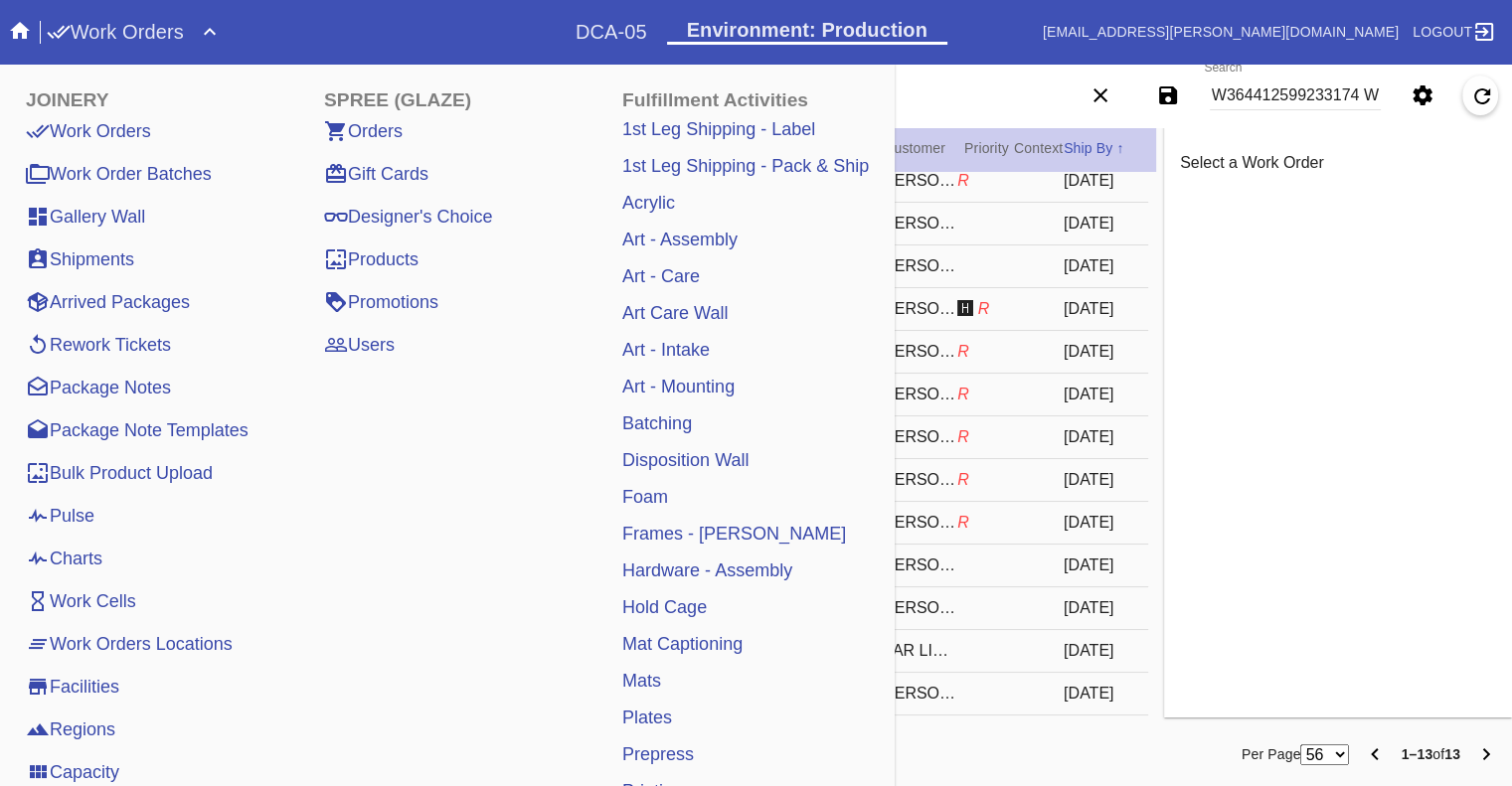 click on "Pulse" at bounding box center [60, 516] 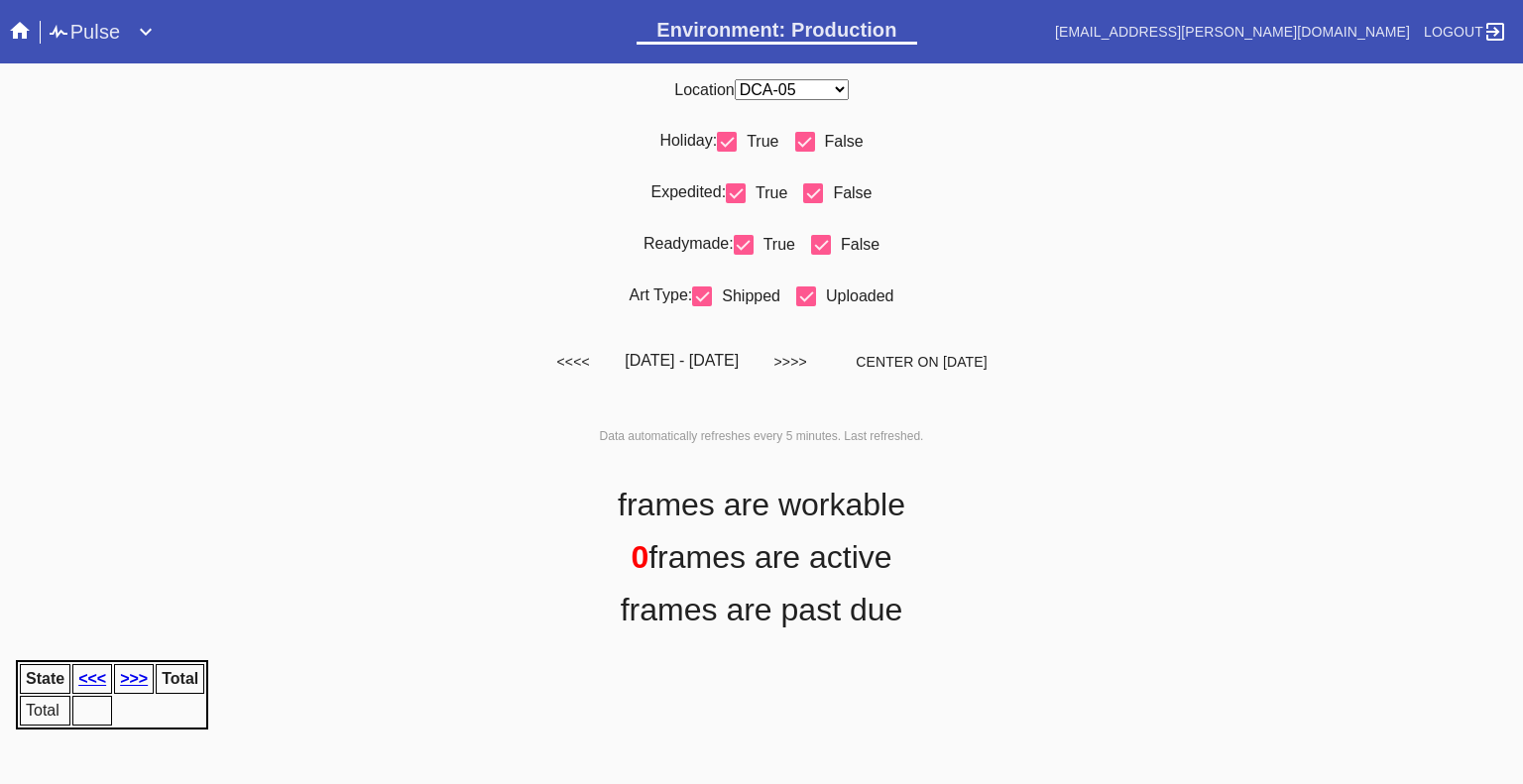 scroll, scrollTop: 0, scrollLeft: 0, axis: both 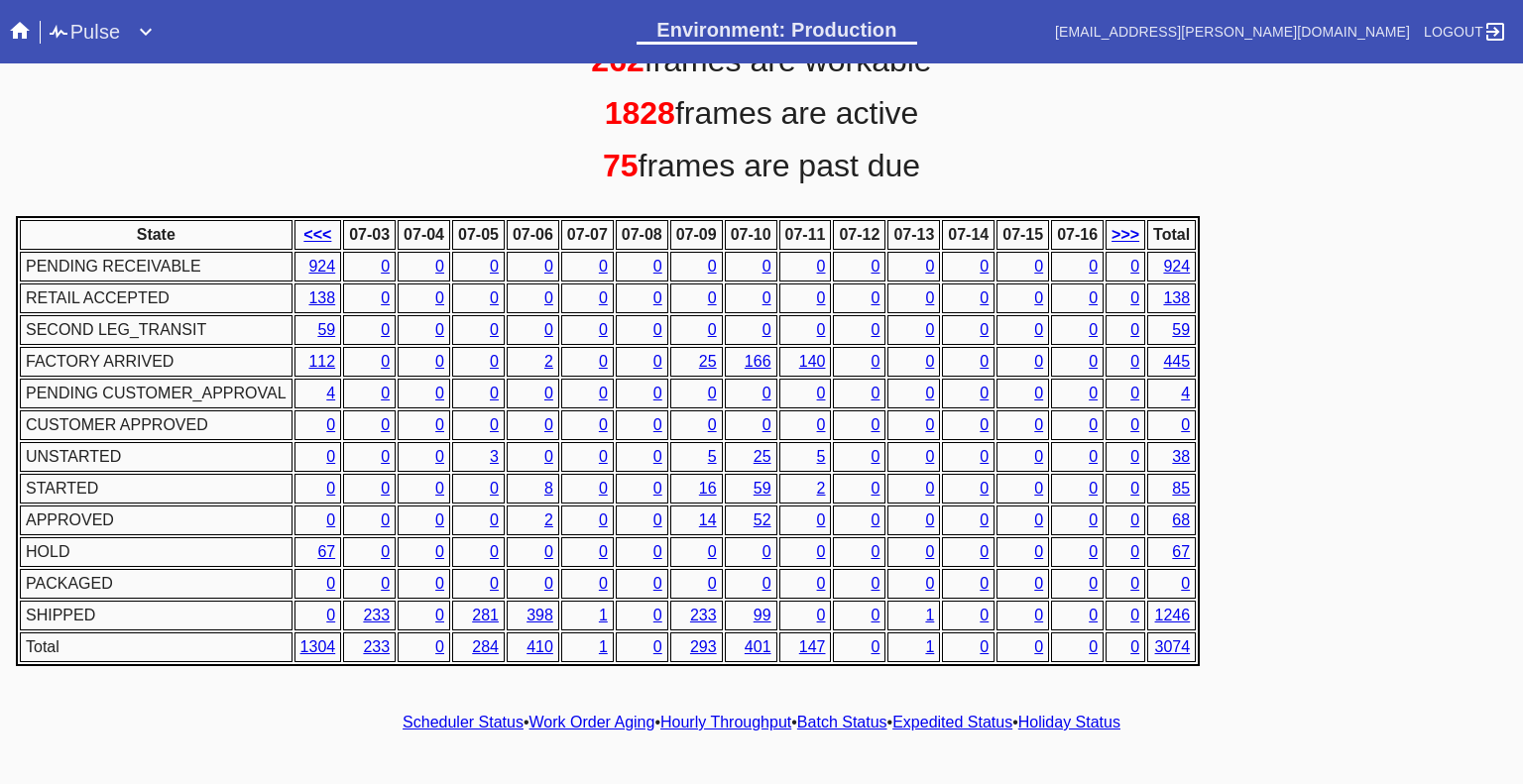 click on "Hourly Throughput" at bounding box center [726, 722] 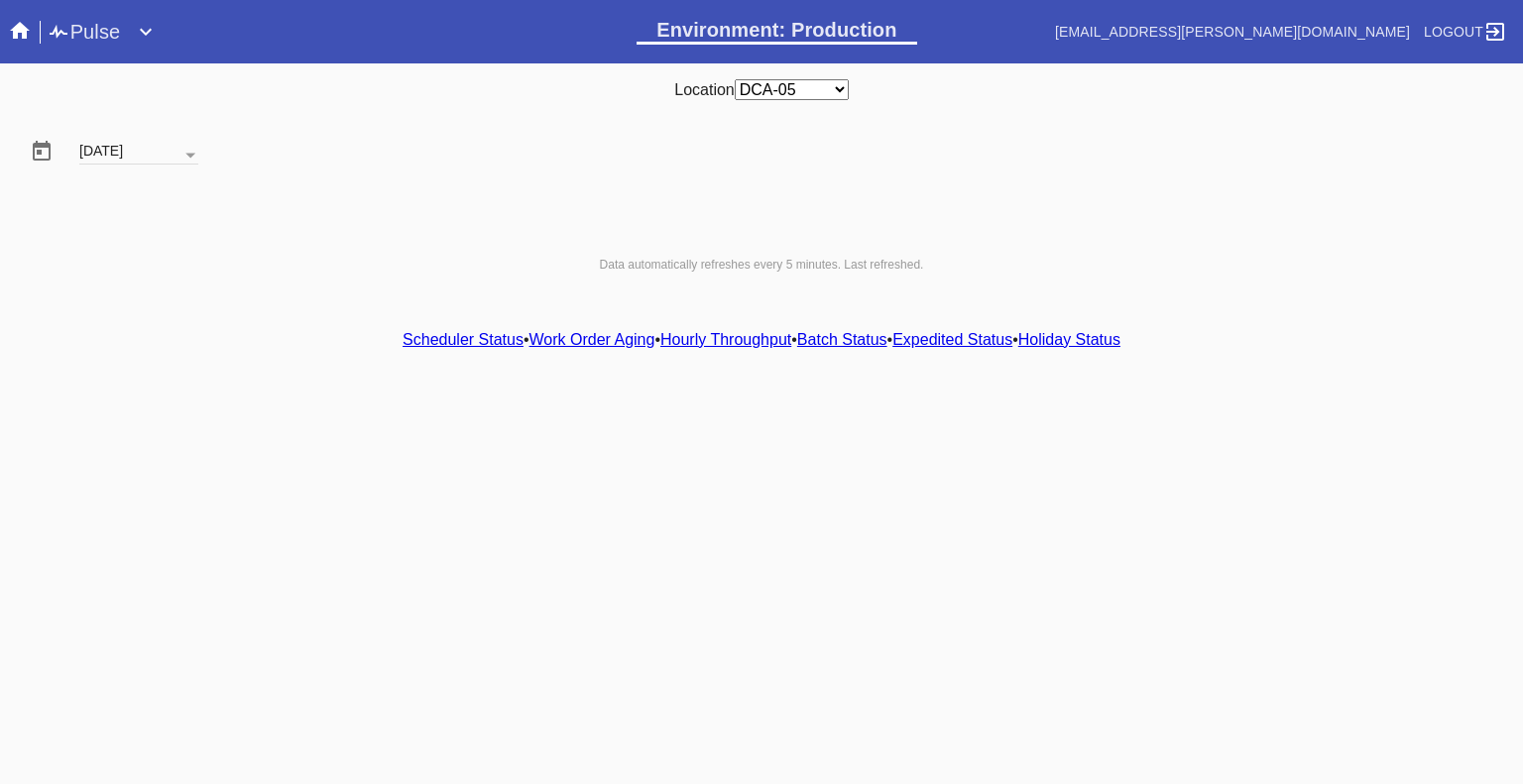 scroll, scrollTop: 0, scrollLeft: 0, axis: both 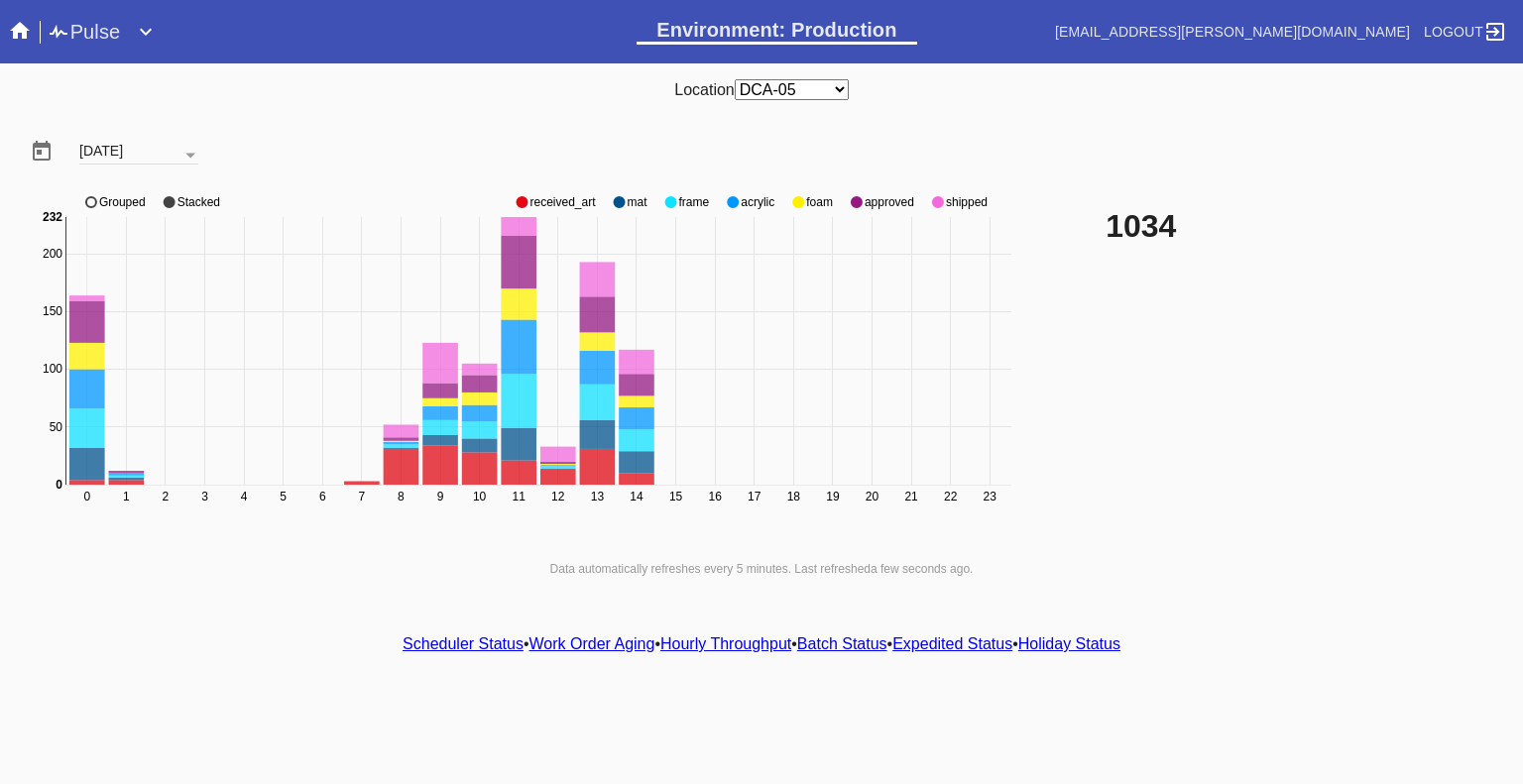click 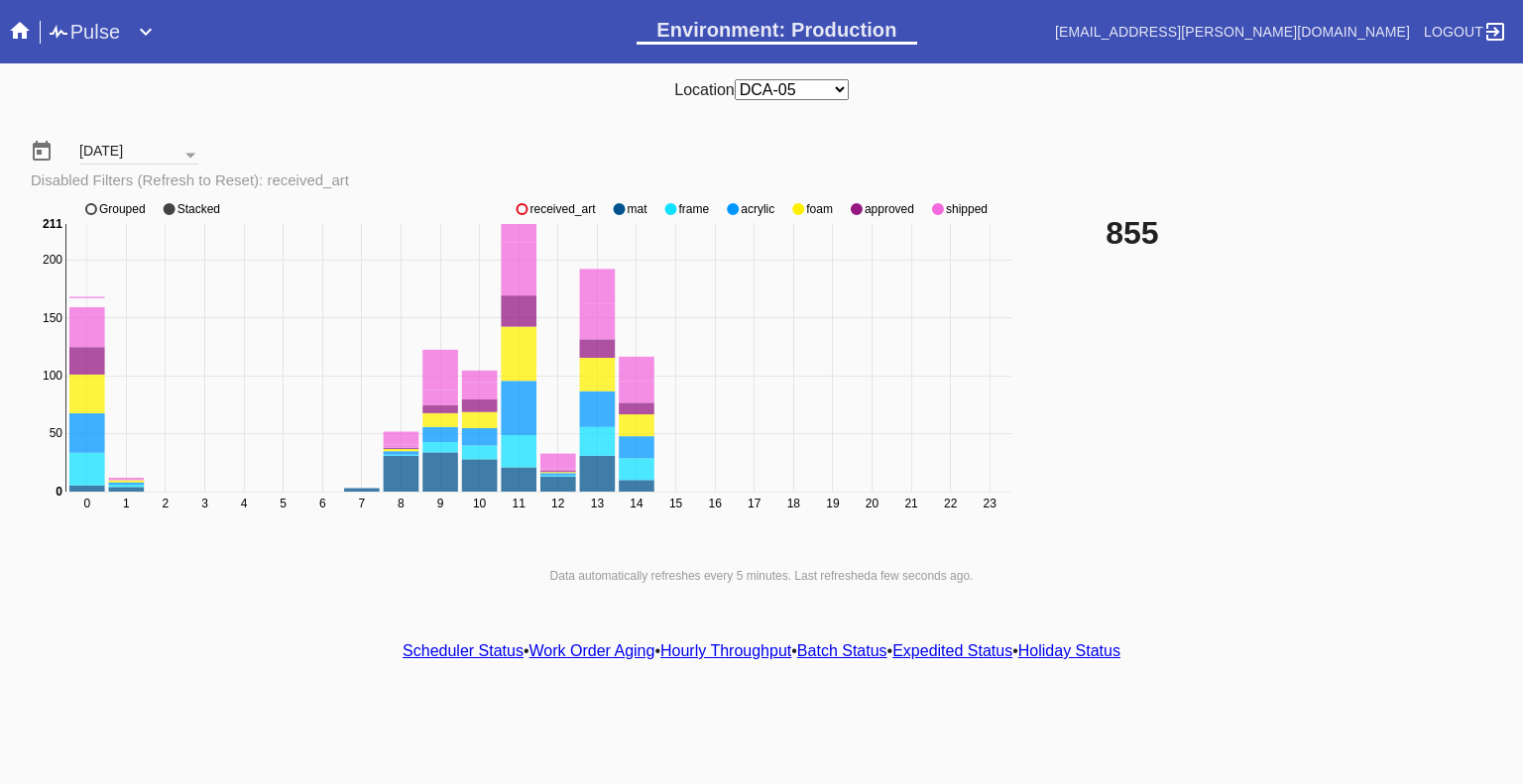 click on "0 1 2 3 4 5 6 7 8 9 10 11 12 13 14 15 16 17 18 19 20 21 22 23 0 50 100 150 200 0 211 received_art mat frame acrylic foam approved shipped Grouped Stacked" 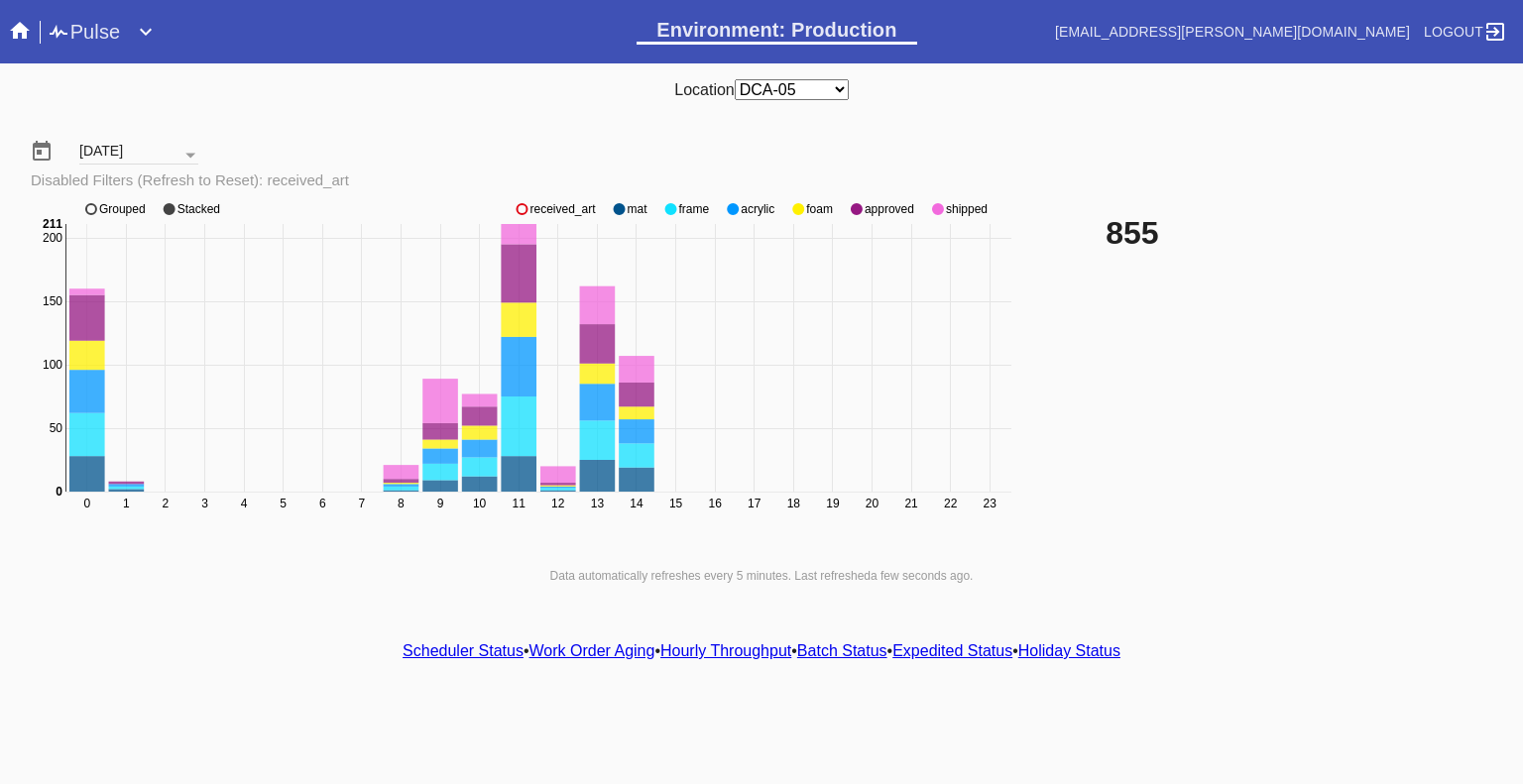 click 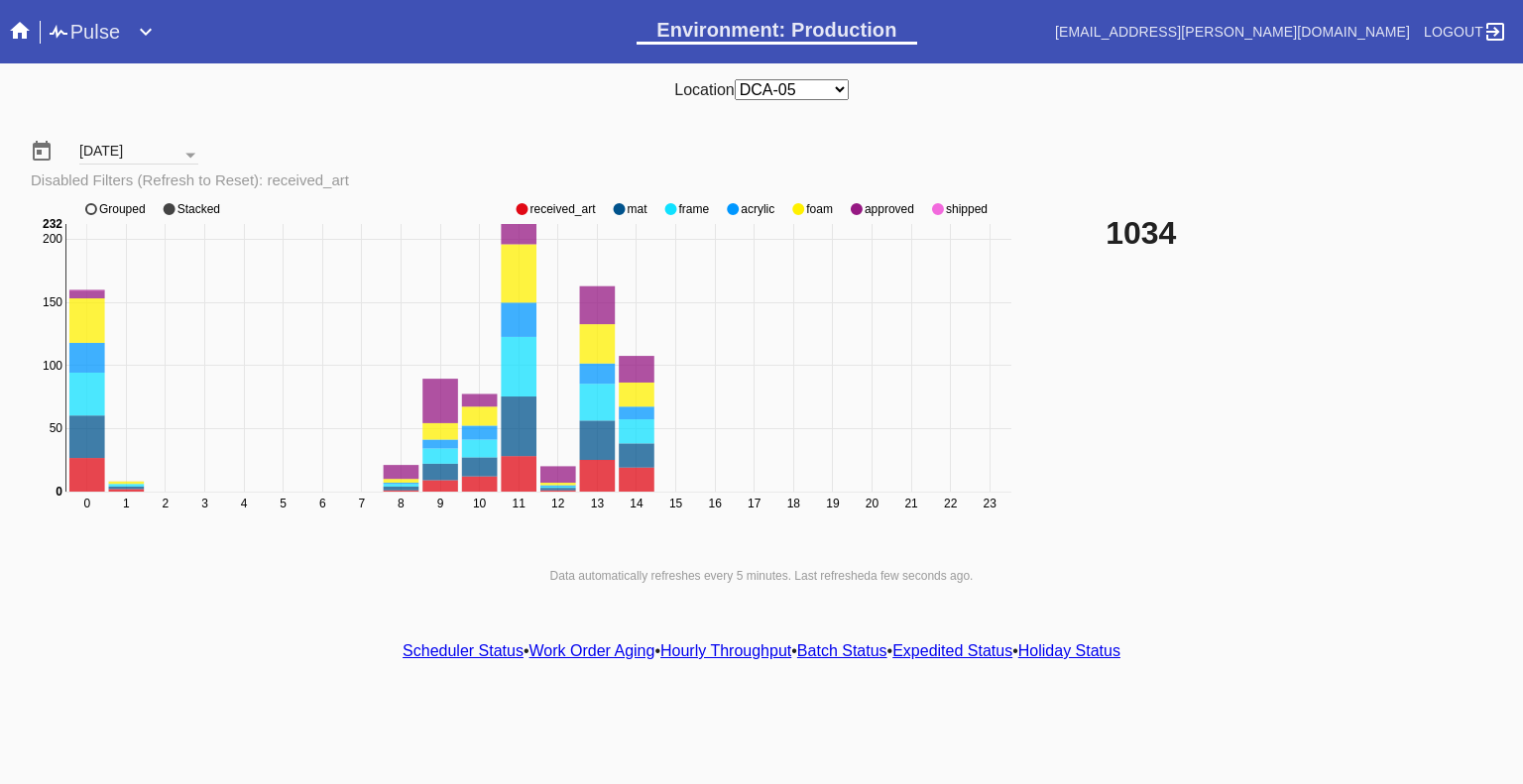 click 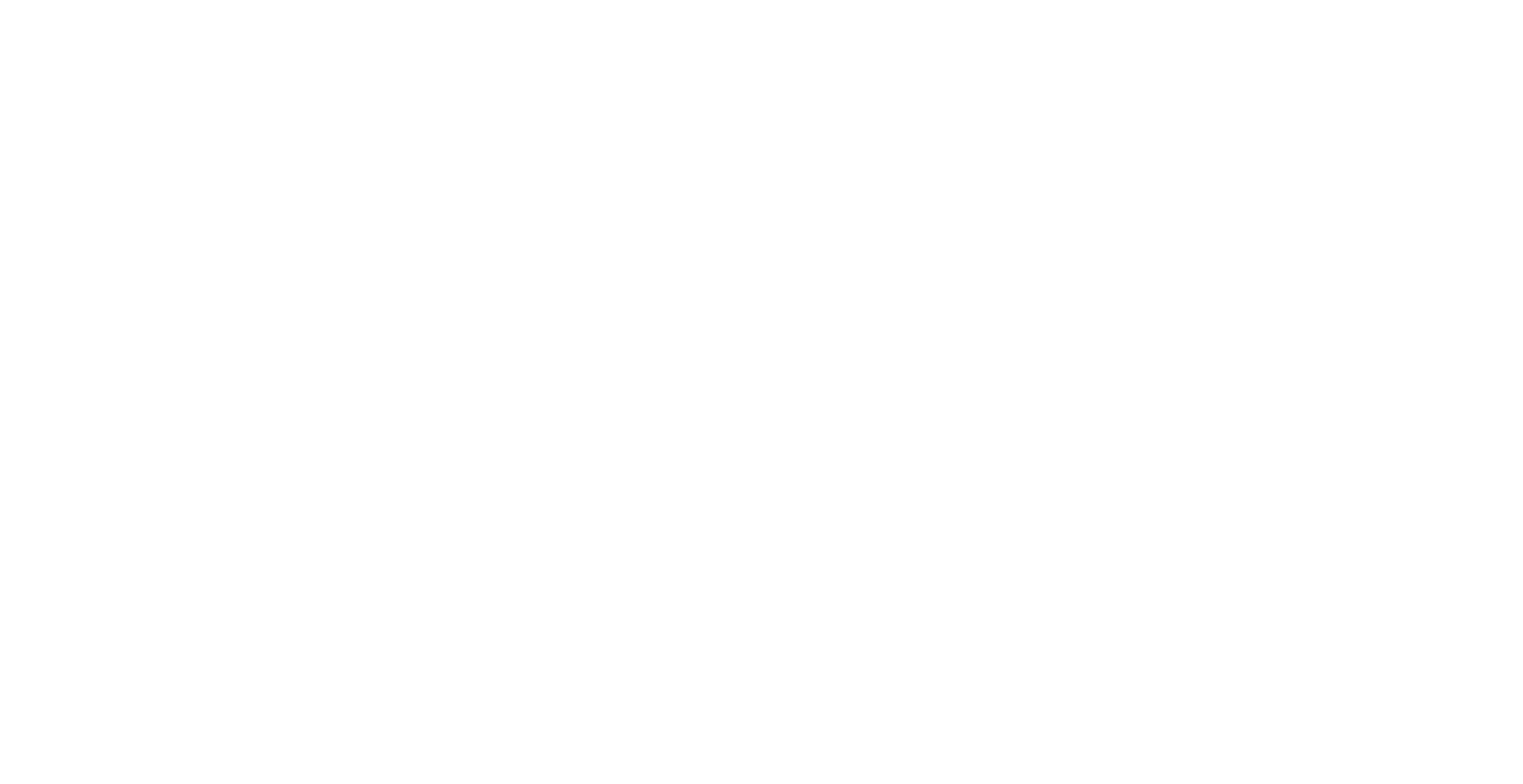 scroll, scrollTop: 0, scrollLeft: 0, axis: both 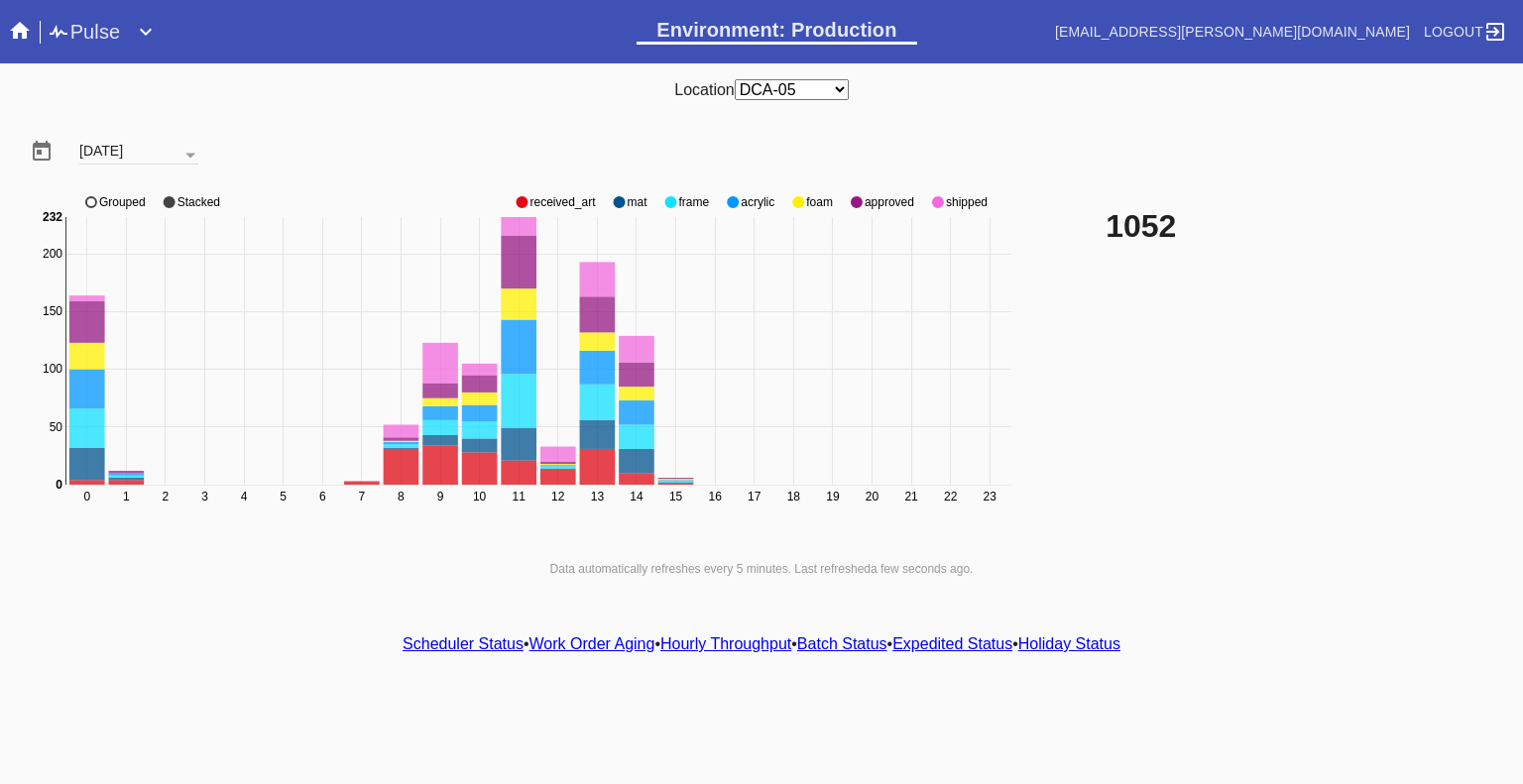 click 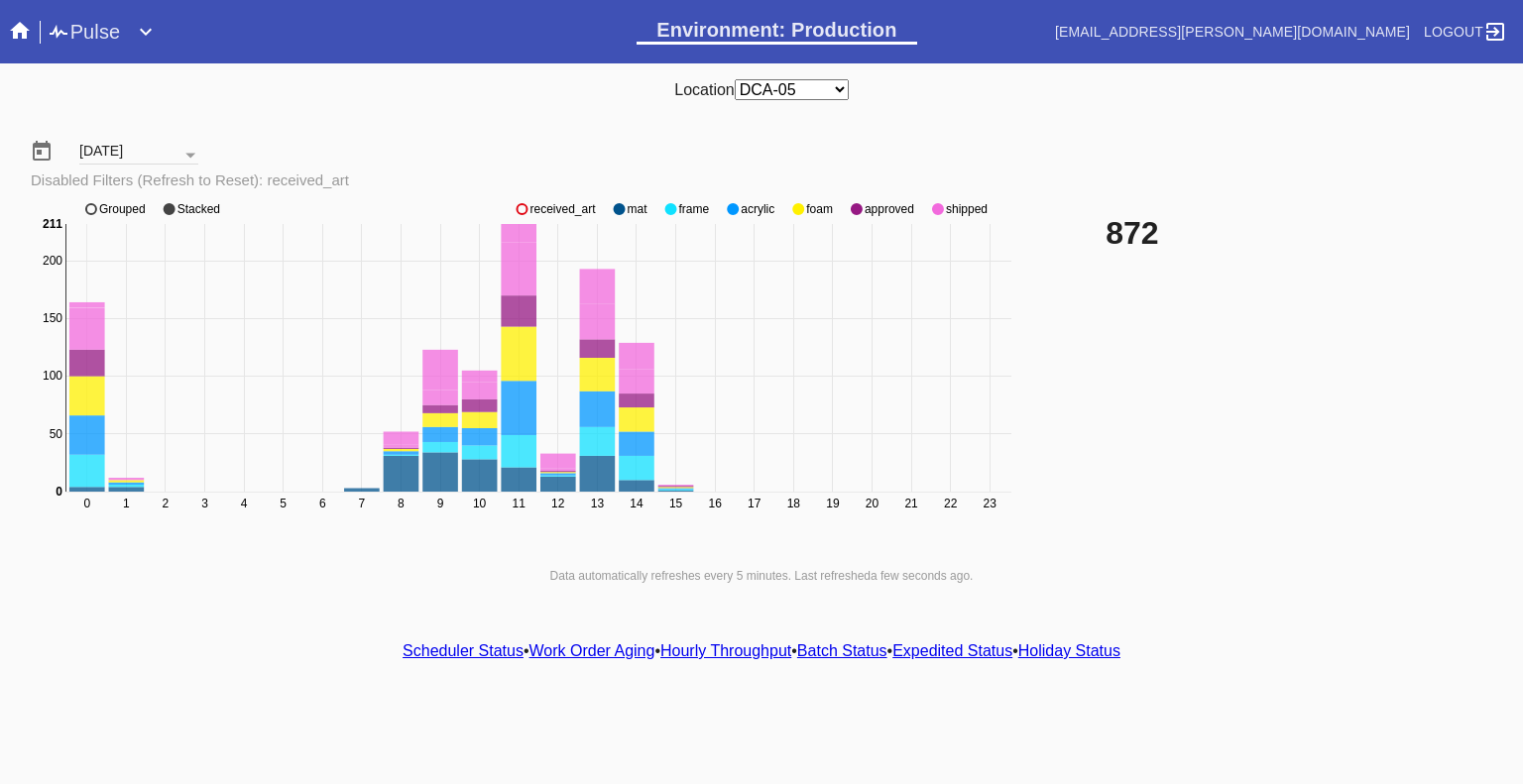 click on "0 1 2 3 4 5 6 7 8 9 10 11 12 13 14 15 16 17 18 19 20 21 22 23 0 50 100 150 200 0 211 received_art mat frame acrylic foam approved shipped Grouped Stacked" 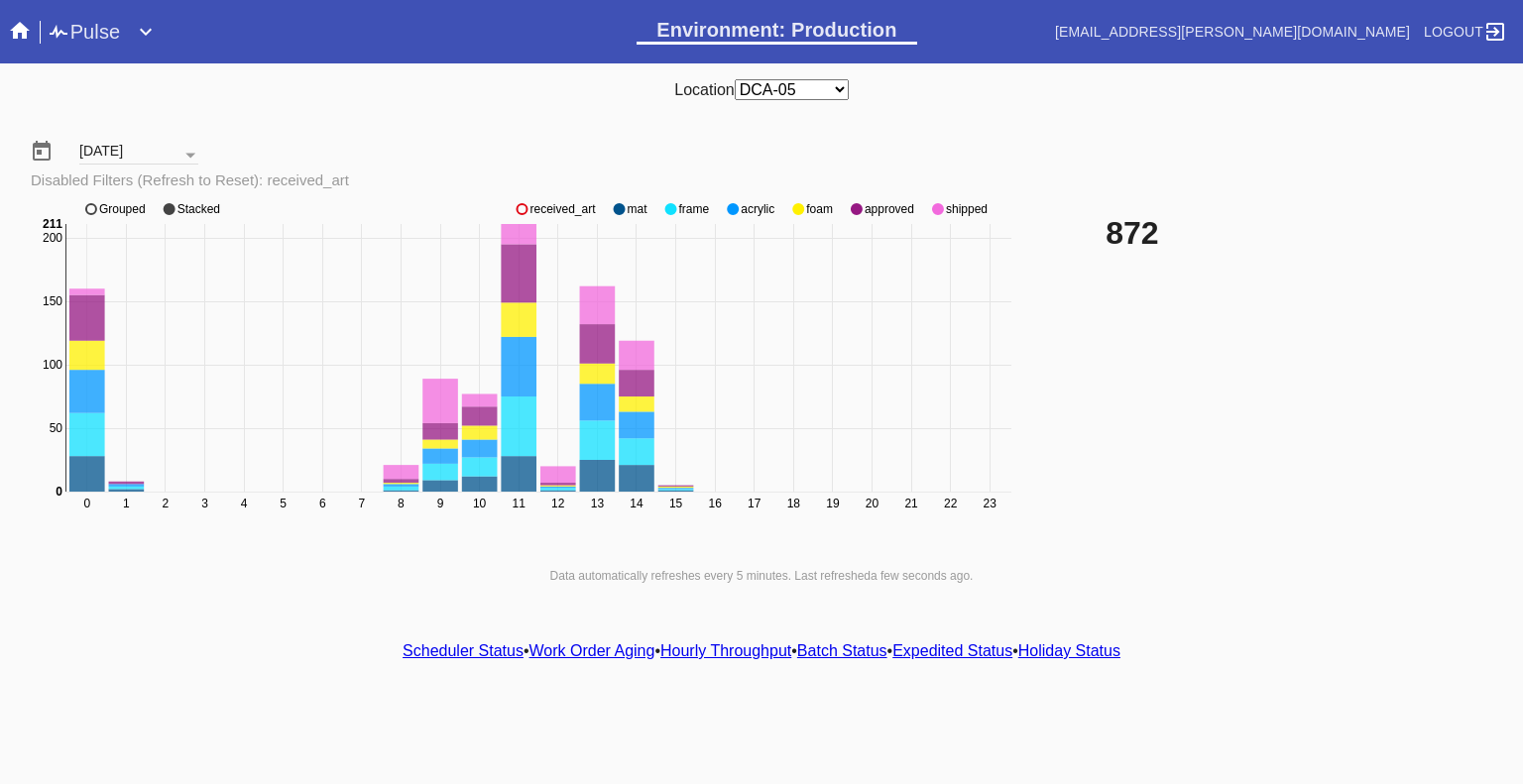 click 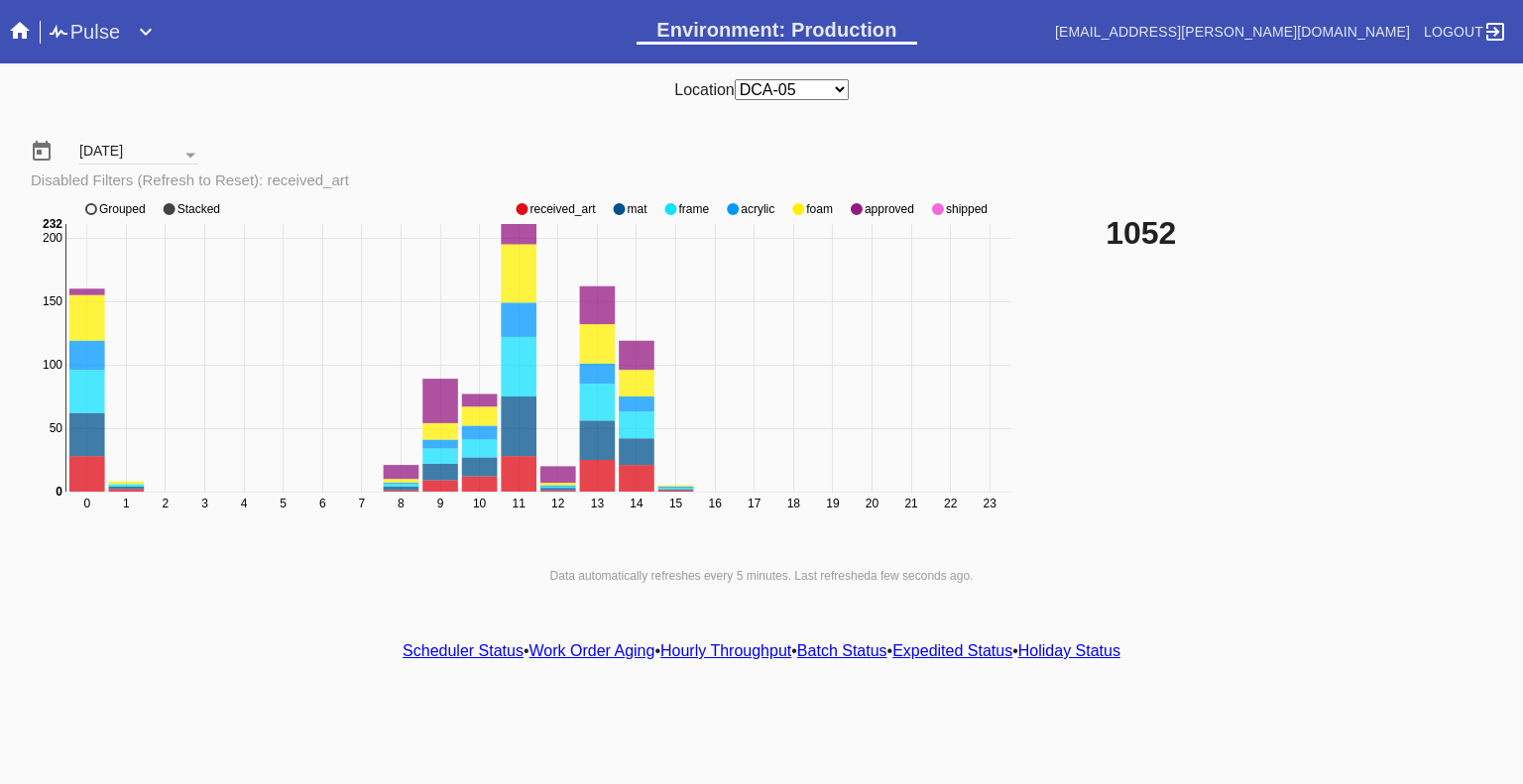 click 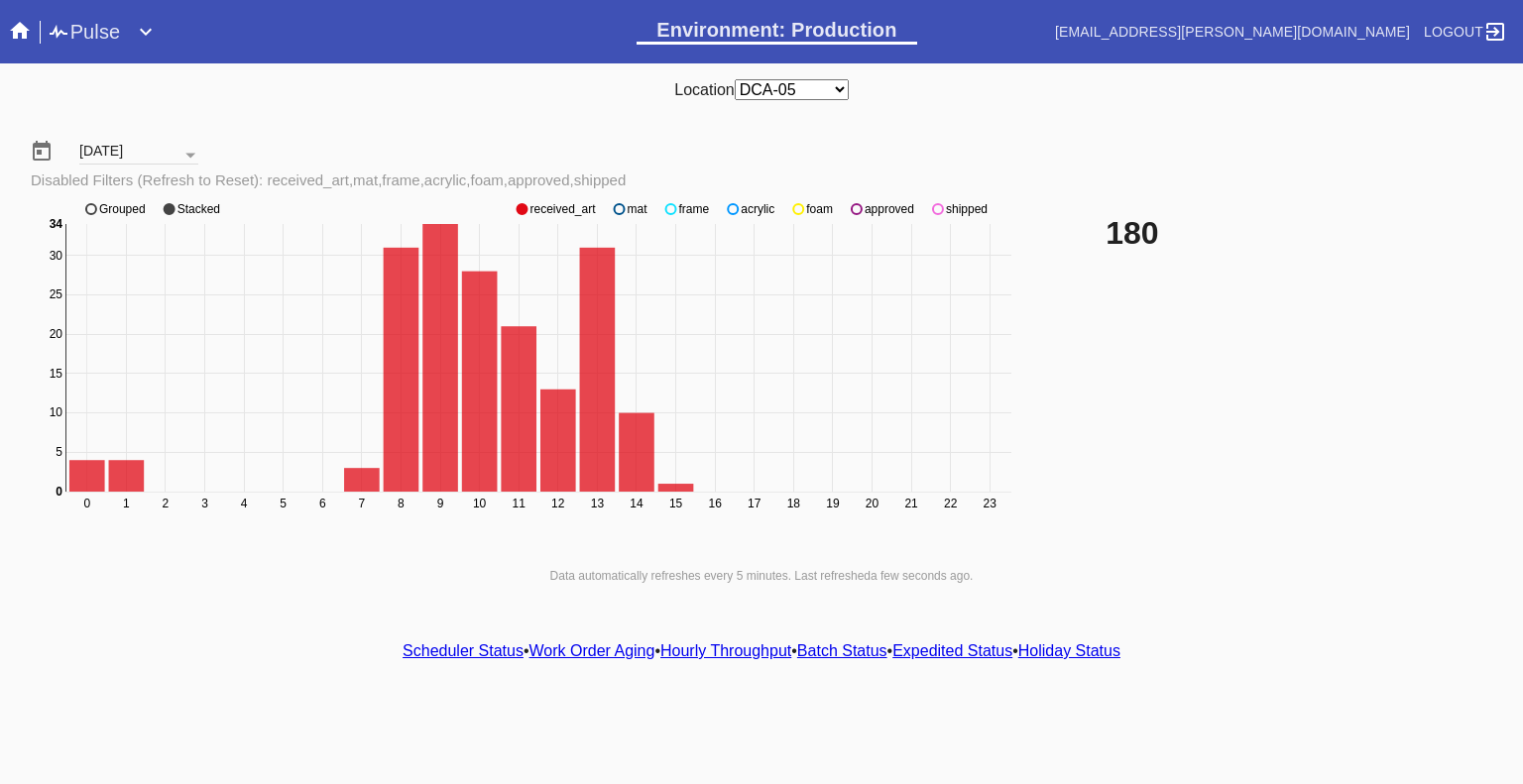 click 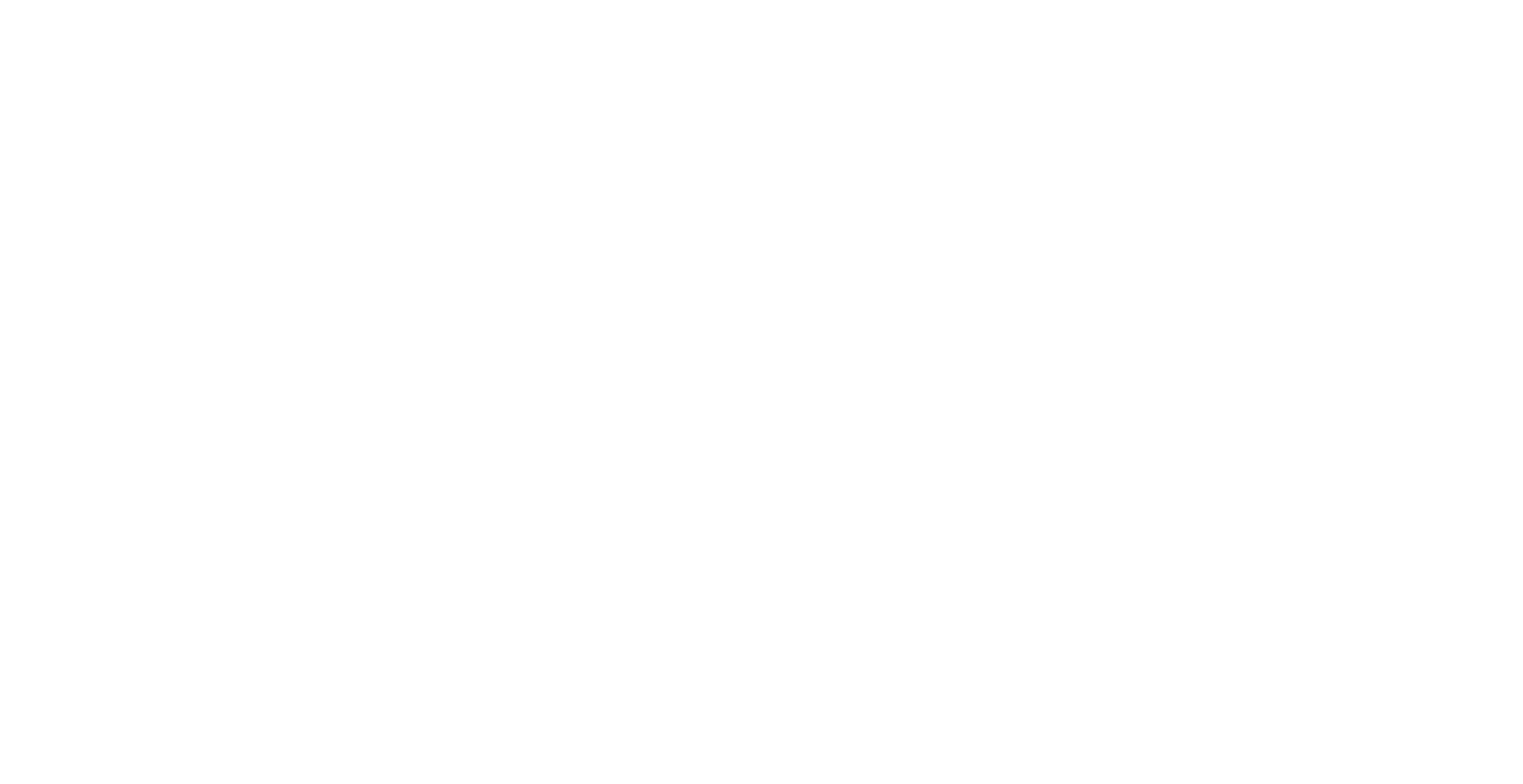 scroll, scrollTop: 0, scrollLeft: 0, axis: both 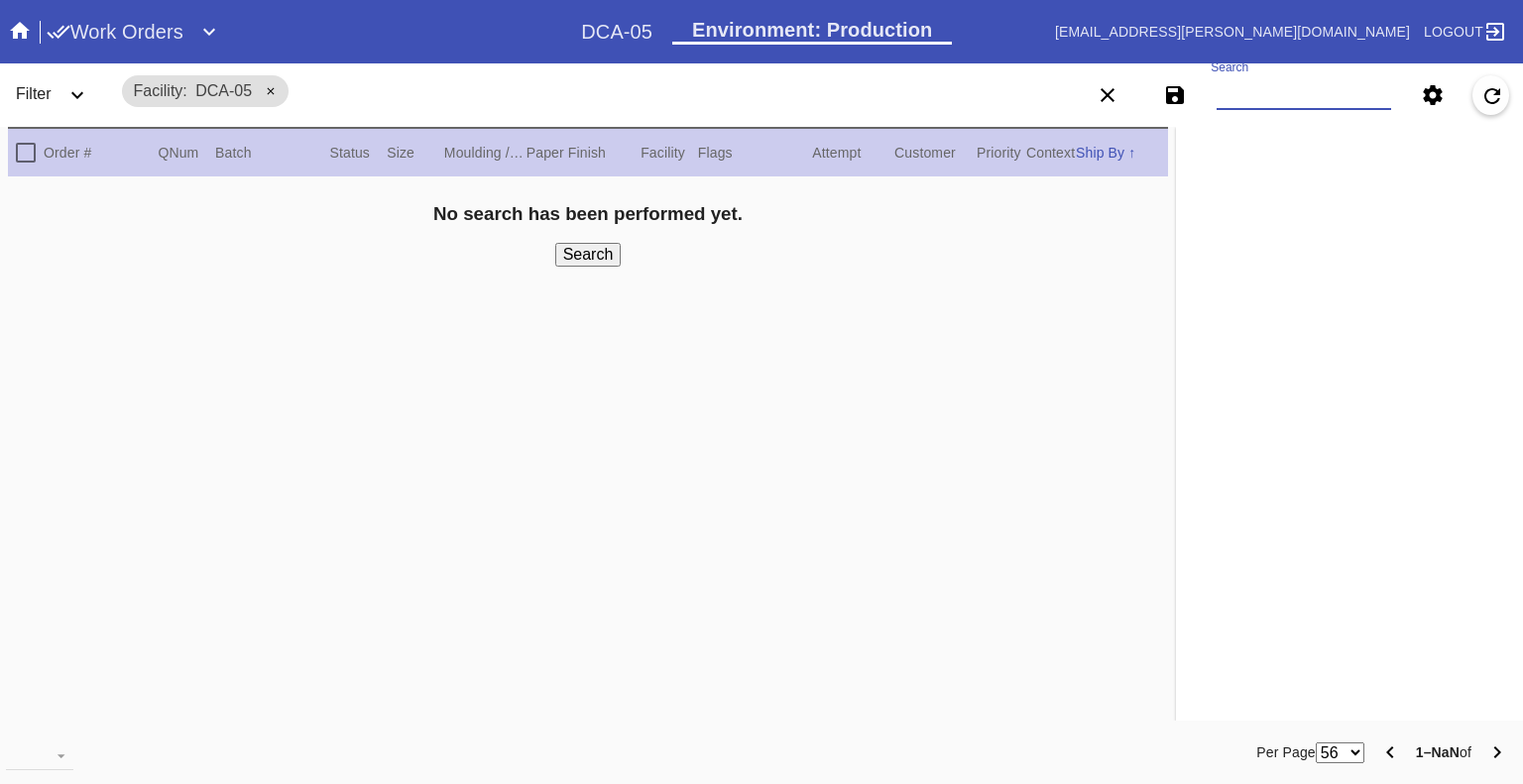 click on "Search" at bounding box center [1304, 95] 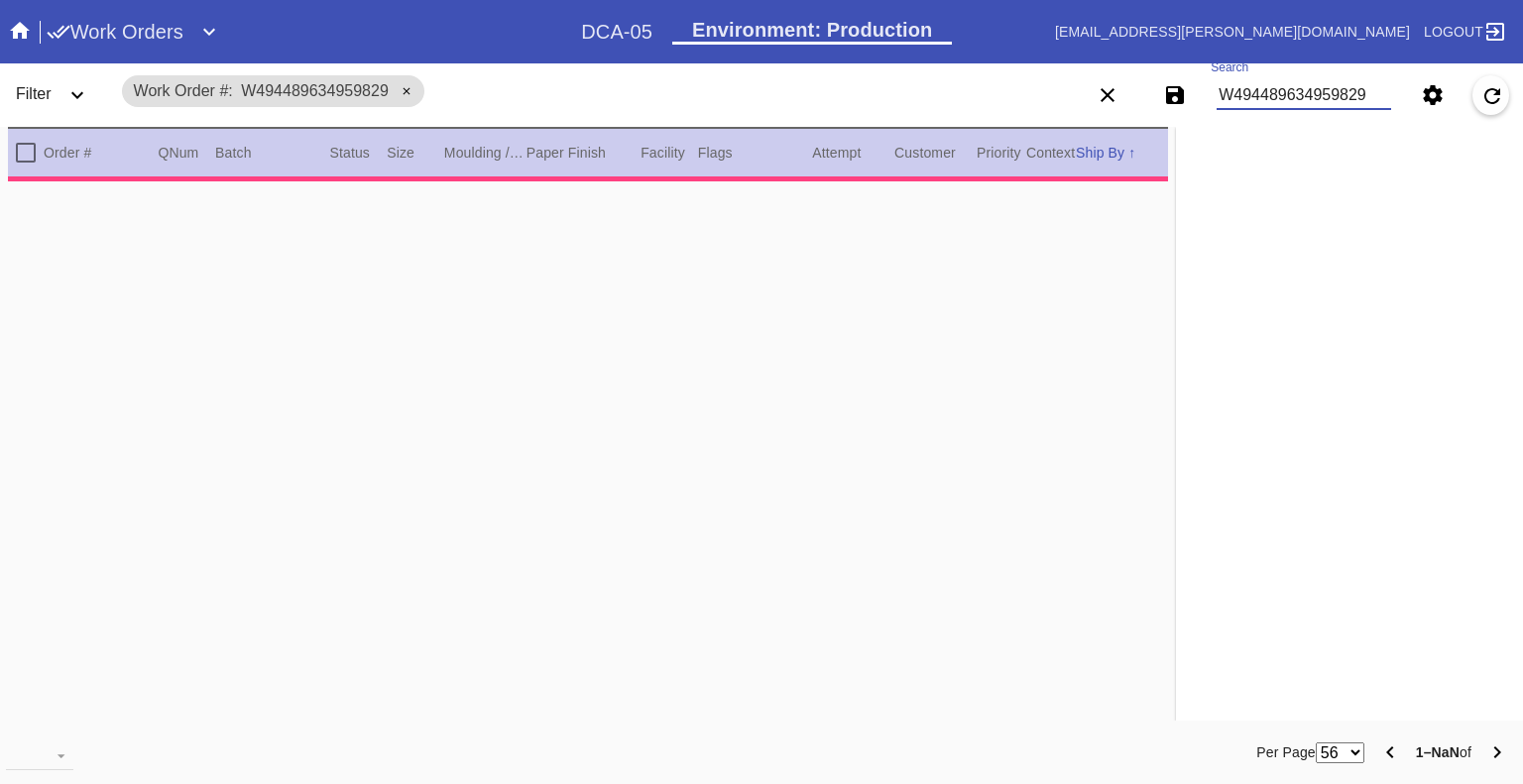 type on "1.5" 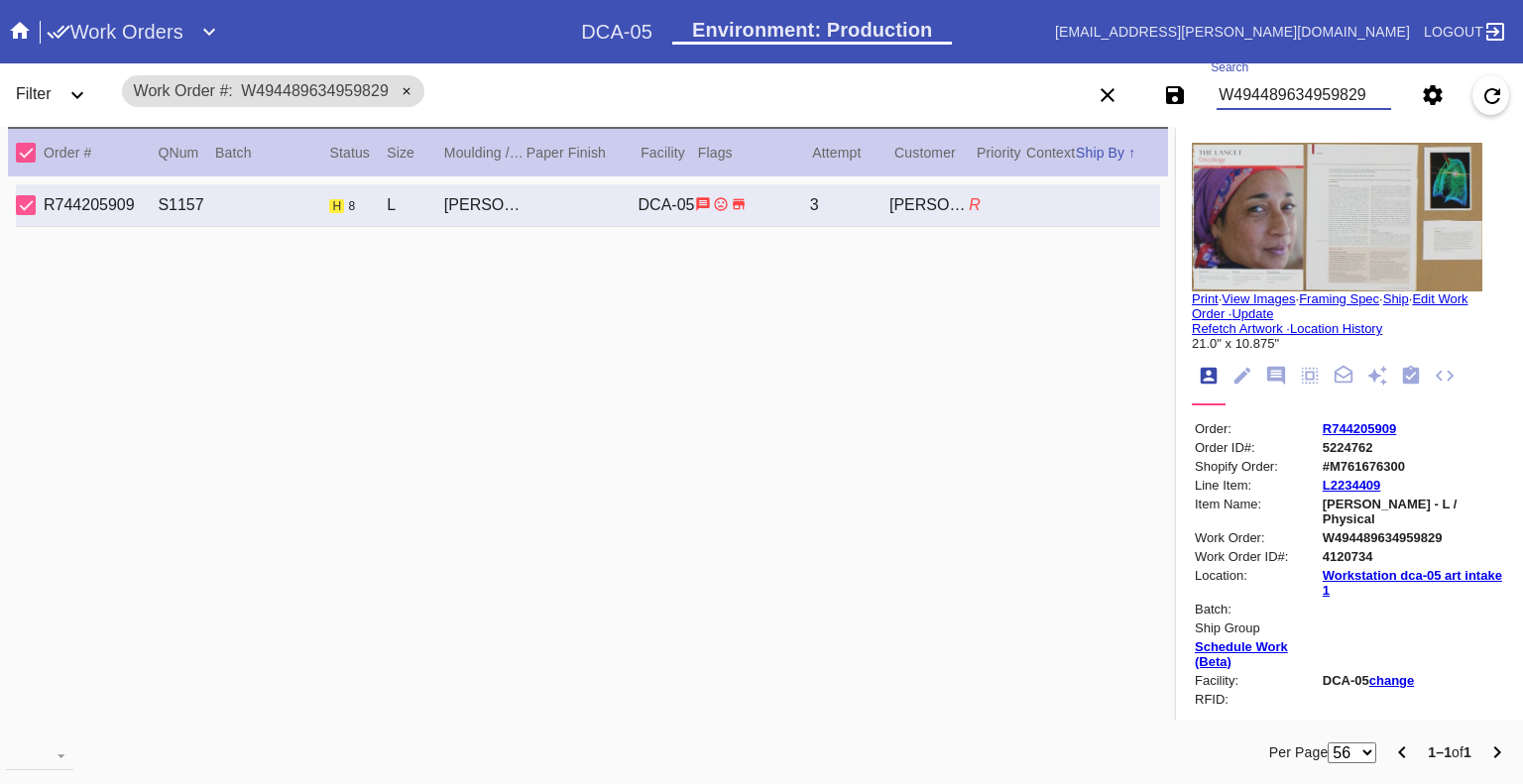 click on "W494489634959829" at bounding box center (1304, 95) 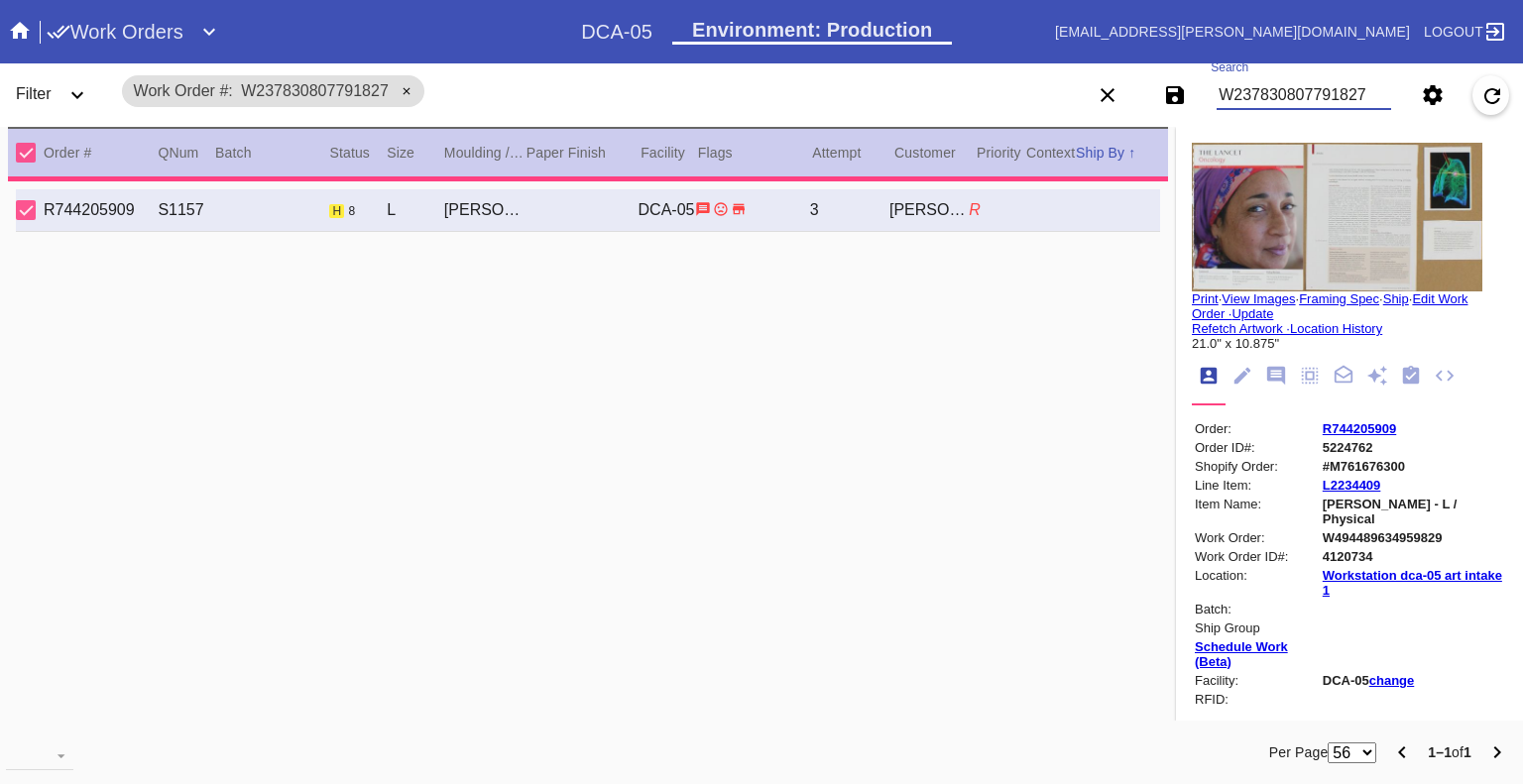 type on "2.0" 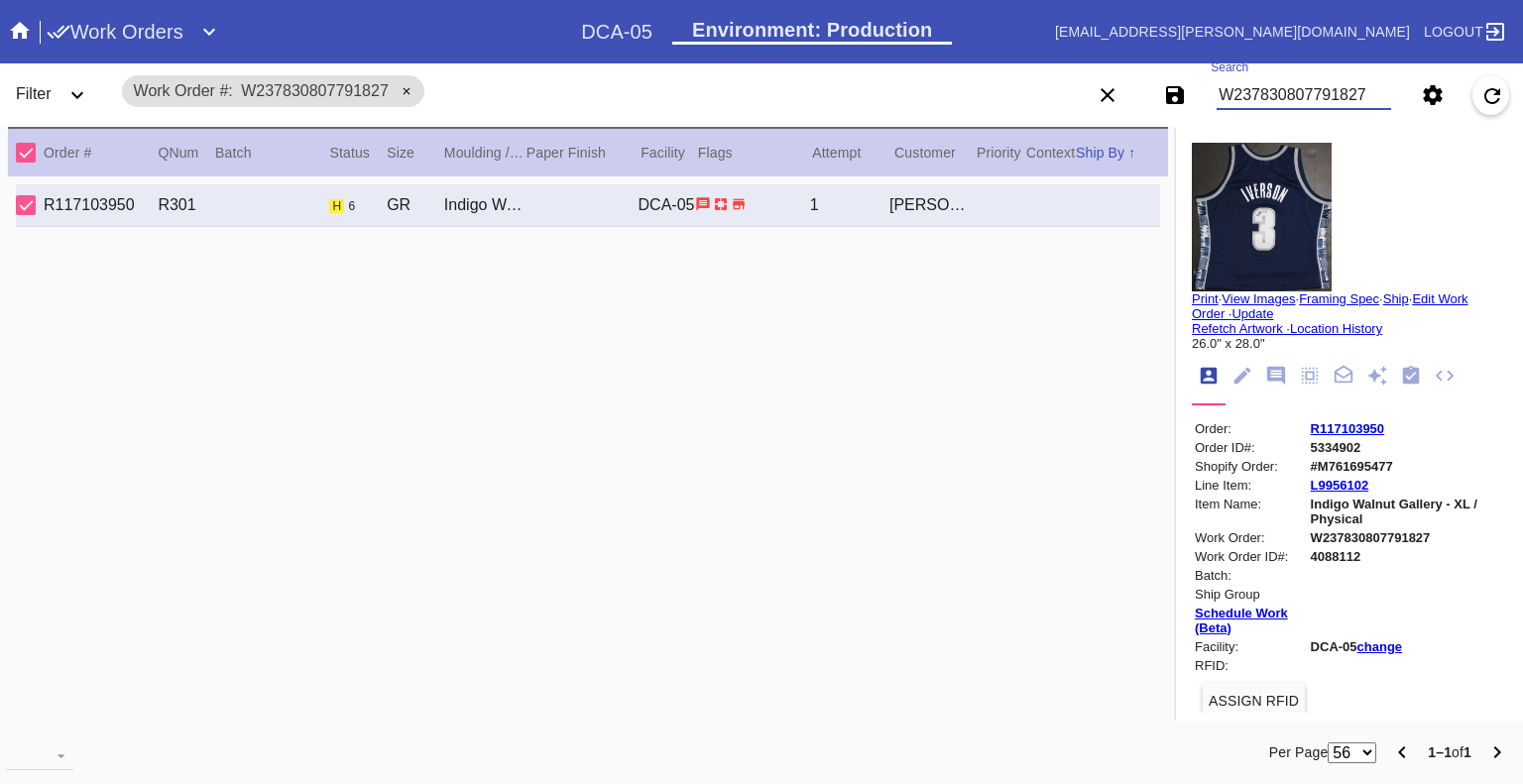 click on "W237830807791827" at bounding box center [1304, 95] 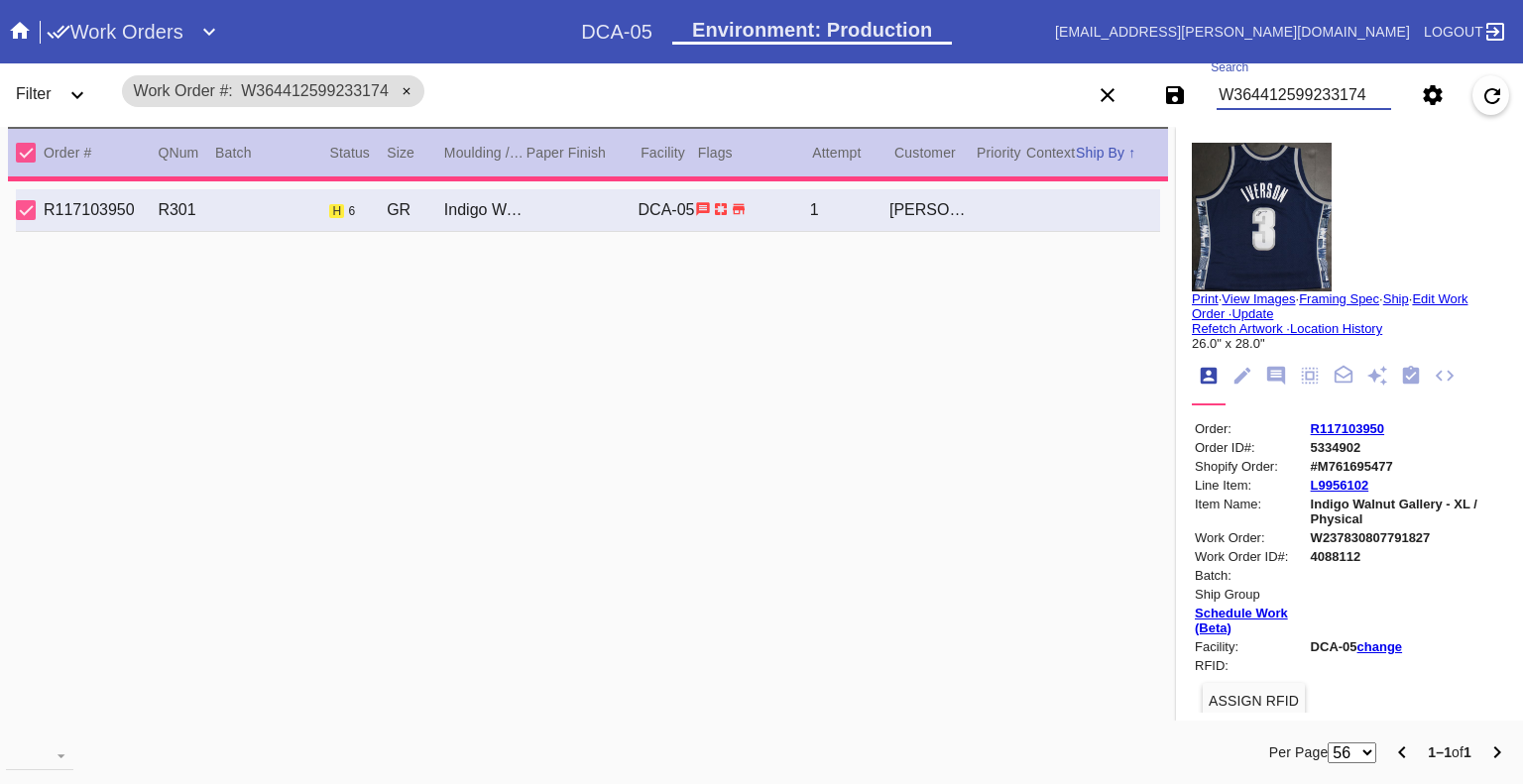 type on "28.25" 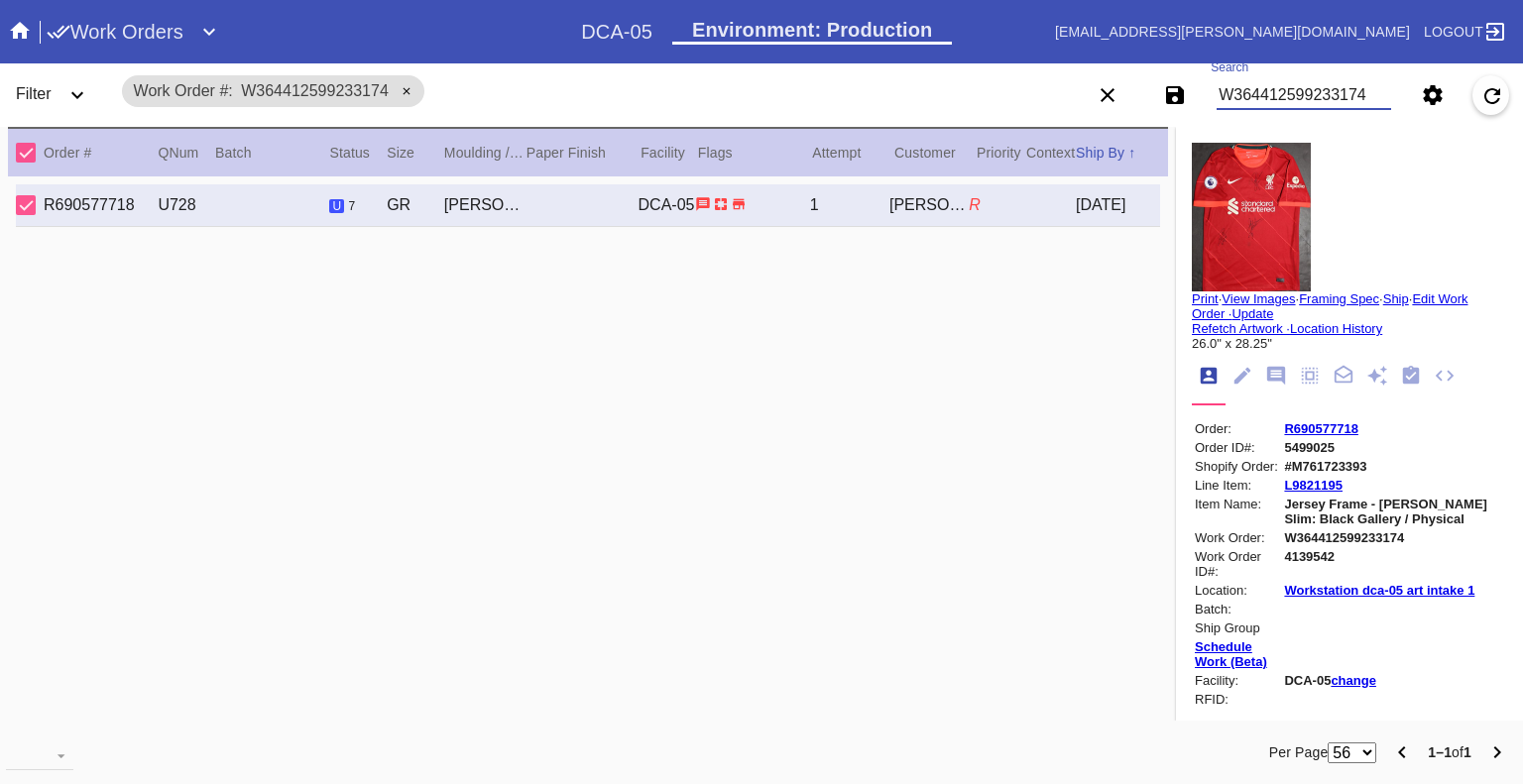 click on "W364412599233174" at bounding box center [1304, 95] 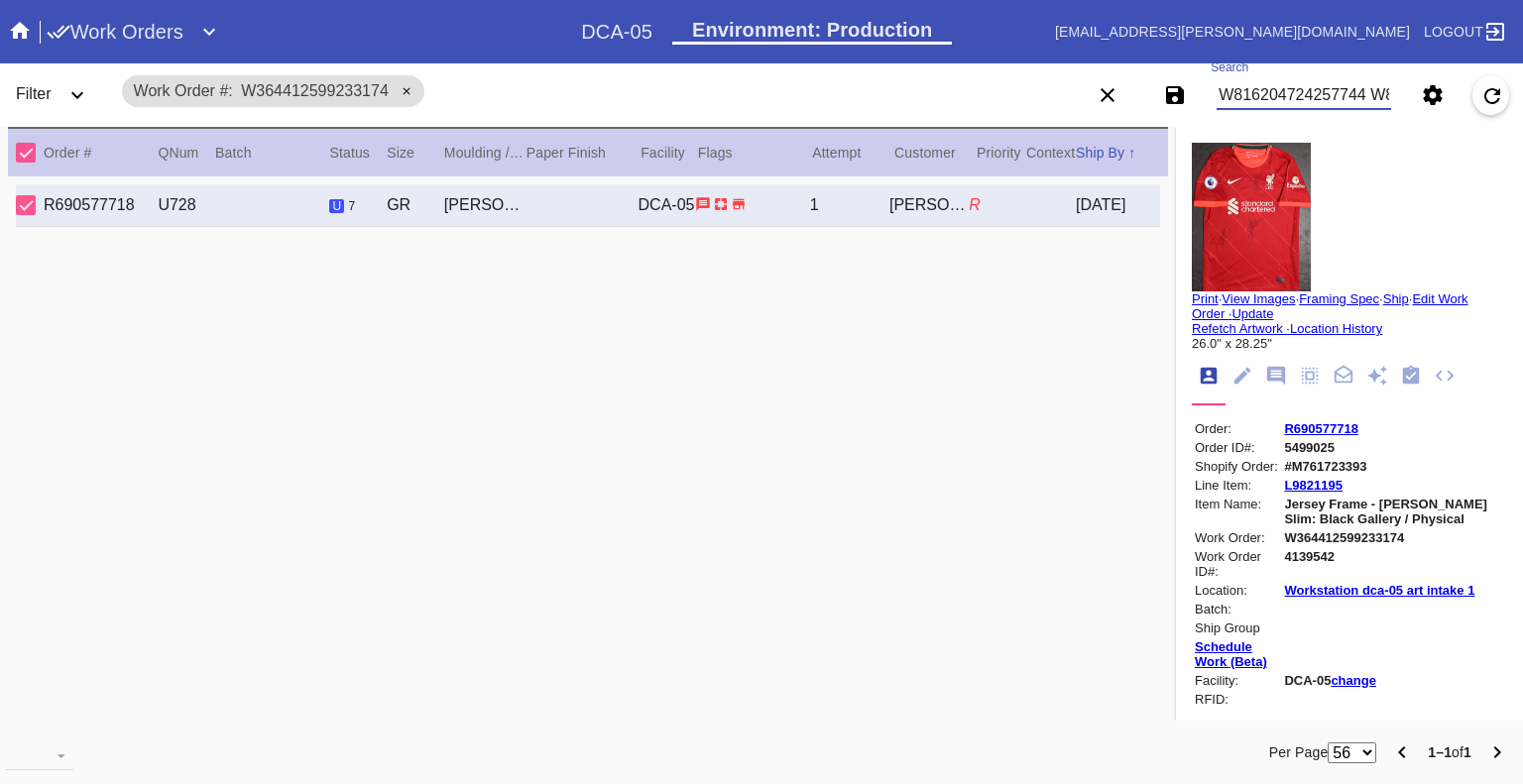 scroll, scrollTop: 0, scrollLeft: 583, axis: horizontal 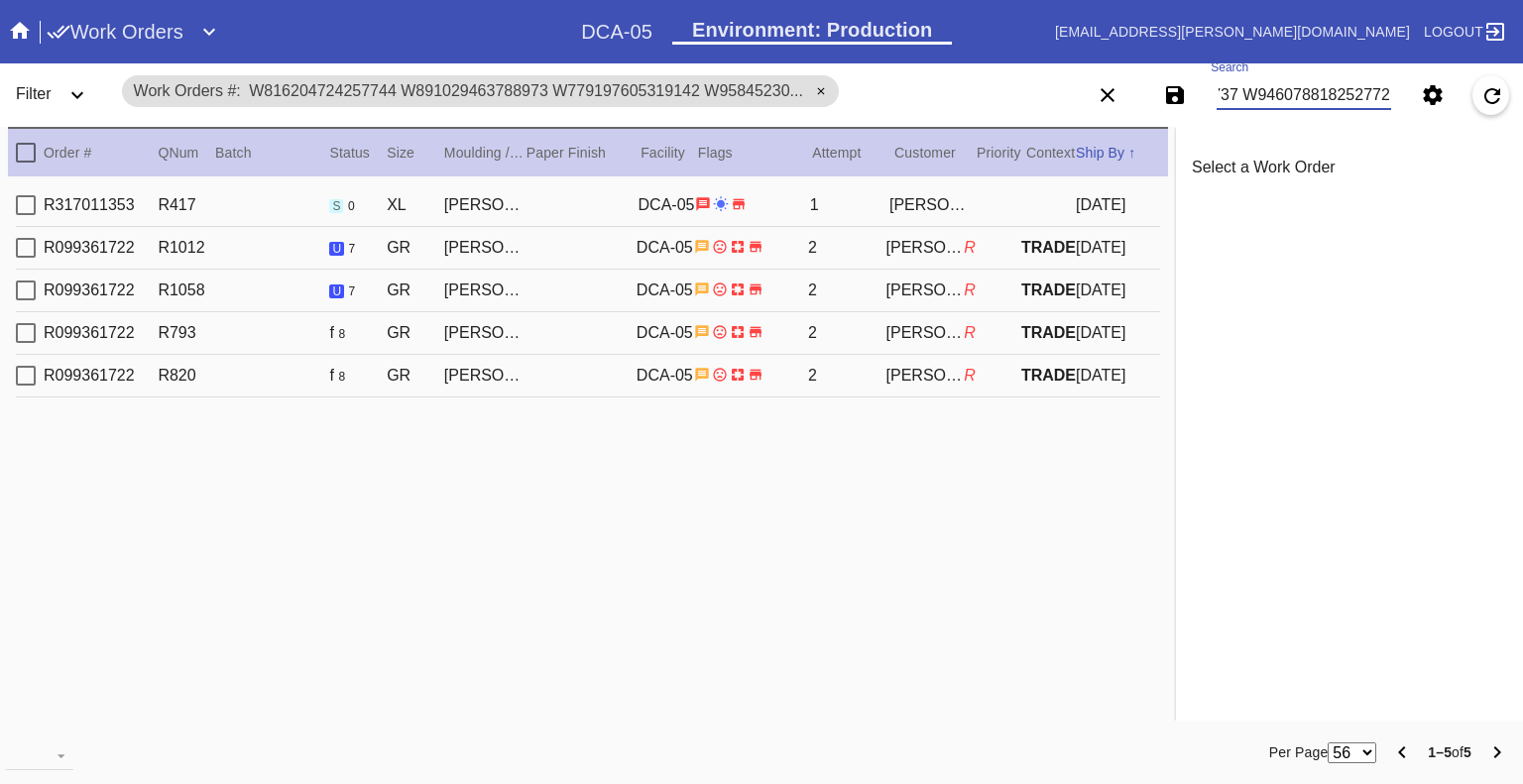 type on "W816204724257744 W891029463788973 W779197605319142 W958452303139737 W946078818252772" 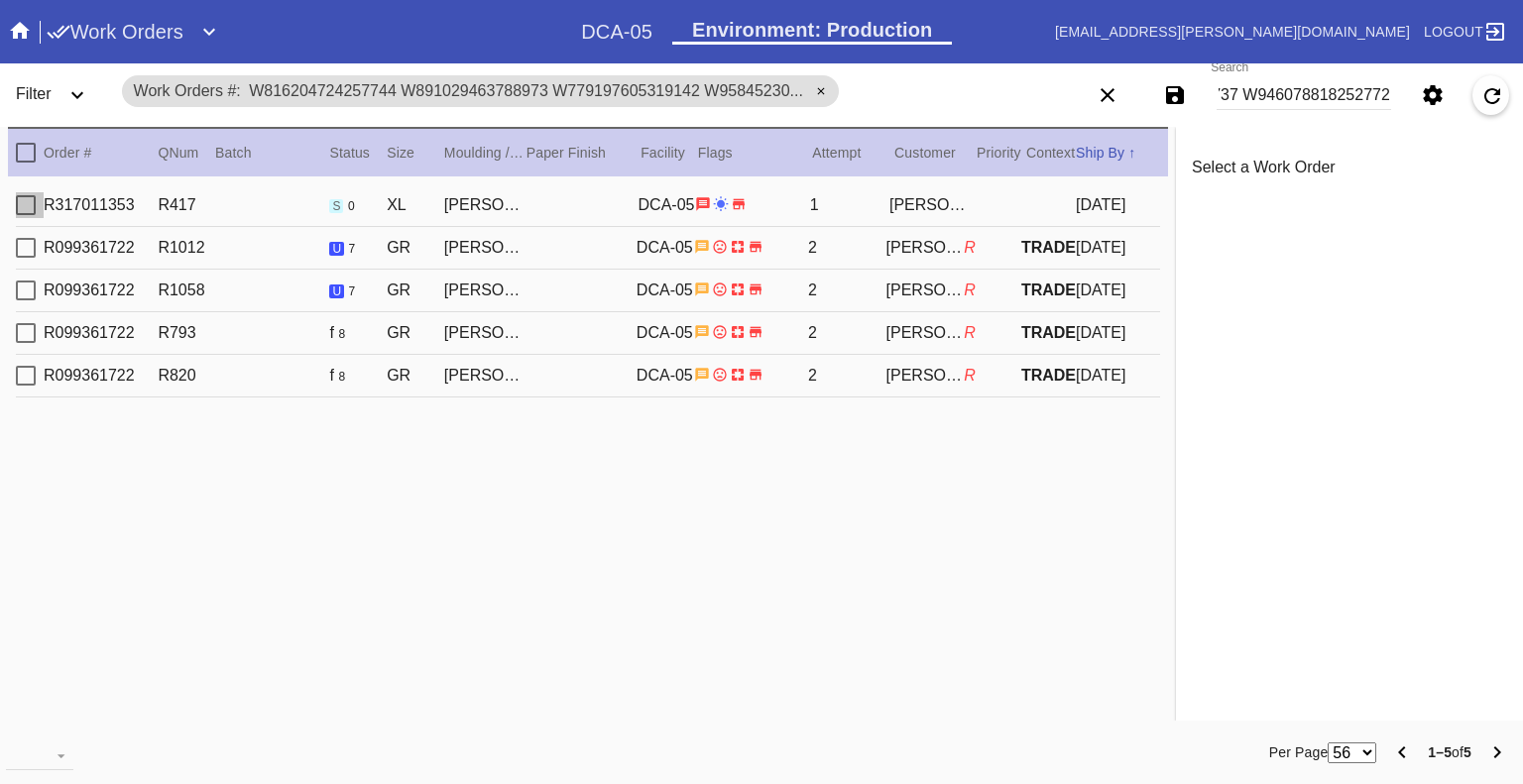 scroll, scrollTop: 0, scrollLeft: 0, axis: both 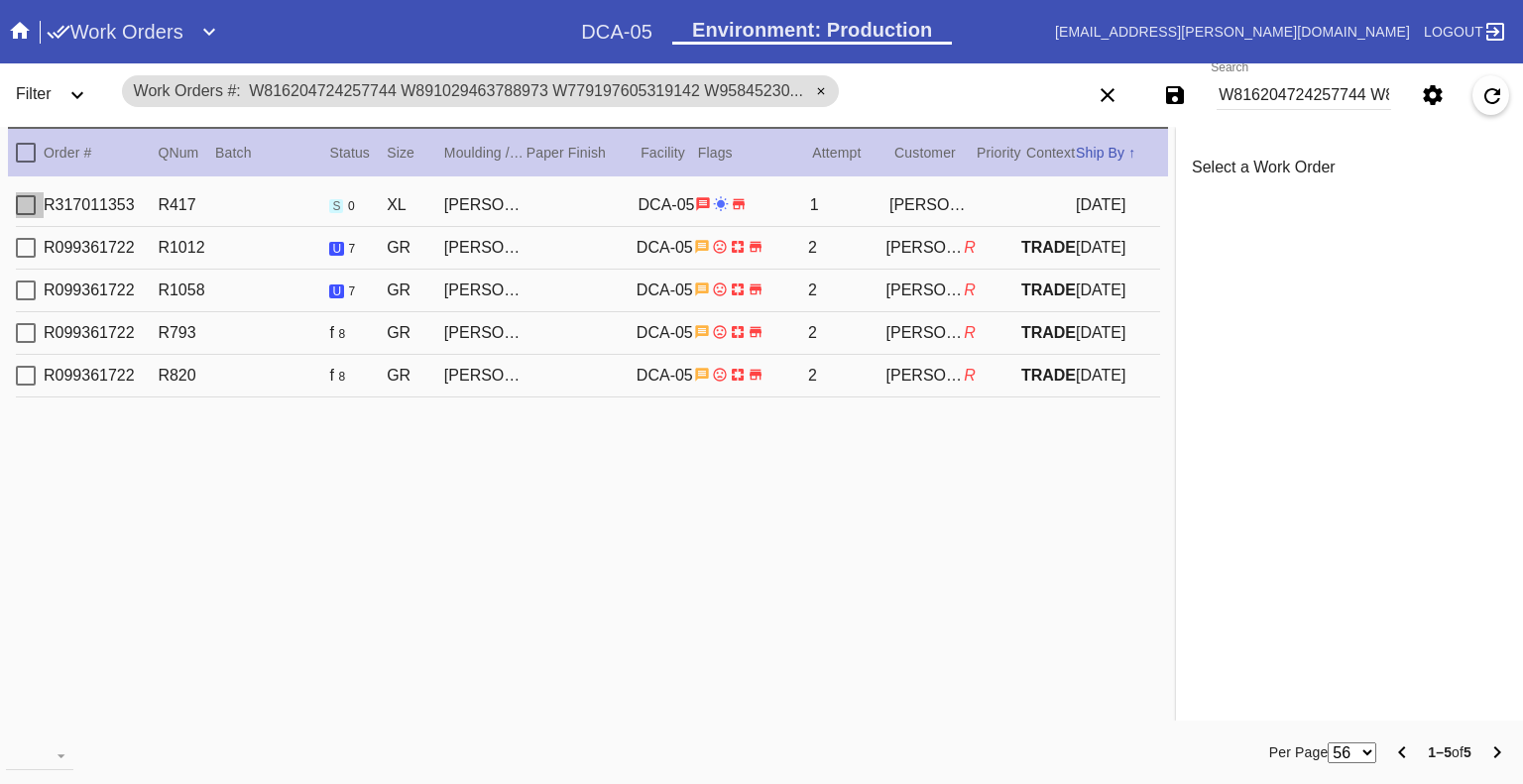 click at bounding box center (26, 205) 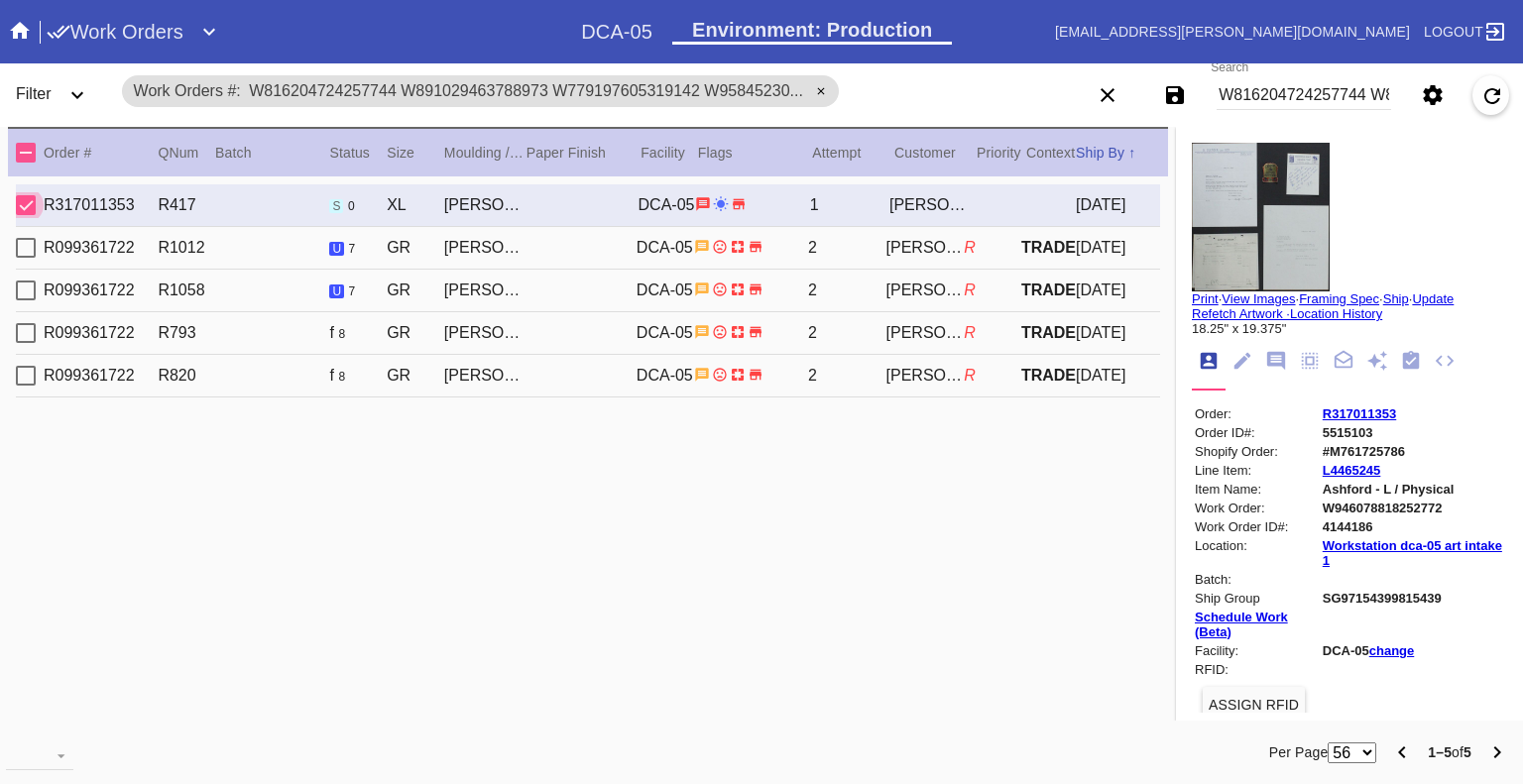 click on "W816204724257744 W891029463788973 W779197605319142 W958452303139737 W946078818252772" at bounding box center (1304, 95) 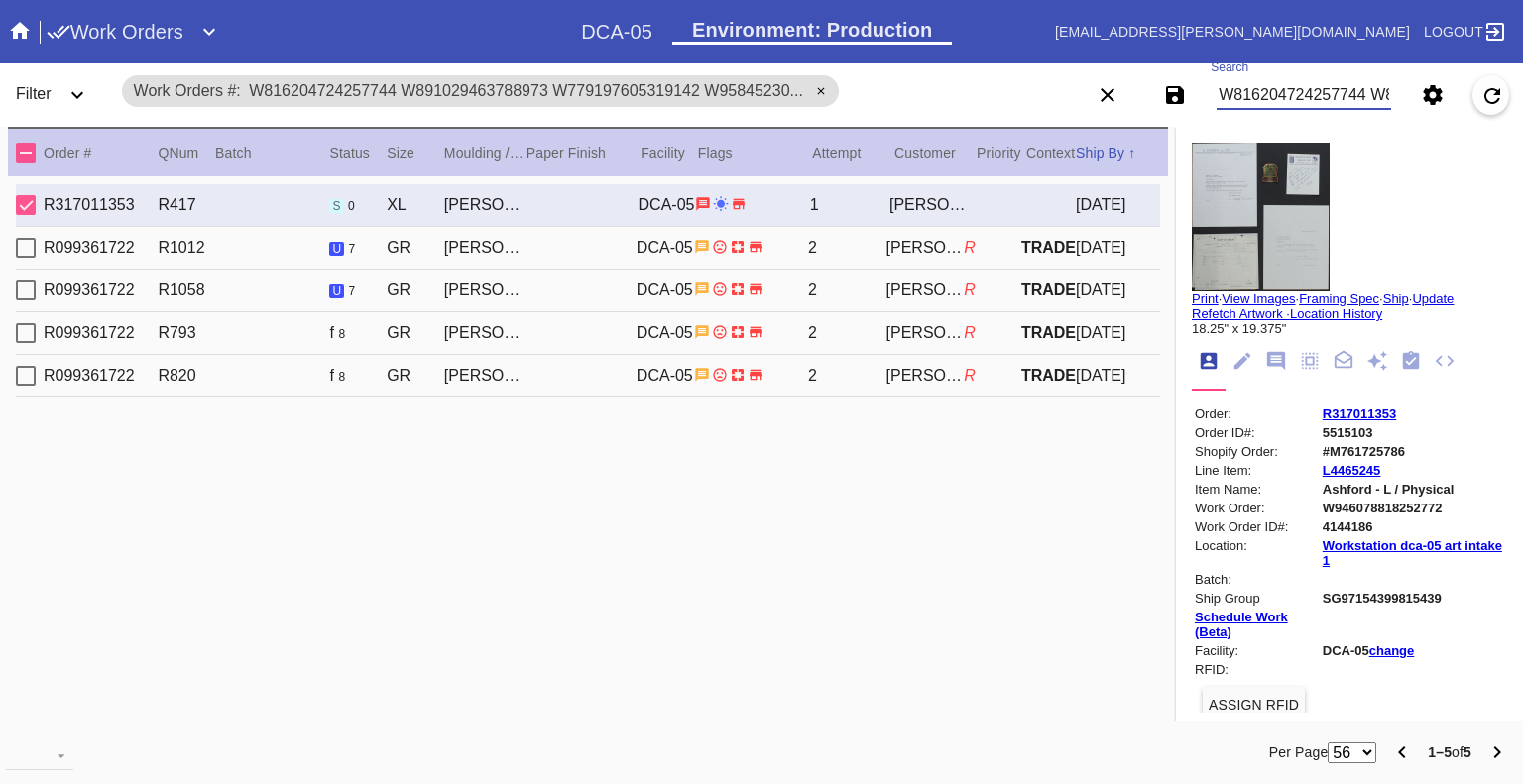 click on "W816204724257744 W891029463788973 W779197605319142 W958452303139737 W946078818252772" at bounding box center (1304, 95) 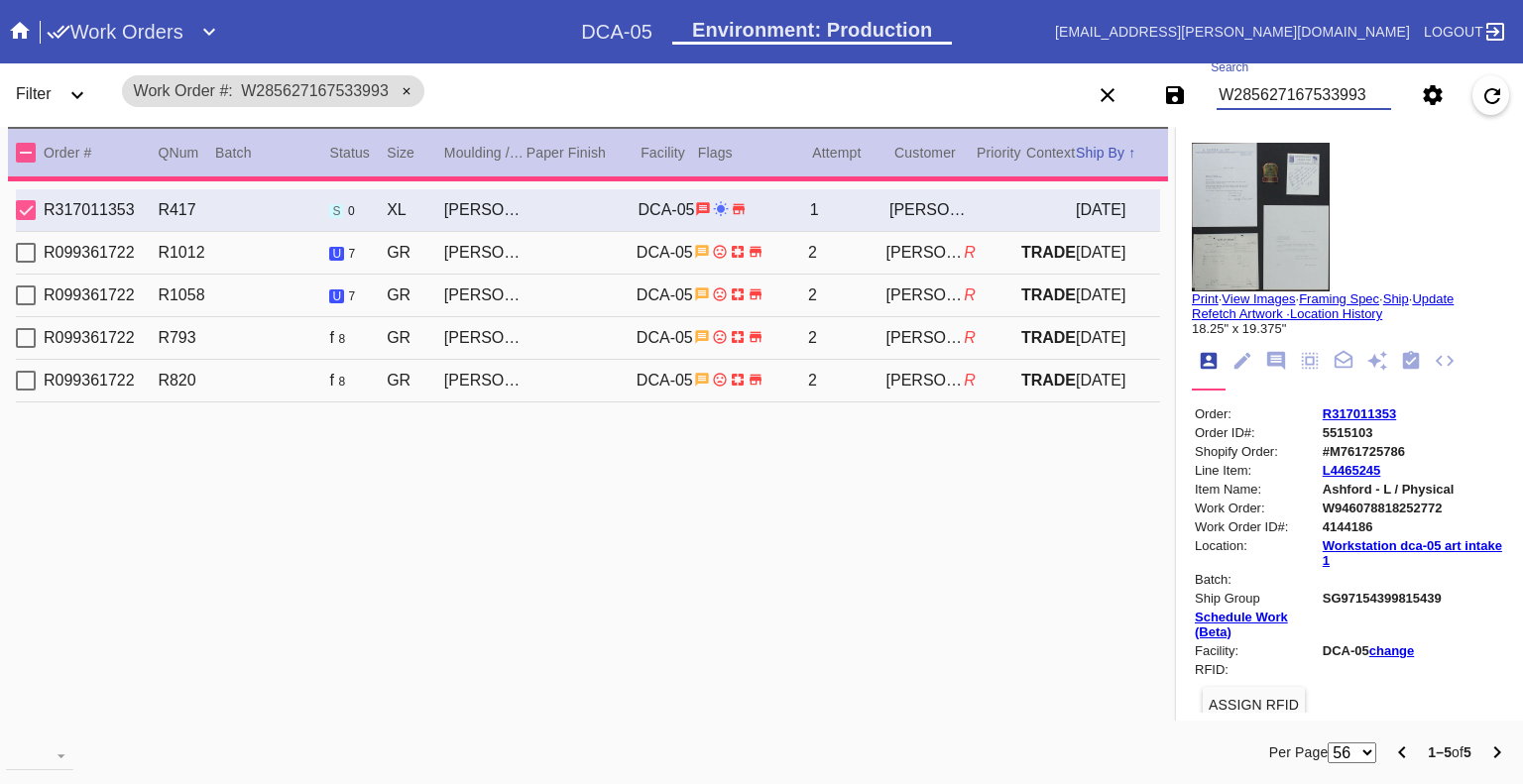 type on "1.5" 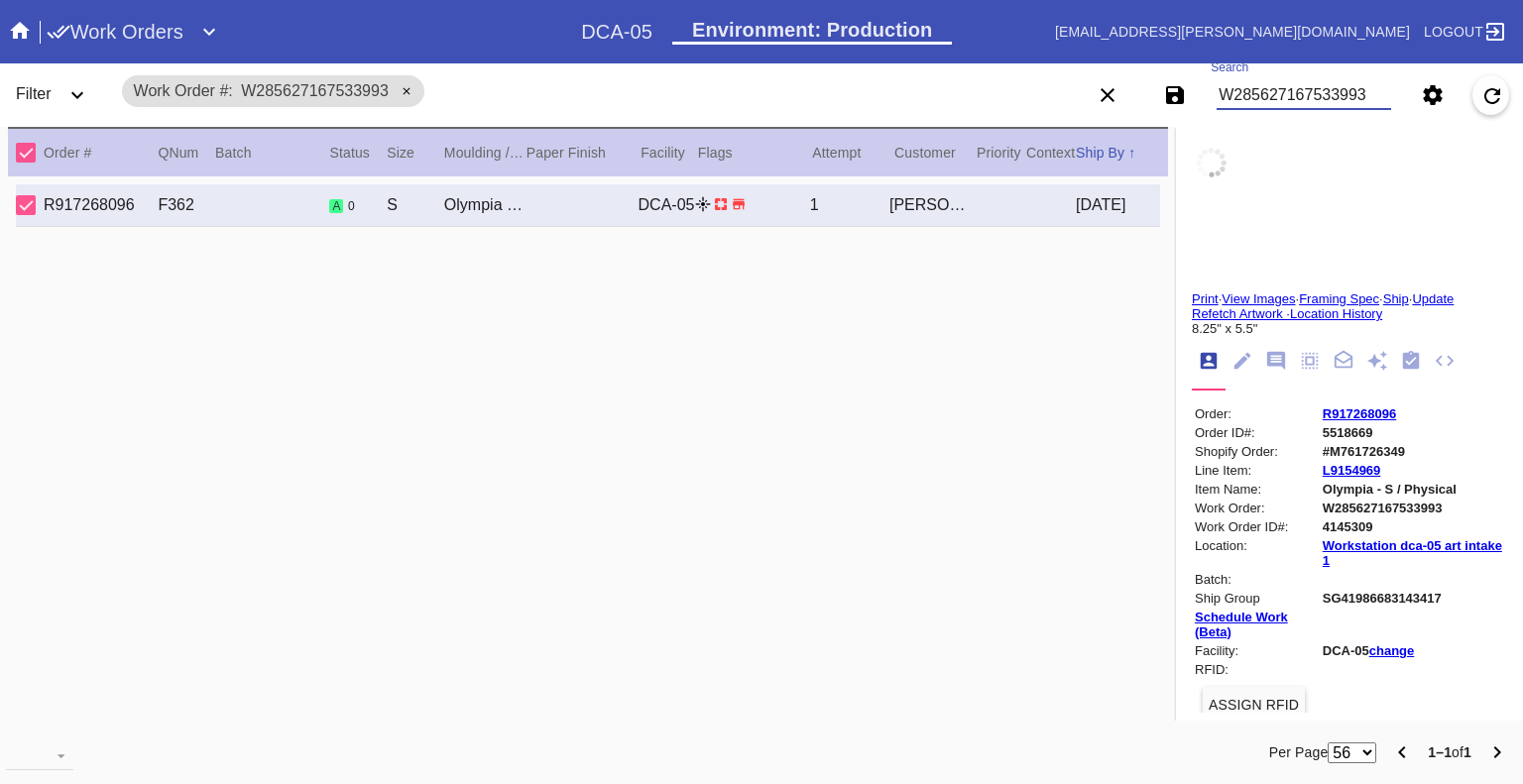 type on "Adam Scott" 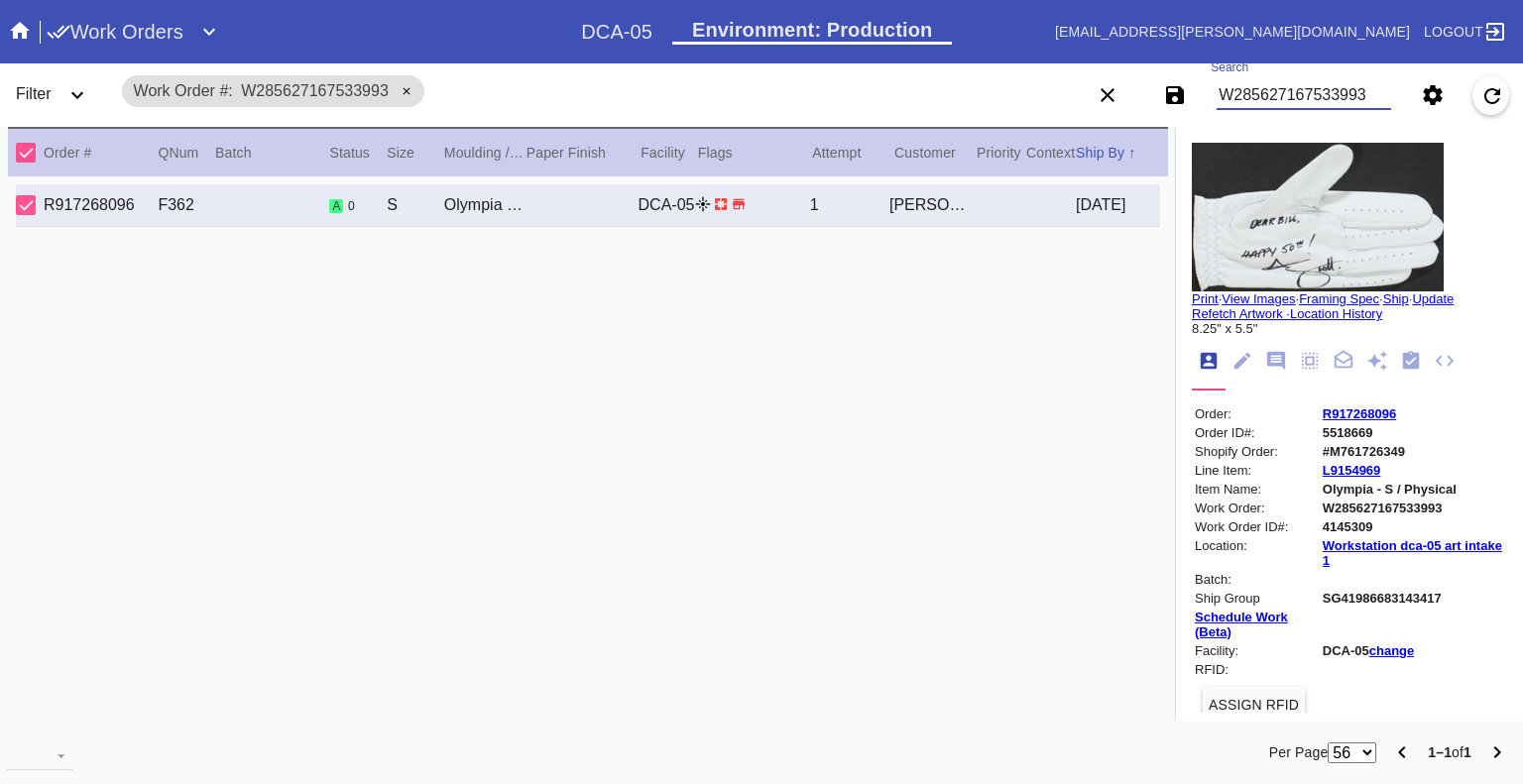 click on "W285627167533993" at bounding box center [1304, 95] 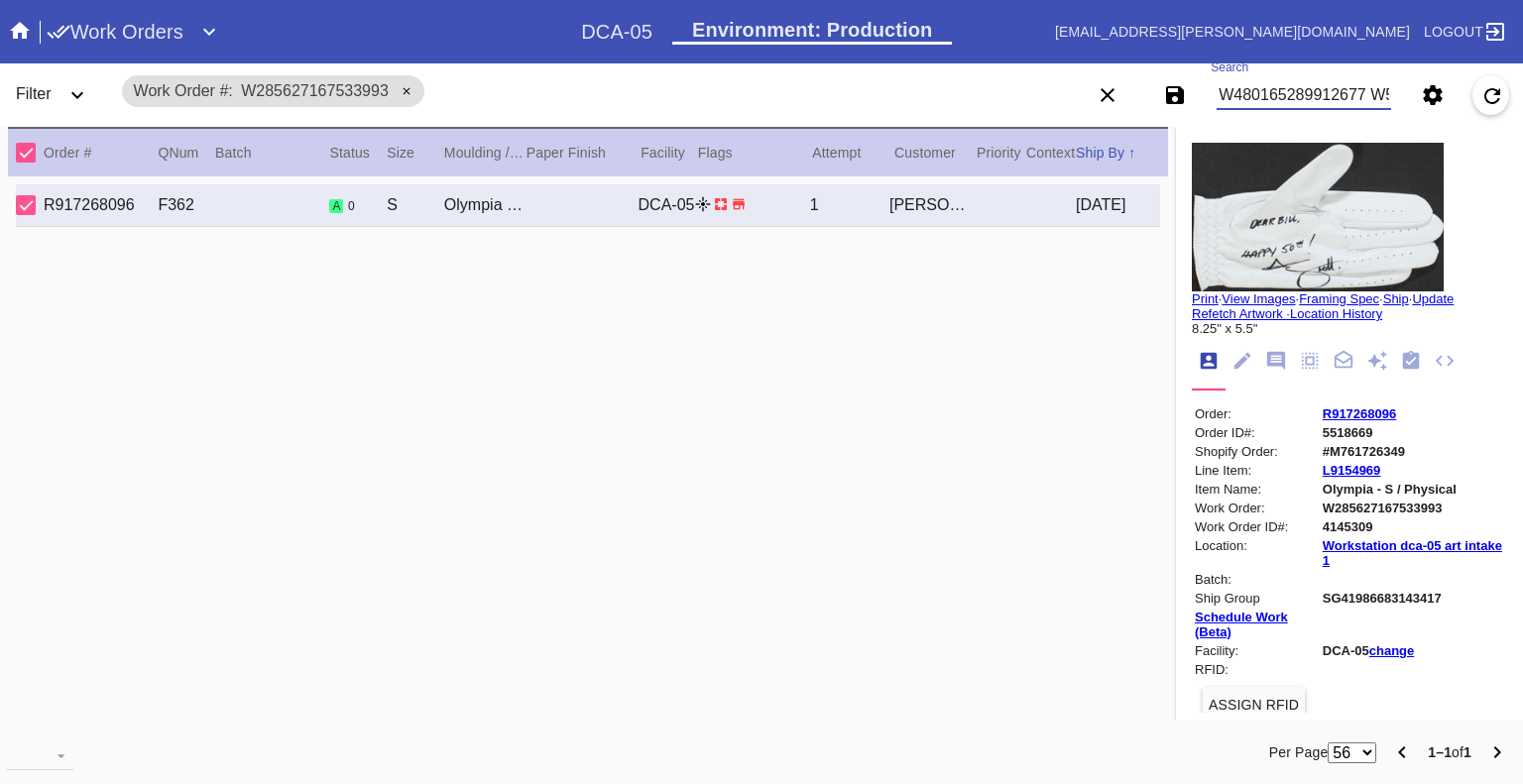 scroll, scrollTop: 0, scrollLeft: 3465, axis: horizontal 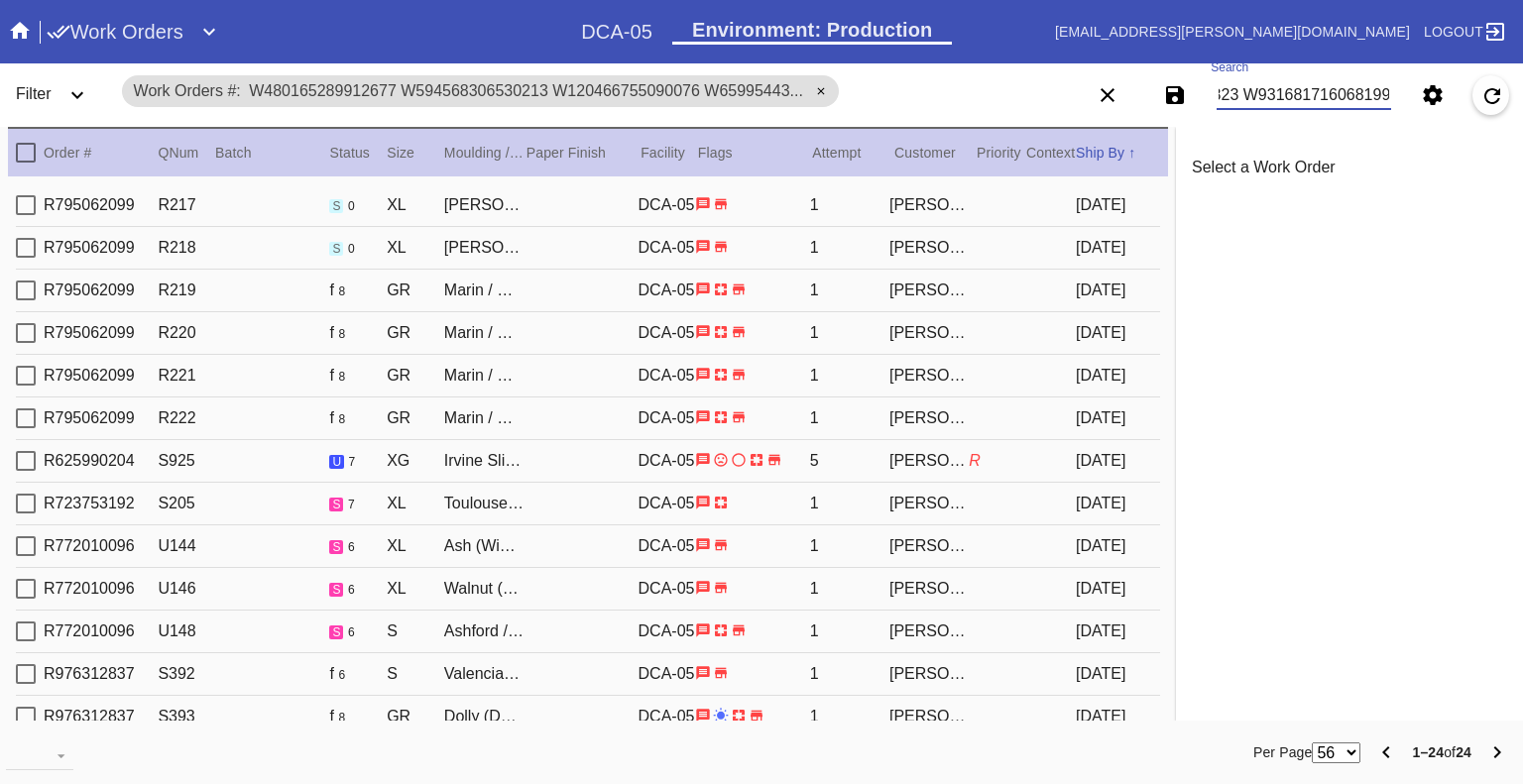 type on "W480165289912677 W594568306530213 W120466755090076 W659954432098783 W574518439610807 W639416852685114 W412255240237454 W343639658094762 W628733012556846 W593179287681829 W704364553039315 W222771221355105 W993976948935527 W626303010902065 W225207276543428 W933150335393754 W999584693750780 W763692504879586 W920743681221716 W821669610153429 W932995763409042 W628300239717418 W476806779001823 W931681716068199" 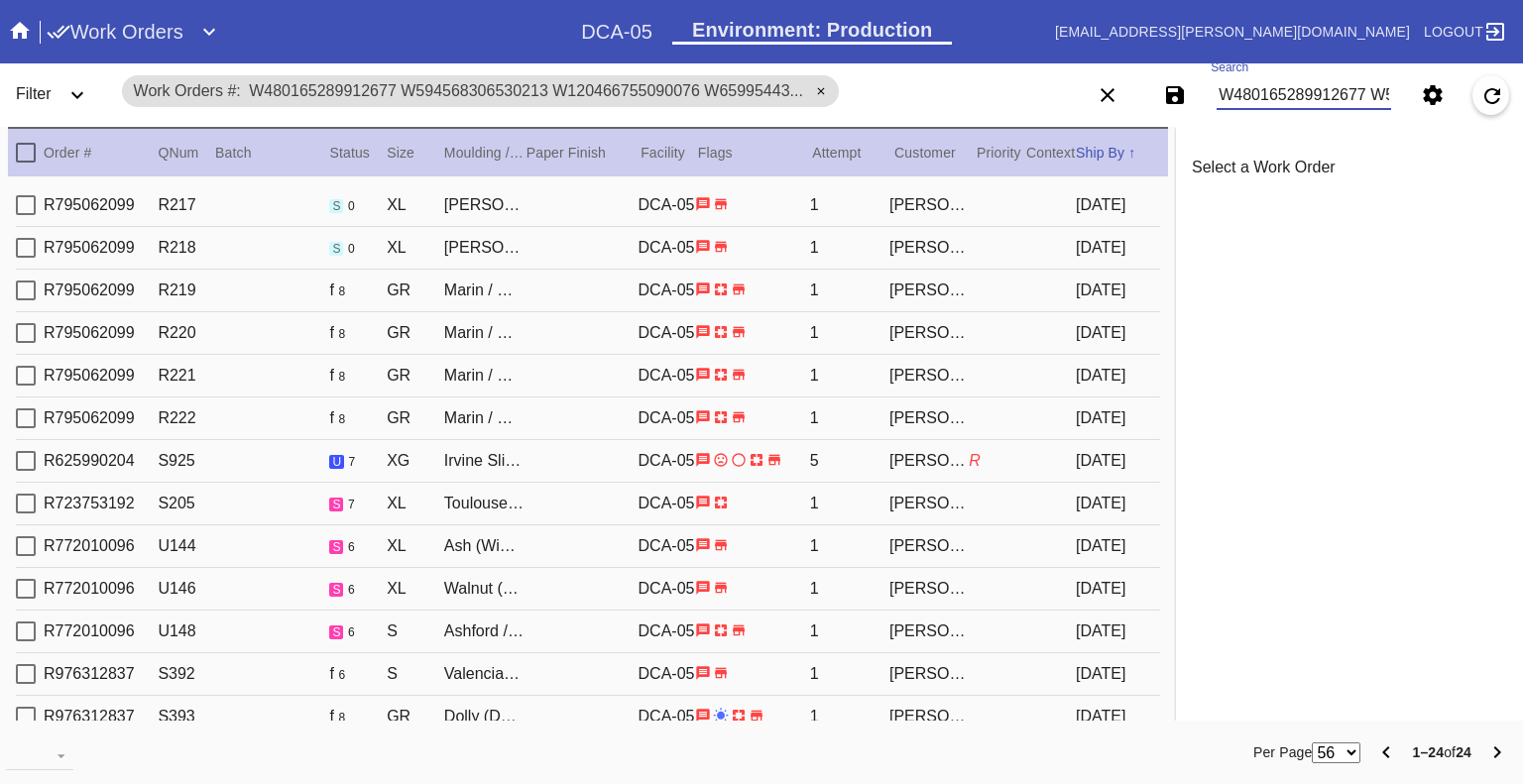 click at bounding box center (26, 205) 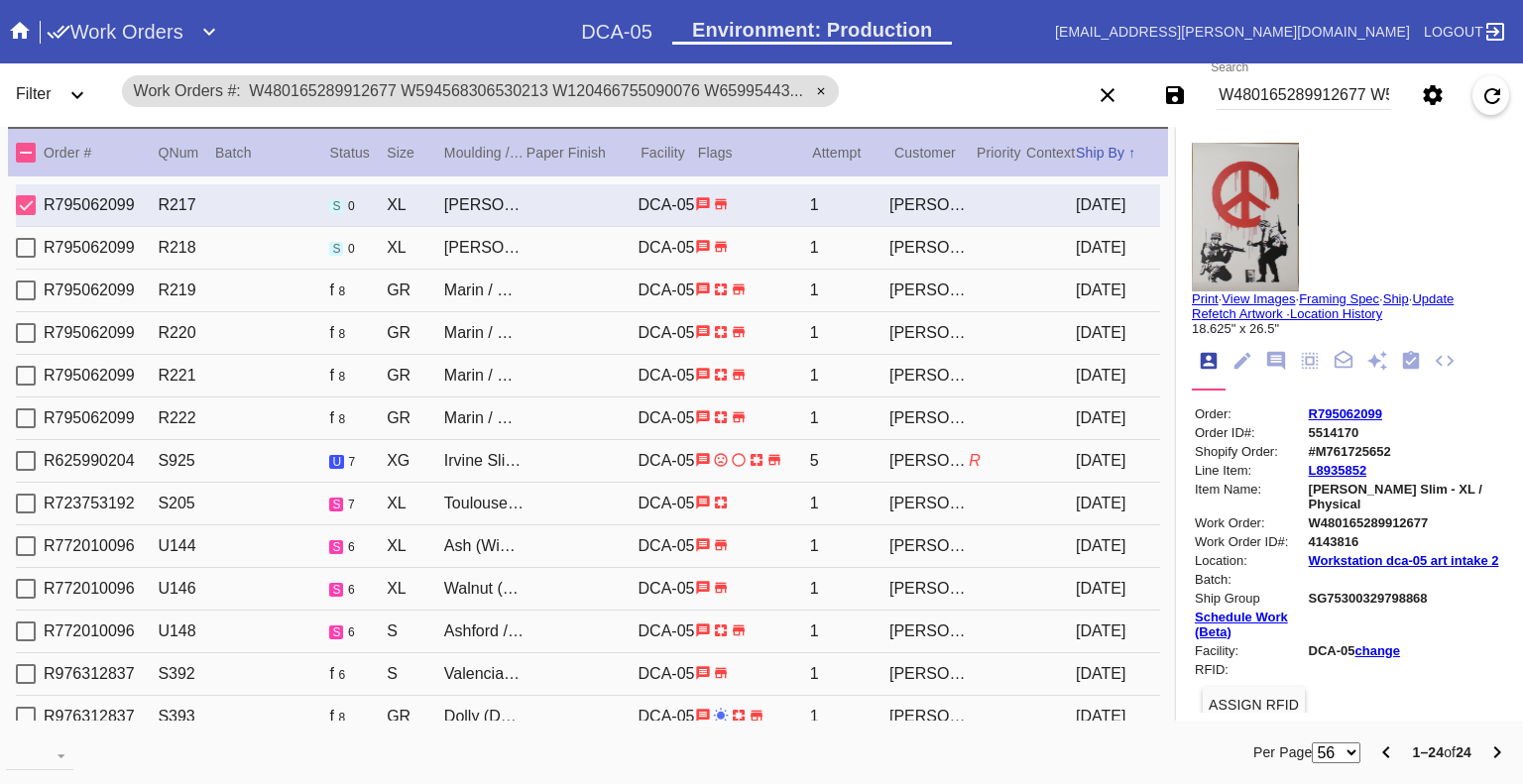 click at bounding box center [26, 205] 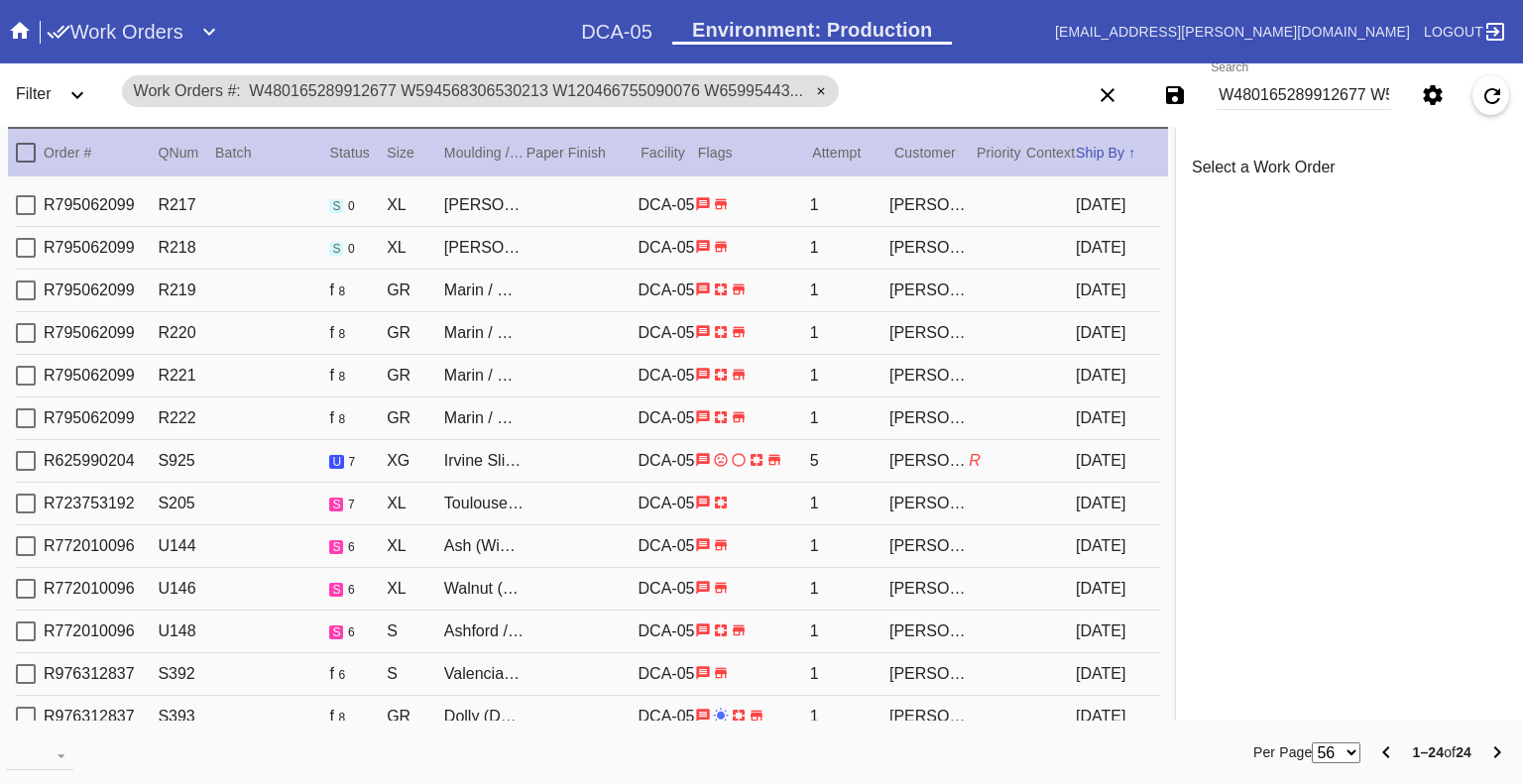 click at bounding box center (26, 248) 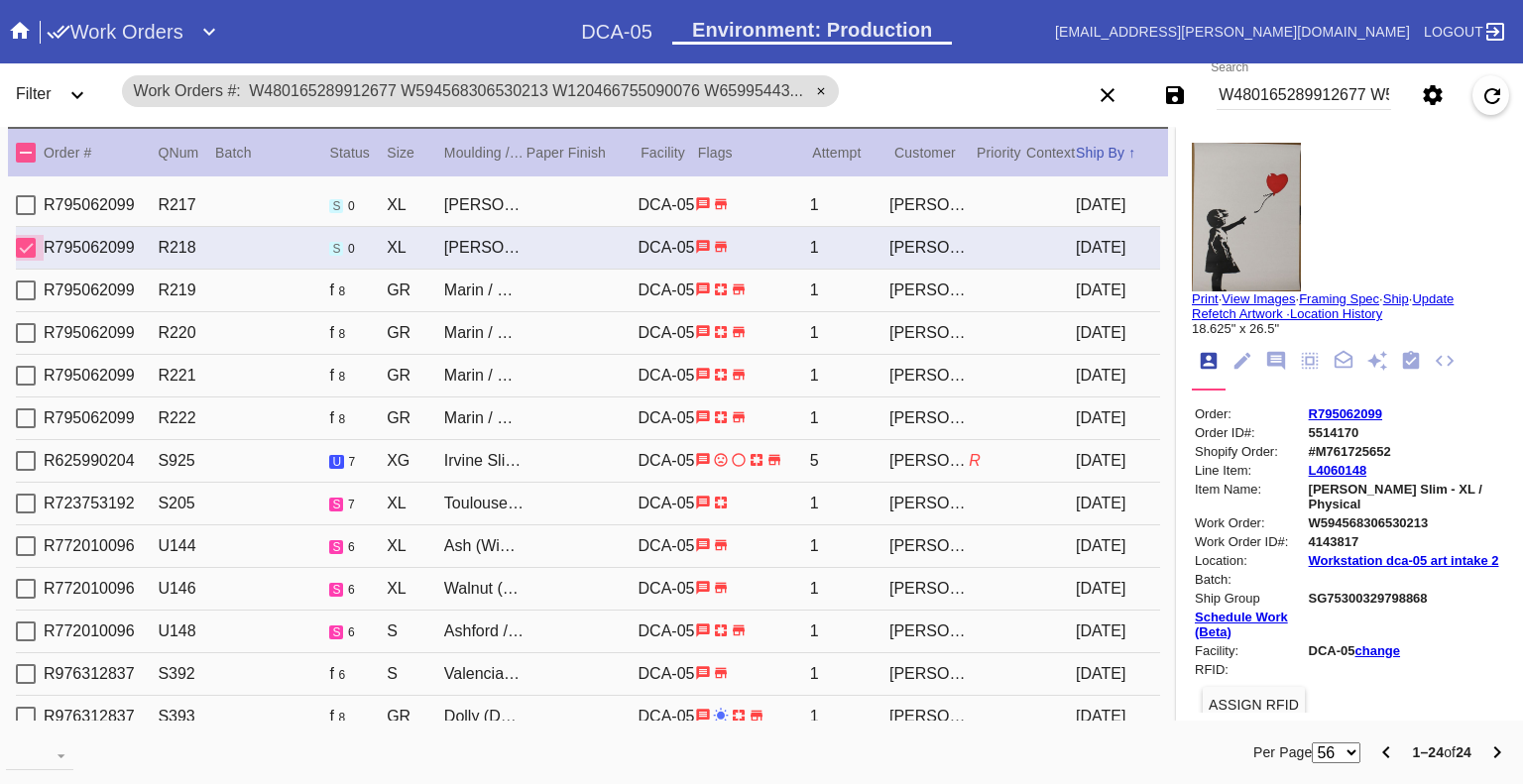 click at bounding box center (26, 248) 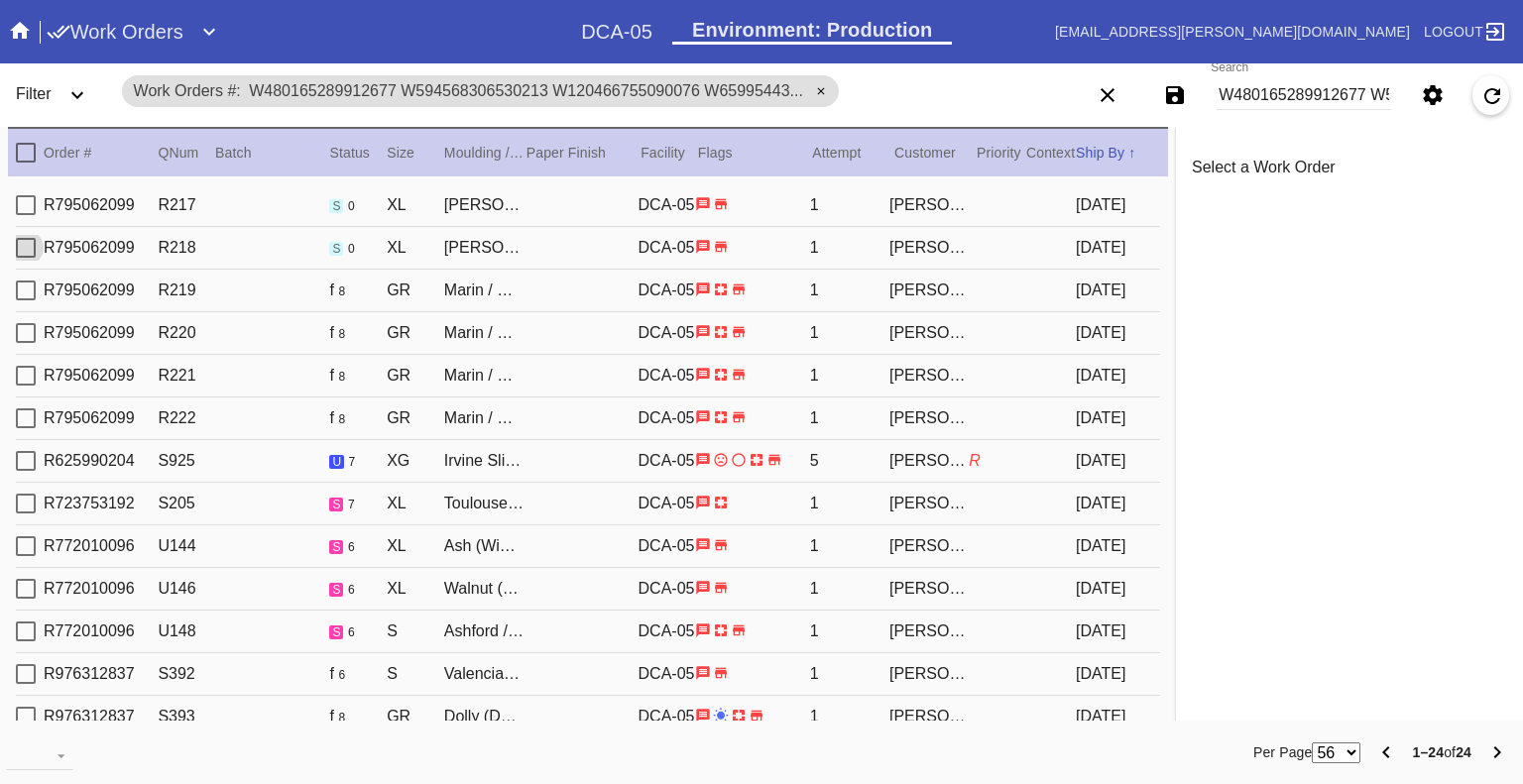 click at bounding box center (26, 248) 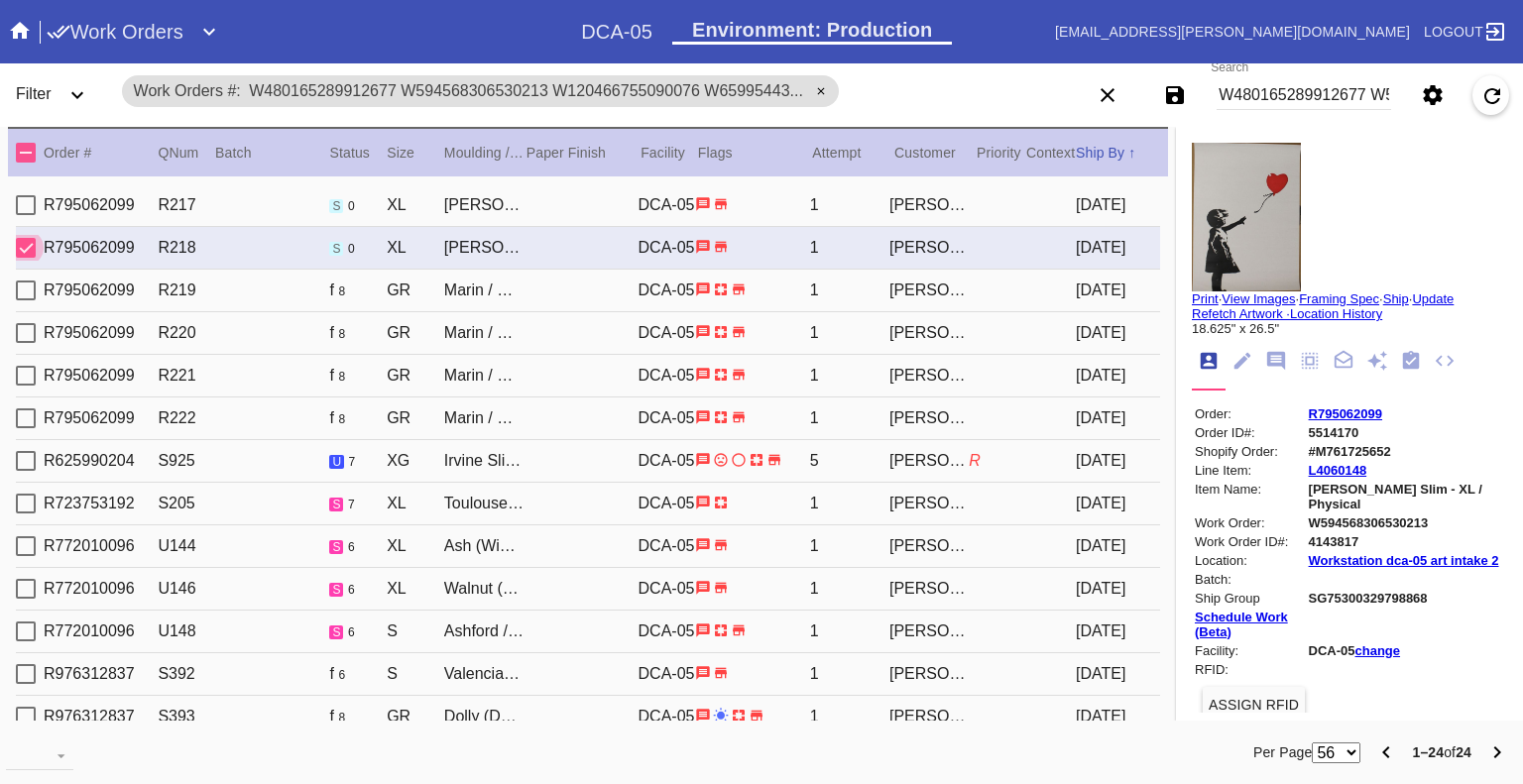 click on "W480165289912677 W594568306530213 W120466755090076 W659954432098783 W574518439610807 W639416852685114 W412255240237454 W343639658094762 W628733012556846 W593179287681829 W704364553039315 W222771221355105 W993976948935527 W626303010902065 W225207276543428 W933150335393754 W999584693750780 W763692504879586 W920743681221716 W821669610153429 W932995763409042 W628300239717418 W476806779001823 W931681716068199" at bounding box center (1304, 95) 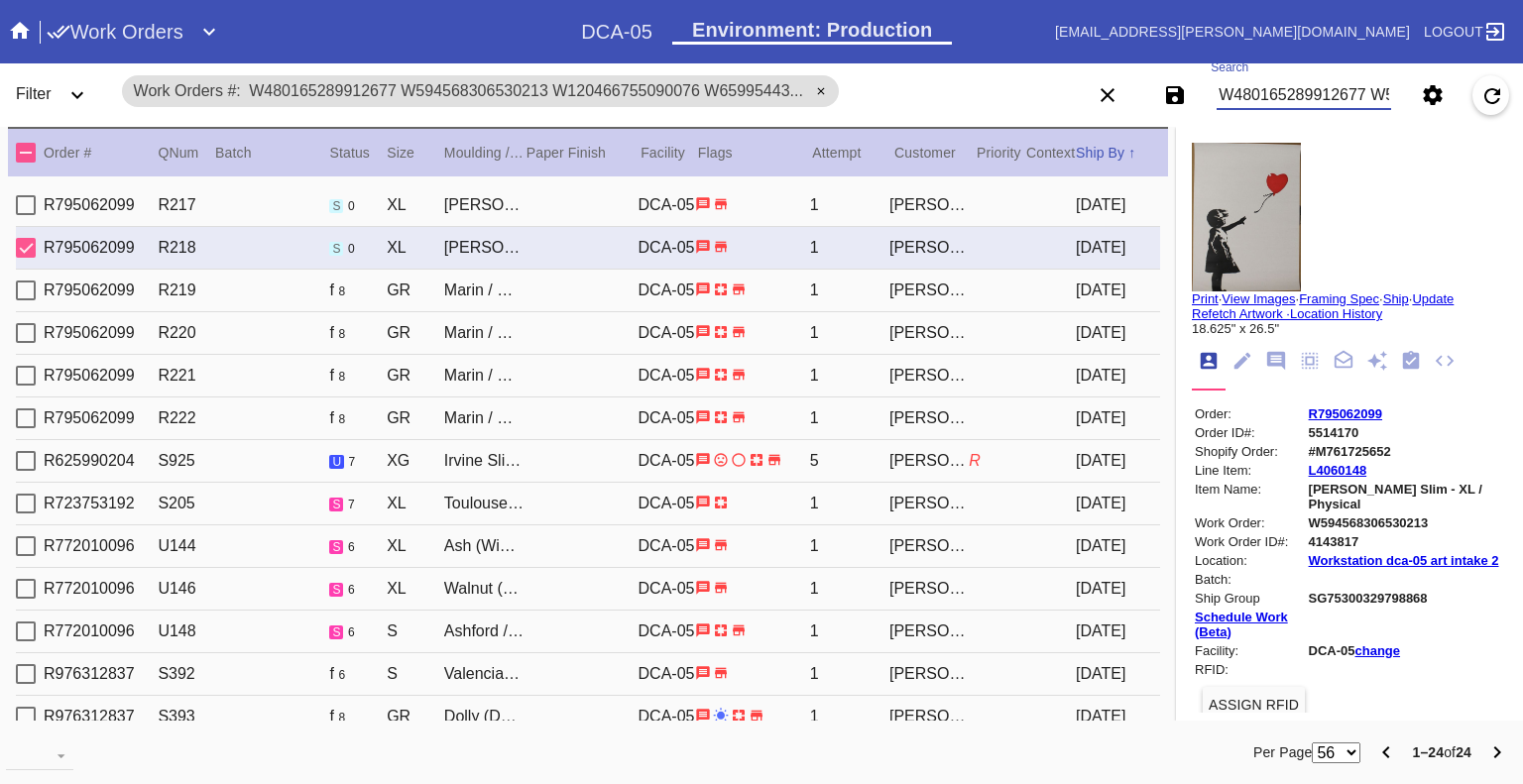 click on "W480165289912677 W594568306530213 W120466755090076 W659954432098783 W574518439610807 W639416852685114 W412255240237454 W343639658094762 W628733012556846 W593179287681829 W704364553039315 W222771221355105 W993976948935527 W626303010902065 W225207276543428 W933150335393754 W999584693750780 W763692504879586 W920743681221716 W821669610153429 W932995763409042 W628300239717418 W476806779001823 W931681716068199" at bounding box center [1304, 95] 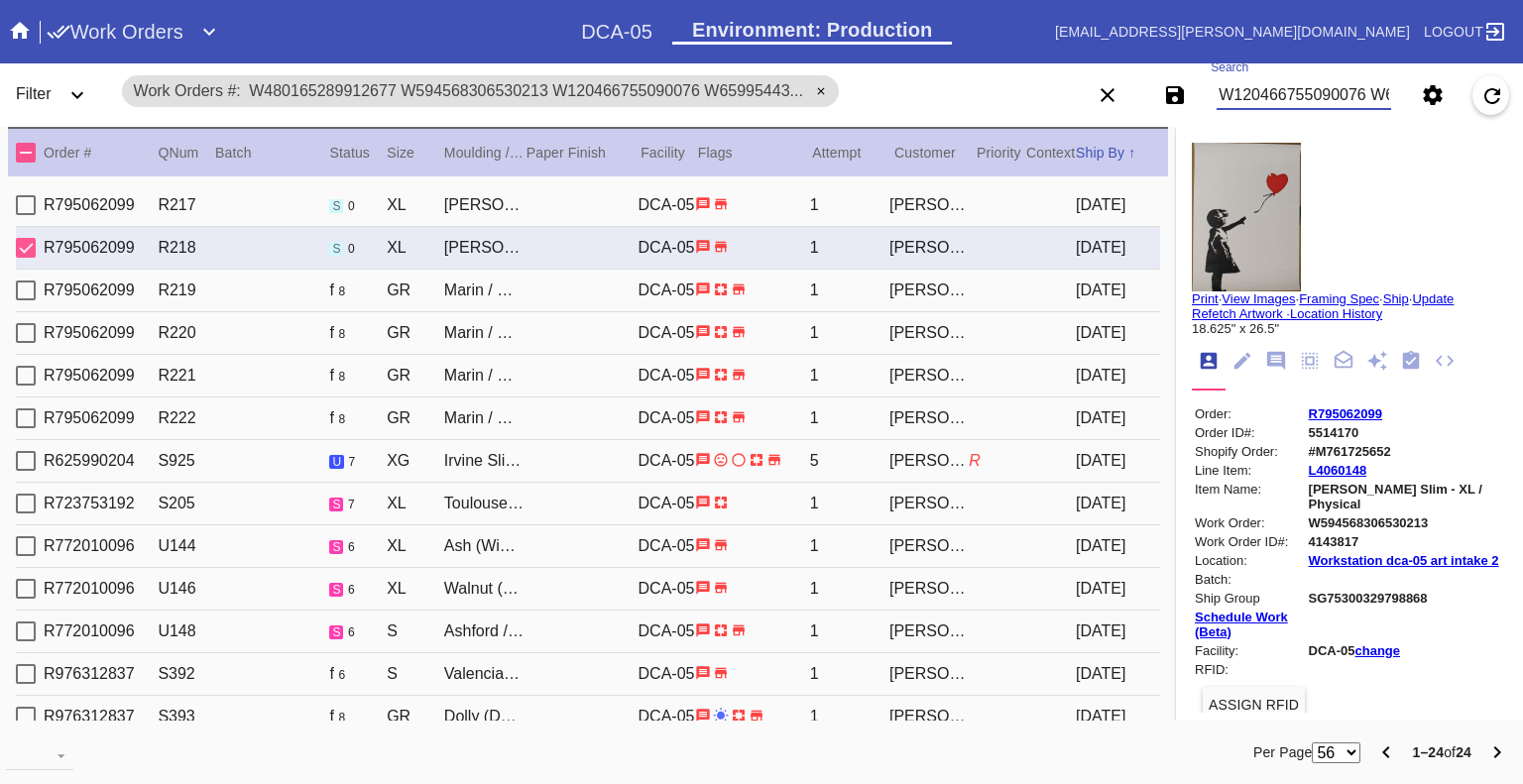scroll, scrollTop: 0, scrollLeft: 430, axis: horizontal 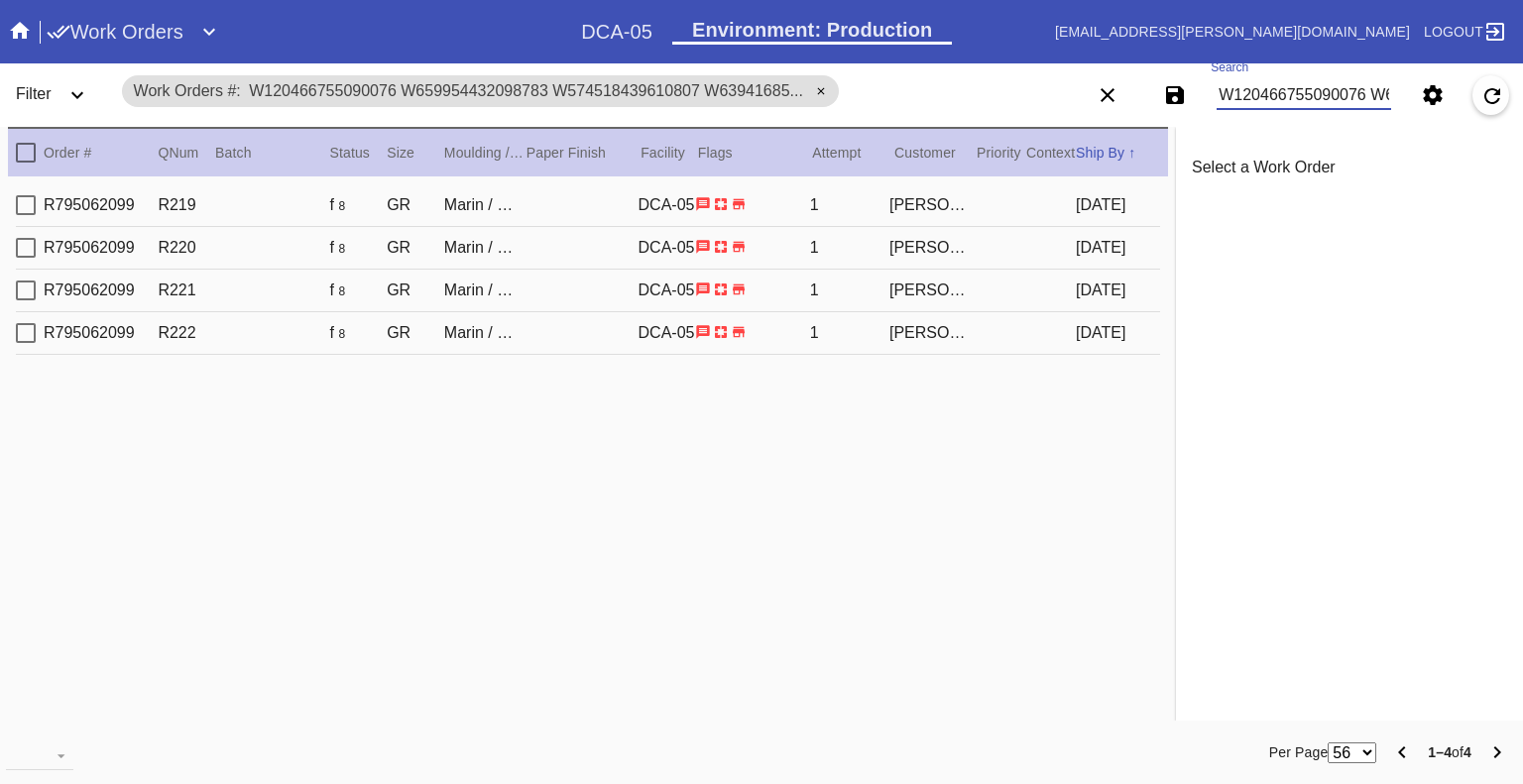 click on "W120466755090076 W659954432098783 W574518439610807 W639416852685114" at bounding box center (1304, 95) 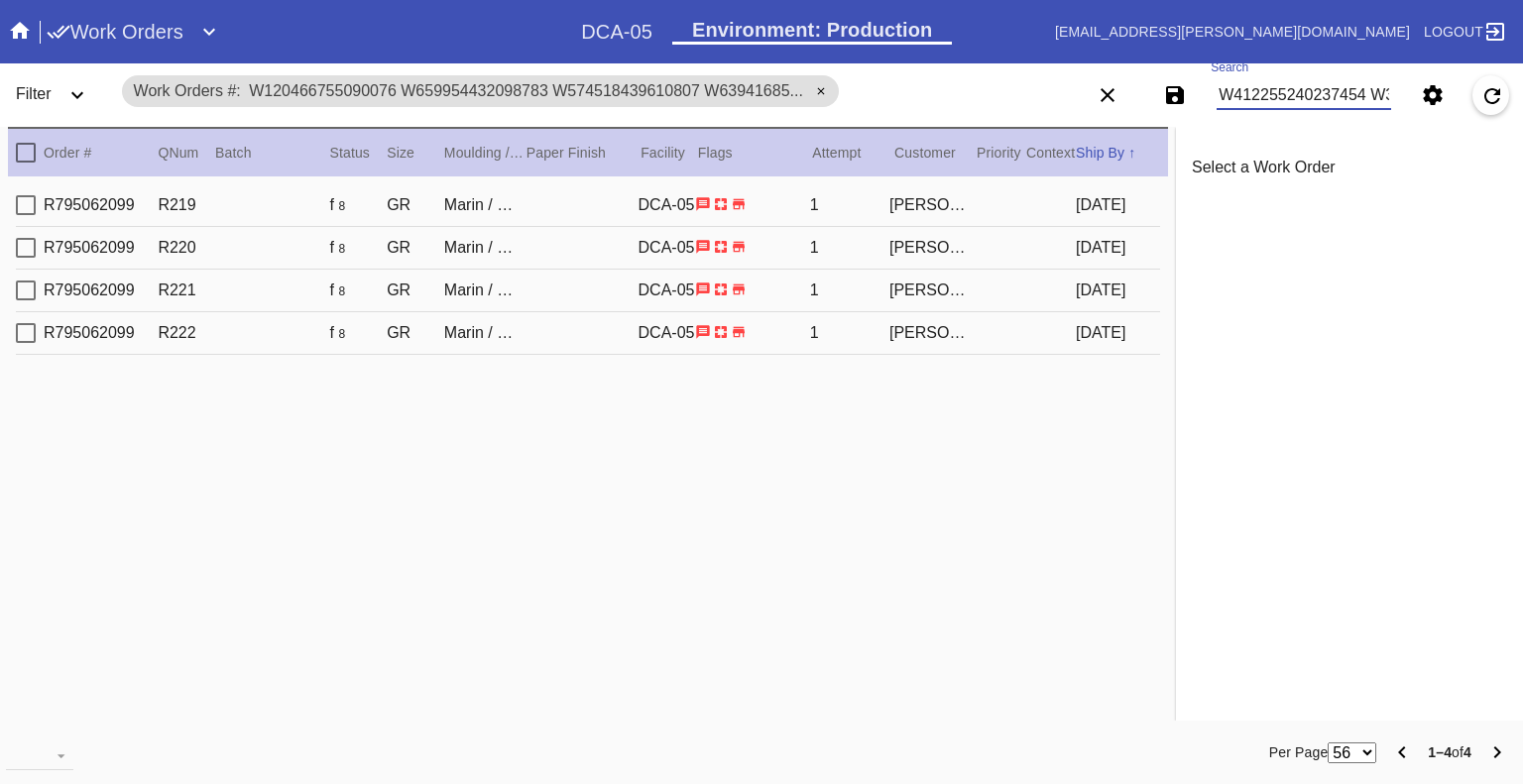scroll, scrollTop: 0, scrollLeft: 432, axis: horizontal 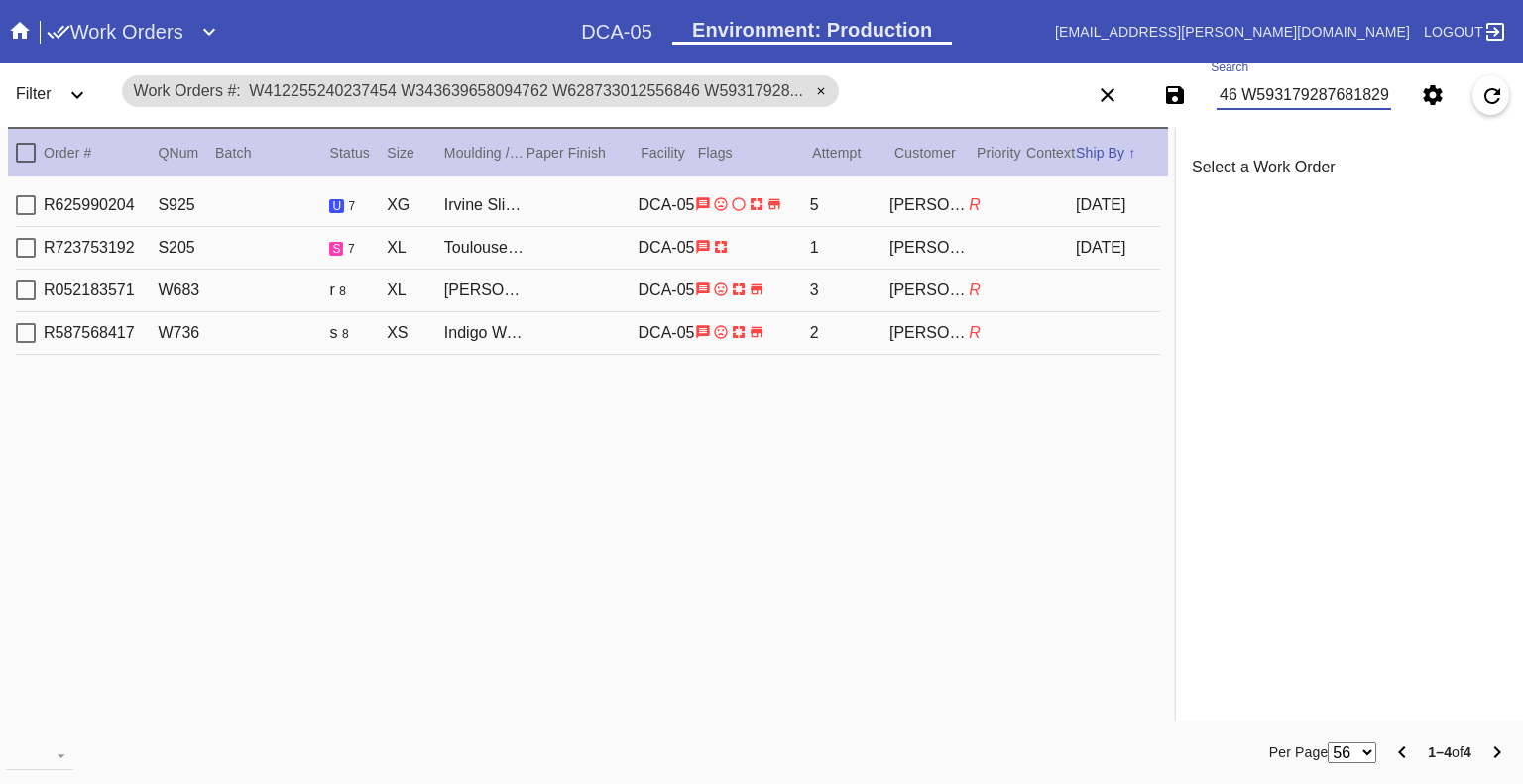 type on "W412255240237454 W343639658094762 W628733012556846 W593179287681829" 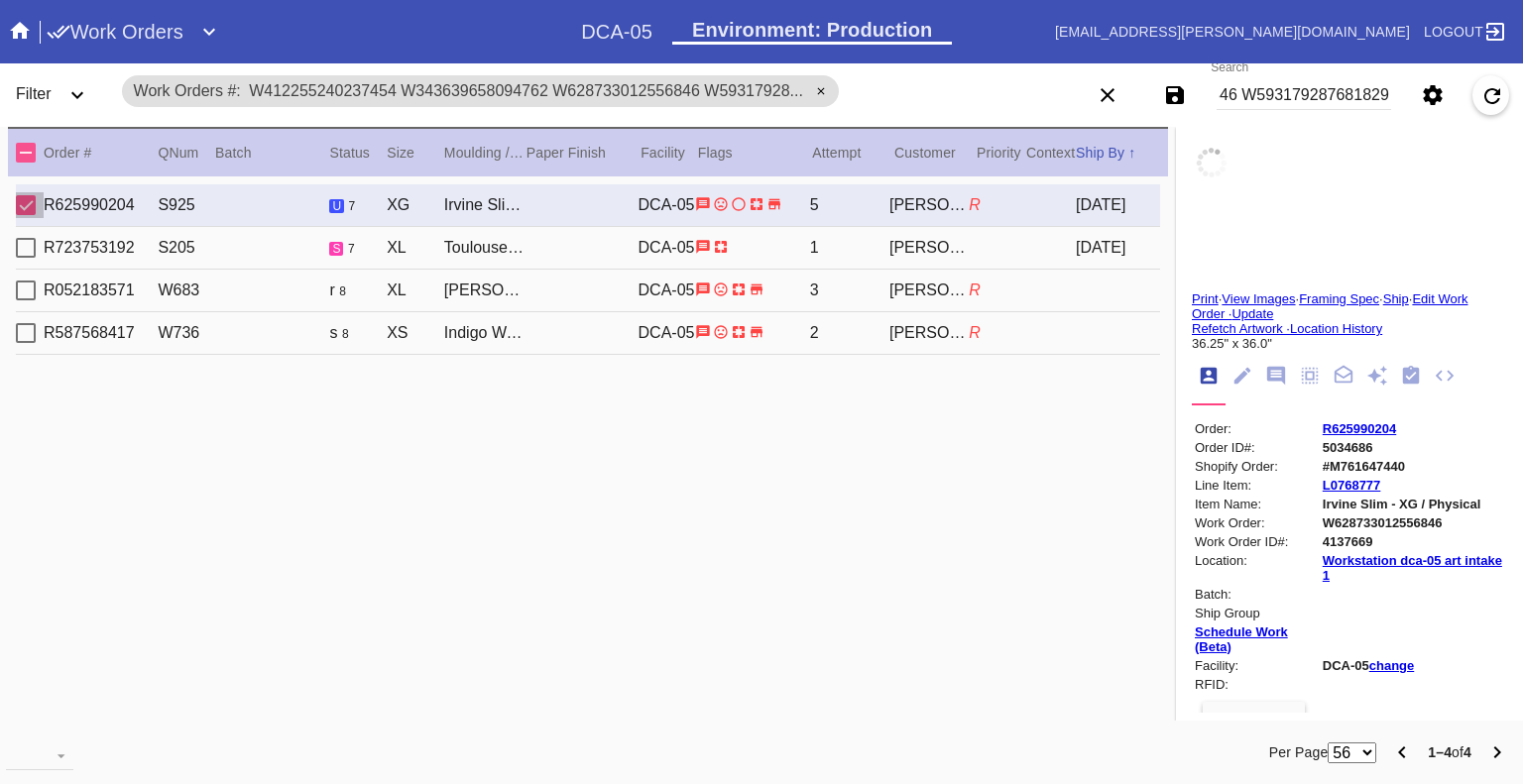 scroll, scrollTop: 0, scrollLeft: 0, axis: both 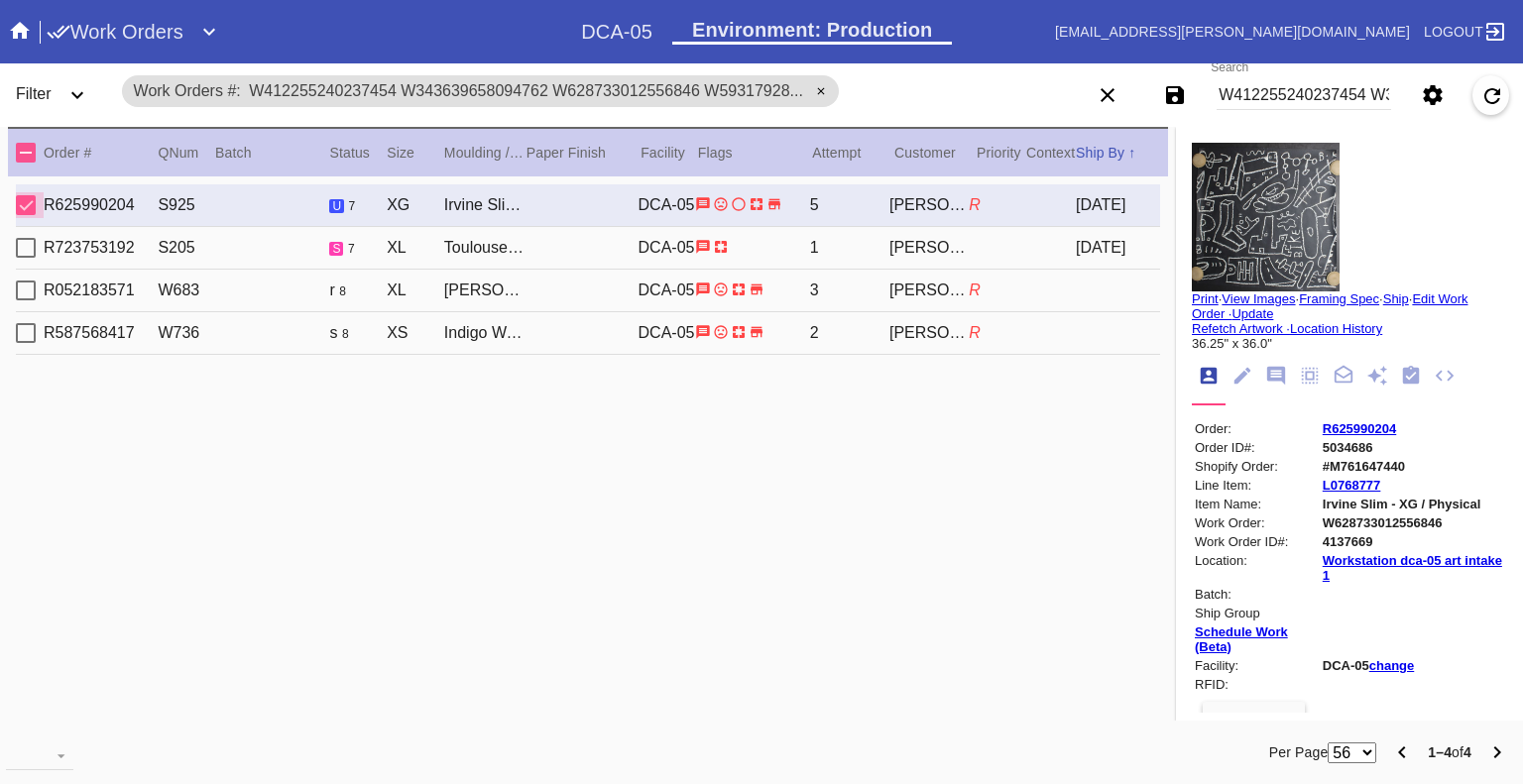 click at bounding box center [26, 205] 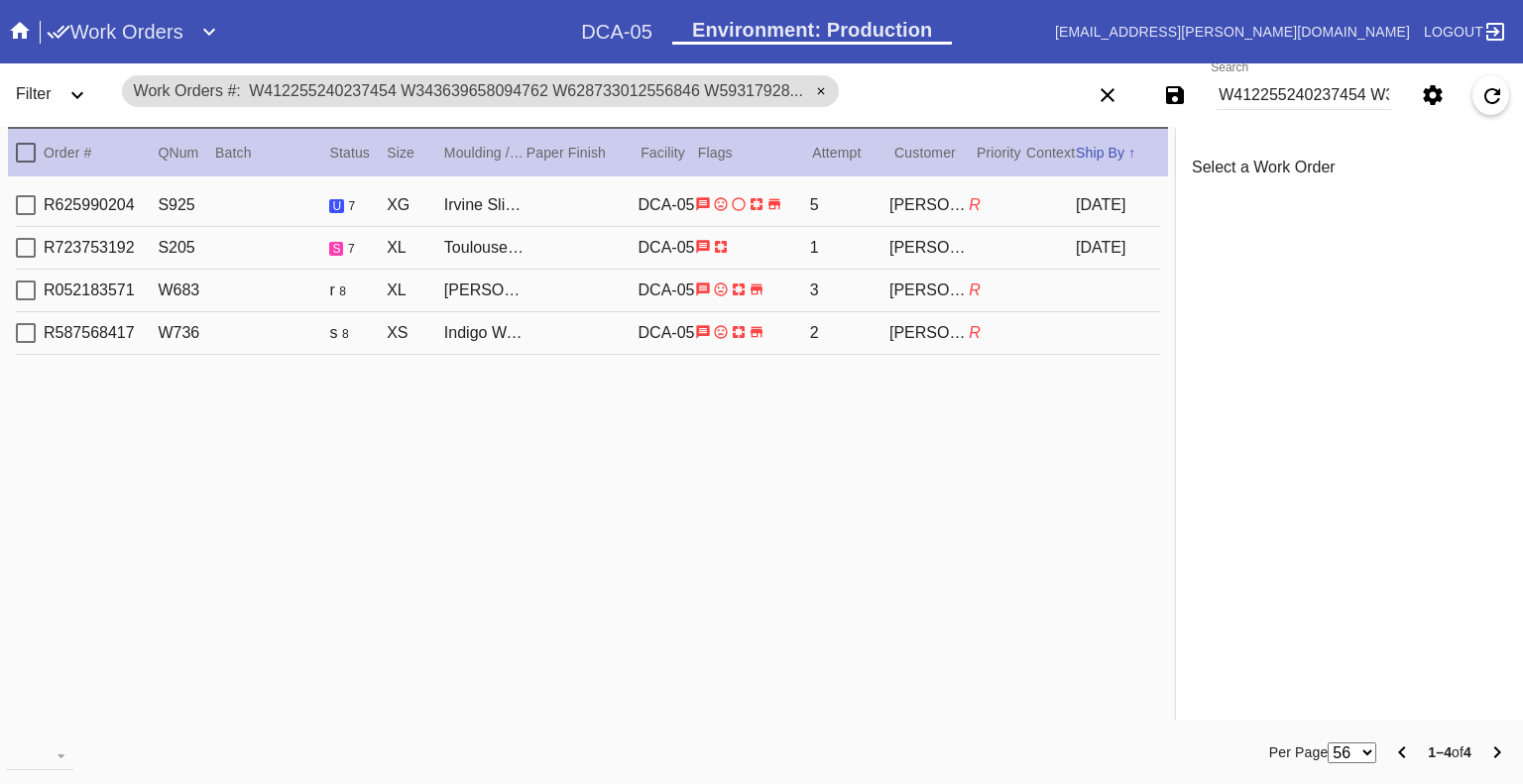 click at bounding box center (26, 248) 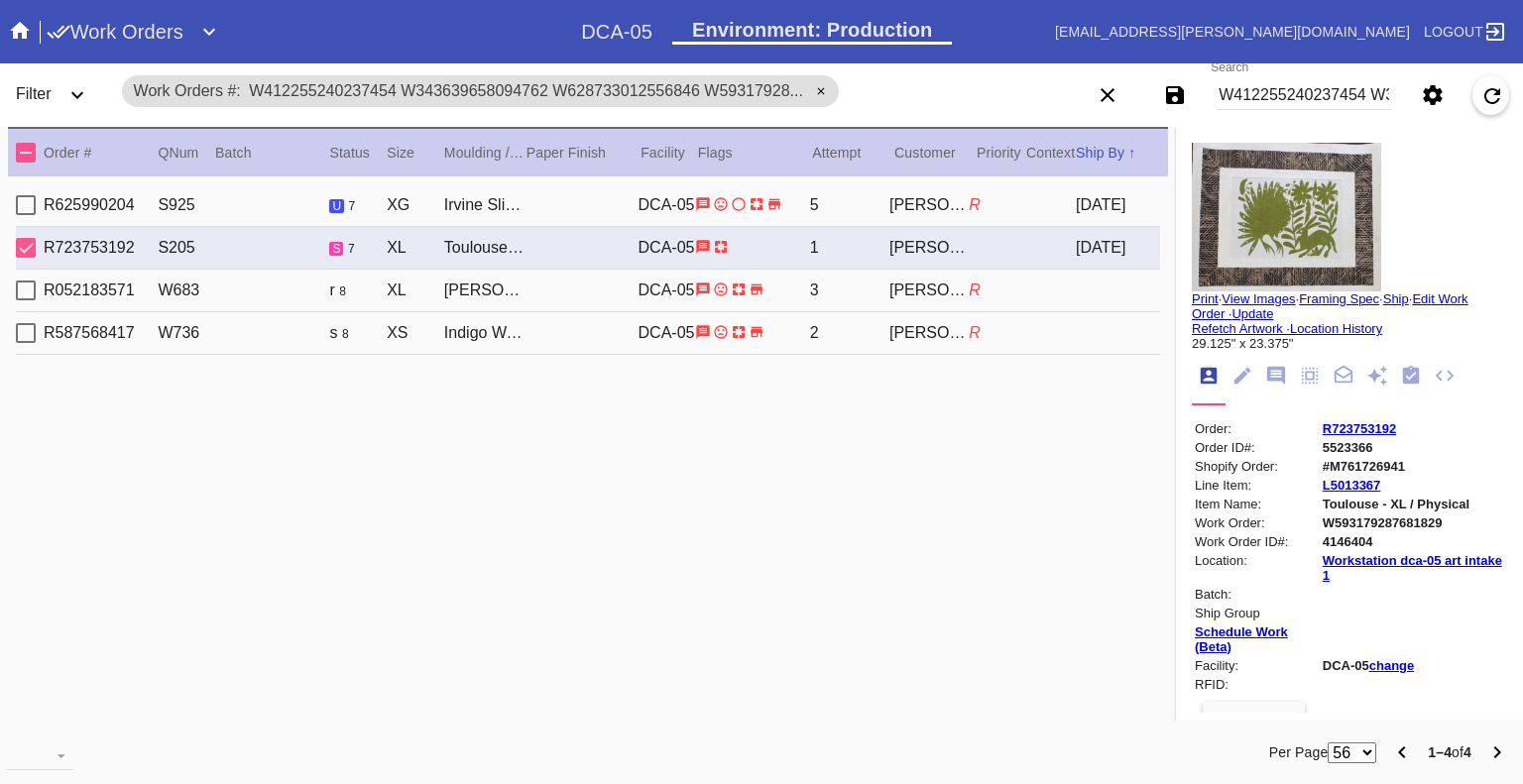 click at bounding box center [26, 248] 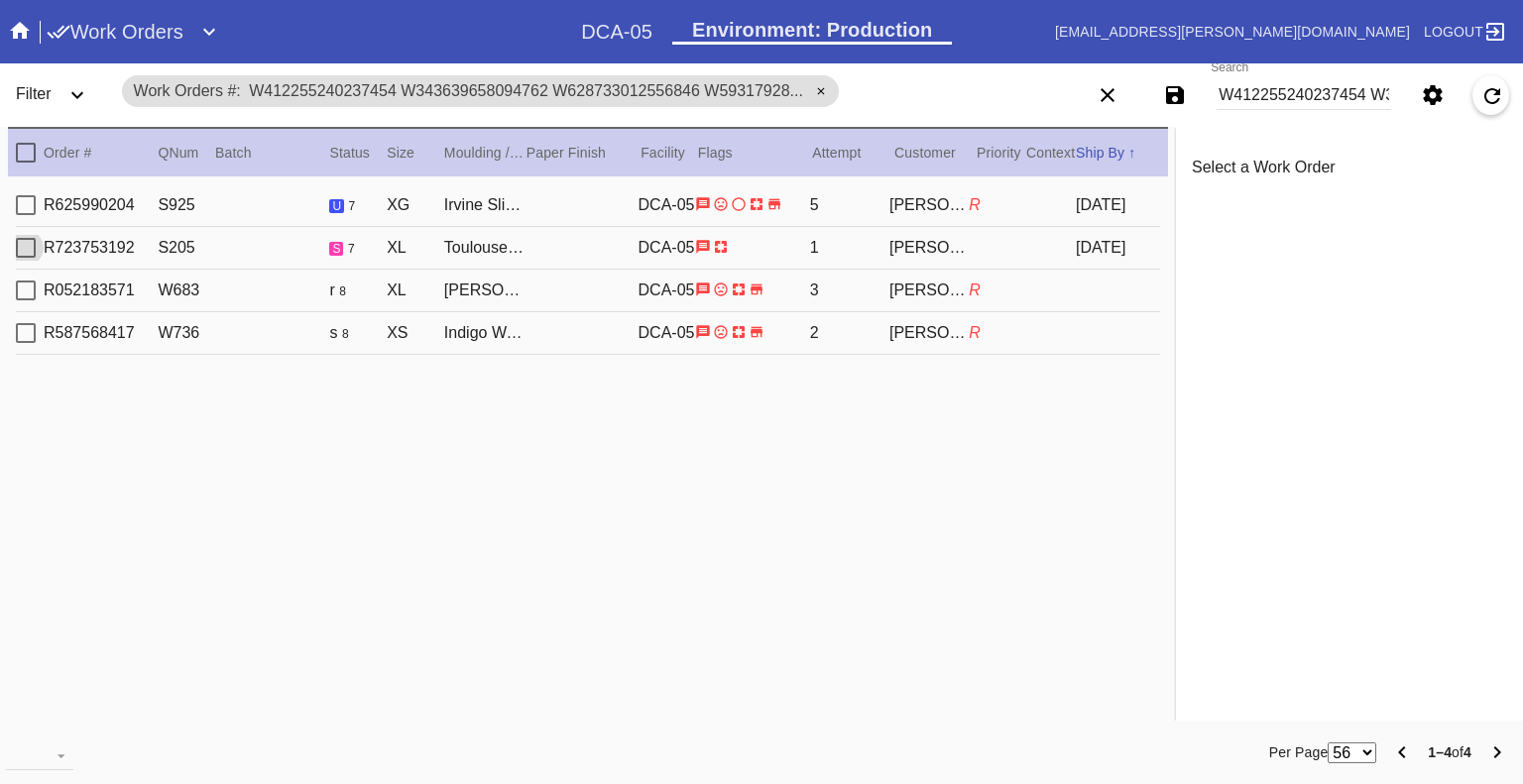 click at bounding box center (26, 290) 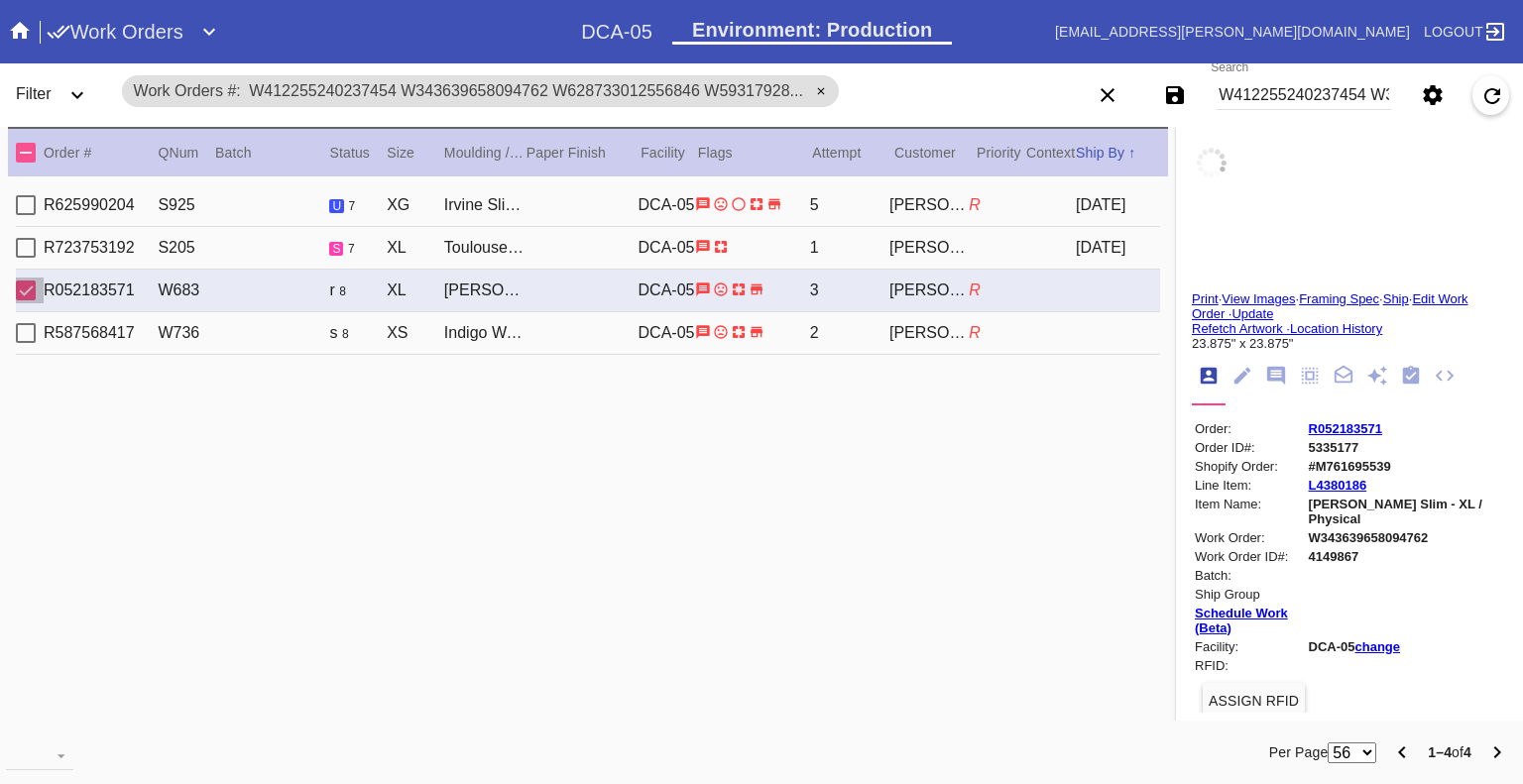 type on "23.875" 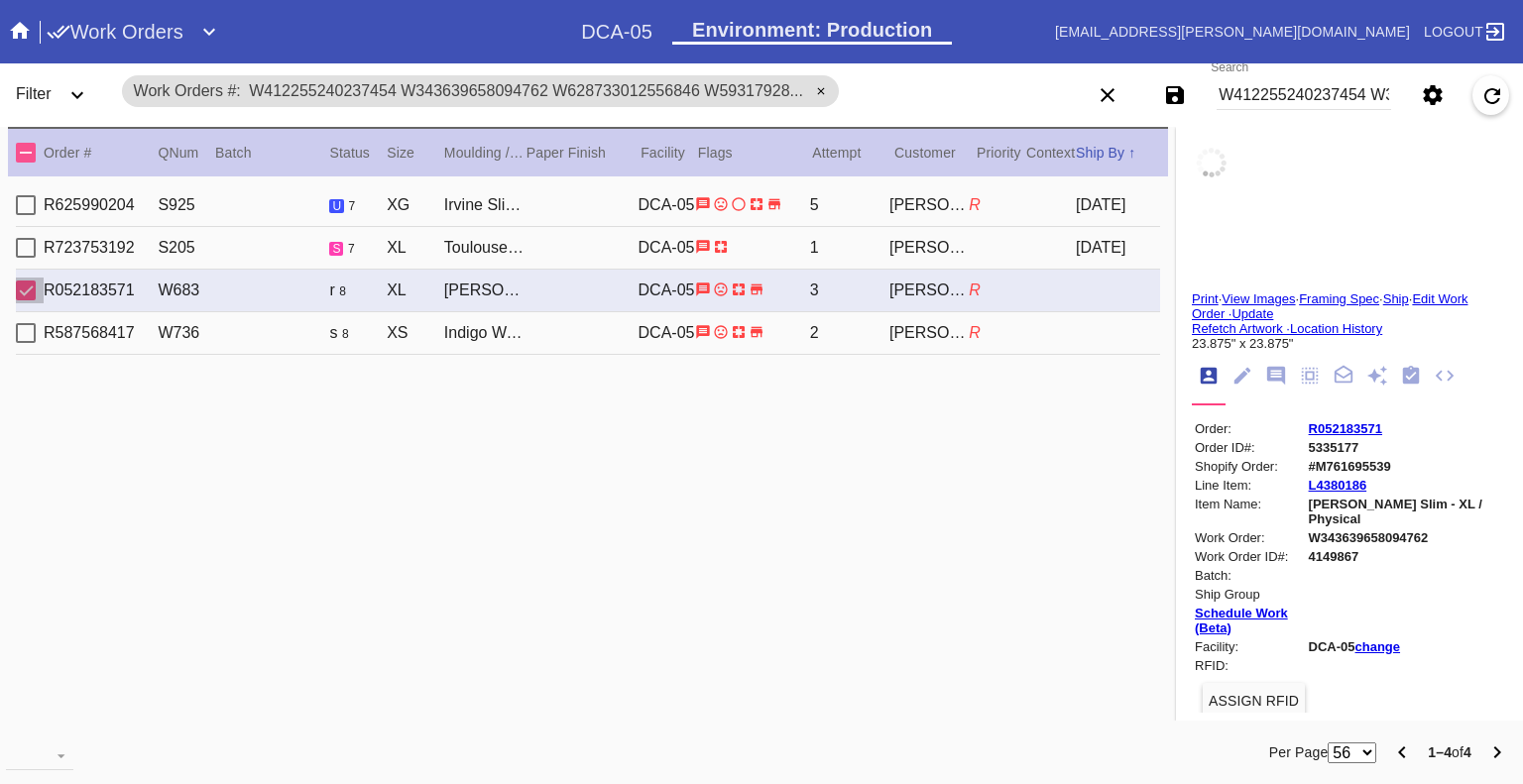 type on "23.875" 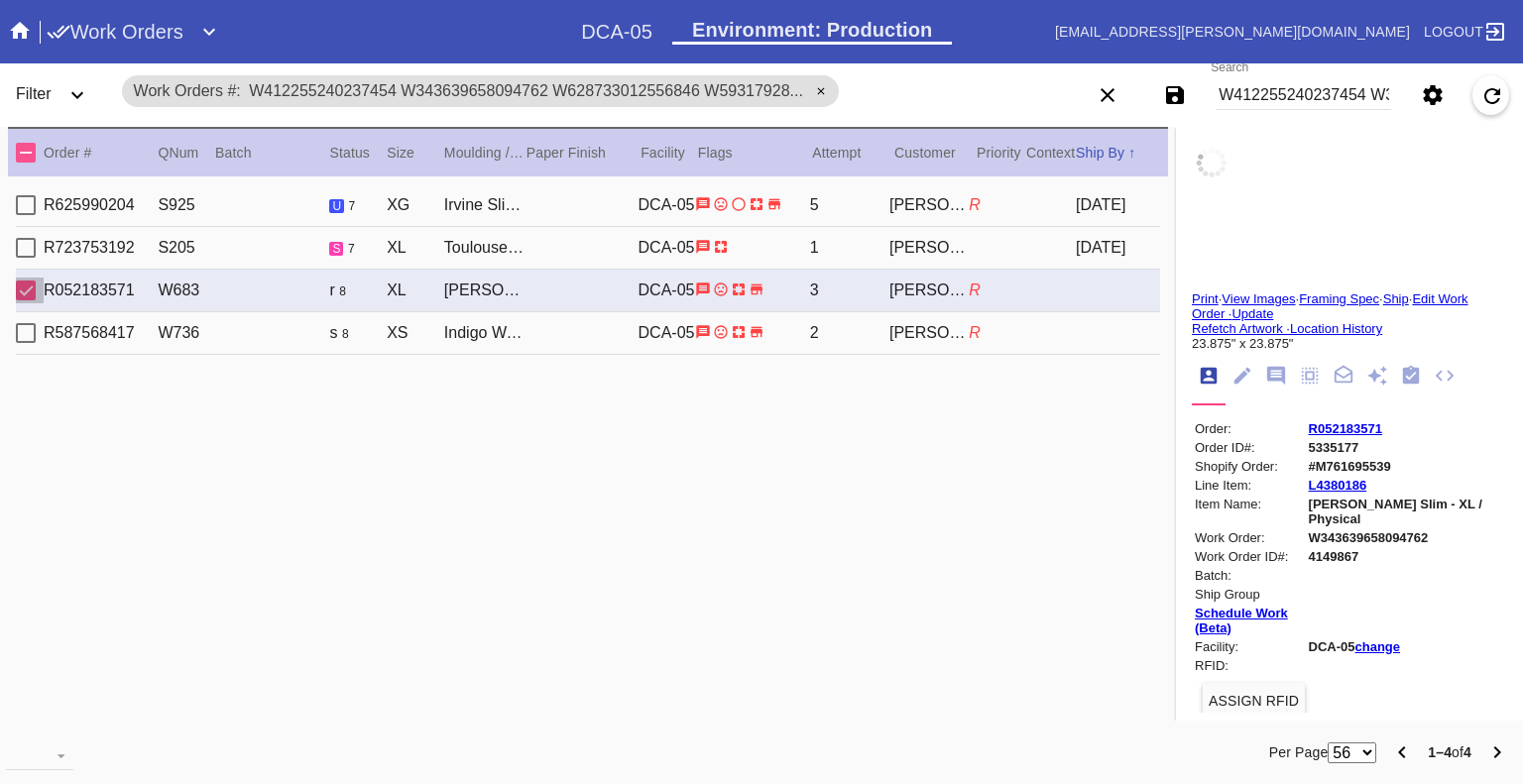 type on "rolls upward. Deckled edges." 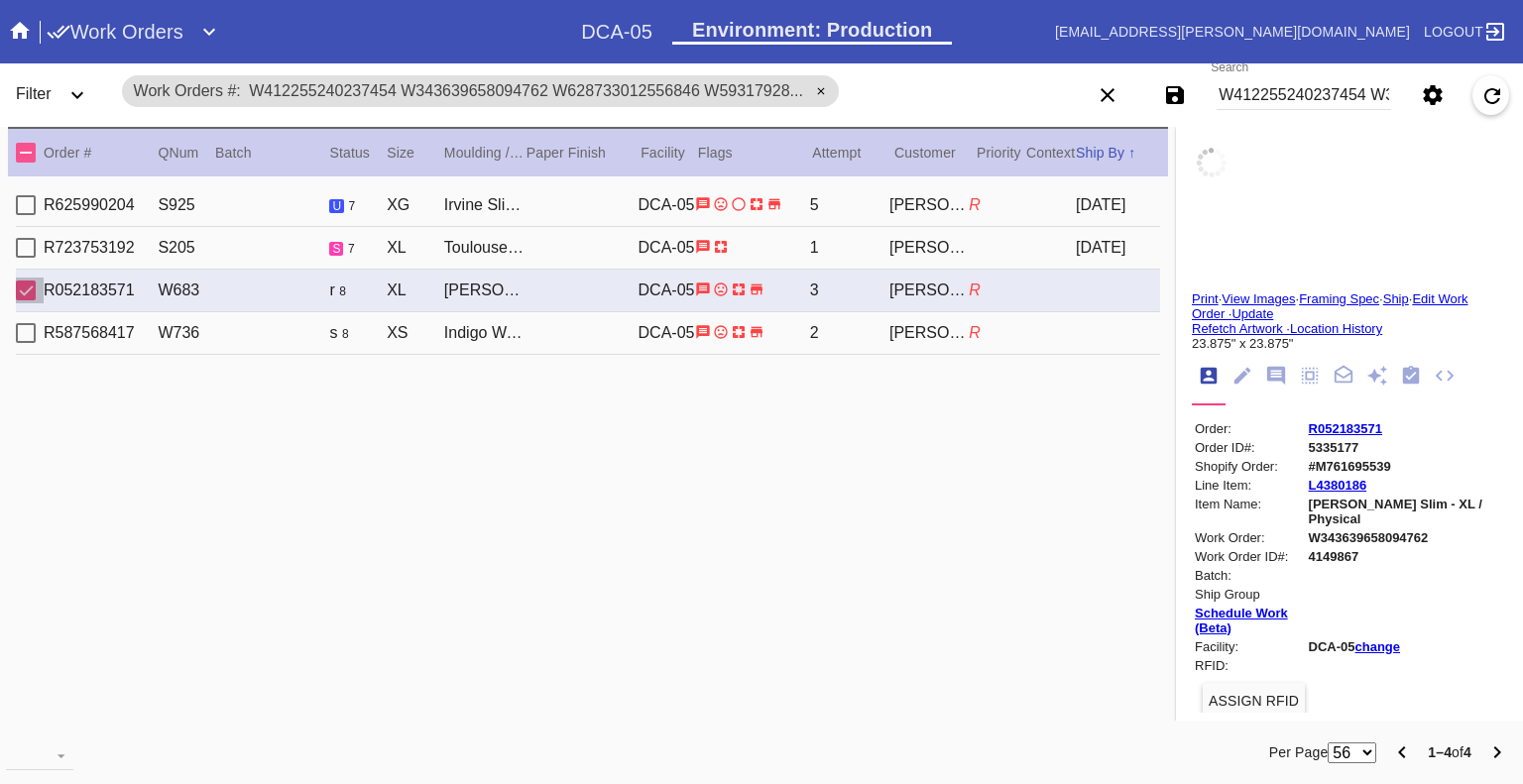 type on "7/5/2025" 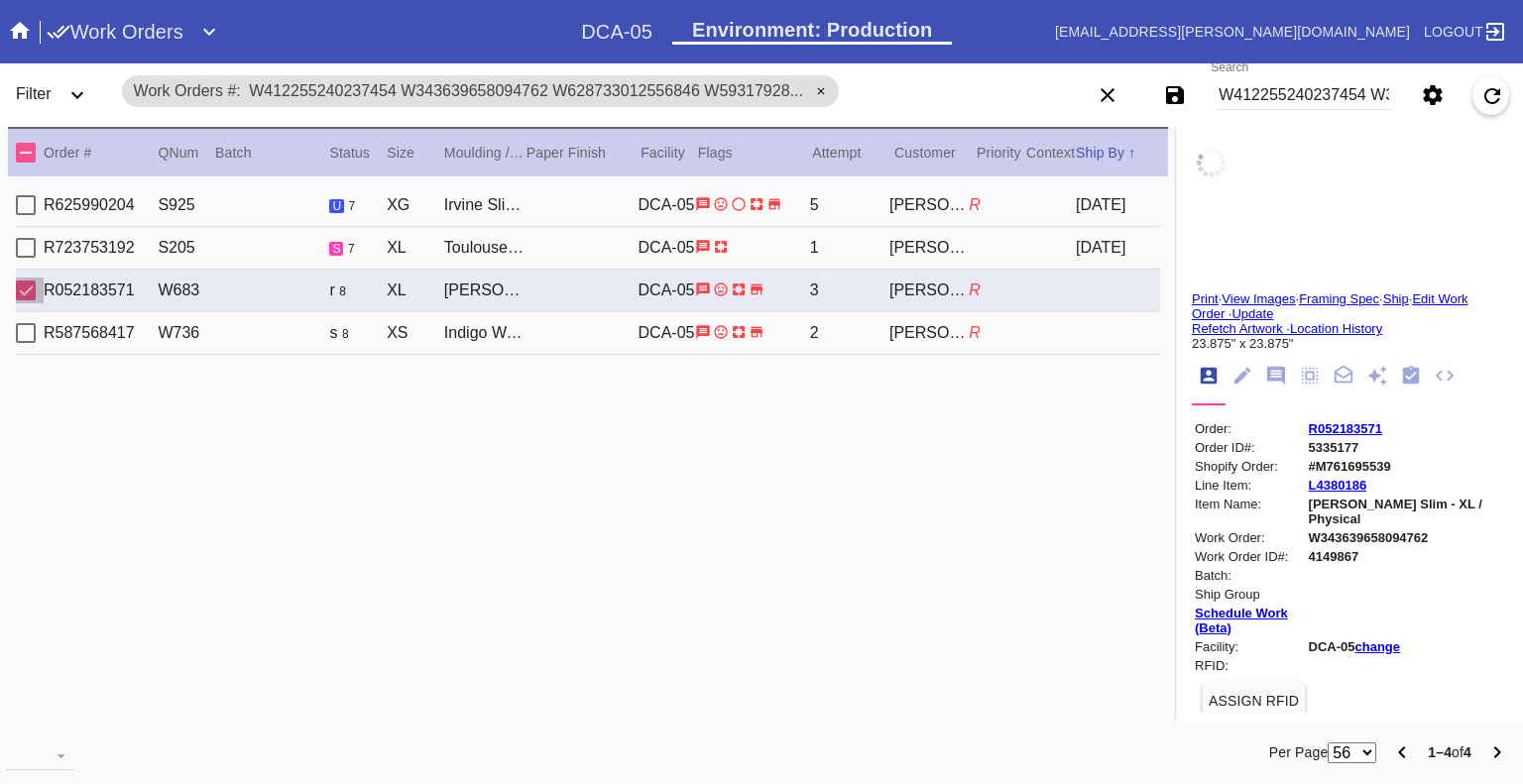 type 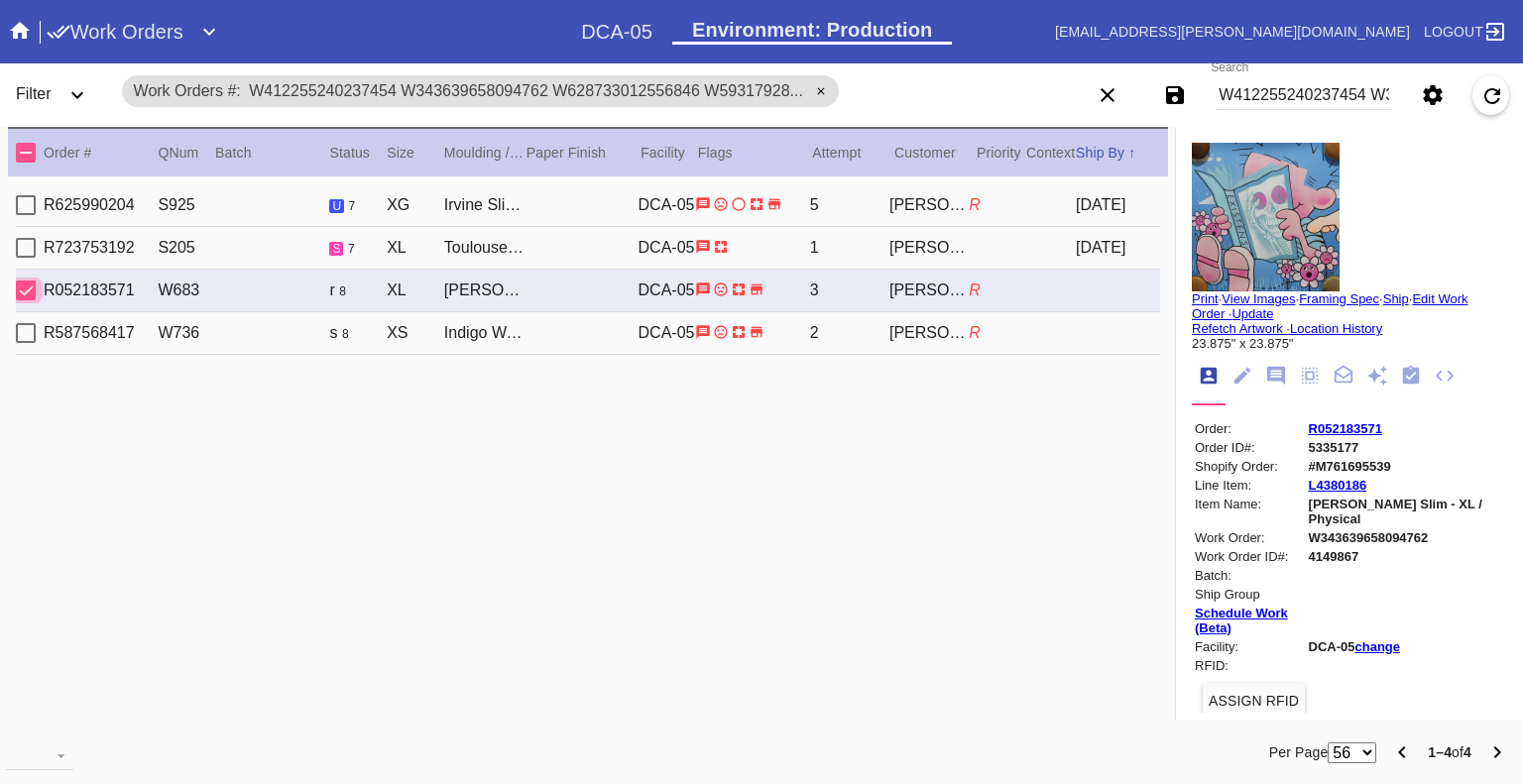 click at bounding box center [26, 290] 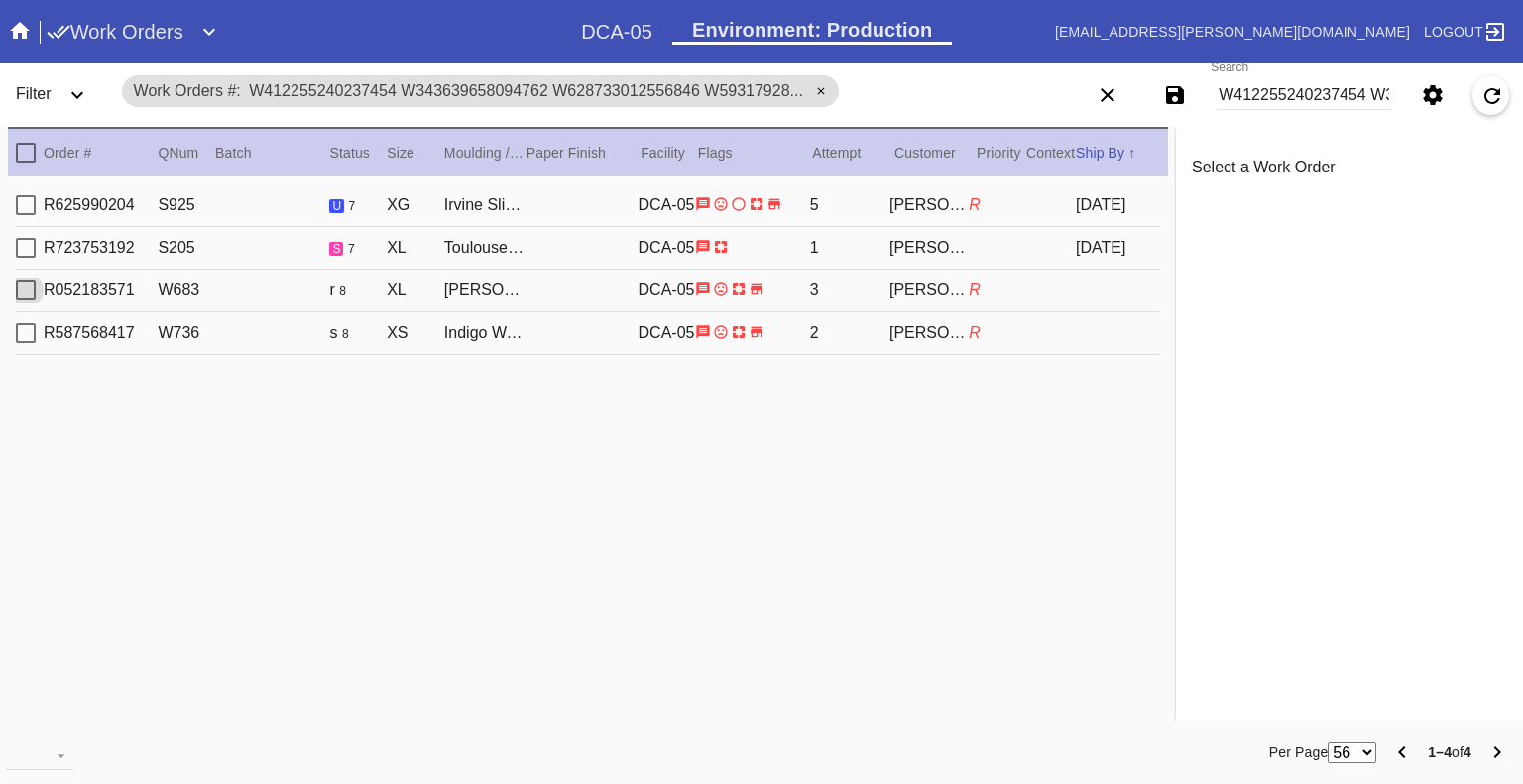 click on "R587568417 W736 s   8 XS Indigo Walnut Round / White DCA-05 2 Julia Lovett
R" at bounding box center [588, 333] 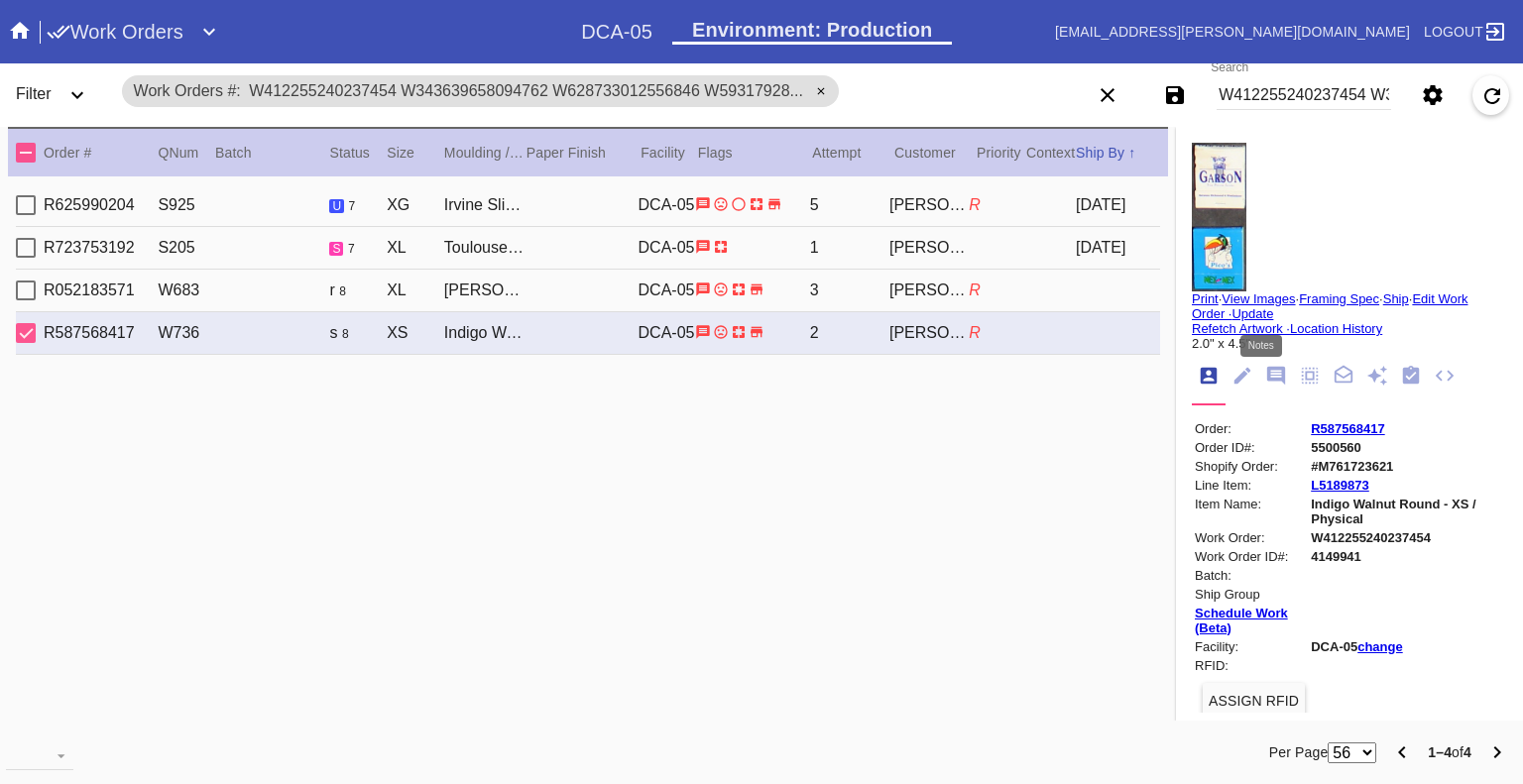 click 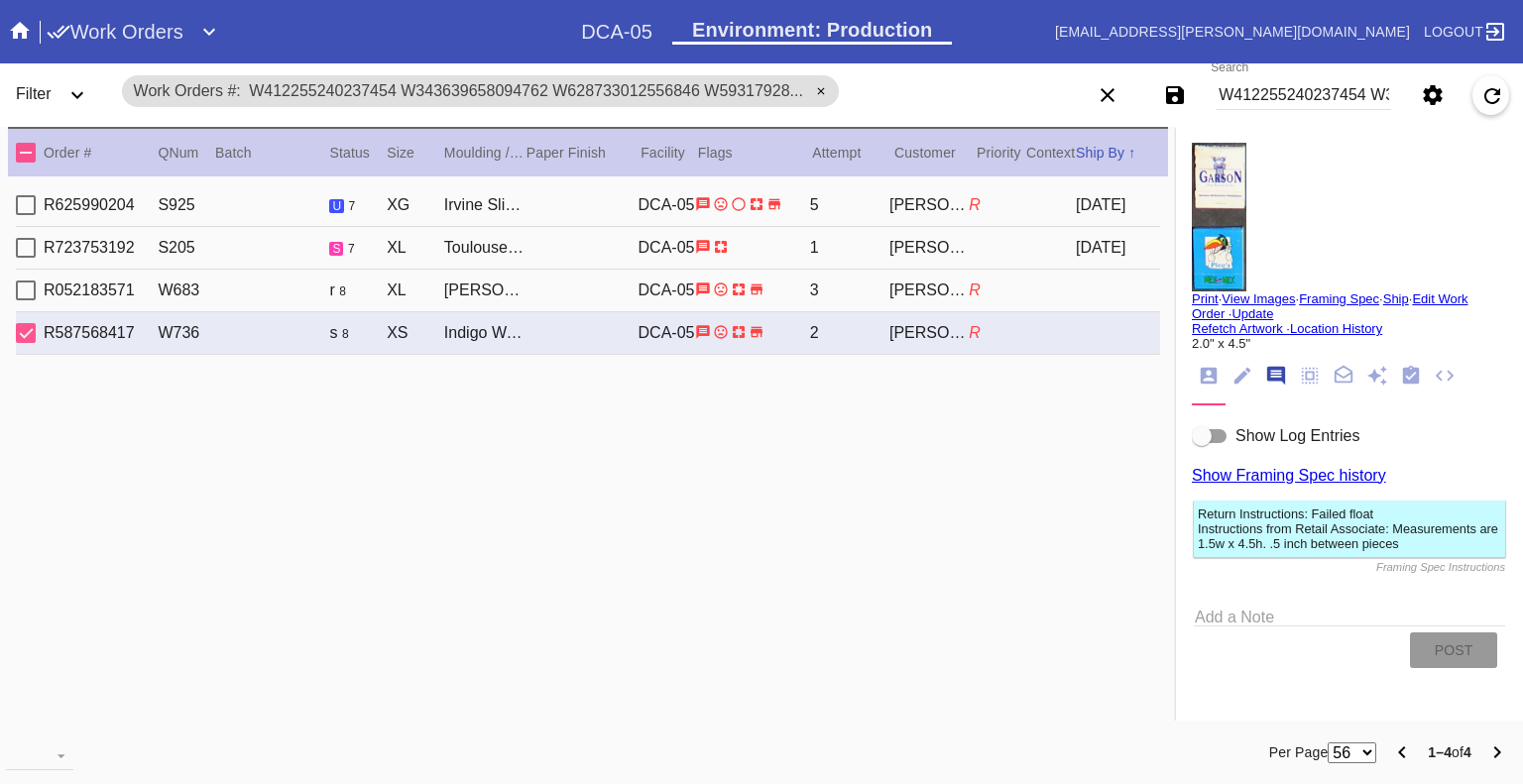 scroll, scrollTop: 122, scrollLeft: 0, axis: vertical 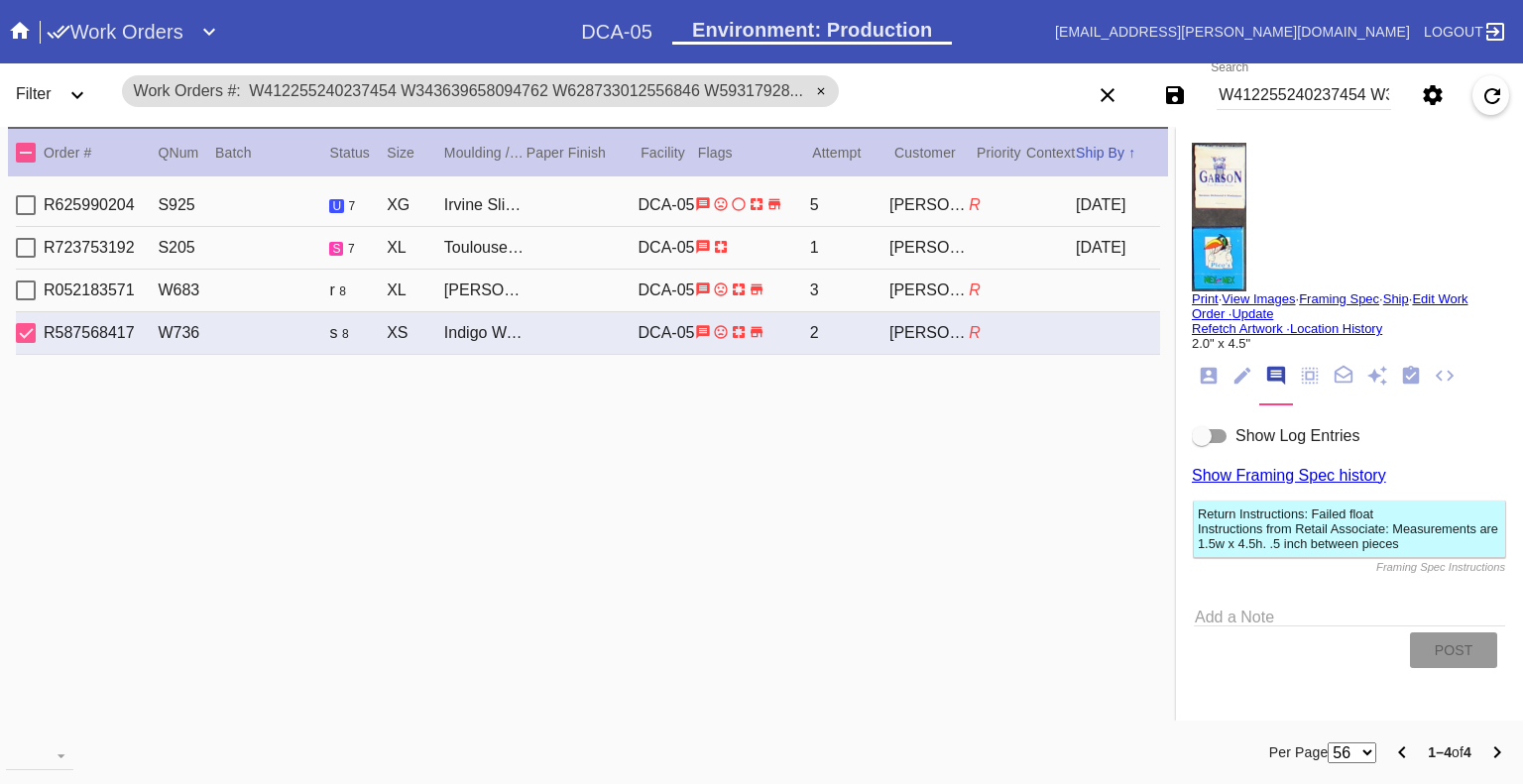 click on "Print" at bounding box center [1205, 298] 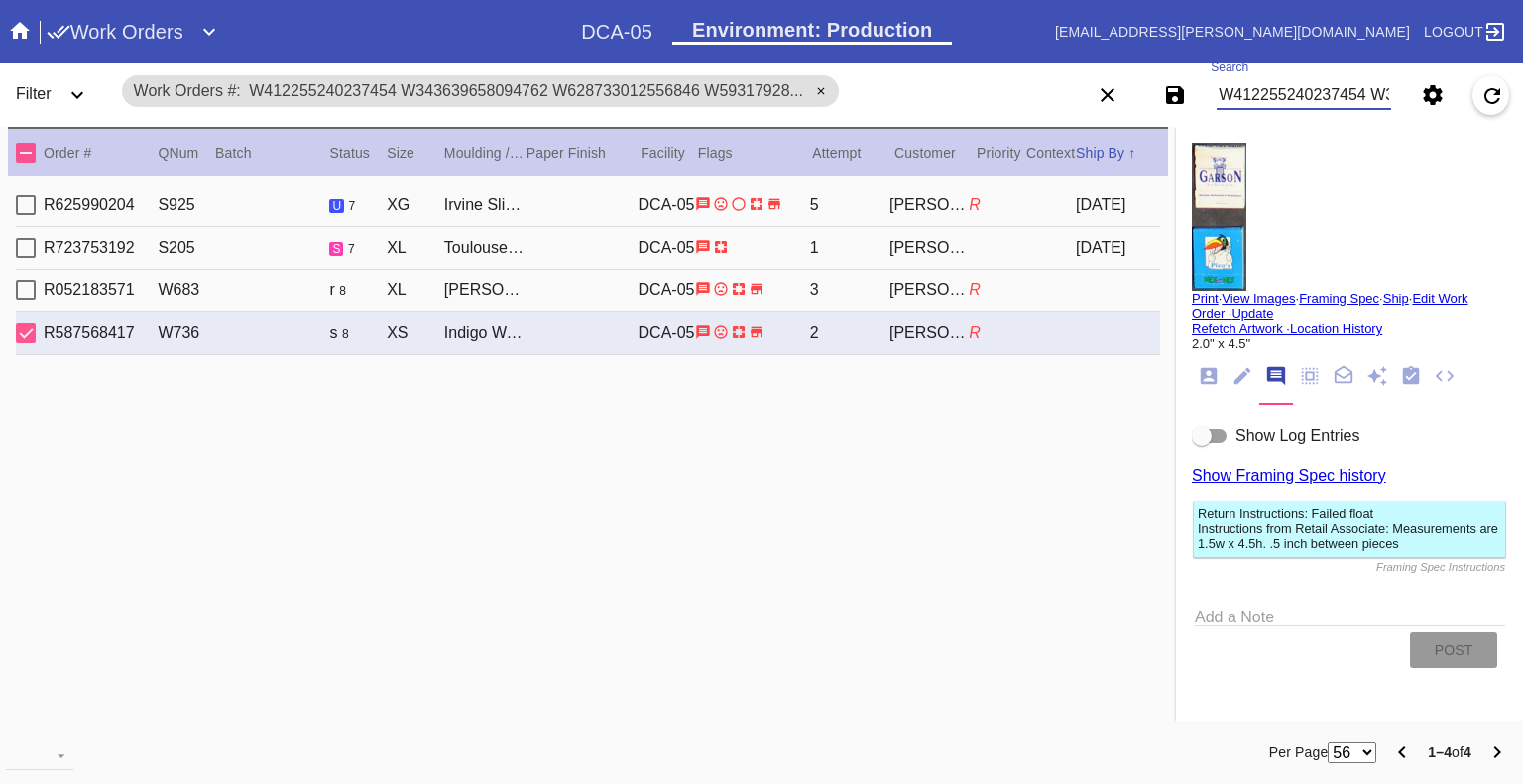 click on "W412255240237454 W343639658094762 W628733012556846 W593179287681829" at bounding box center [1304, 95] 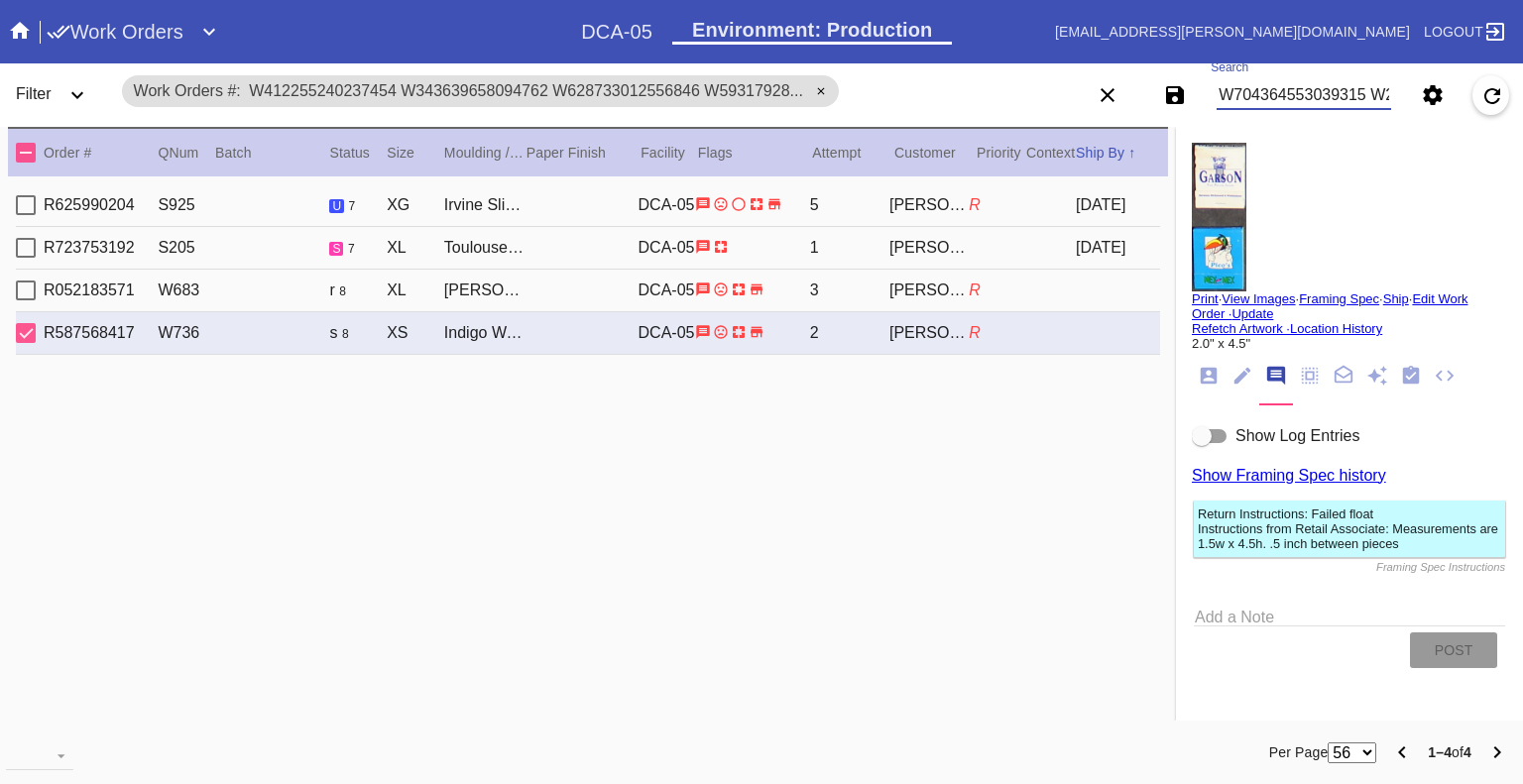 scroll, scrollTop: 0, scrollLeft: 128, axis: horizontal 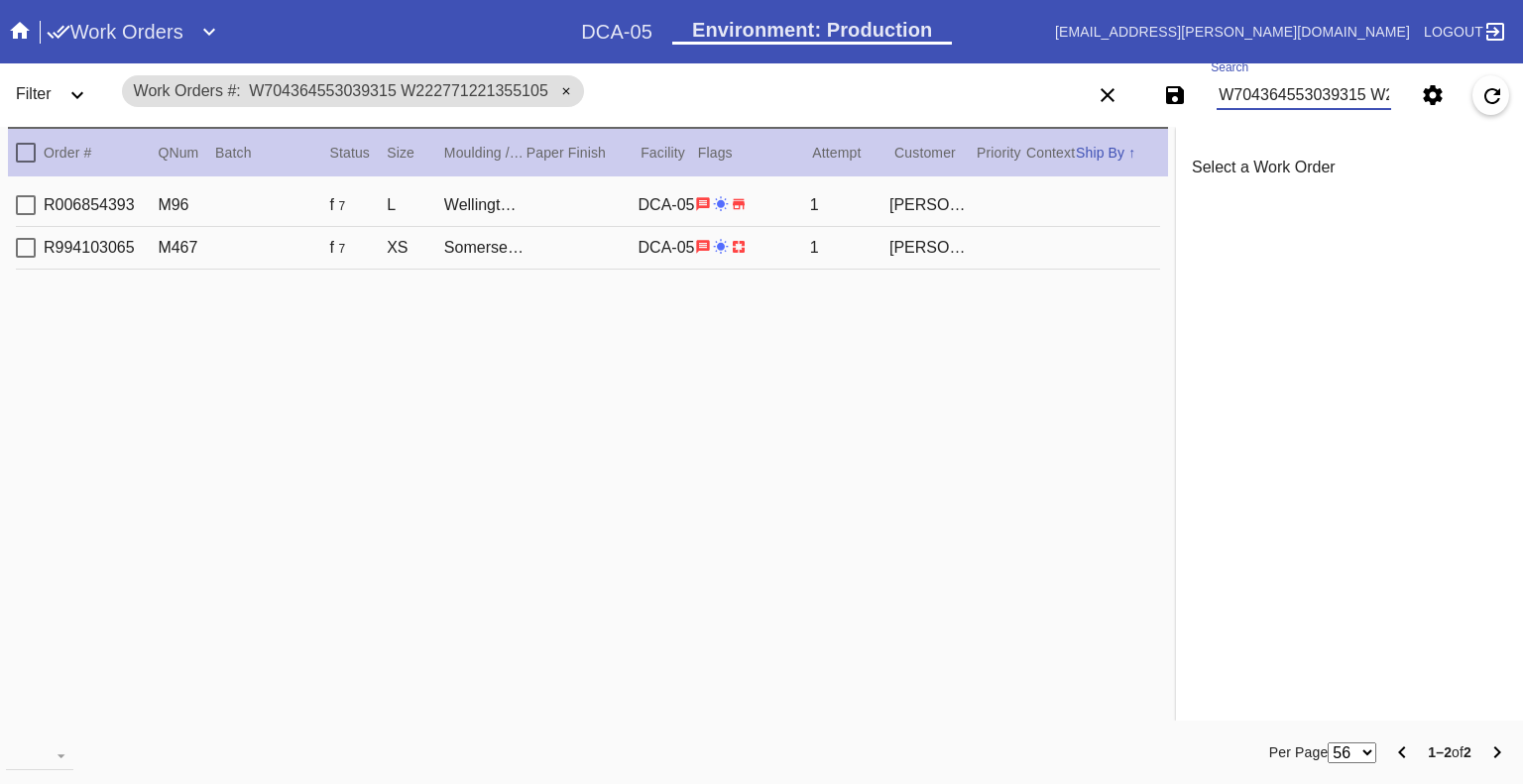 click on "W704364553039315 W222771221355105" at bounding box center (1304, 95) 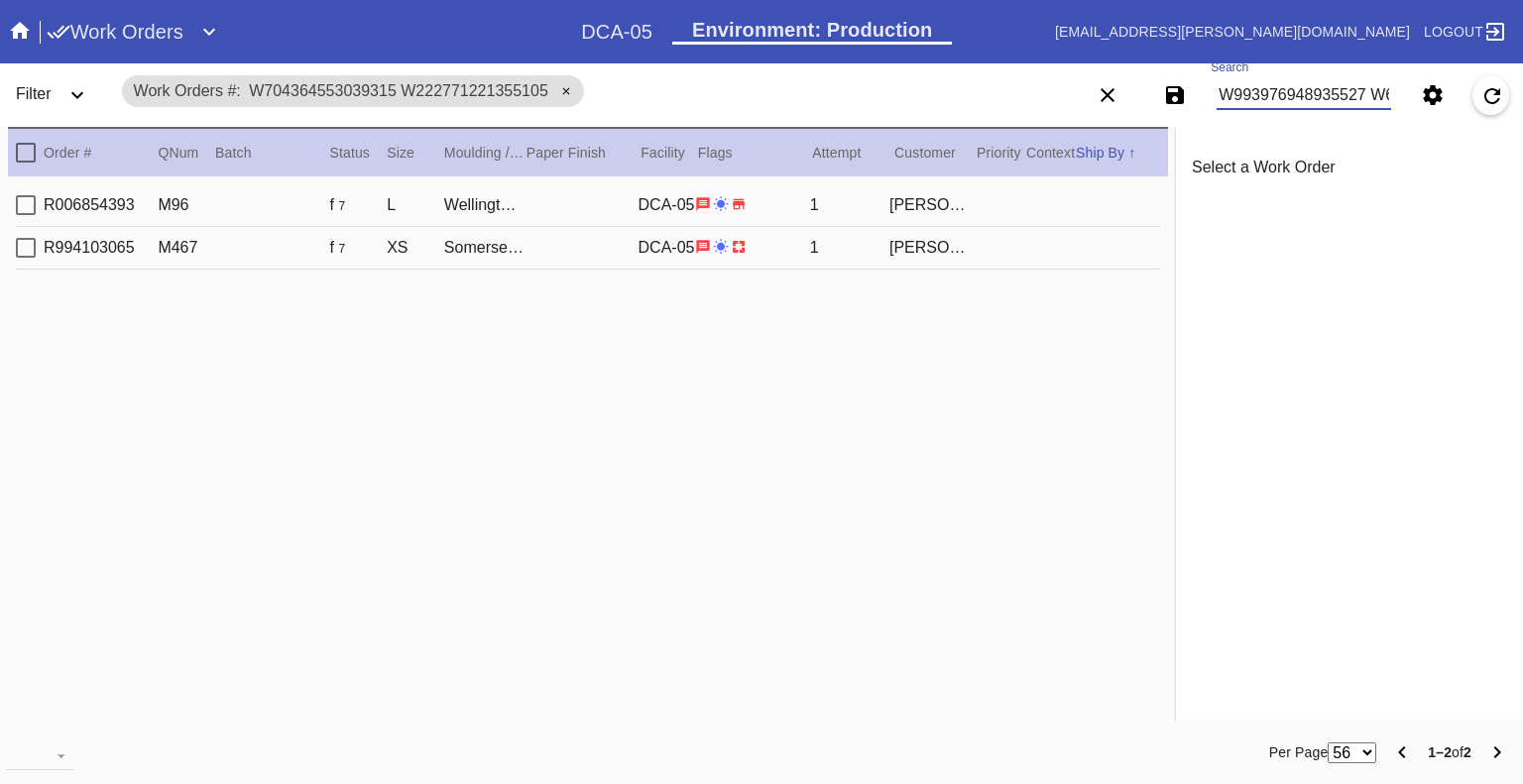 scroll, scrollTop: 0, scrollLeft: 128, axis: horizontal 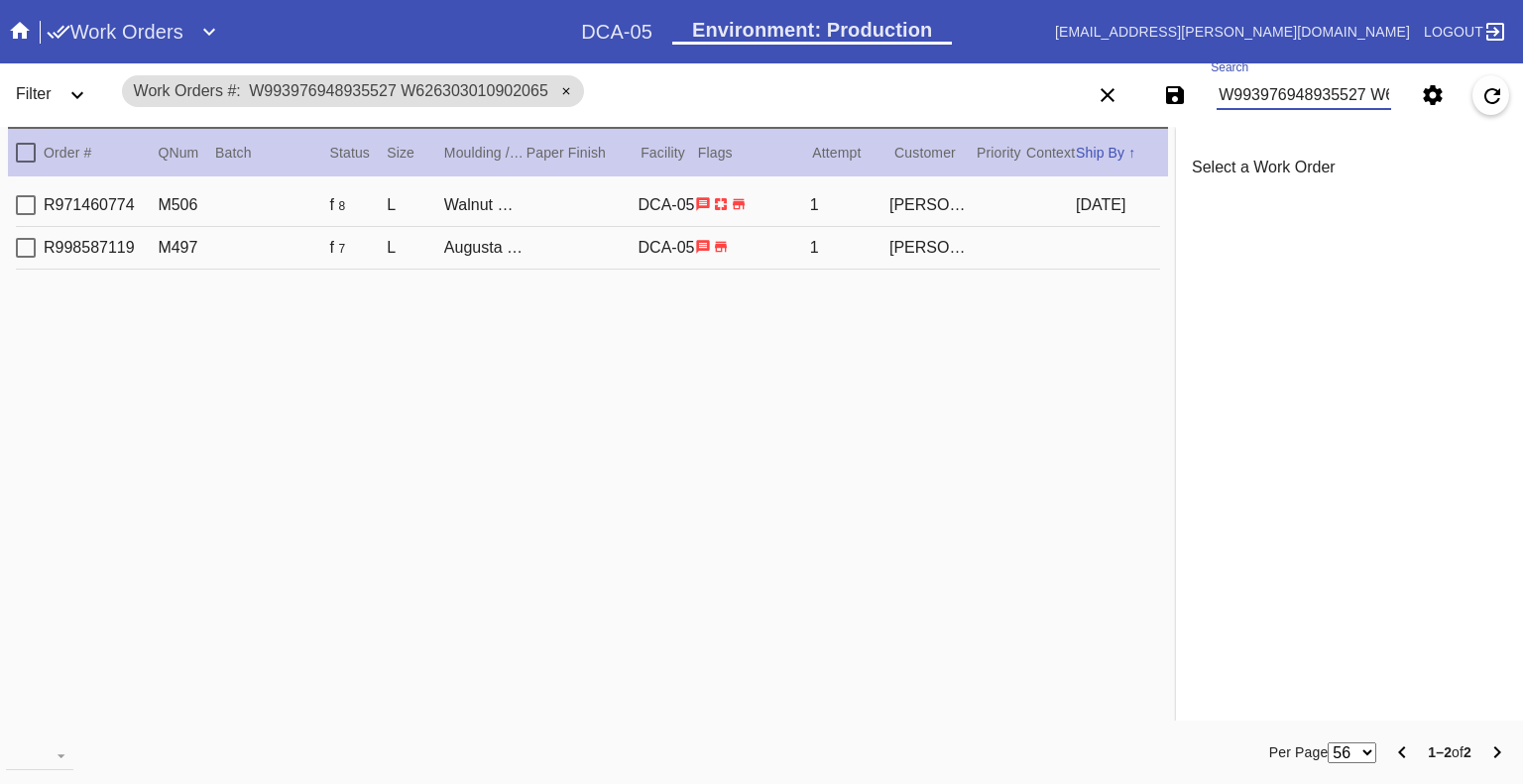 click on "W993976948935527 W626303010902065" at bounding box center (1304, 95) 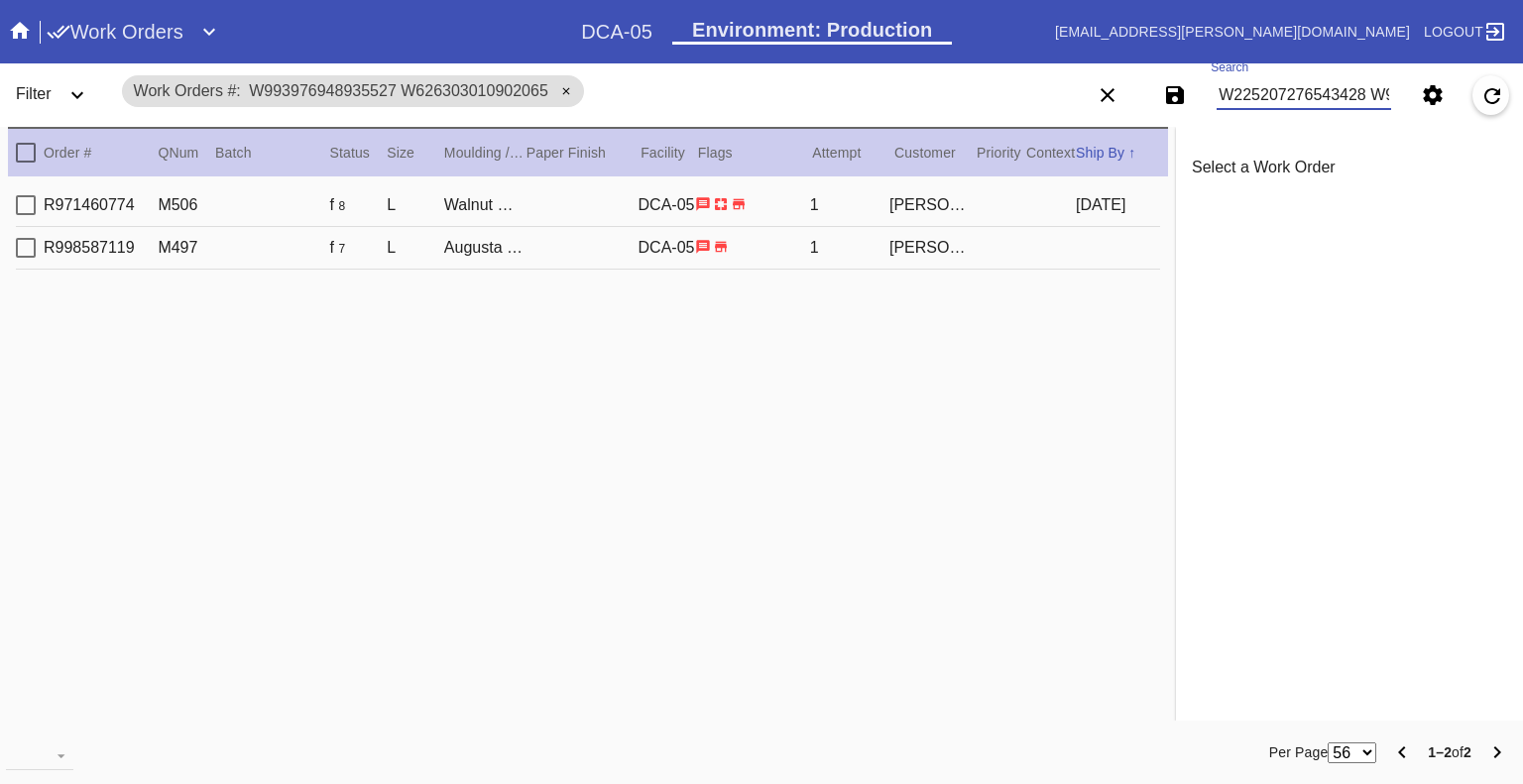 scroll, scrollTop: 0, scrollLeft: 128, axis: horizontal 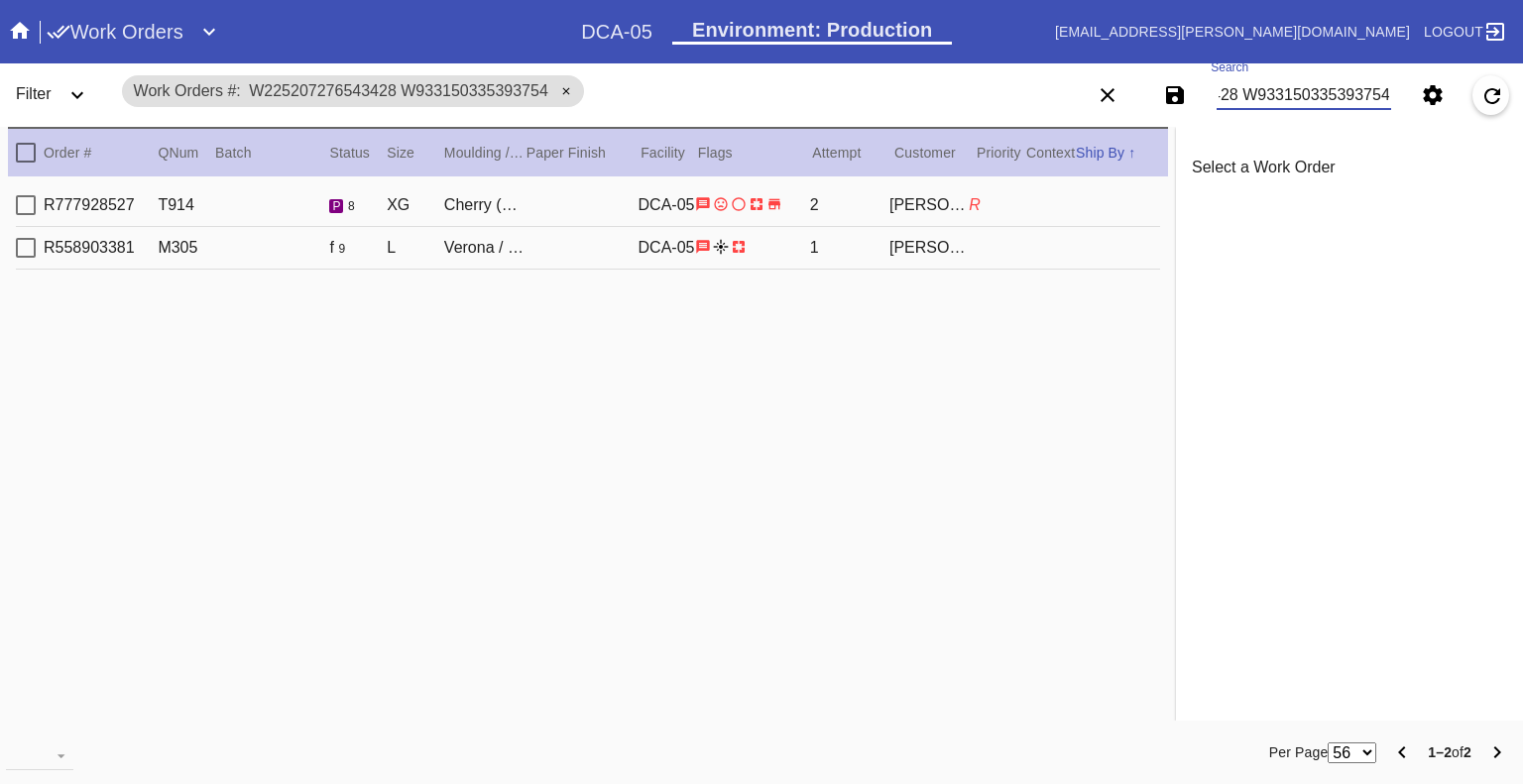 type on "W225207276543428 W933150335393754" 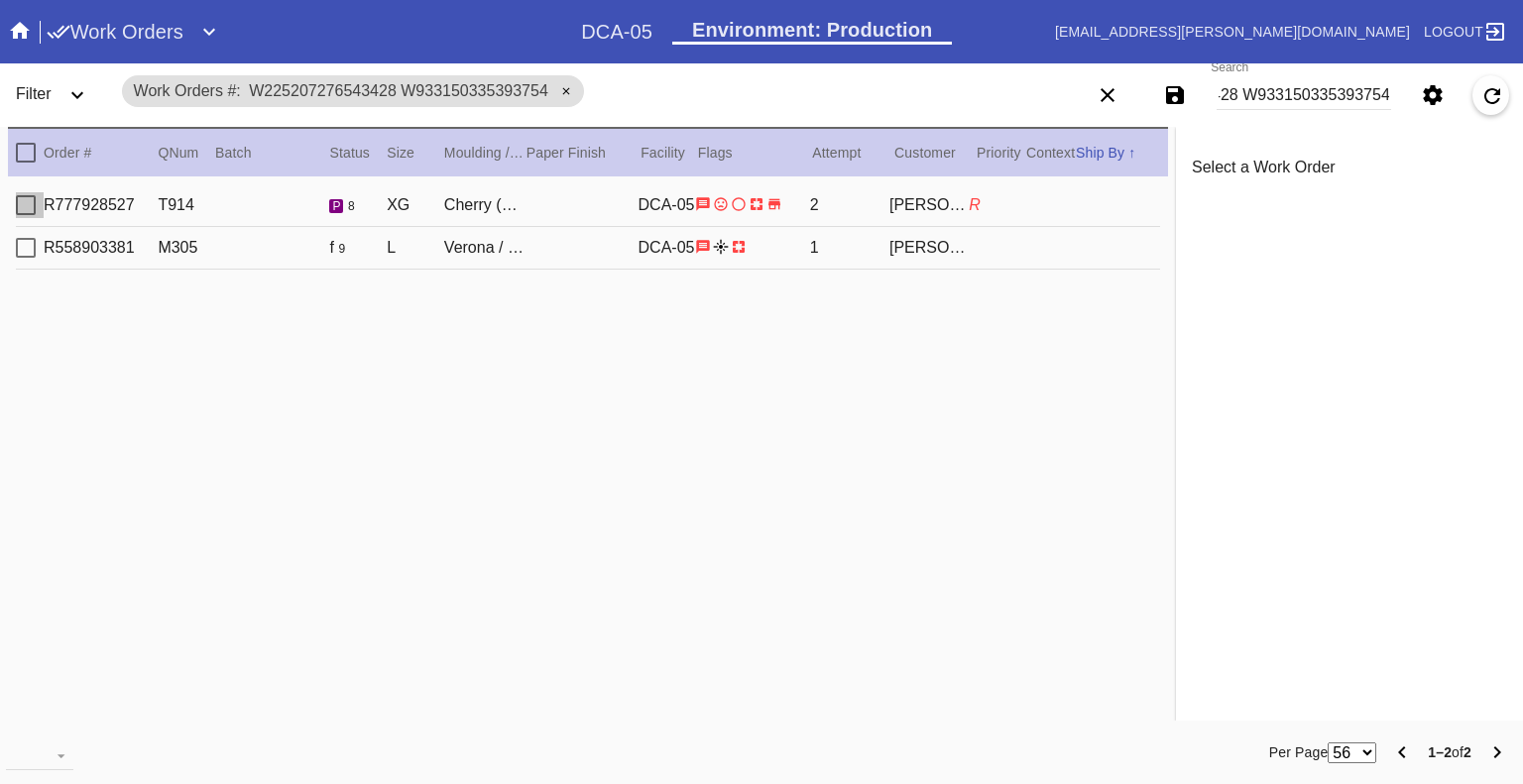 click at bounding box center [26, 205] 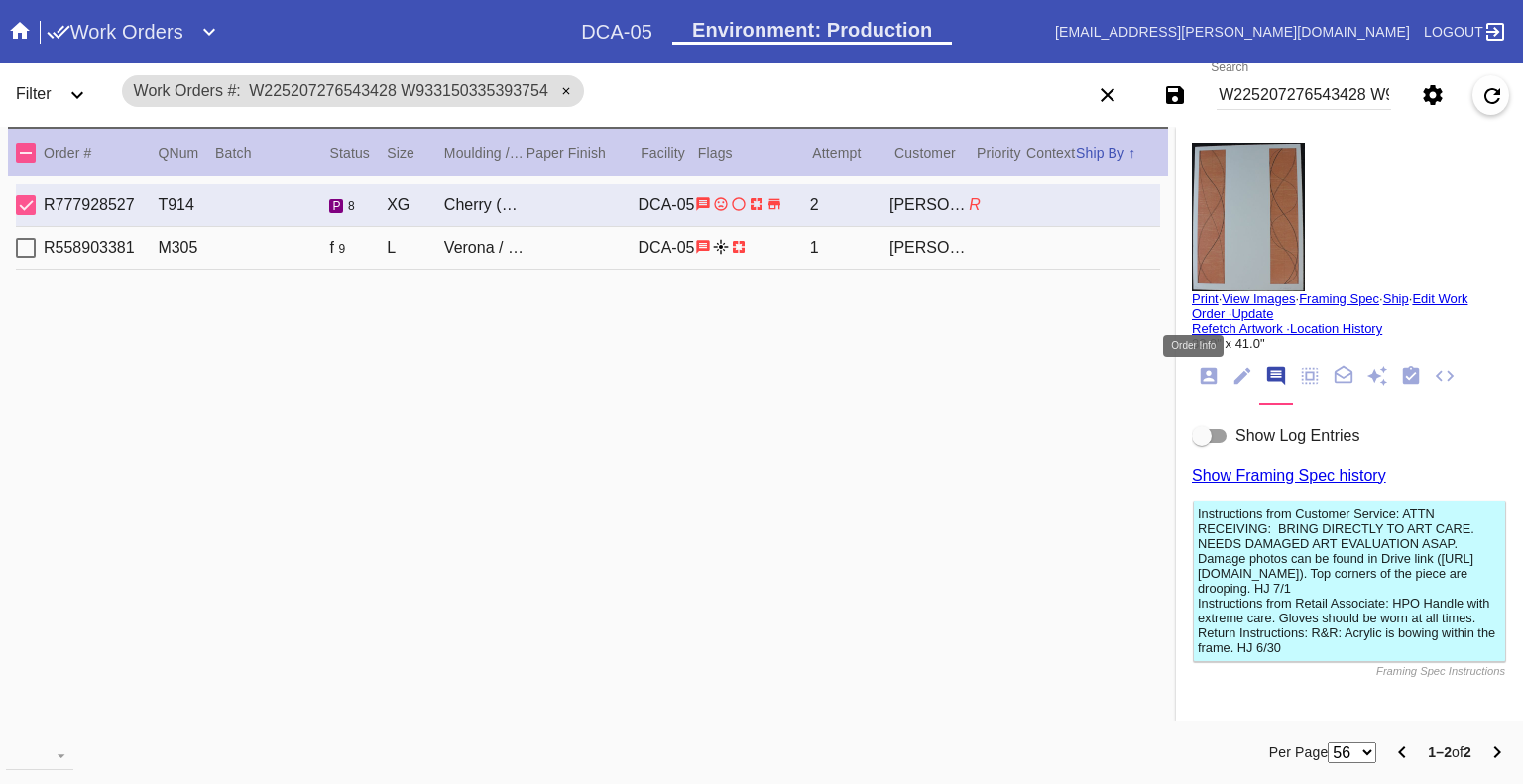 click 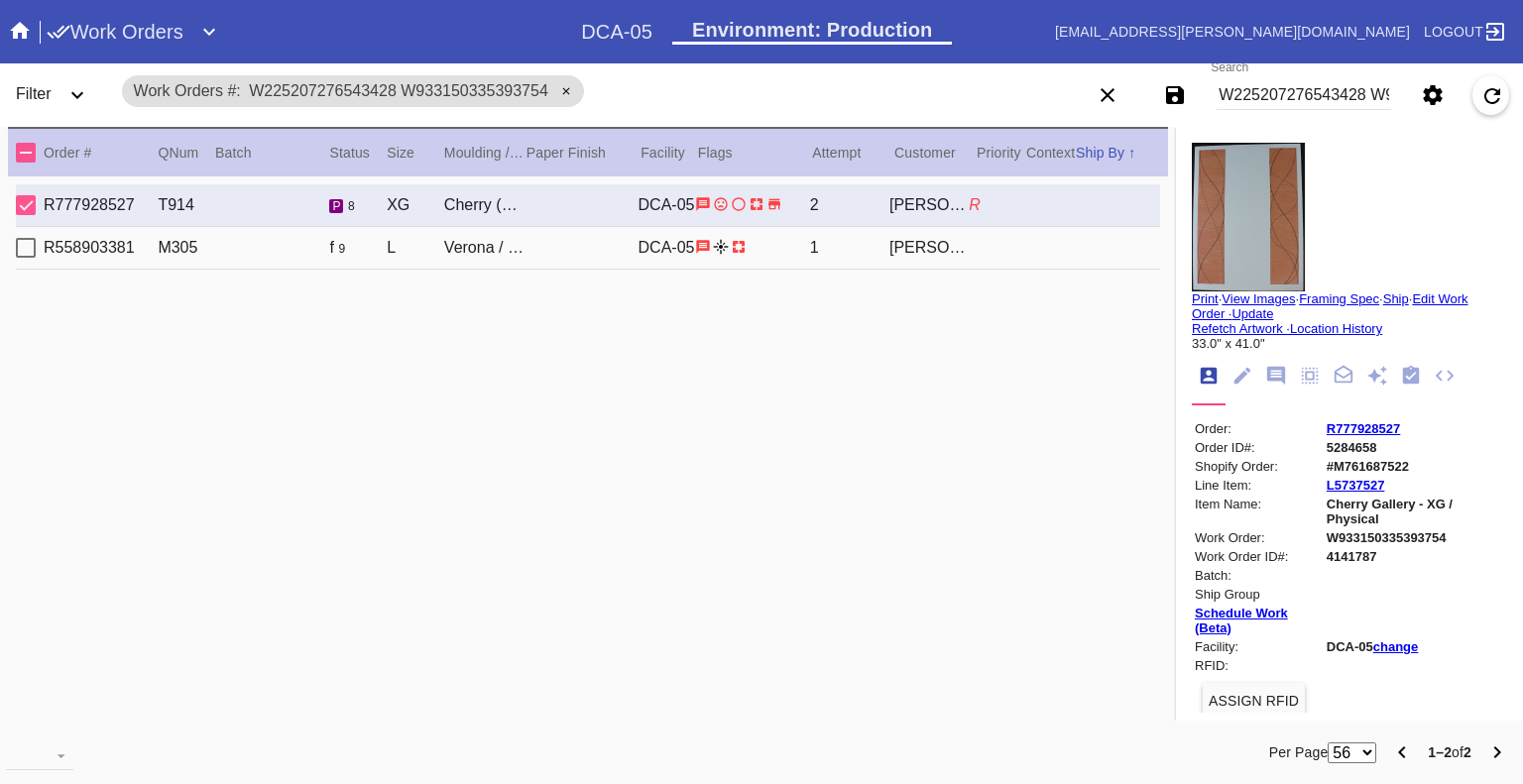 click at bounding box center (1248, 217) 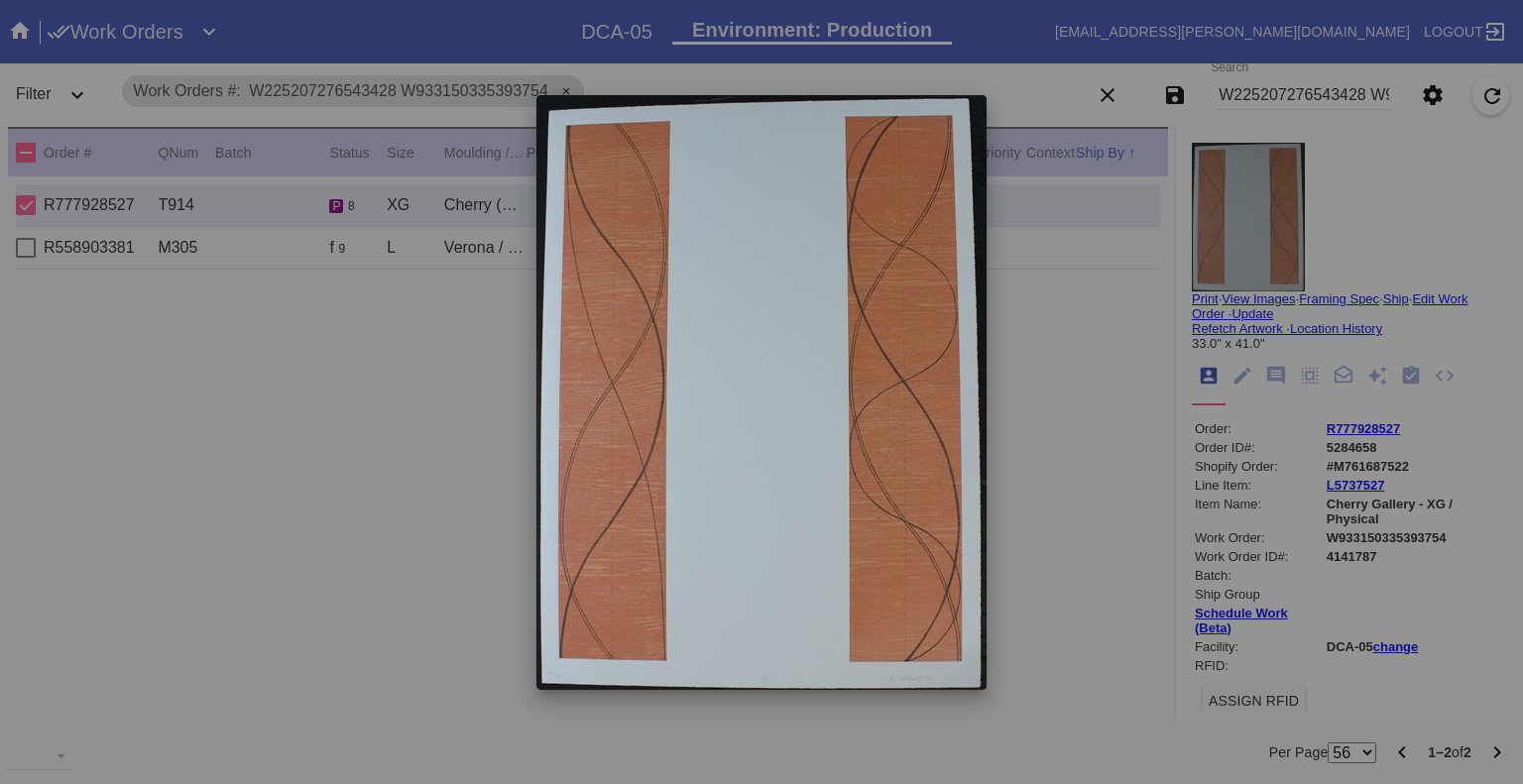 click at bounding box center [762, 392] 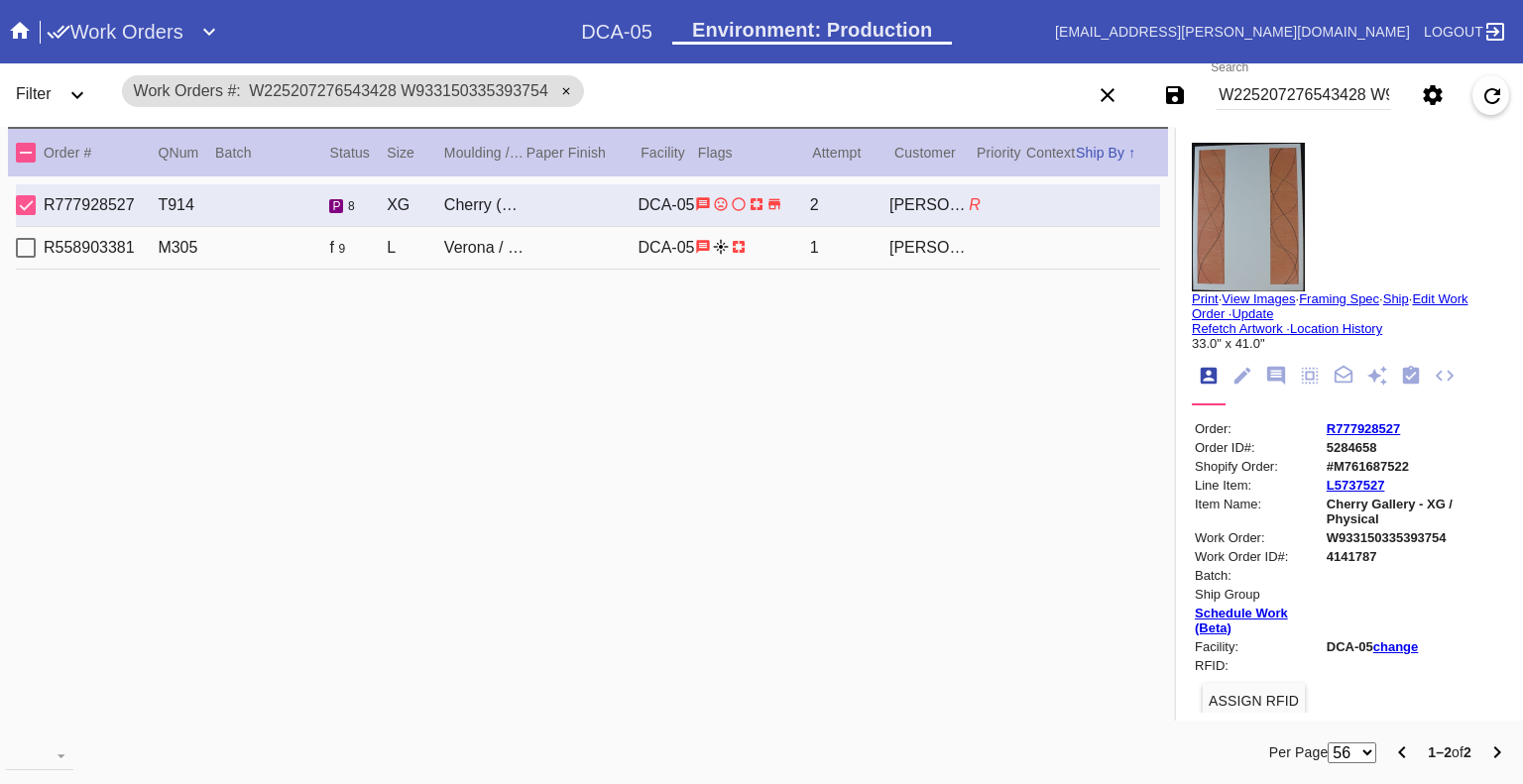 click on "W225207276543428 W933150335393754" at bounding box center (1304, 95) 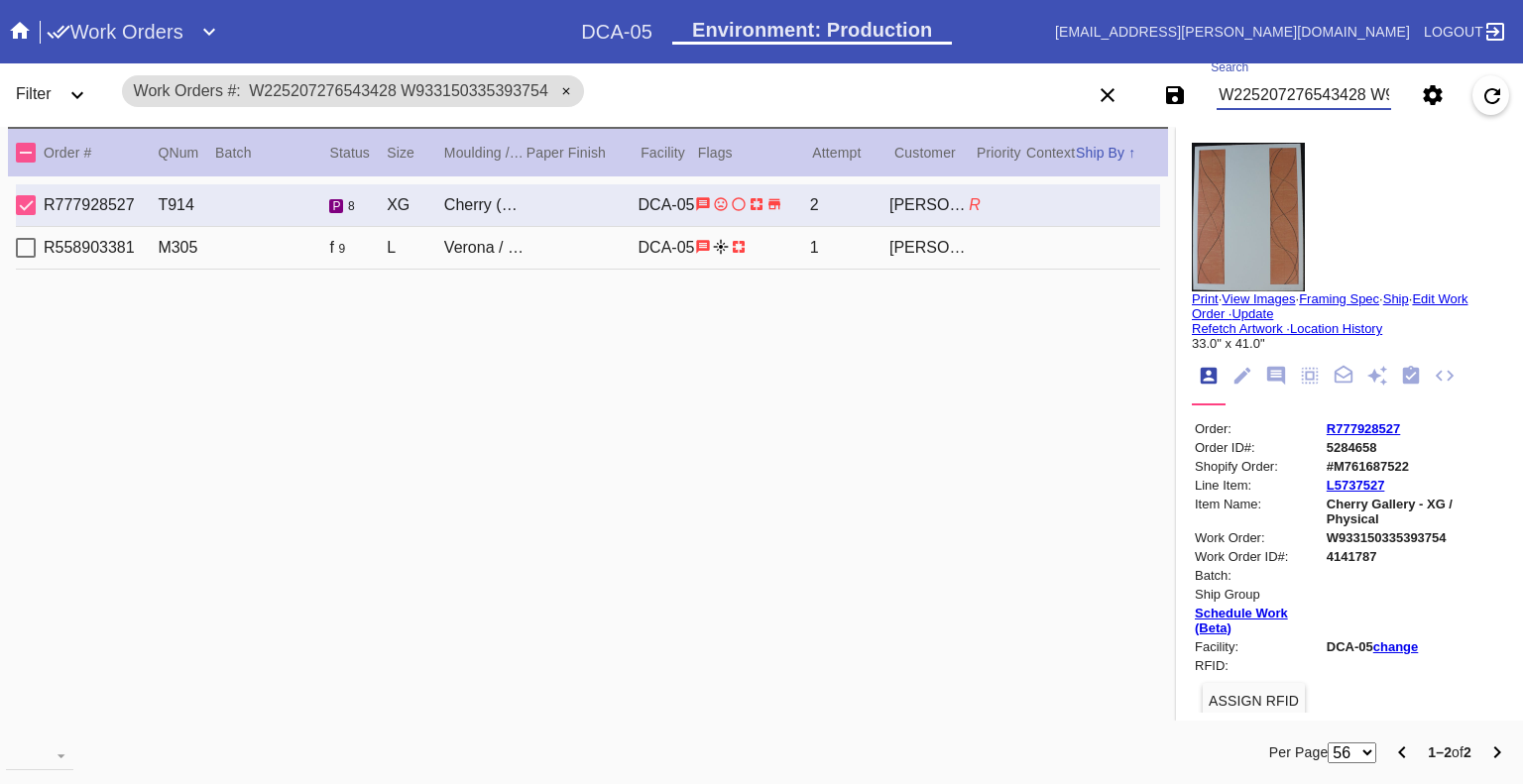 click on "W225207276543428 W933150335393754" at bounding box center [1304, 95] 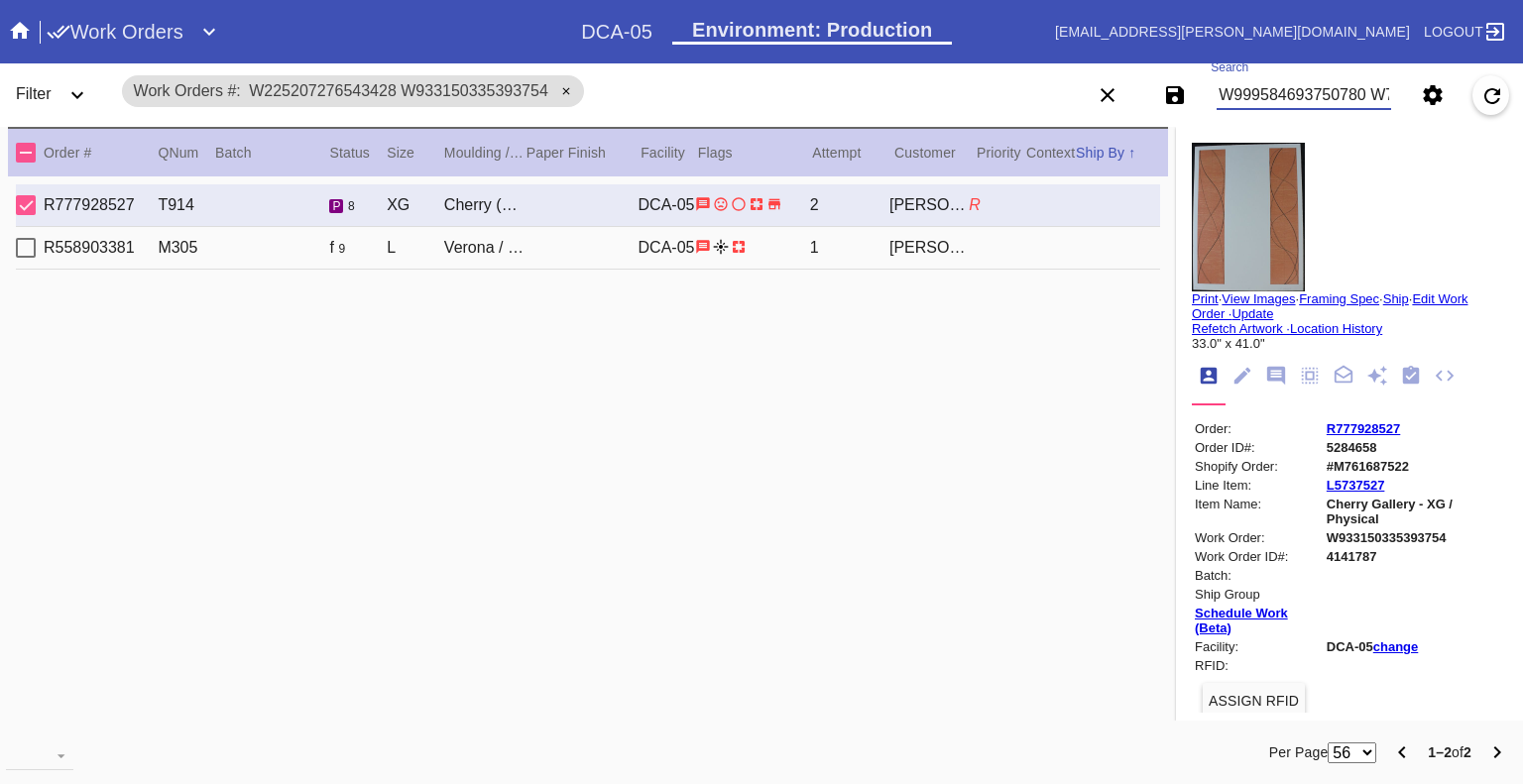 scroll, scrollTop: 0, scrollLeft: 583, axis: horizontal 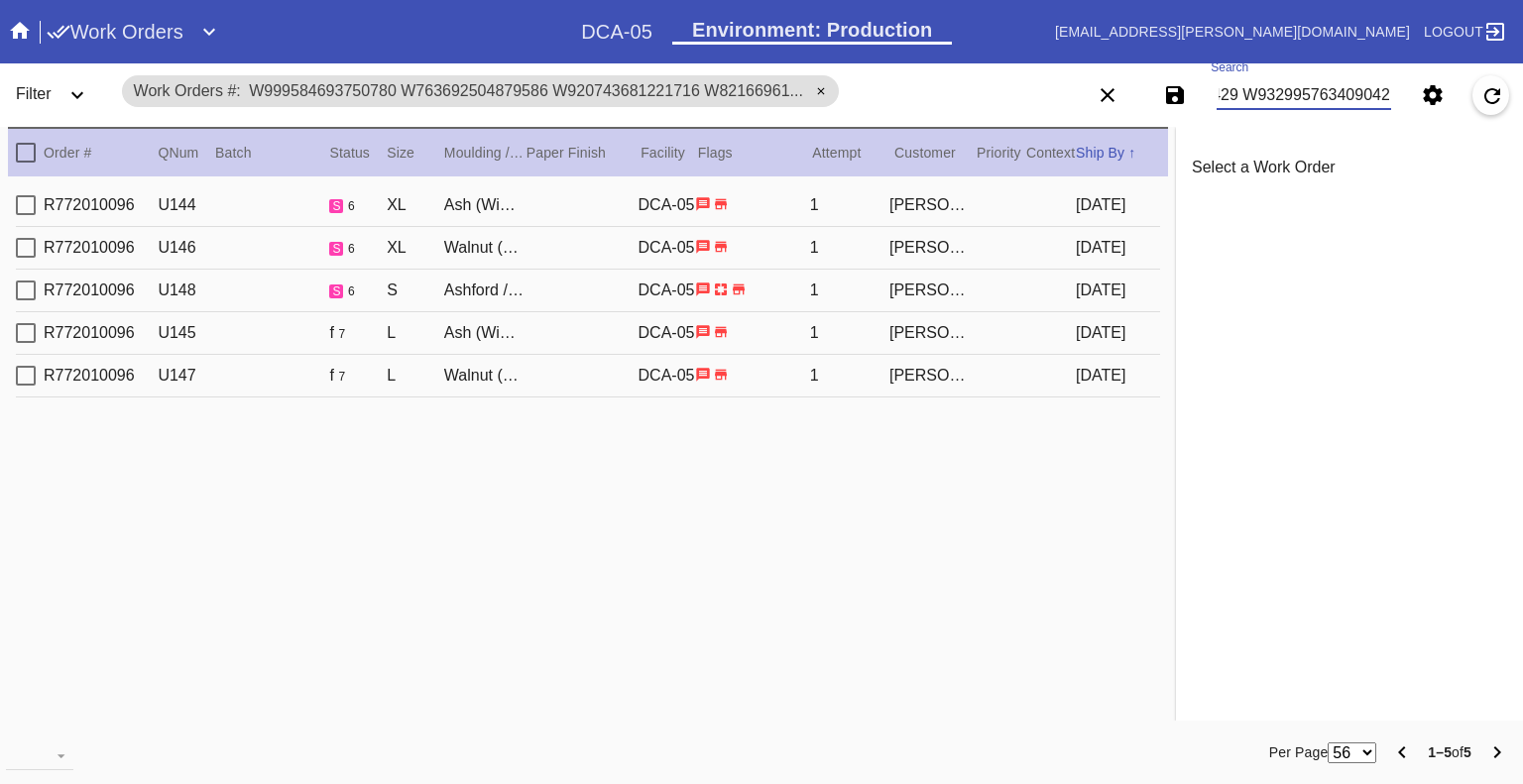 type on "W999584693750780 W763692504879586 W920743681221716 W821669610153429 W932995763409042" 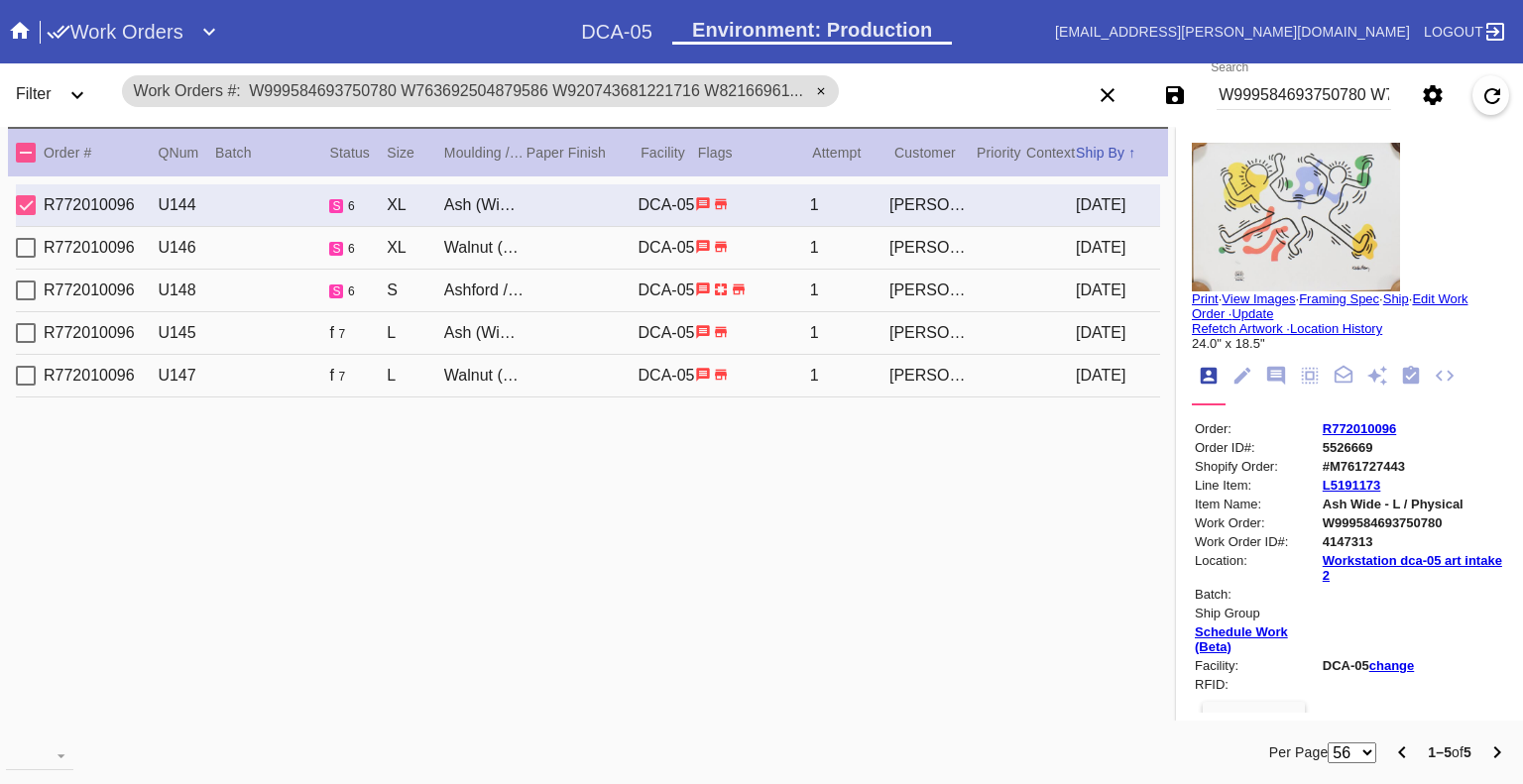 click at bounding box center (26, 205) 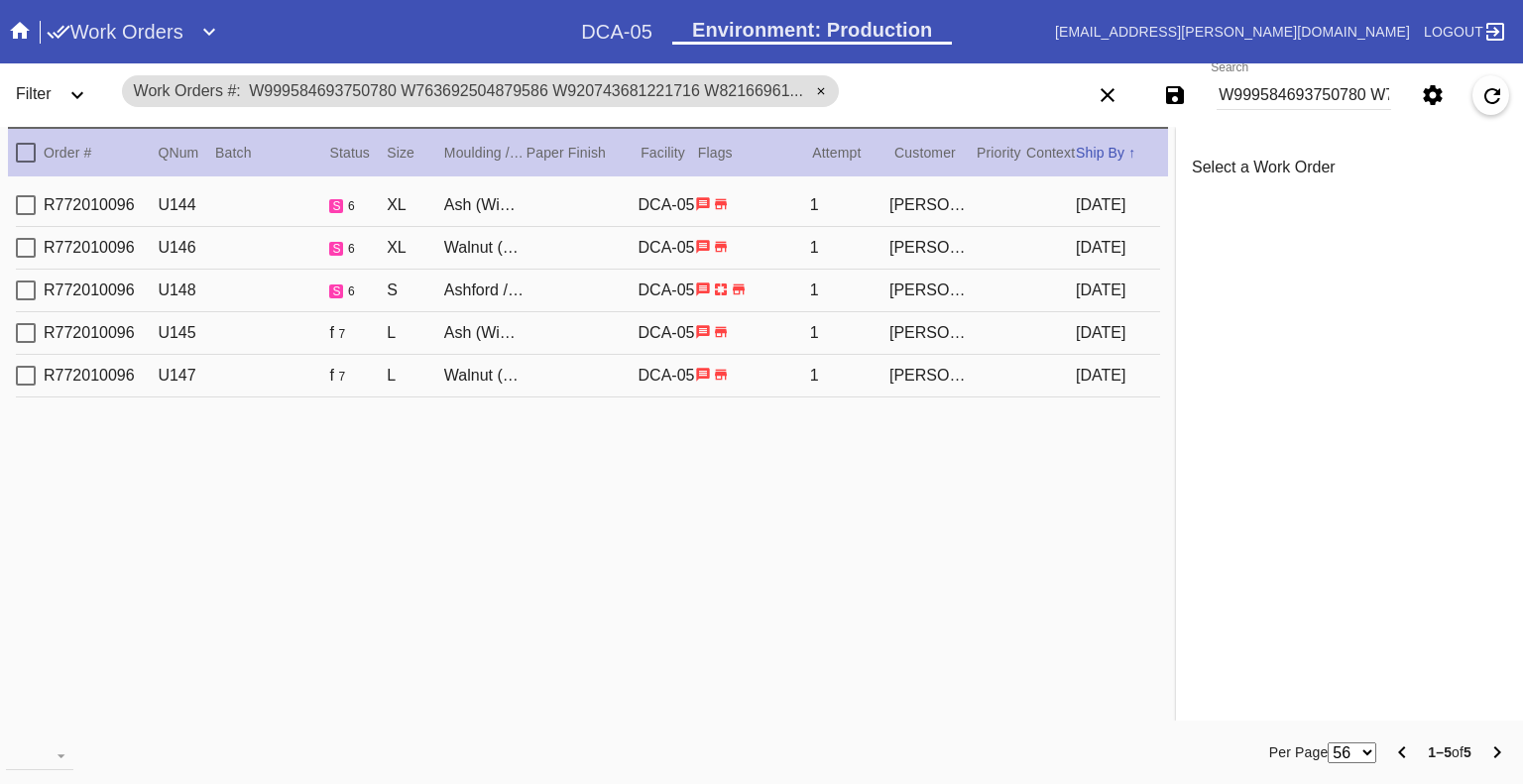 click at bounding box center [26, 248] 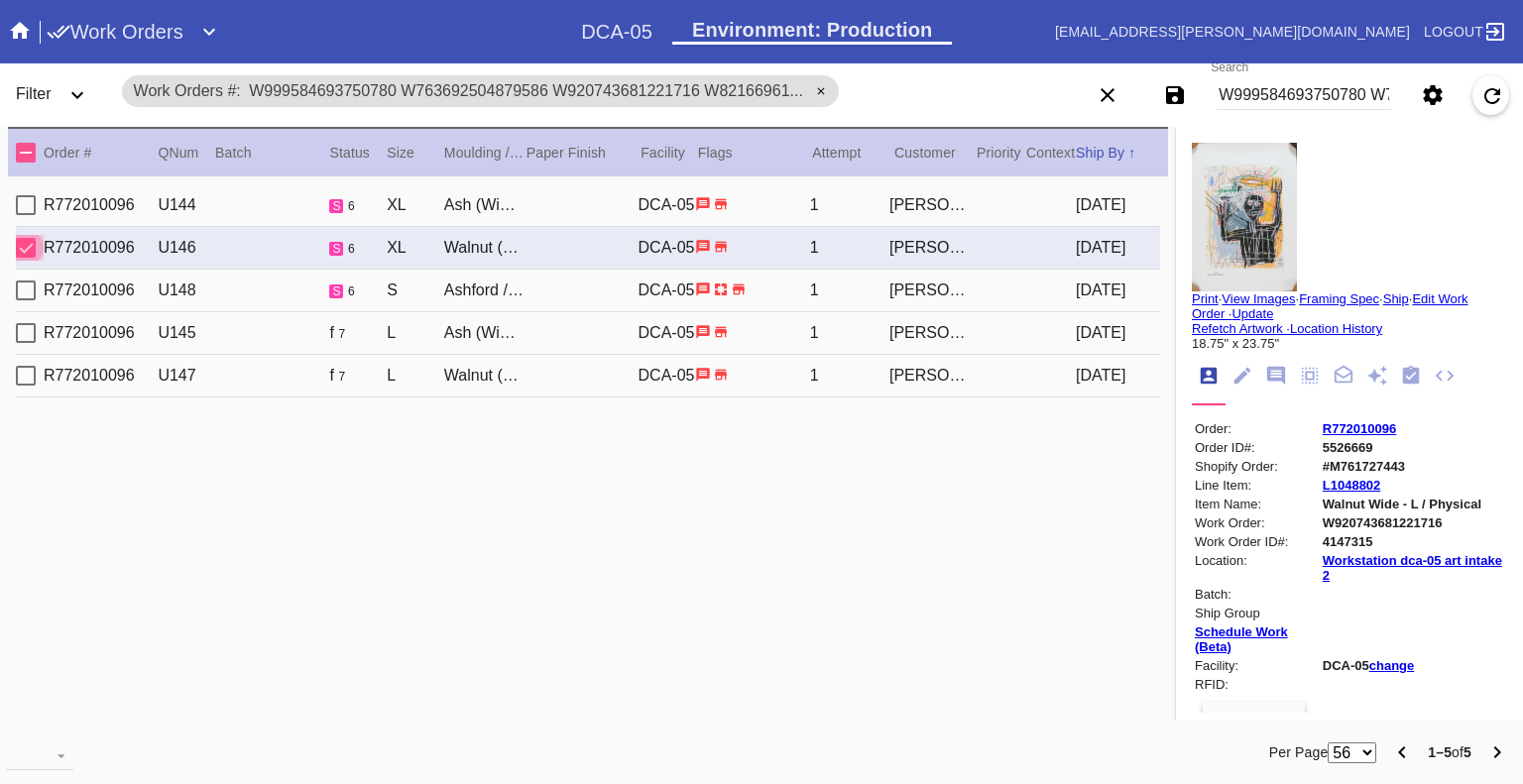 click at bounding box center [26, 248] 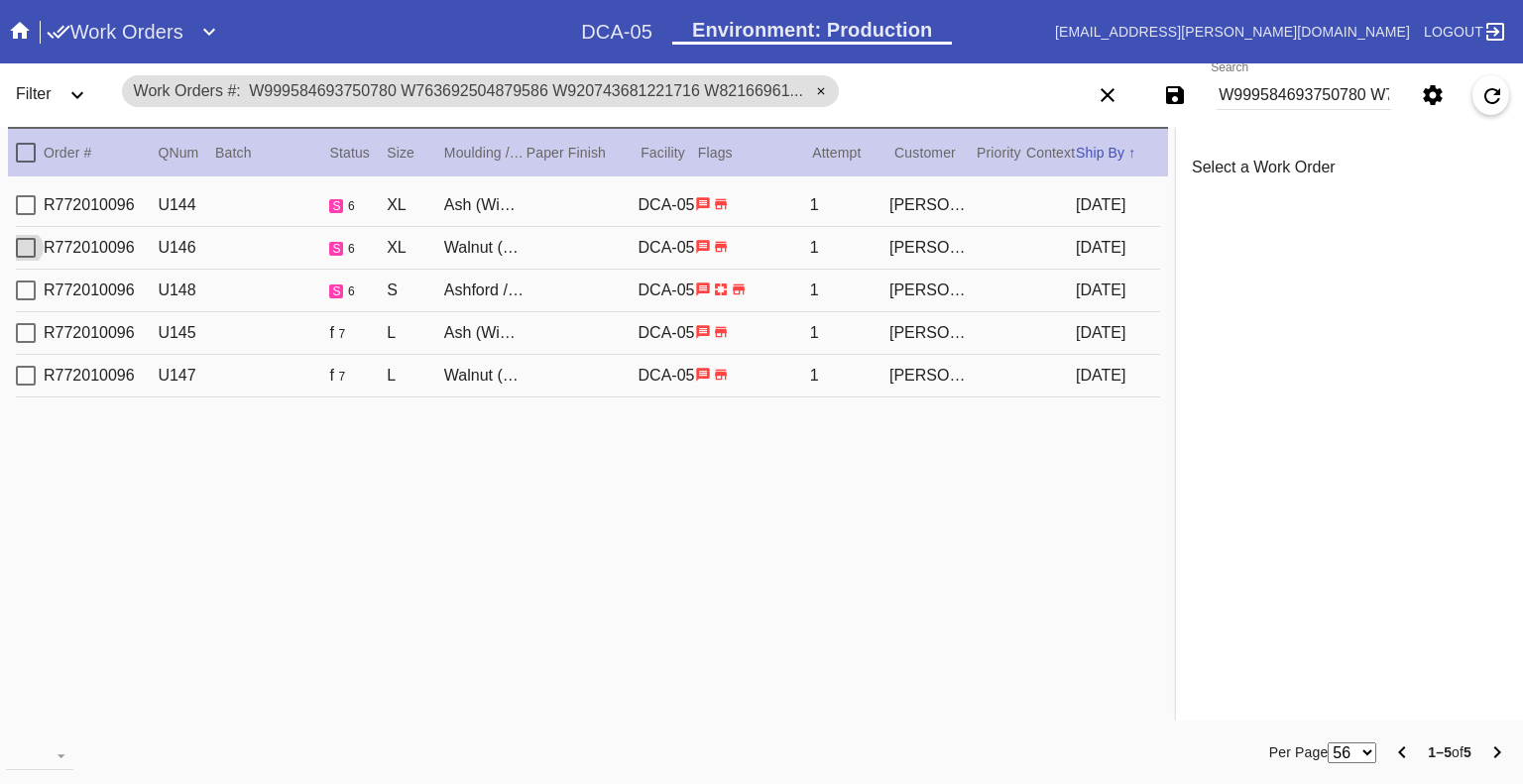 click on "R772010096 U148 s   6 S Ashford / White DCA-05 1 Anna Silva
2025-07-10" at bounding box center (588, 290) 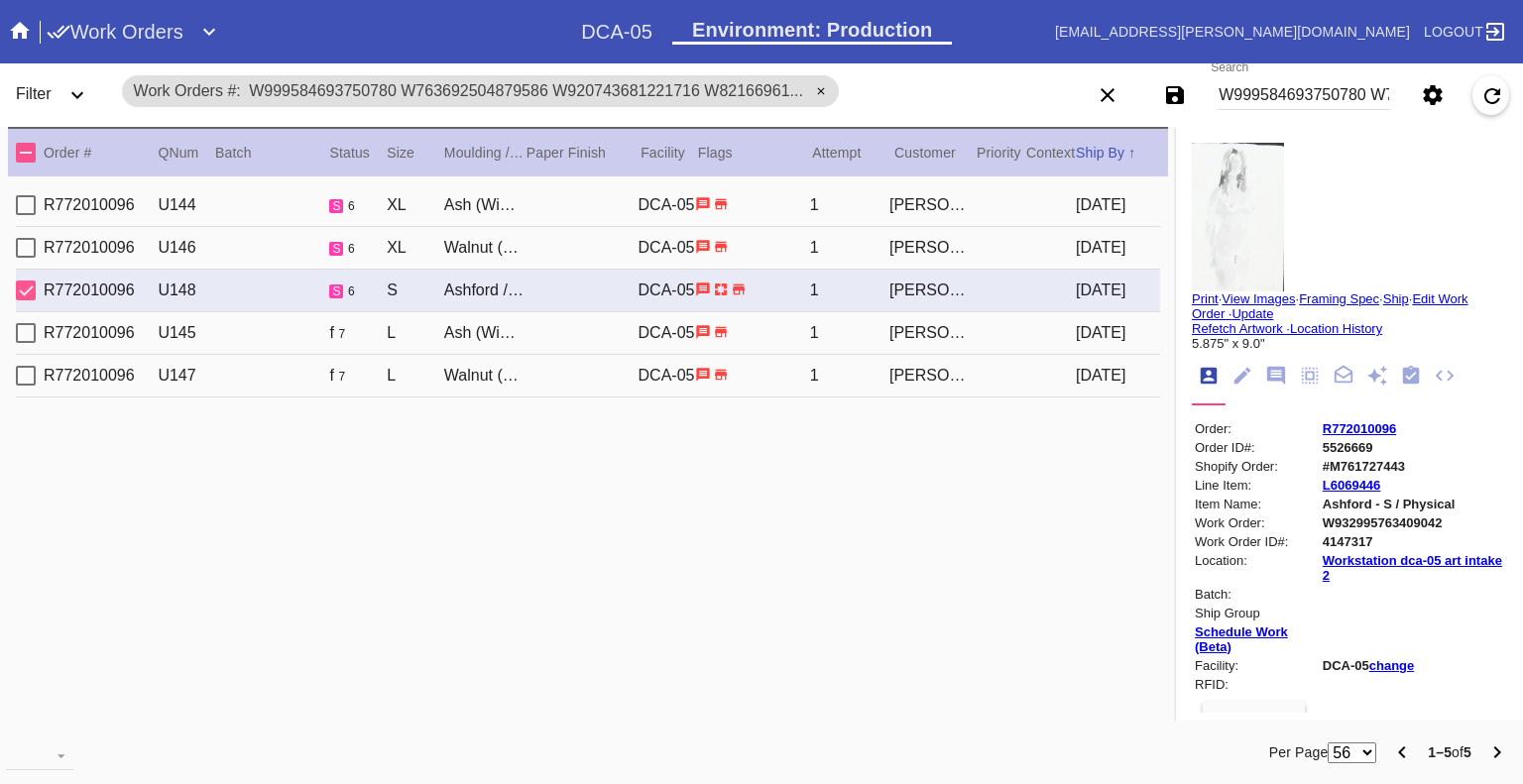click on "W999584693750780 W763692504879586 W920743681221716 W821669610153429 W932995763409042" at bounding box center (1304, 95) 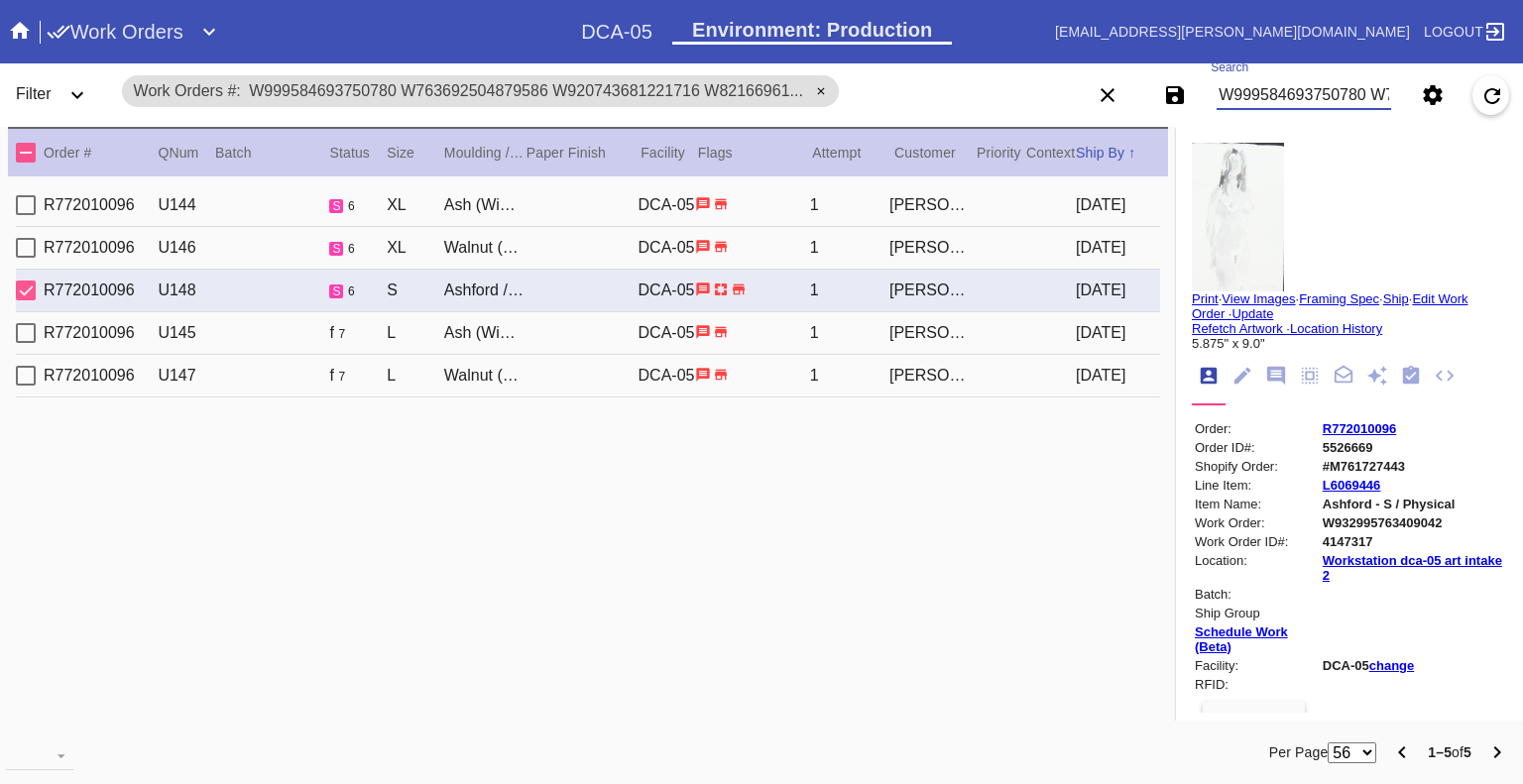 click on "W999584693750780 W763692504879586 W920743681221716 W821669610153429 W932995763409042" at bounding box center (1304, 95) 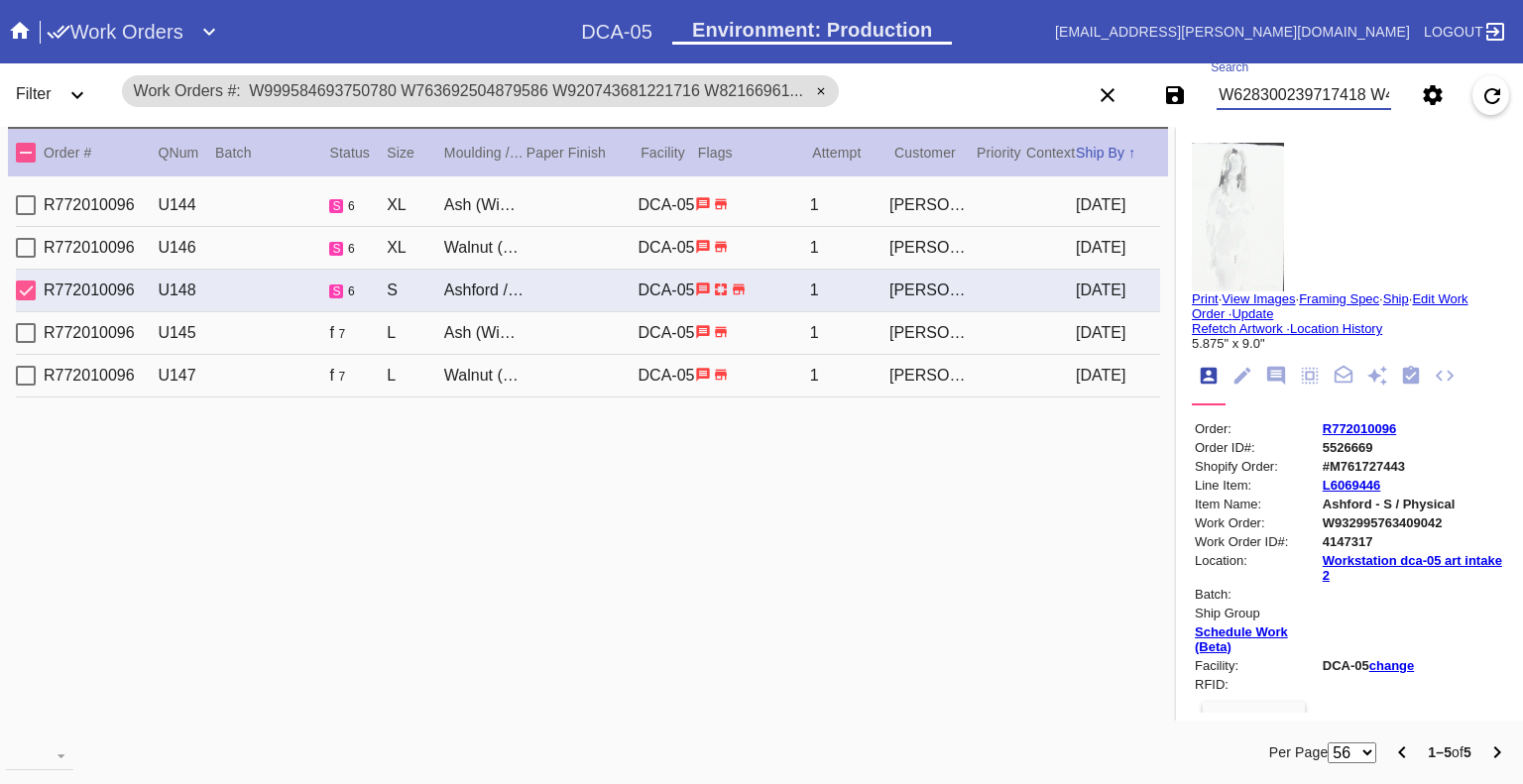 scroll, scrollTop: 0, scrollLeft: 280, axis: horizontal 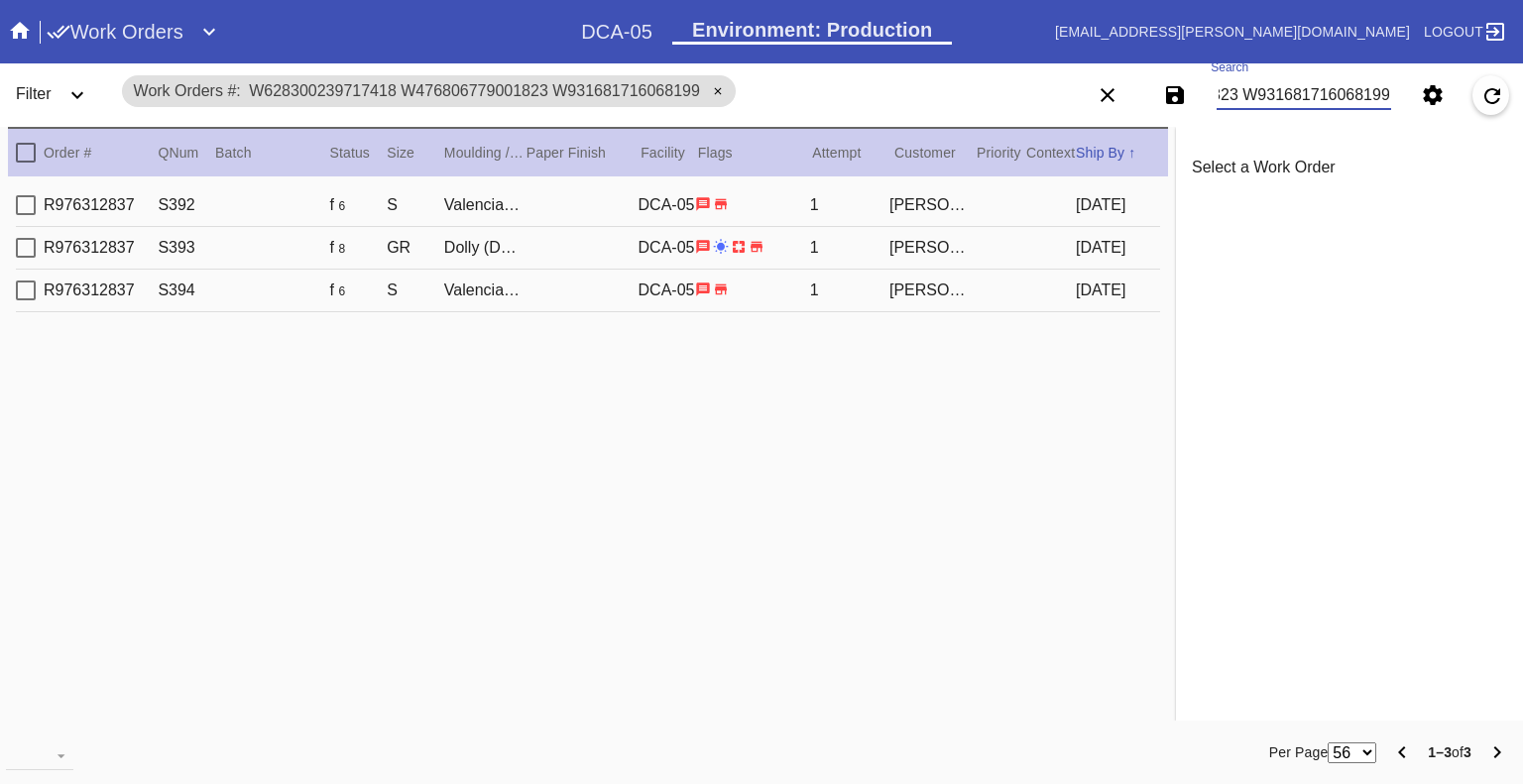 type on "W628300239717418 W476806779001823 W931681716068199" 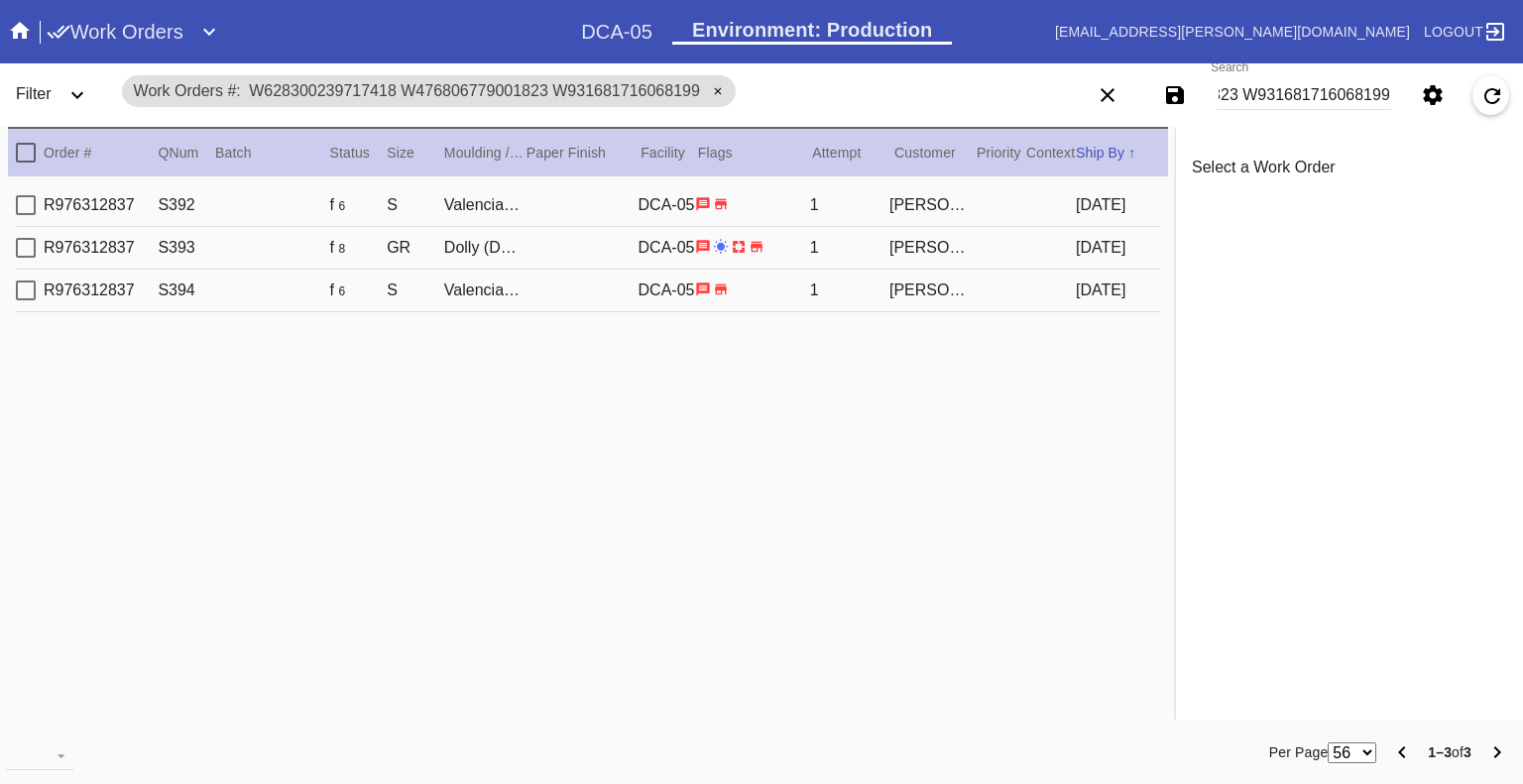 scroll, scrollTop: 0, scrollLeft: 0, axis: both 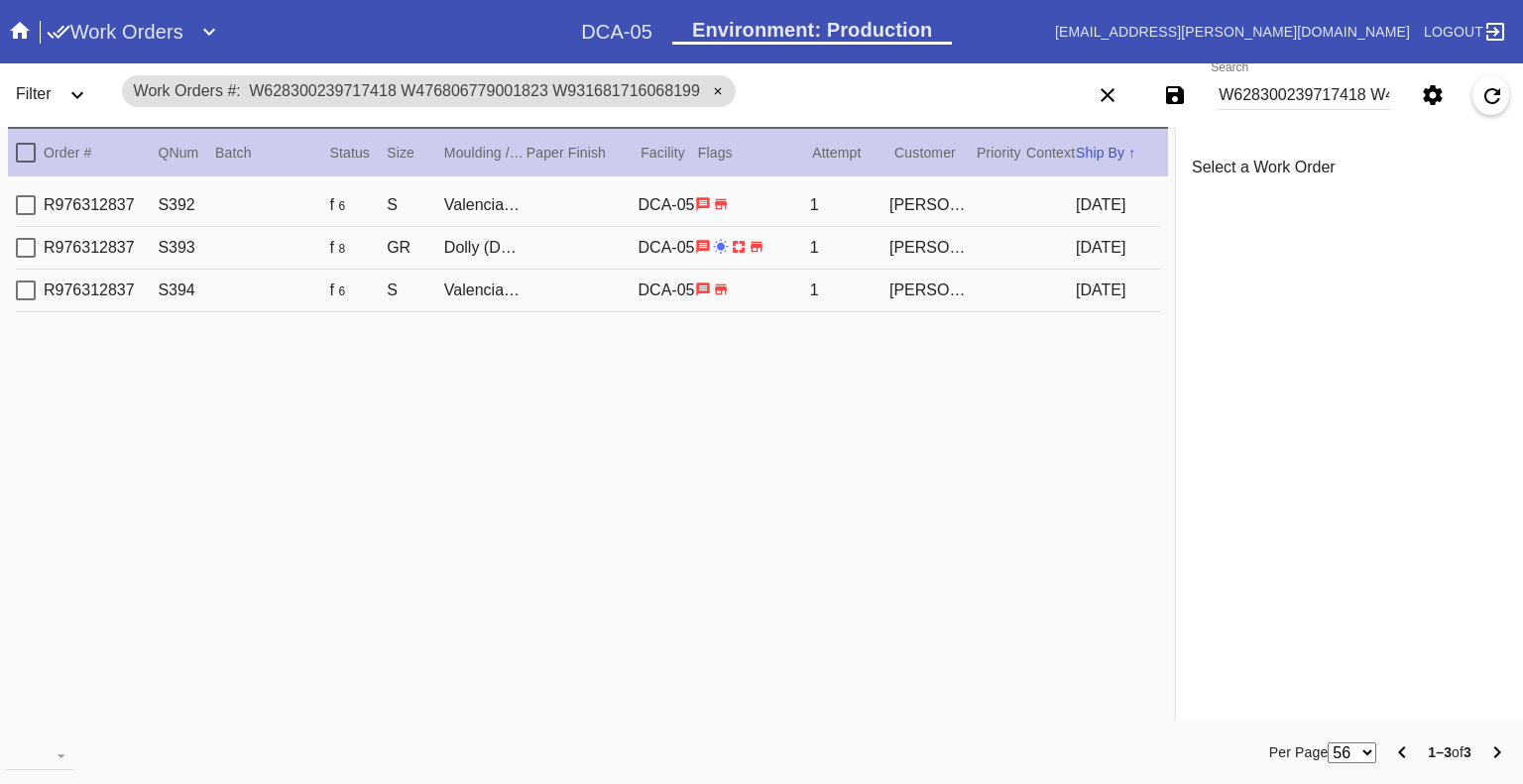 click 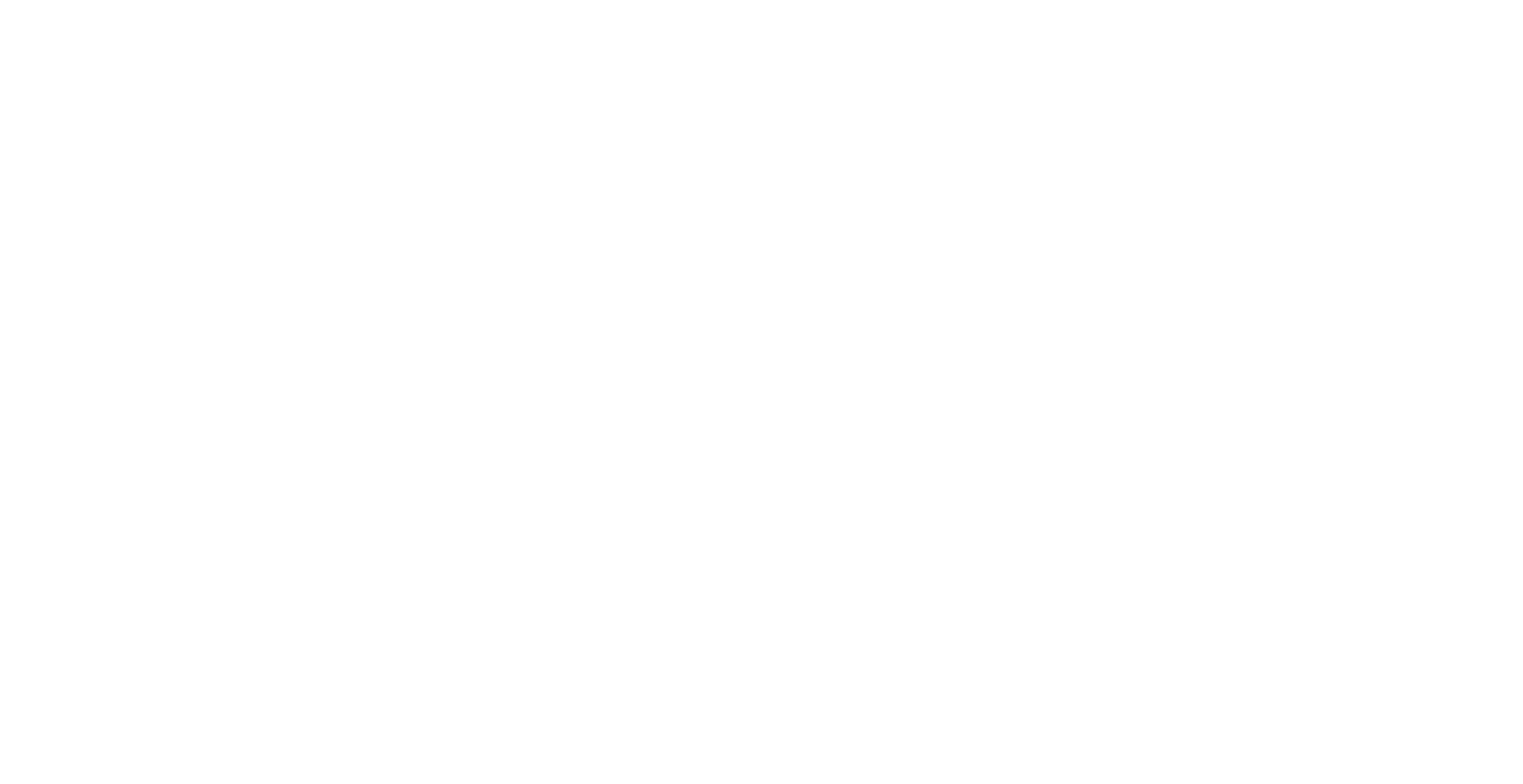 scroll, scrollTop: 0, scrollLeft: 0, axis: both 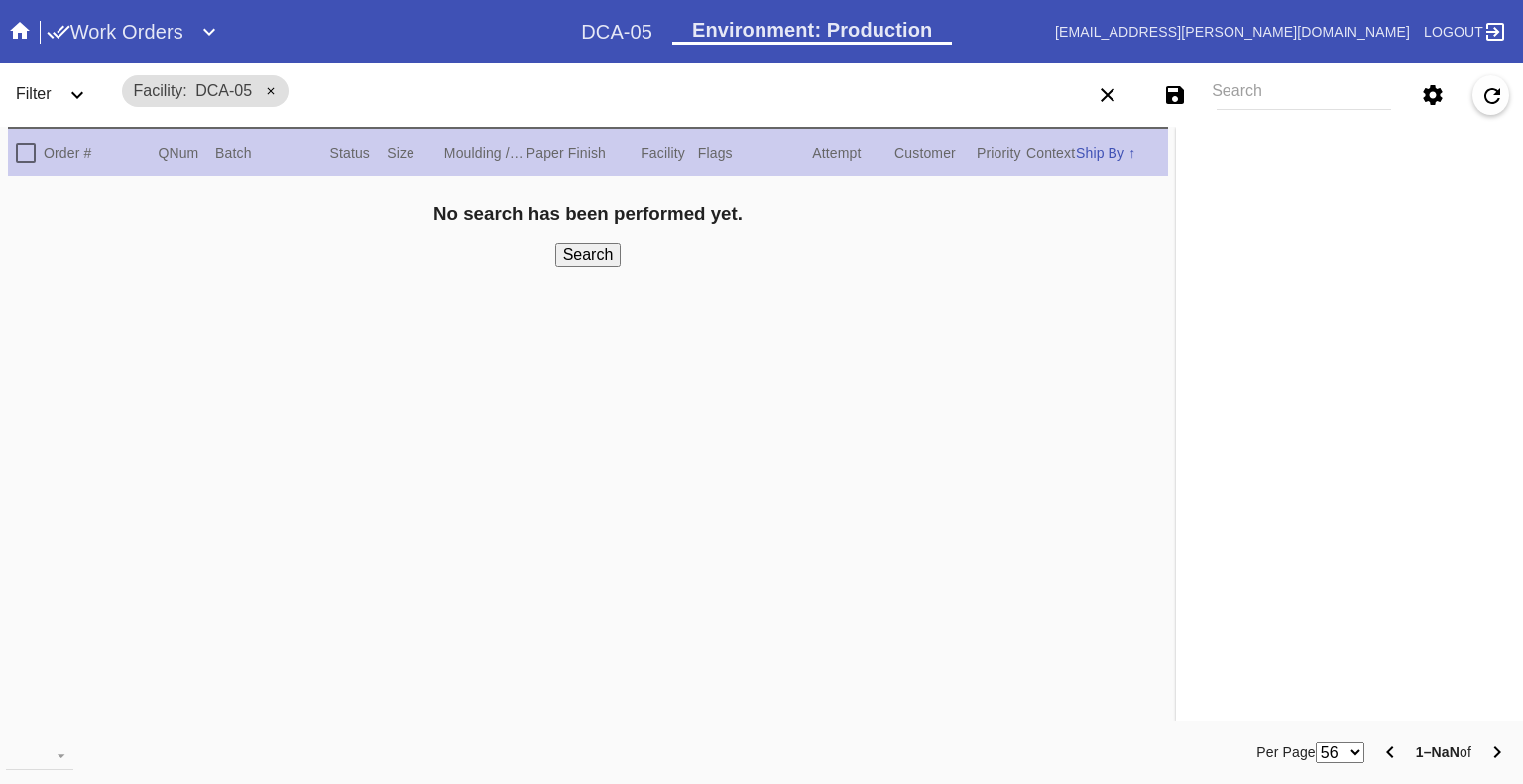 click on "Search" at bounding box center (1304, 95) 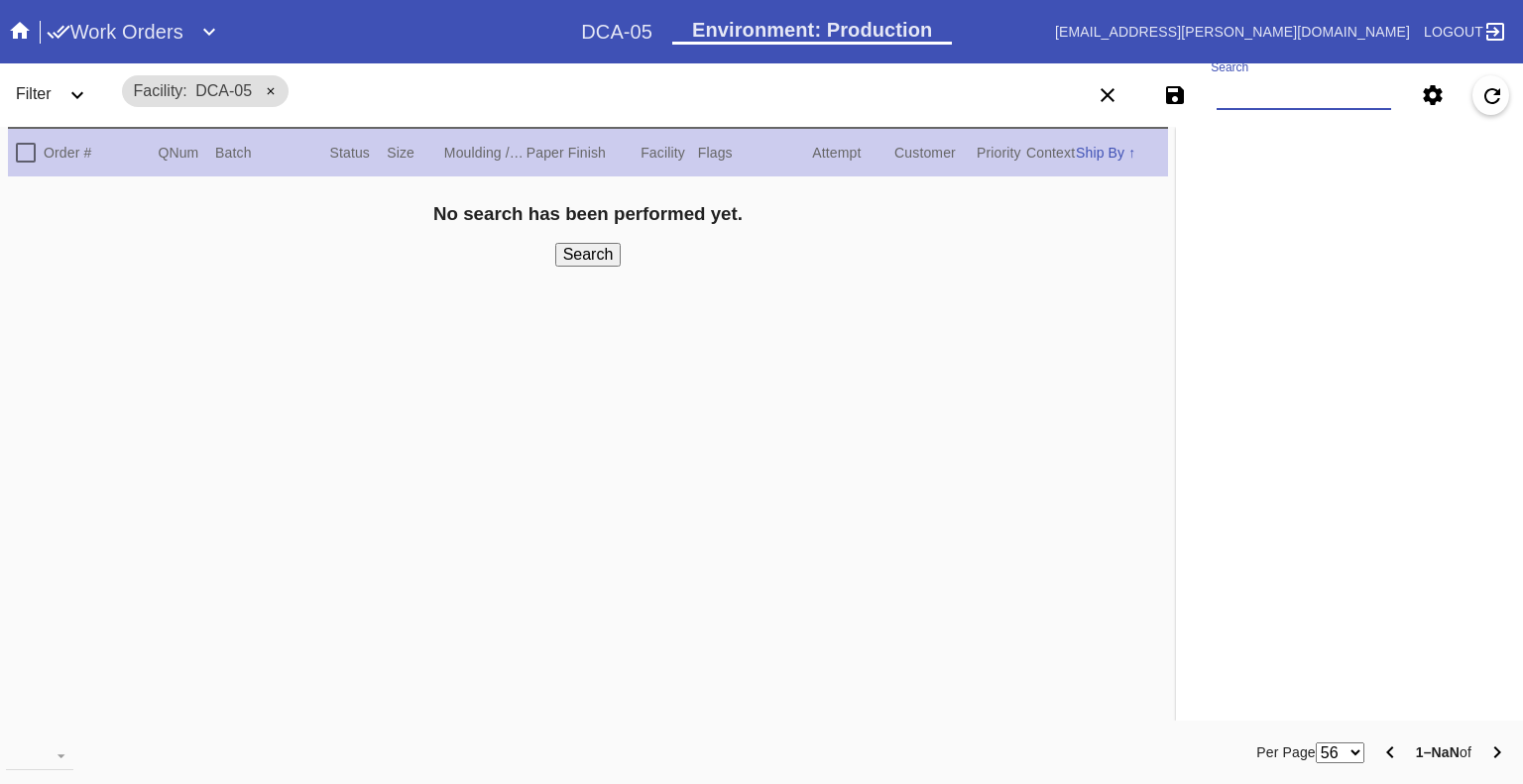 paste on "W513268422551284 W925663286395271 W201925098370445 W691615089985618 W709102122591869 W998222238645320 W120466755090076 W574518439610807 W639416852685114 W659954432098783 W685714016147001 W809967739660625 W854930293944313 W937822530688674 W966427745924702 W816204724257744 W891029463788973 W211682330668707 W675188773223505 W744663183352376 W520256087064992 W079217314891844 W474671939003538 W674868722357467 W718669707079511 W755735467618864" 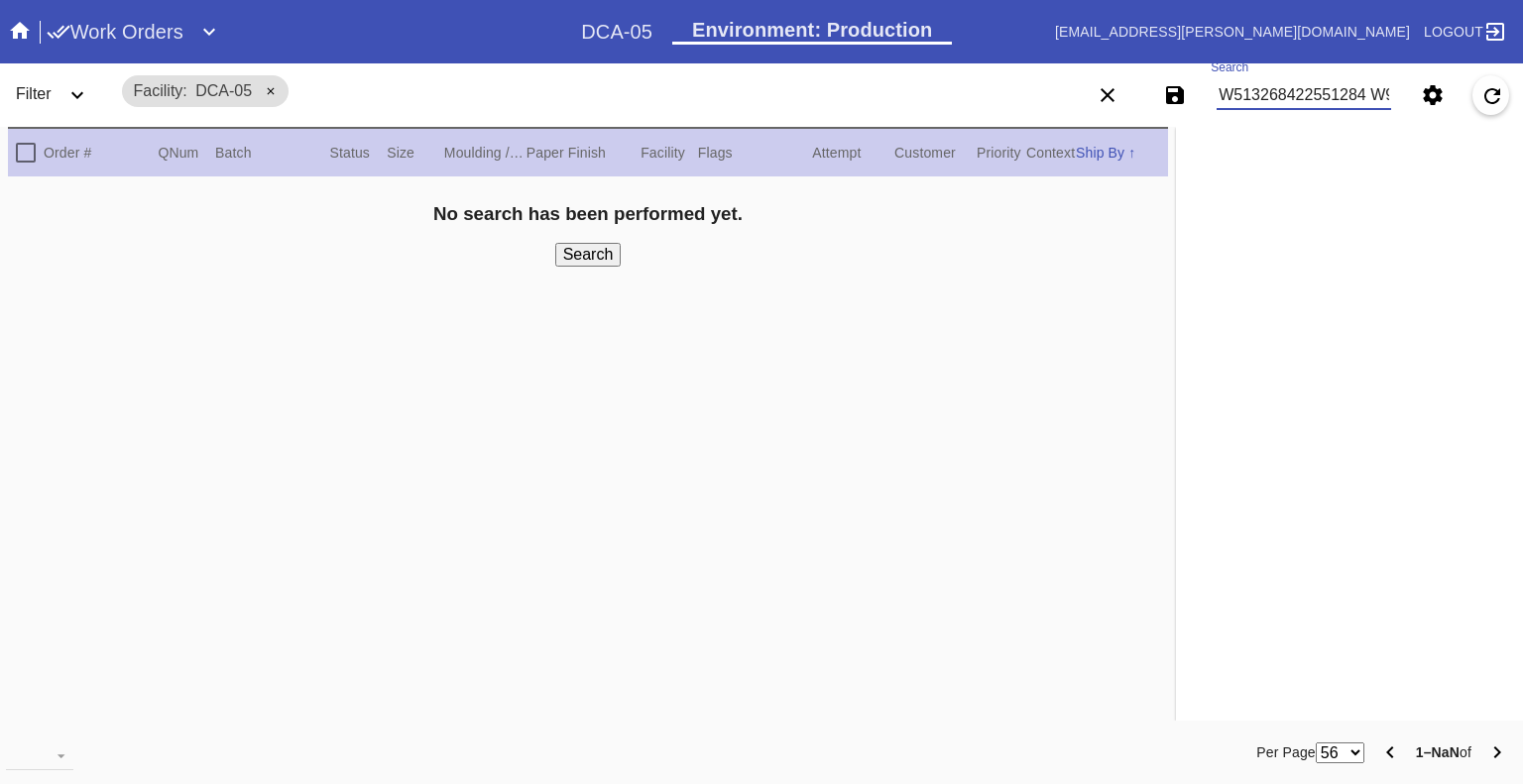 scroll, scrollTop: 0, scrollLeft: 3766, axis: horizontal 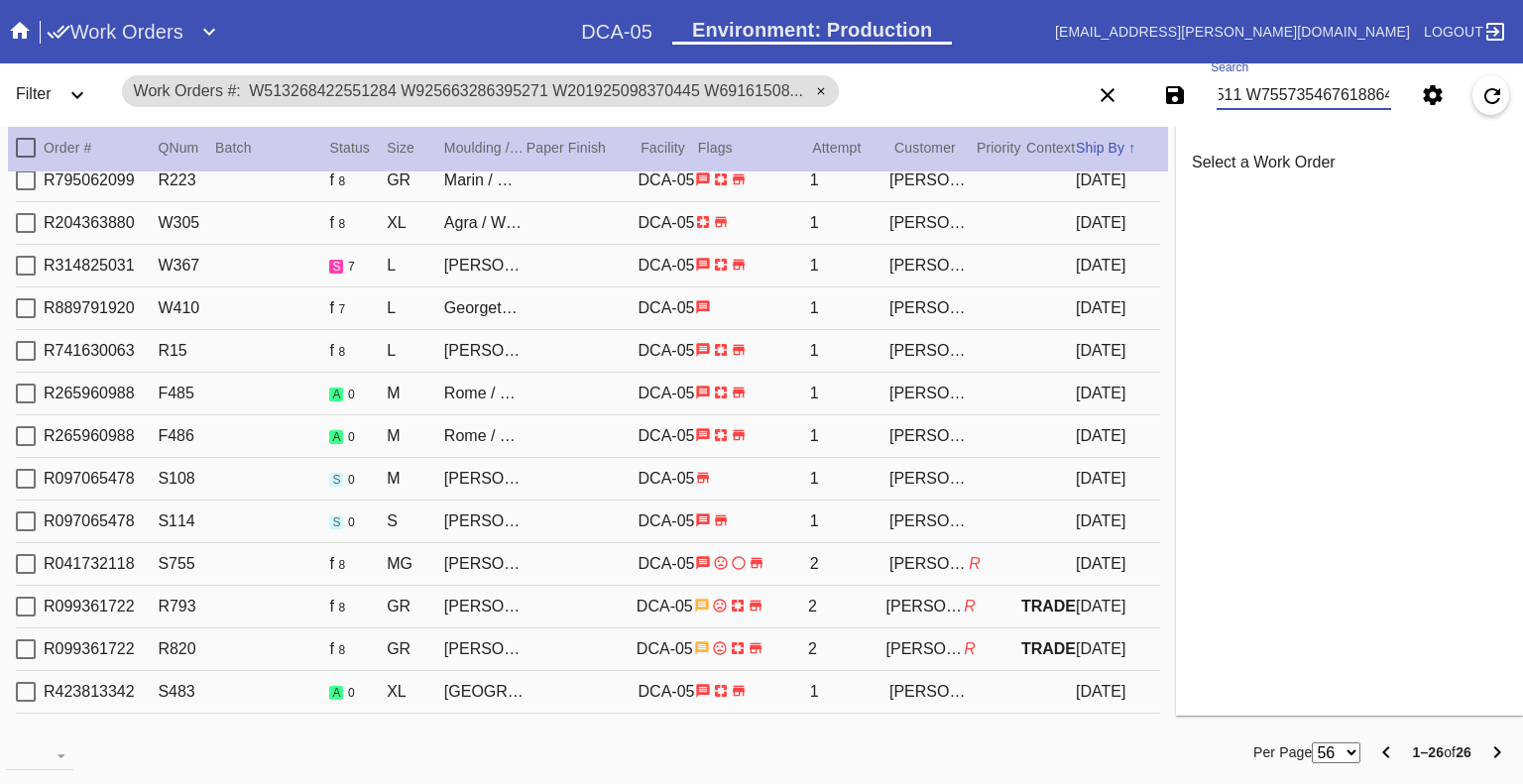 type on "W513268422551284 W925663286395271 W201925098370445 W691615089985618 W709102122591869 W998222238645320 W120466755090076 W574518439610807 W639416852685114 W659954432098783 W685714016147001 W809967739660625 W854930293944313 W937822530688674 W966427745924702 W816204724257744 W891029463788973 W211682330668707 W675188773223505 W744663183352376 W520256087064992 W079217314891844 W474671939003538 W674868722357467 W718669707079511 W755735467618864" 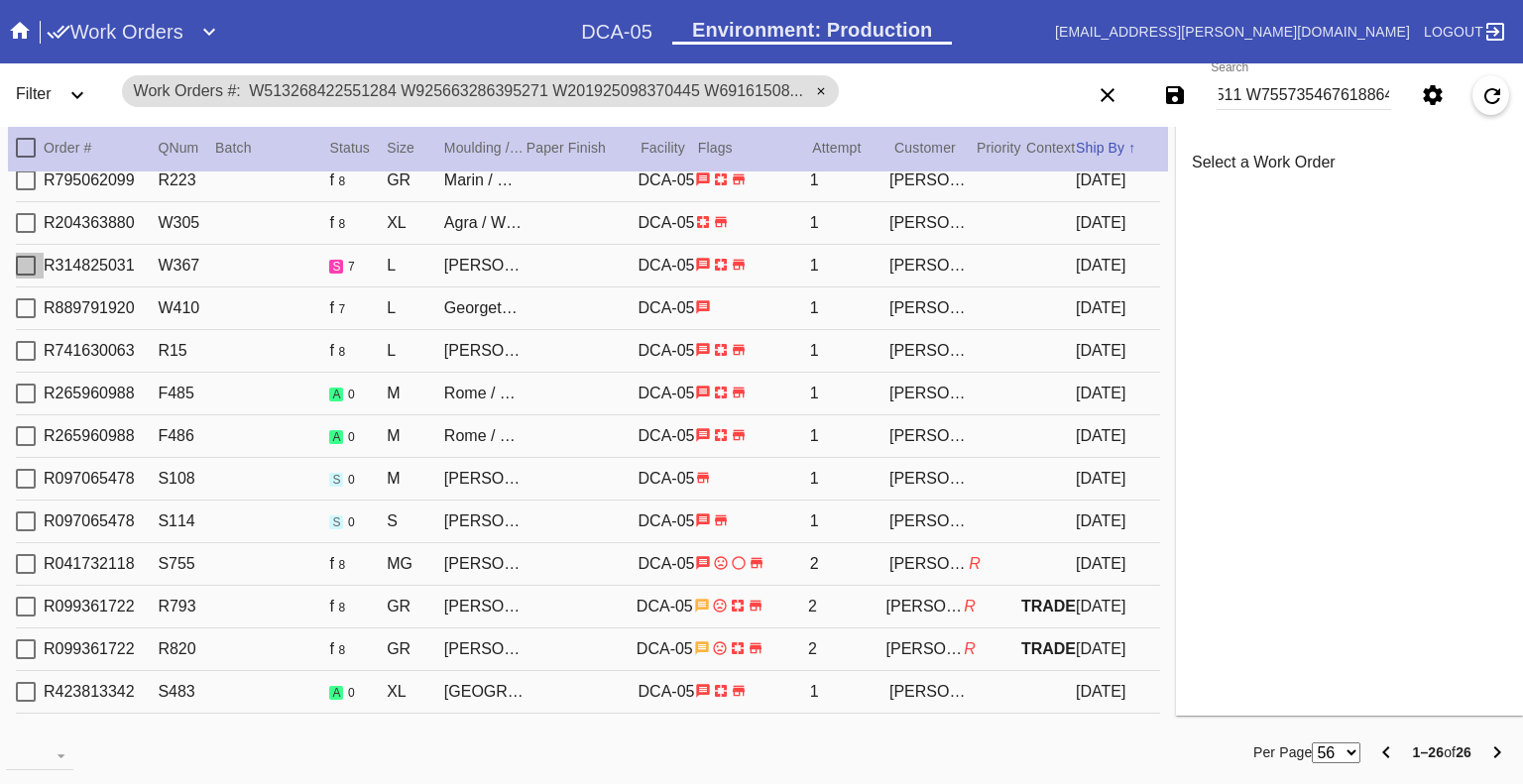 scroll, scrollTop: 0, scrollLeft: 0, axis: both 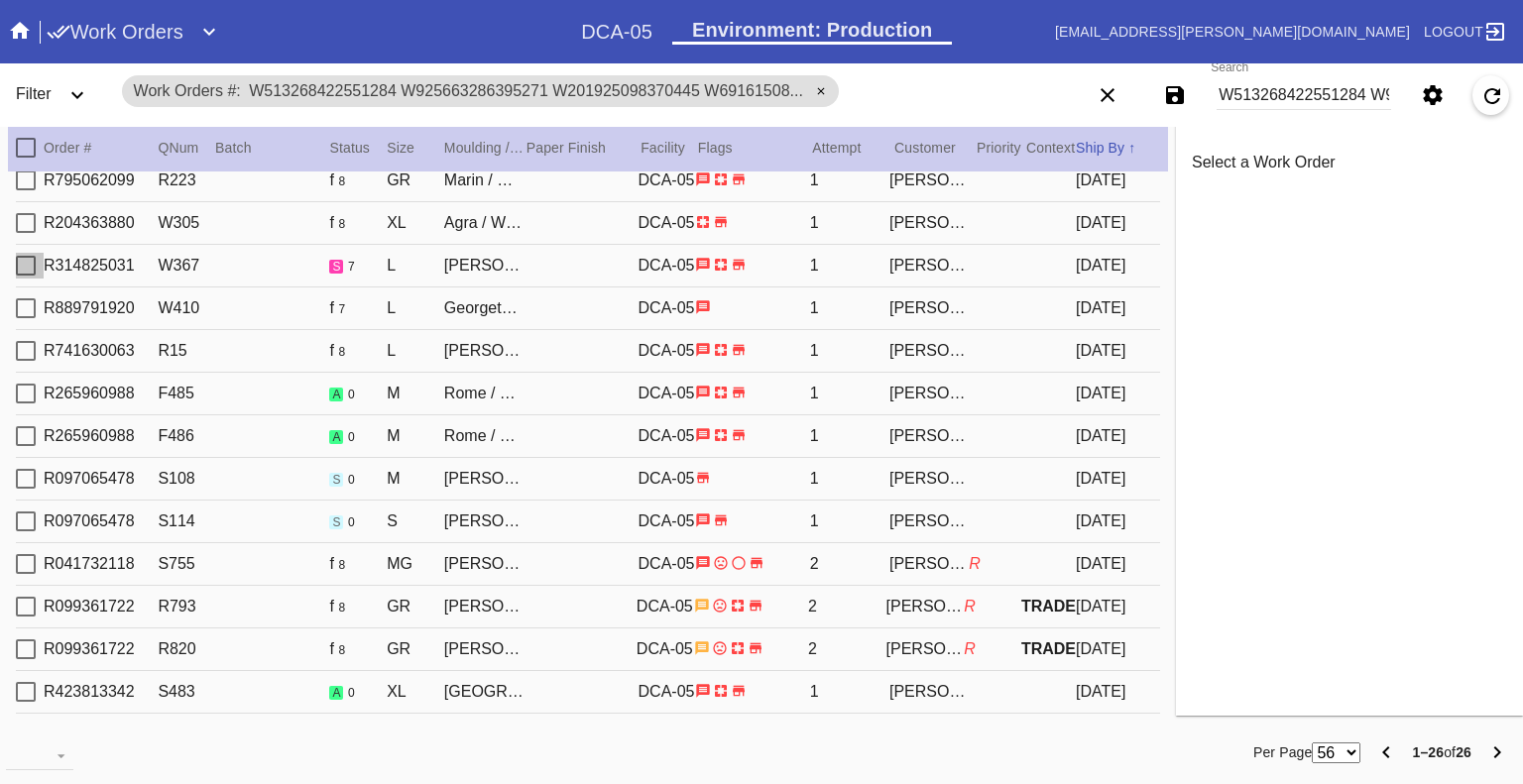 click at bounding box center [26, 266] 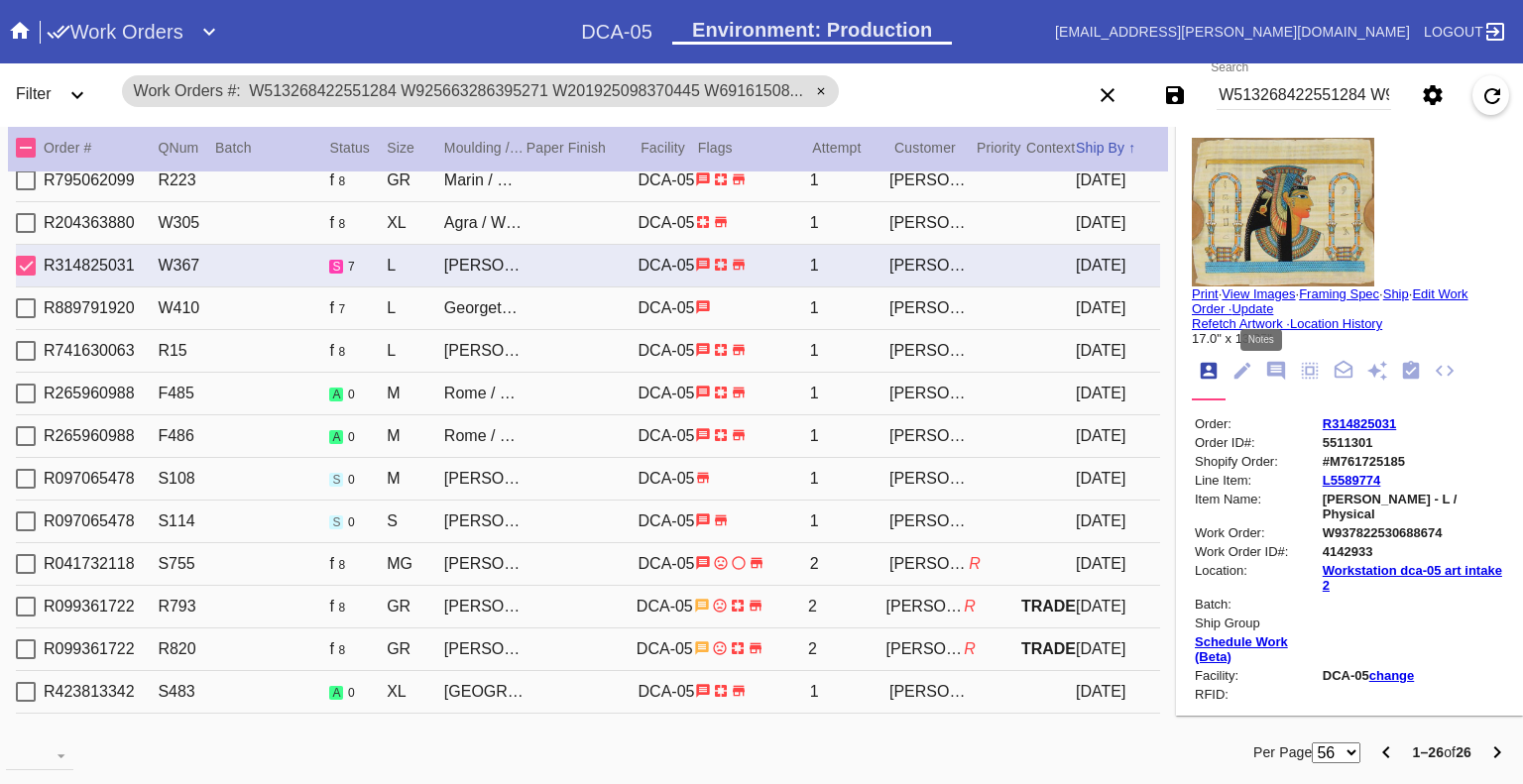 click 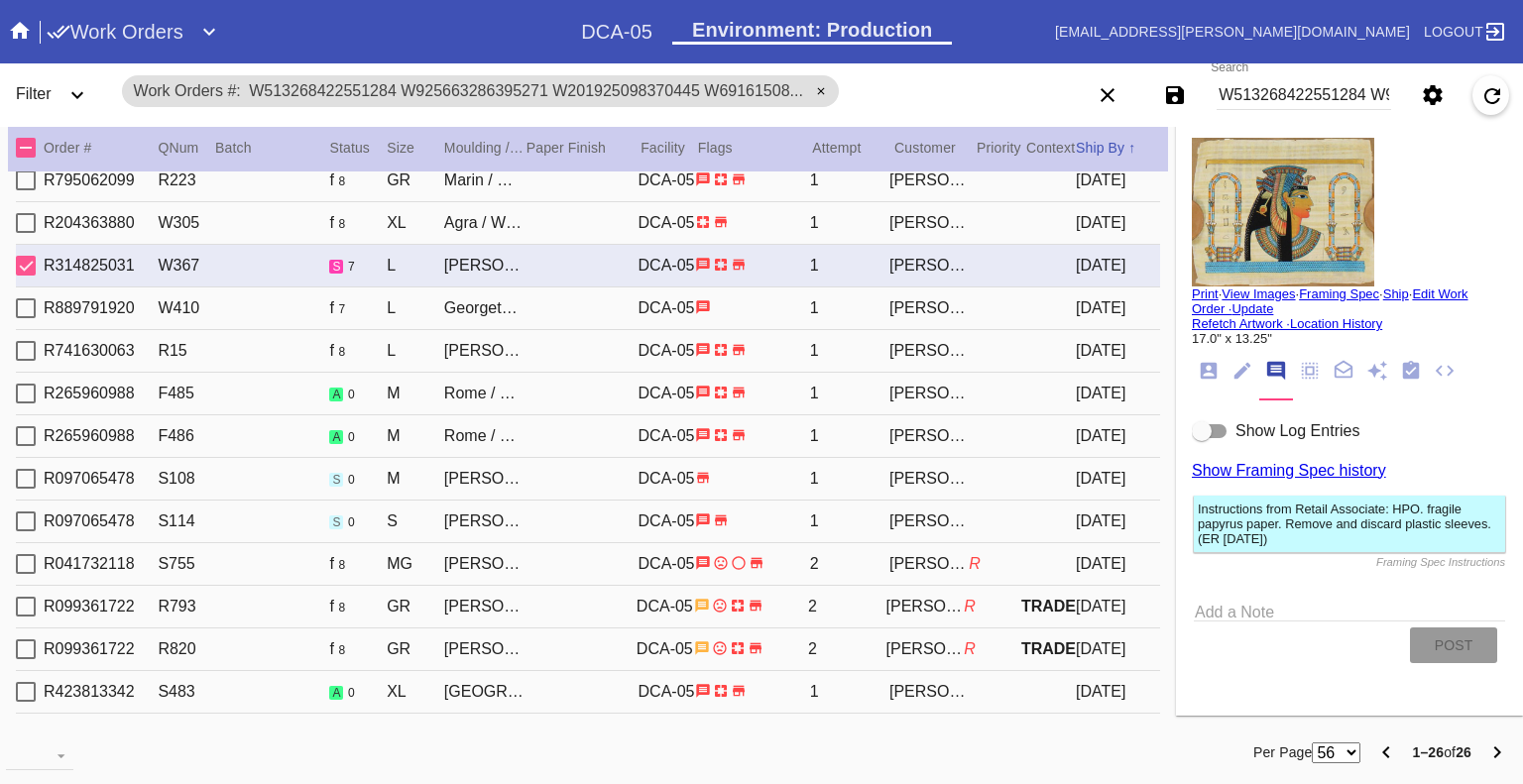 click at bounding box center [1210, 431] 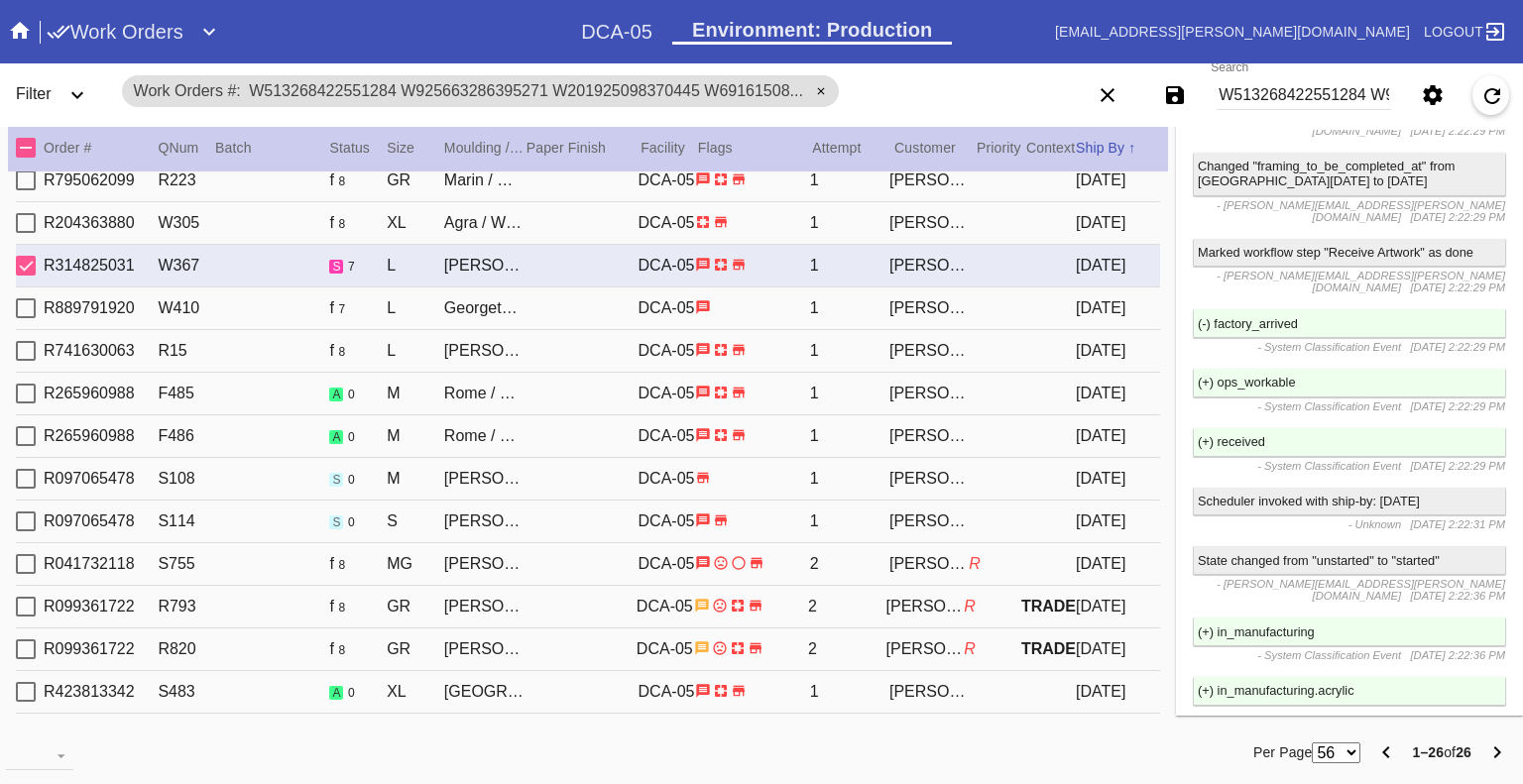 scroll, scrollTop: 2665, scrollLeft: 0, axis: vertical 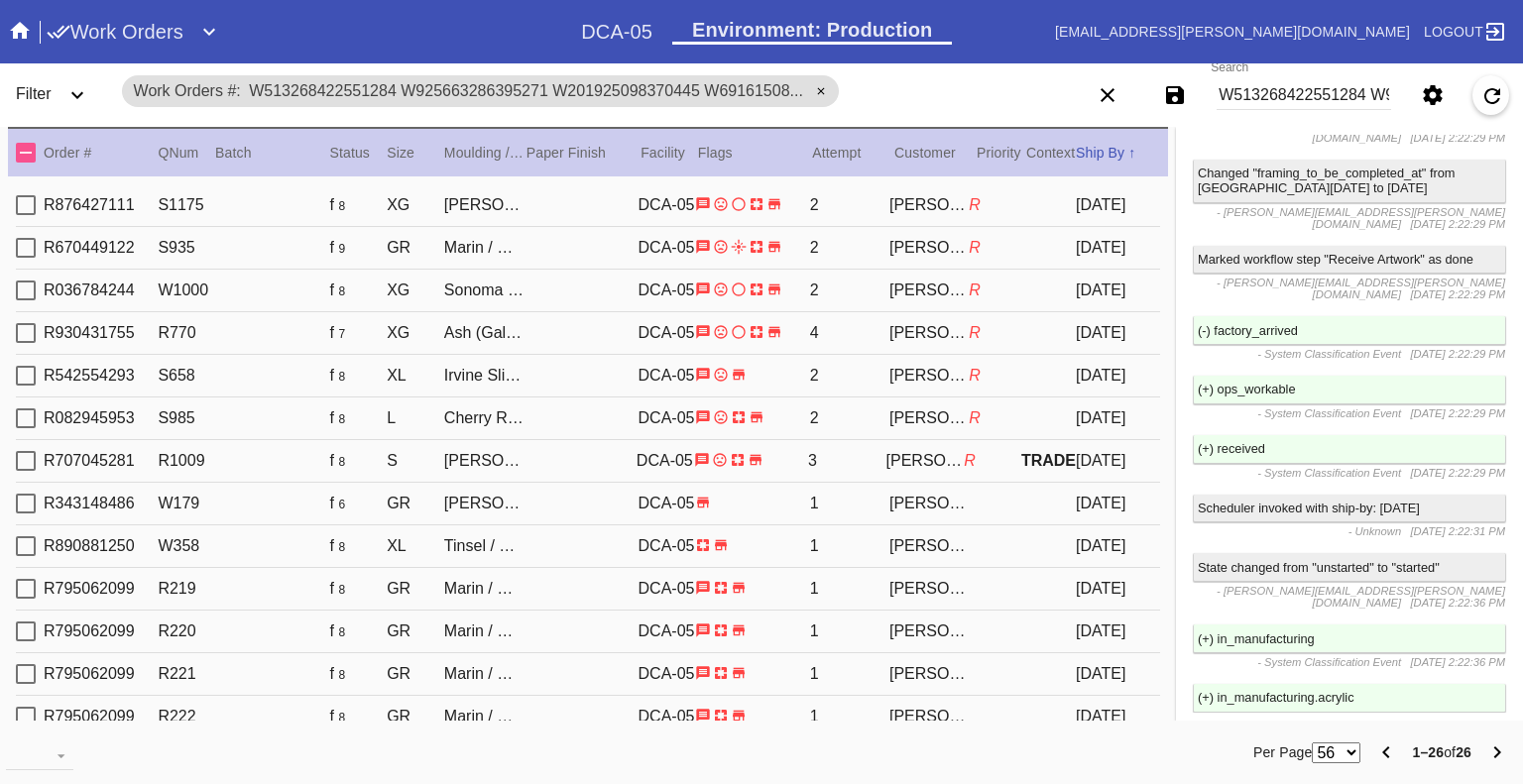 click 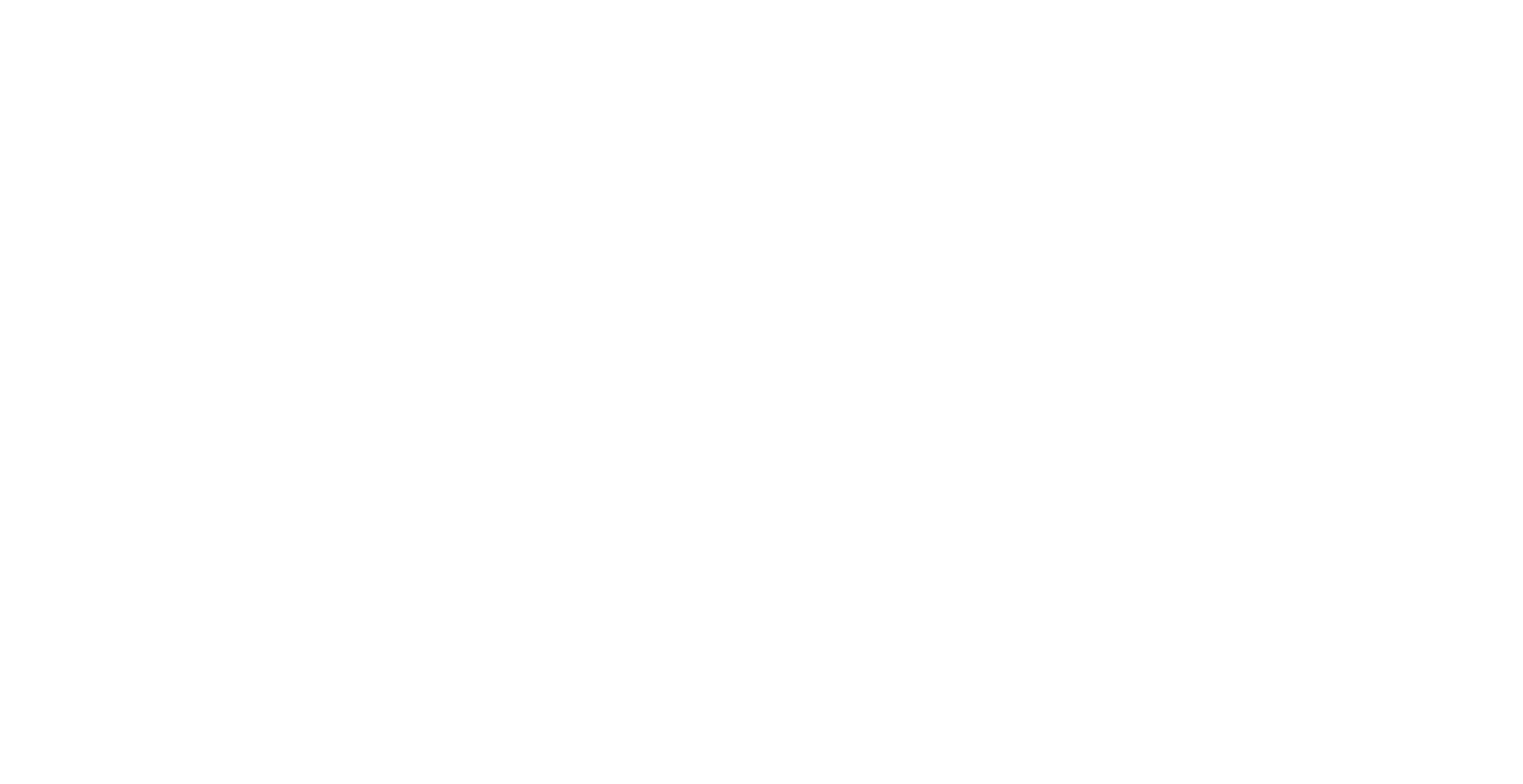 scroll, scrollTop: 0, scrollLeft: 0, axis: both 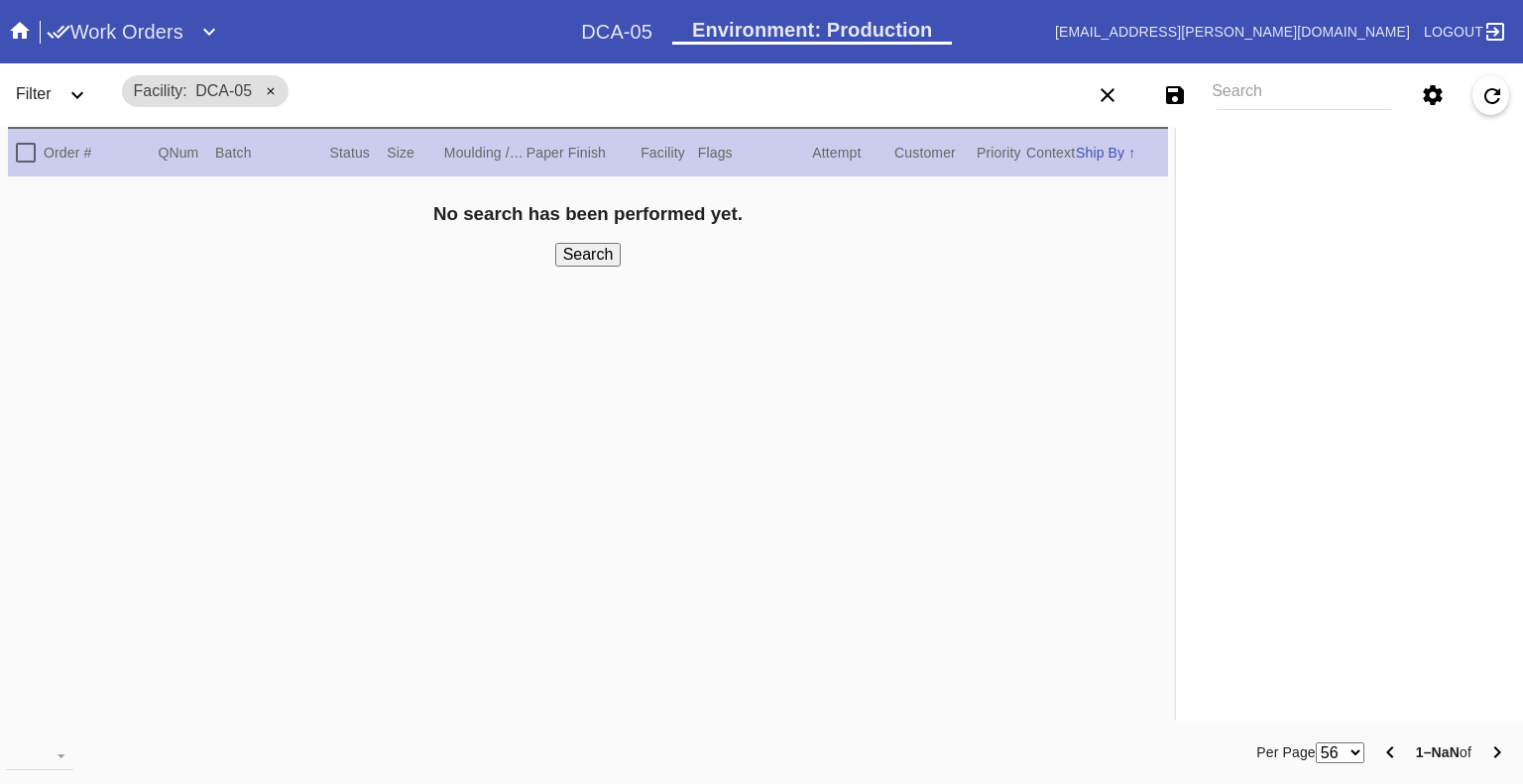 click on "Search" at bounding box center (1304, 95) 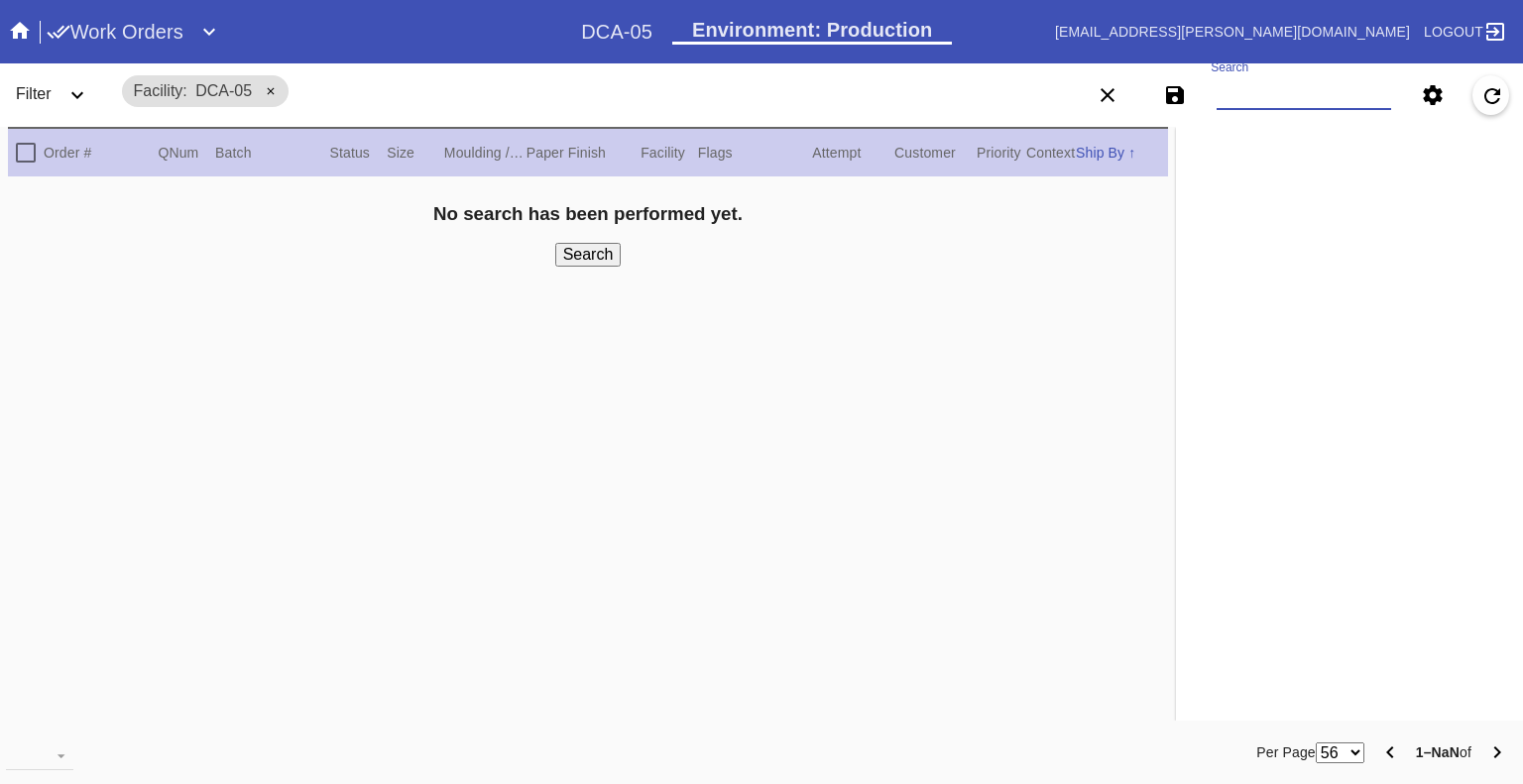 paste on "W513268422551284 W925663286395271 W201925098370445 W341421665716229 W691615089985618 W709102122591869 W998222238645320 W120466755090076" 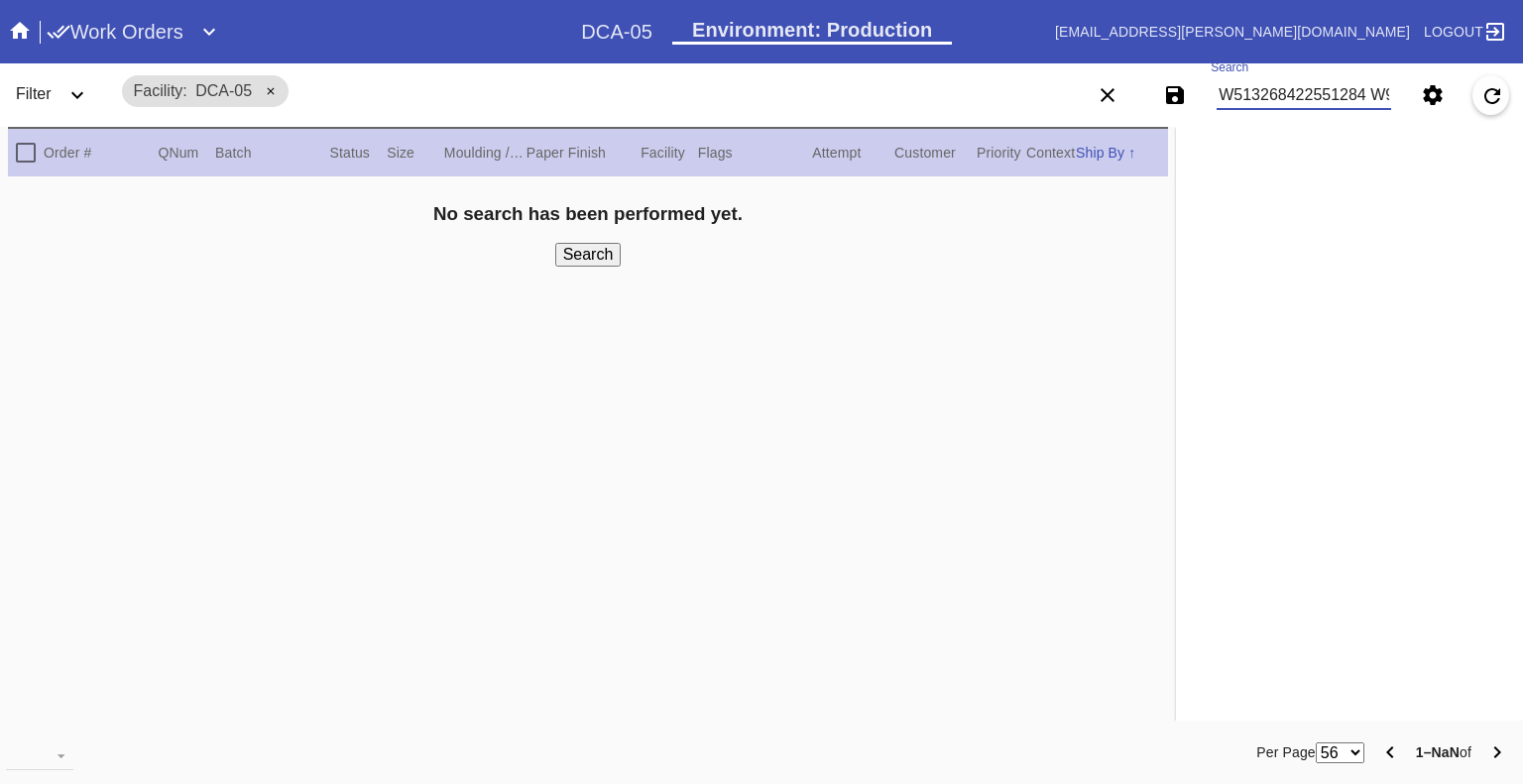 scroll, scrollTop: 0, scrollLeft: 1039, axis: horizontal 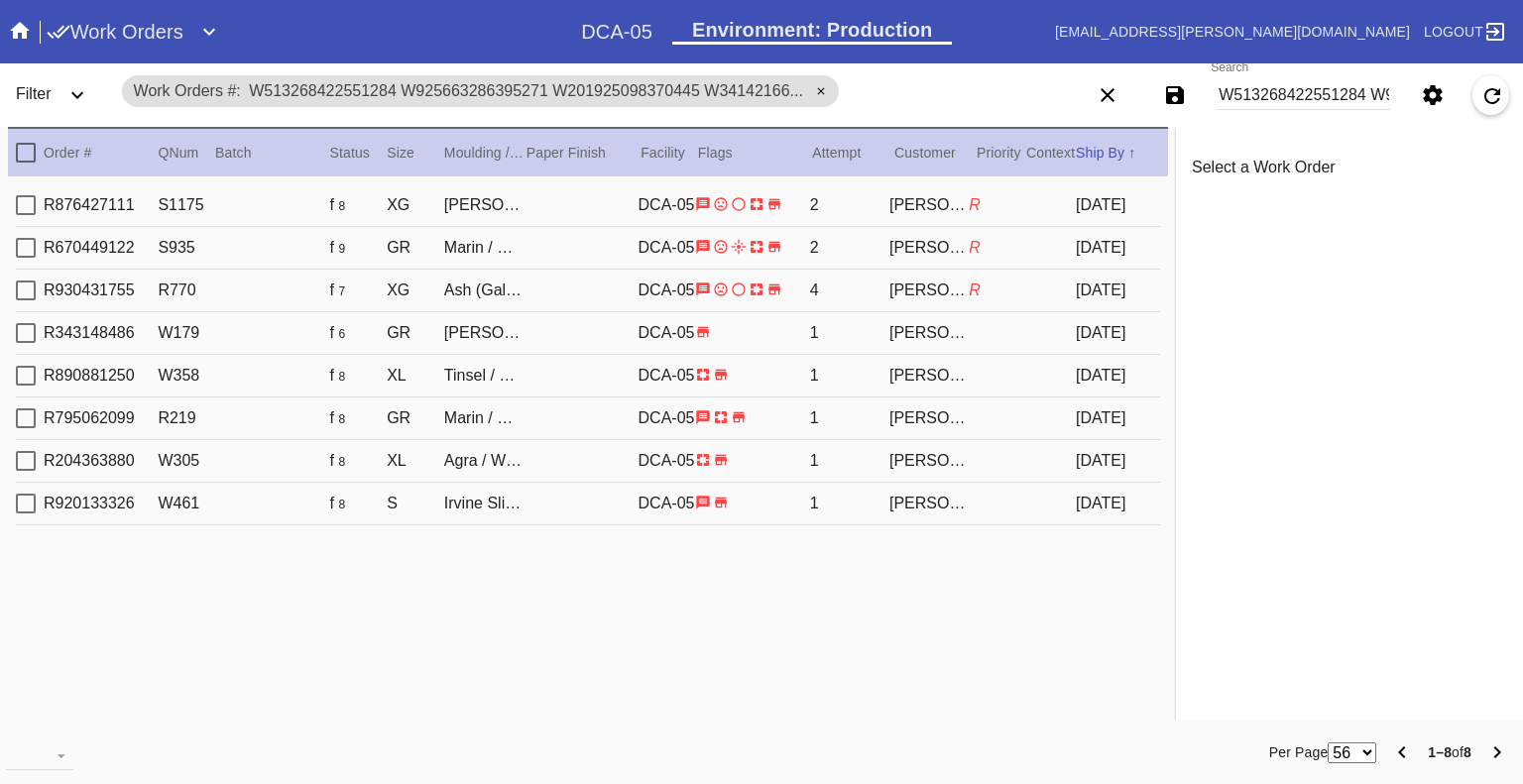click on "W513268422551284 W925663286395271 W201925098370445 W341421665716229 W691615089985618 W709102122591869 W998222238645320 W120466755090076" at bounding box center [1304, 95] 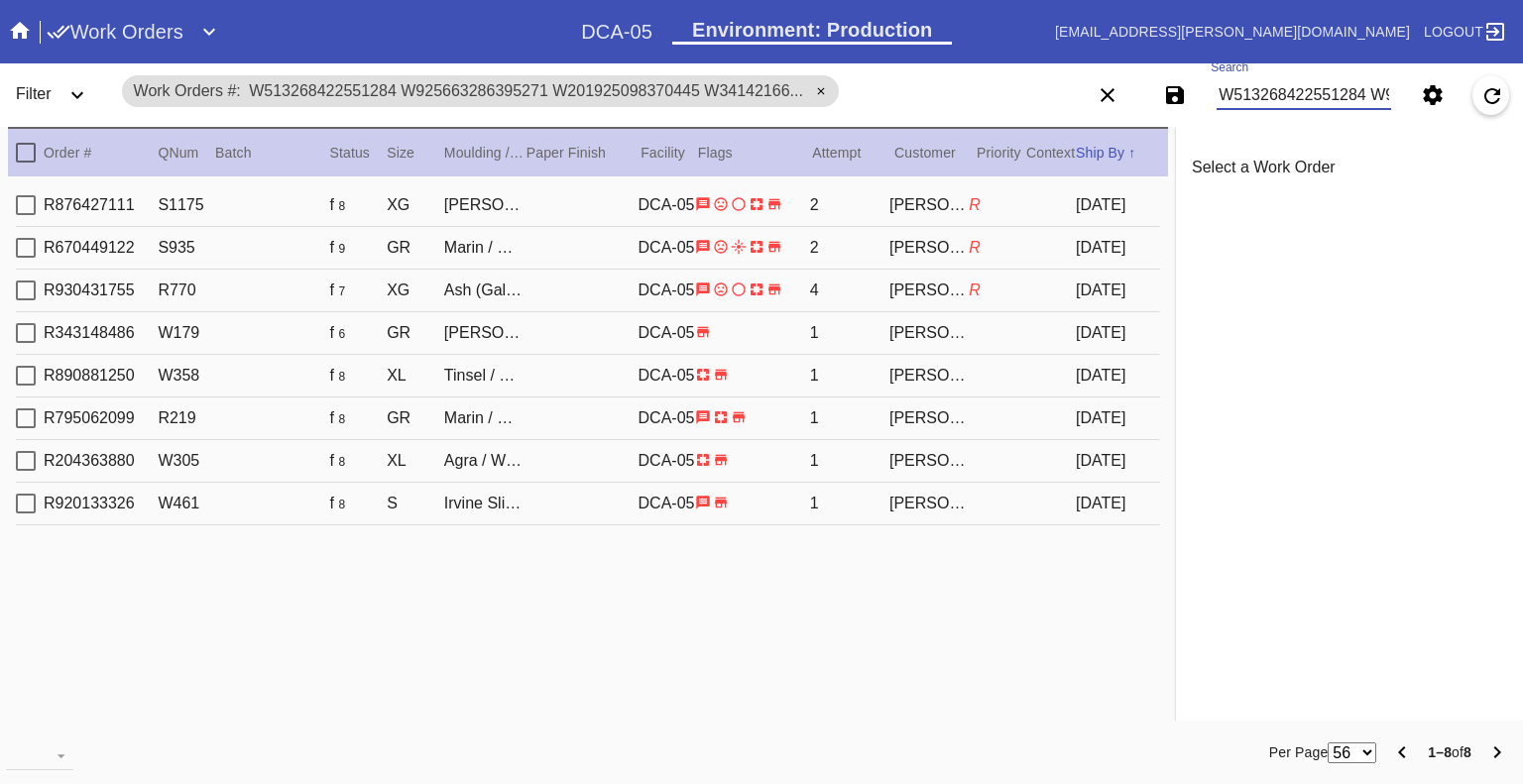 click on "W513268422551284 W925663286395271 W201925098370445 W341421665716229 W691615089985618 W709102122591869 W998222238645320 W120466755090076" at bounding box center (1304, 95) 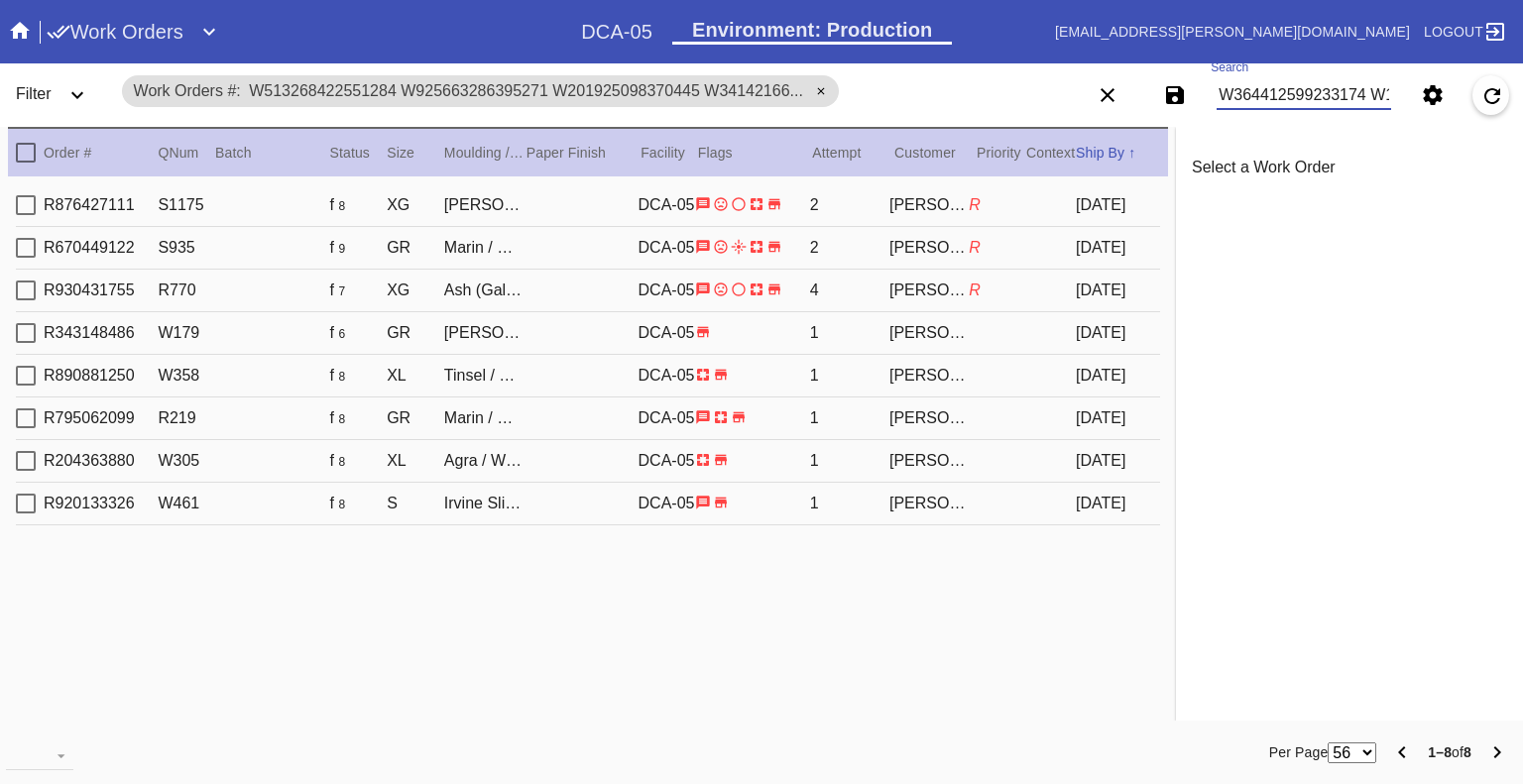 scroll, scrollTop: 0, scrollLeft: 2855, axis: horizontal 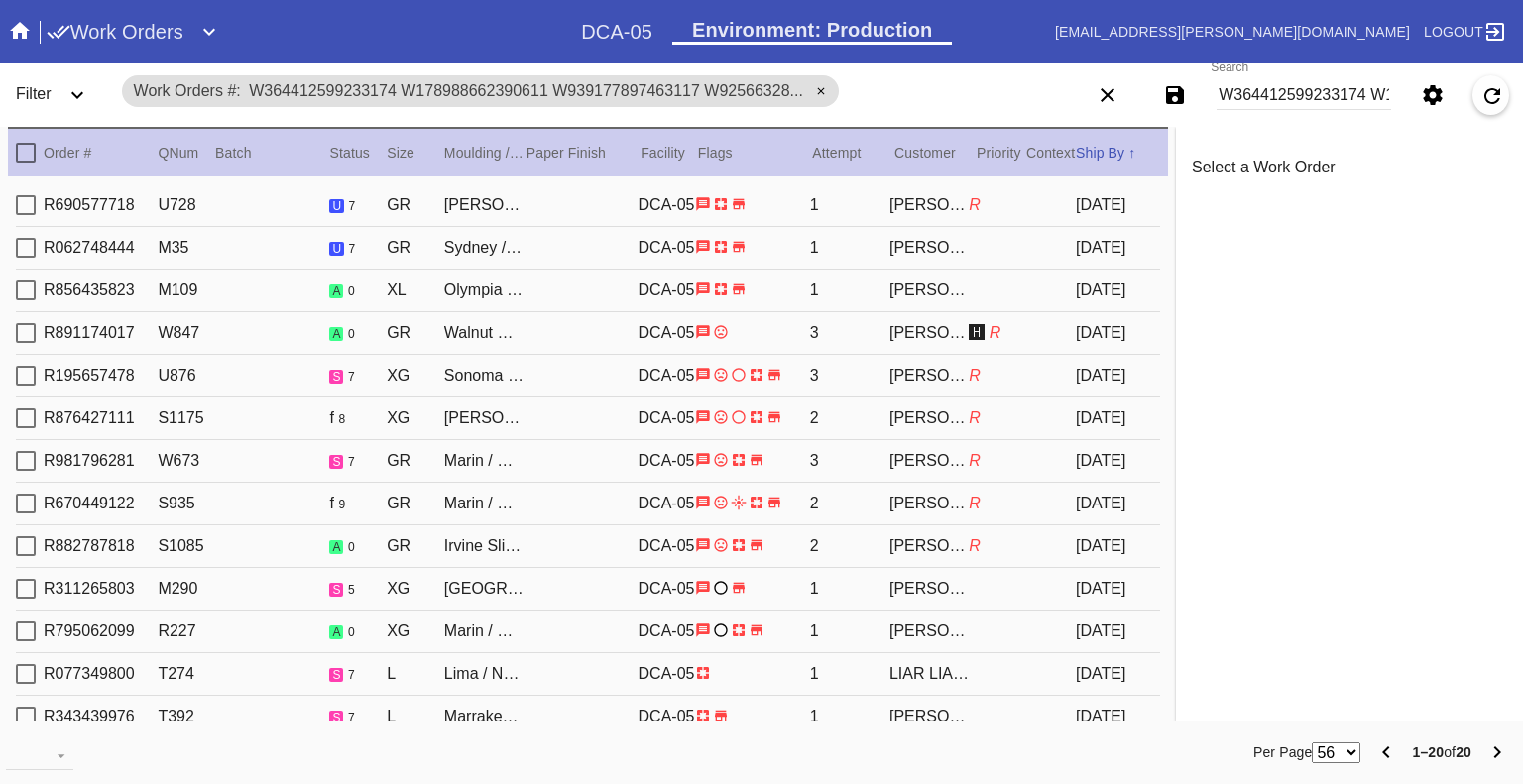 click on "W364412599233174 W178988662390611 W939177897463117 W925663286395271 W834927615355029 W513268422551284 W456840153887187 W519021406224339 W248845451454326 W526263289275804 W806098427089634 W683662682407926 W343461131933591 W305319679688382 W129849613945142 W110614927691706 W966427745924702 W187547210202288 W317613103972637 W100625565244510" at bounding box center [1304, 95] 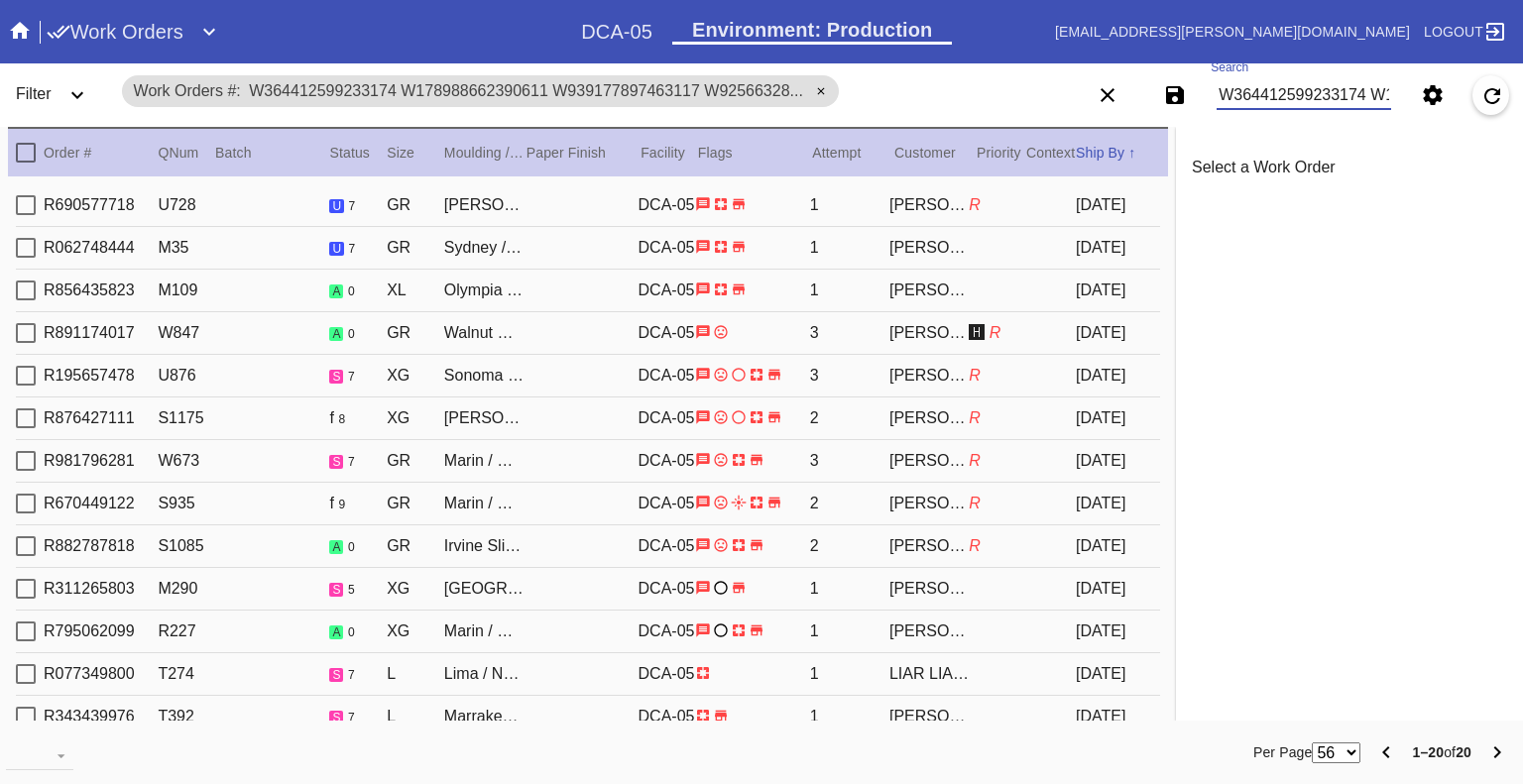 click on "W364412599233174 W178988662390611 W939177897463117 W925663286395271 W834927615355029 W513268422551284 W456840153887187 W519021406224339 W248845451454326 W526263289275804 W806098427089634 W683662682407926 W343461131933591 W305319679688382 W129849613945142 W110614927691706 W966427745924702 W187547210202288 W317613103972637 W100625565244510" at bounding box center (1304, 95) 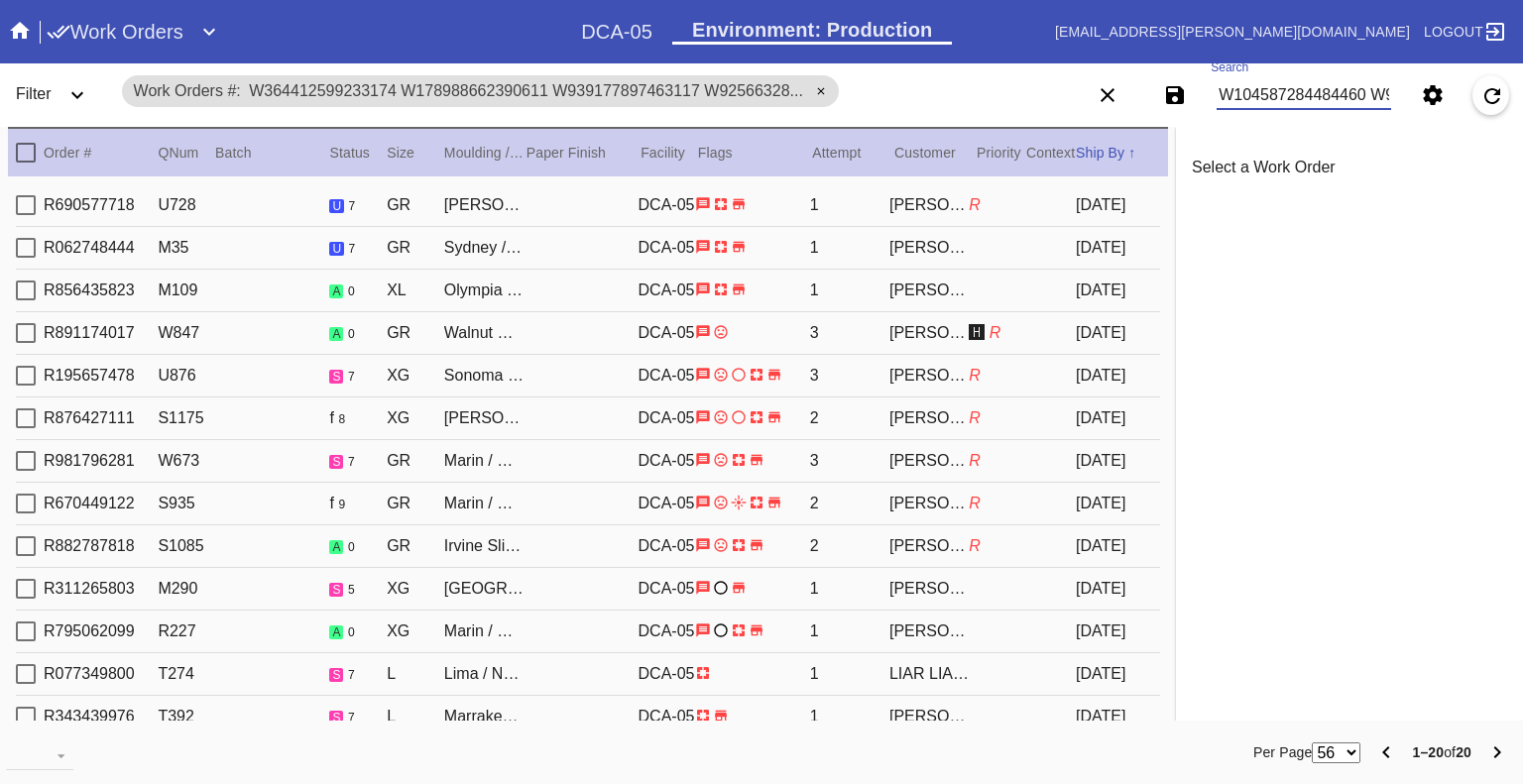 scroll, scrollTop: 0, scrollLeft: 3007, axis: horizontal 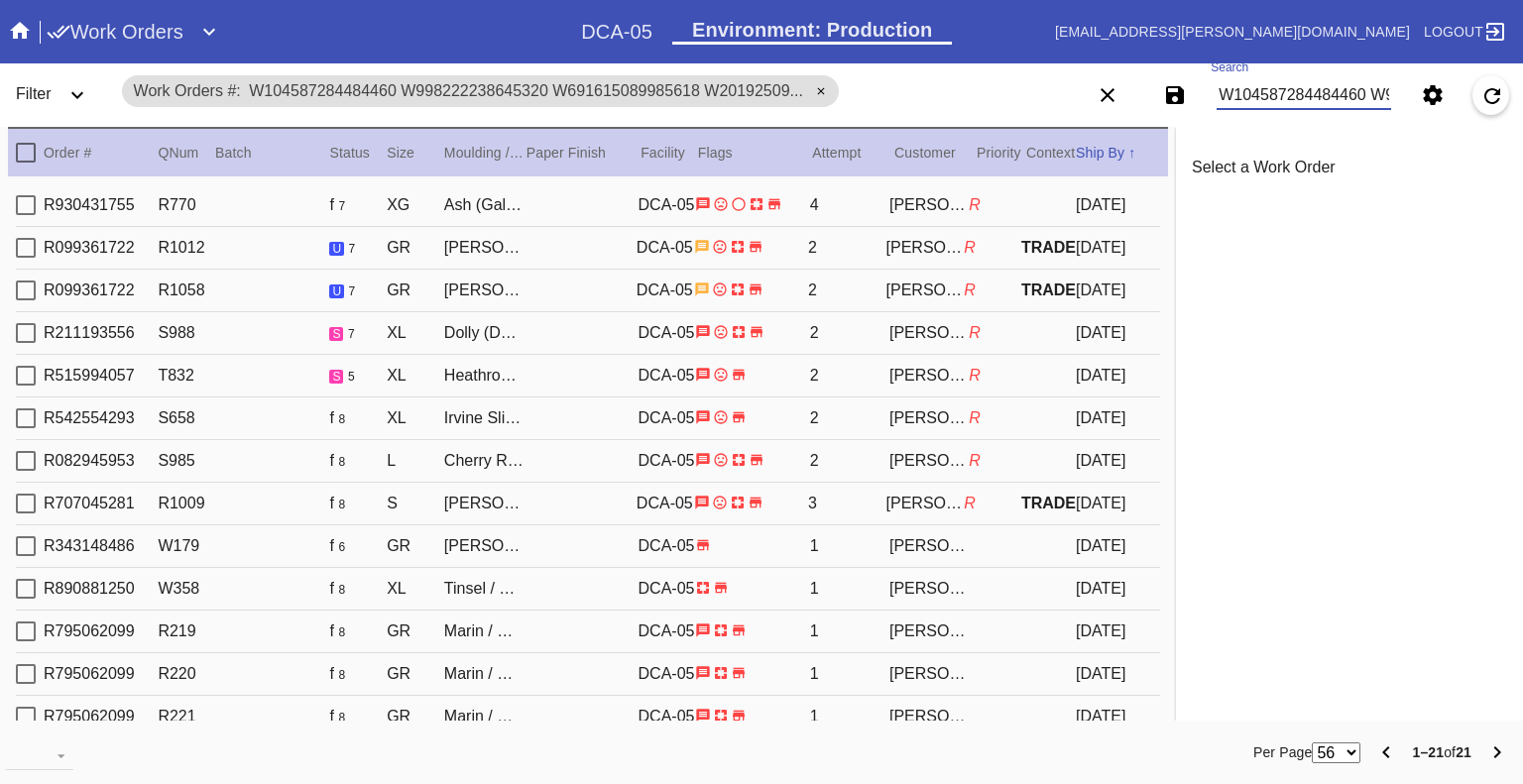 click on "W104587284484460 W998222238645320 W691615089985618 W201925098370445 W709102122591869 W675188773223505 W779197605319142 W120466755090076 W659954432098783 W639416852685114 W574518439610807 W854930293944313 W126471564098977 W151199423101667 W958452303139737 W650826018817739 W108952706396308 W967301640098289 W520256087064992 W211682330668707 W714544657410536" at bounding box center [1304, 95] 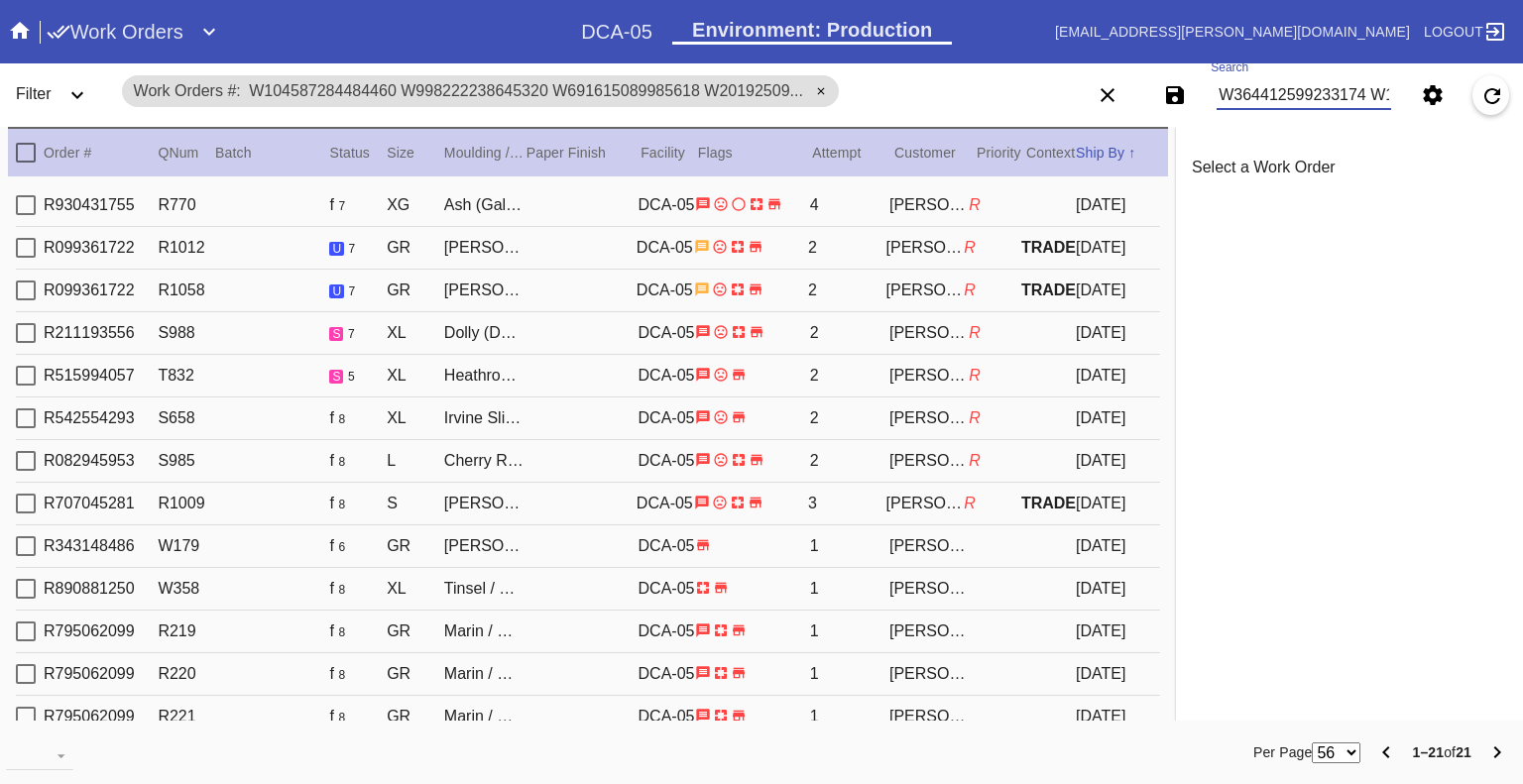 scroll, scrollTop: 0, scrollLeft: 5433, axis: horizontal 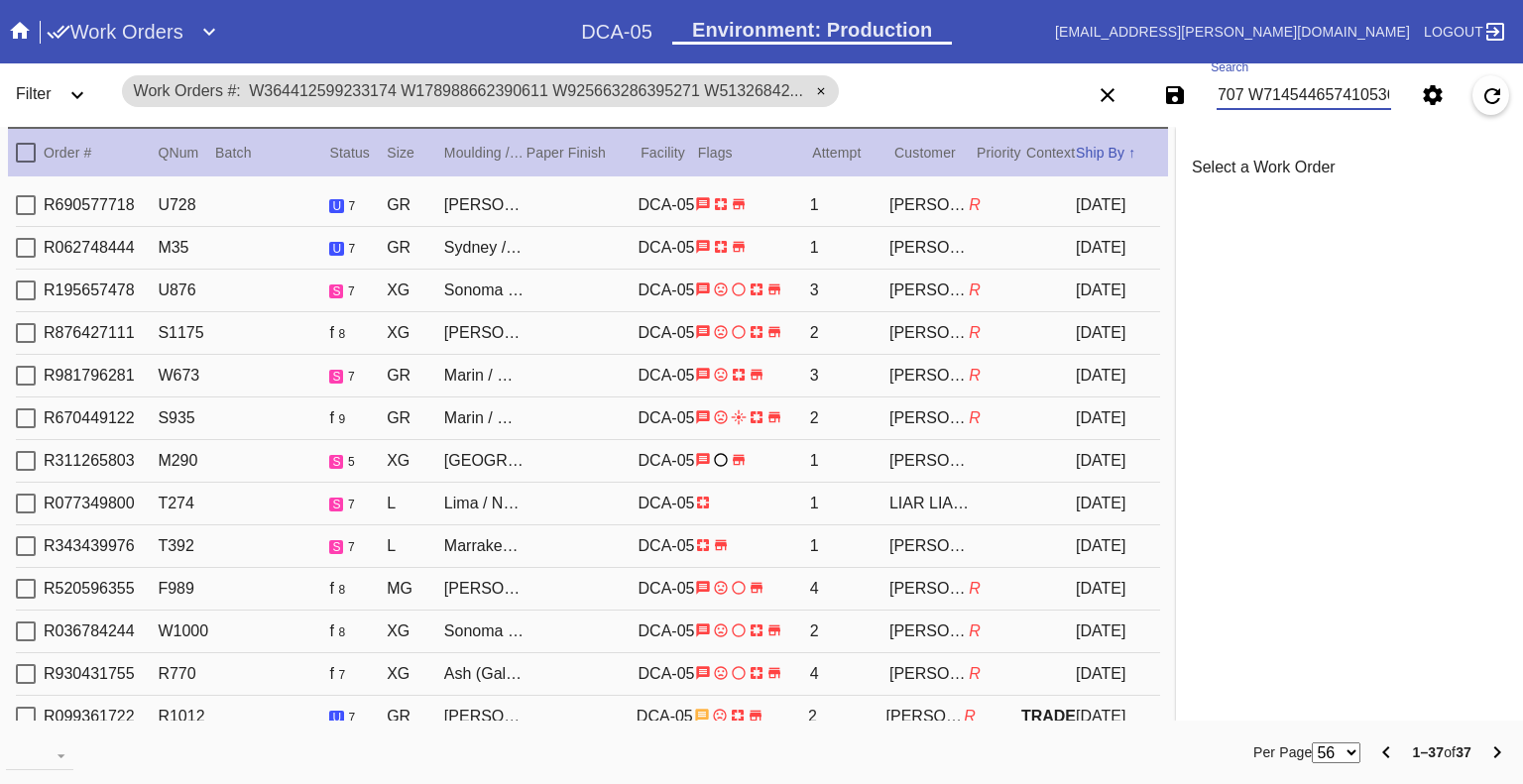 type on "W364412599233174 W178988662390611 W925663286395271 W513268422551284 W456840153887187 W519021406224339 W248845451454326 W526263289275804 W806098427089634 W305319679688382 W129849613945142 W110614927691706 W966427745924702 W187547210202288 W317613103972637 W100625565244510 W104587284484460 W998222238645320 W691615089985618 W201925098370445 W709102122591869 W675188773223505 W779197605319142 W120466755090076 W659954432098783 W639416852685114 W574518439610807 W854930293944313 W126471564098977 W151199423101667 W958452303139737 W650826018817739 W108952706396308 W967301640098289 W520256087064992 W211682330668707 W714544657410536" 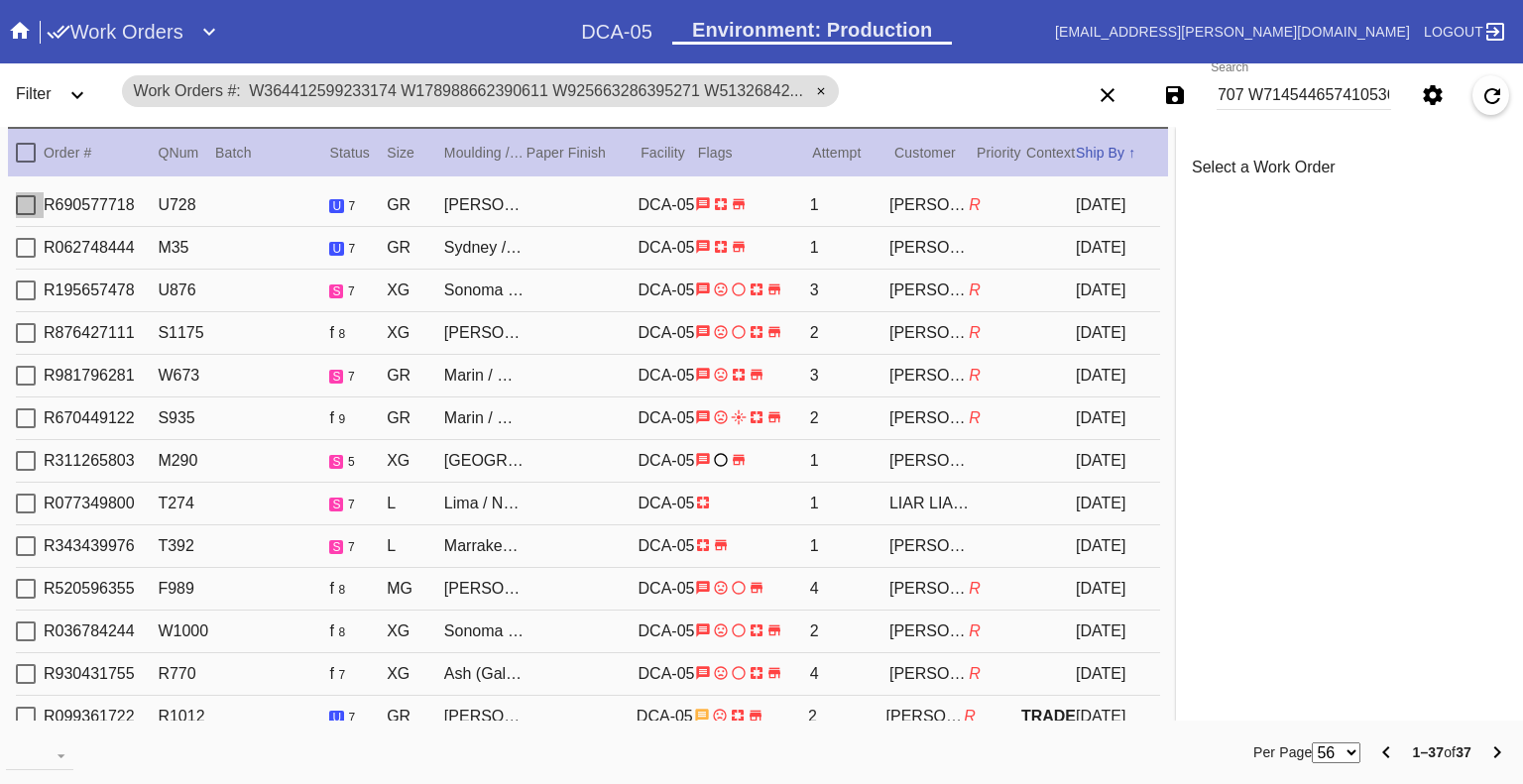 scroll, scrollTop: 0, scrollLeft: 0, axis: both 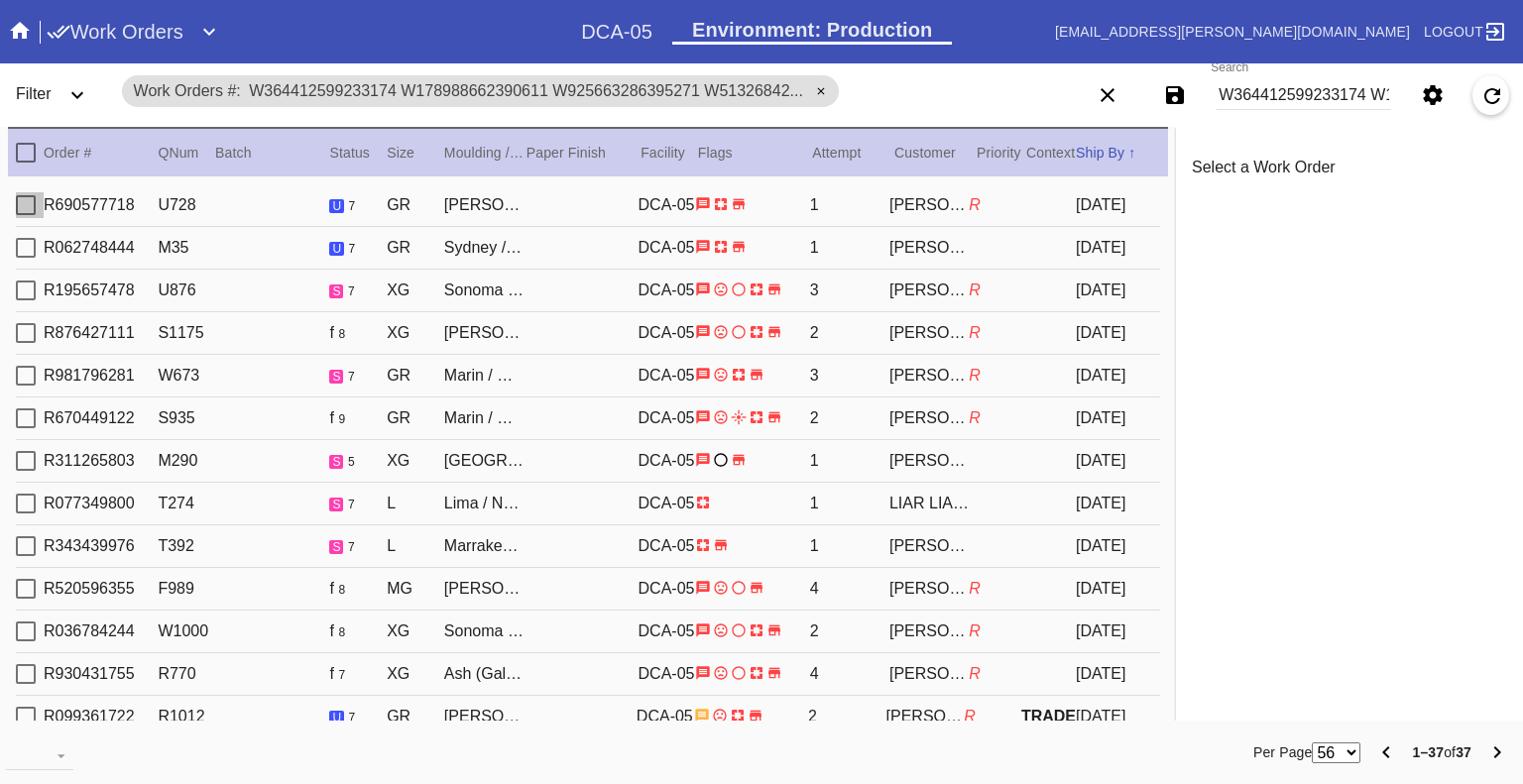 click at bounding box center [26, 205] 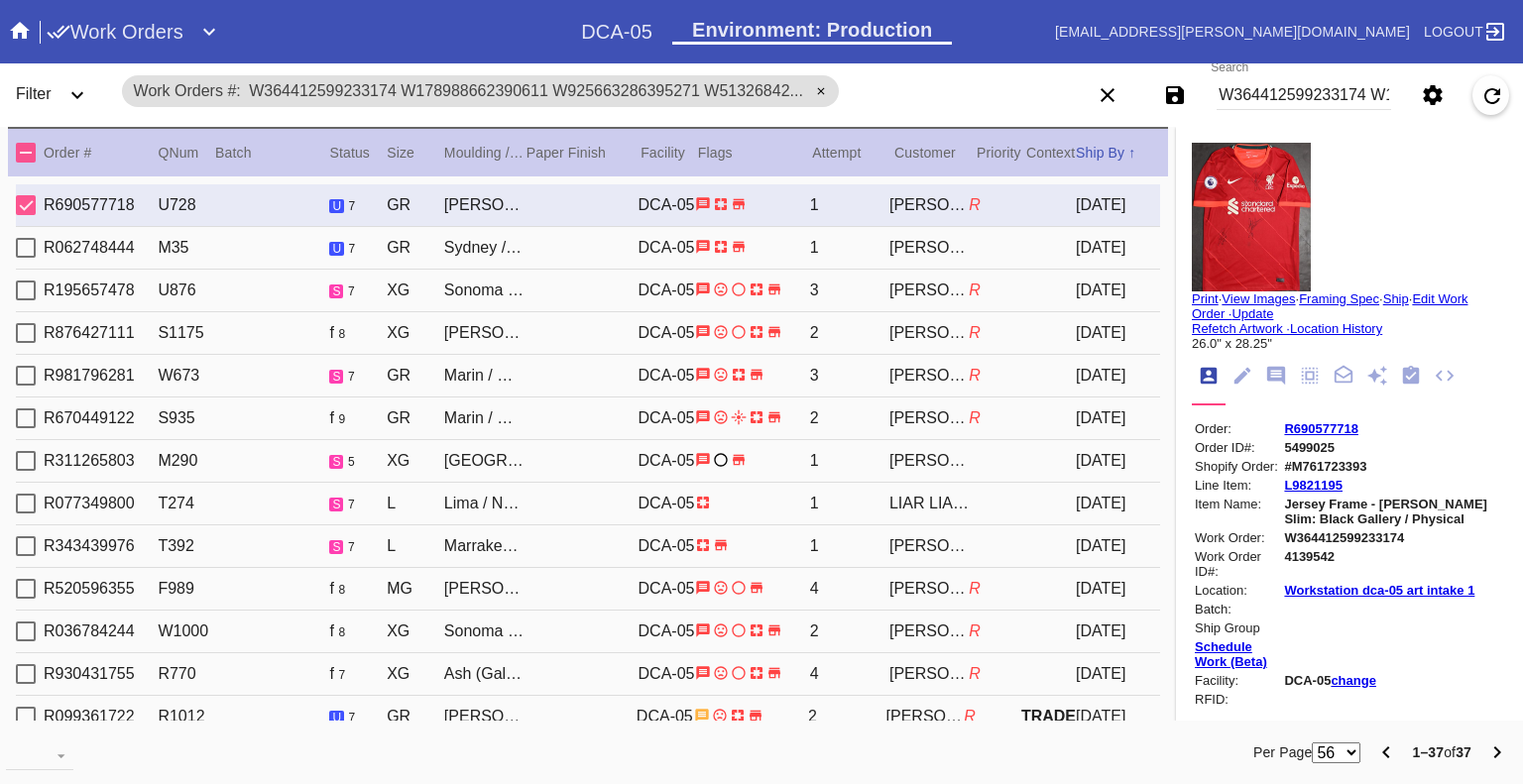 click at bounding box center (26, 205) 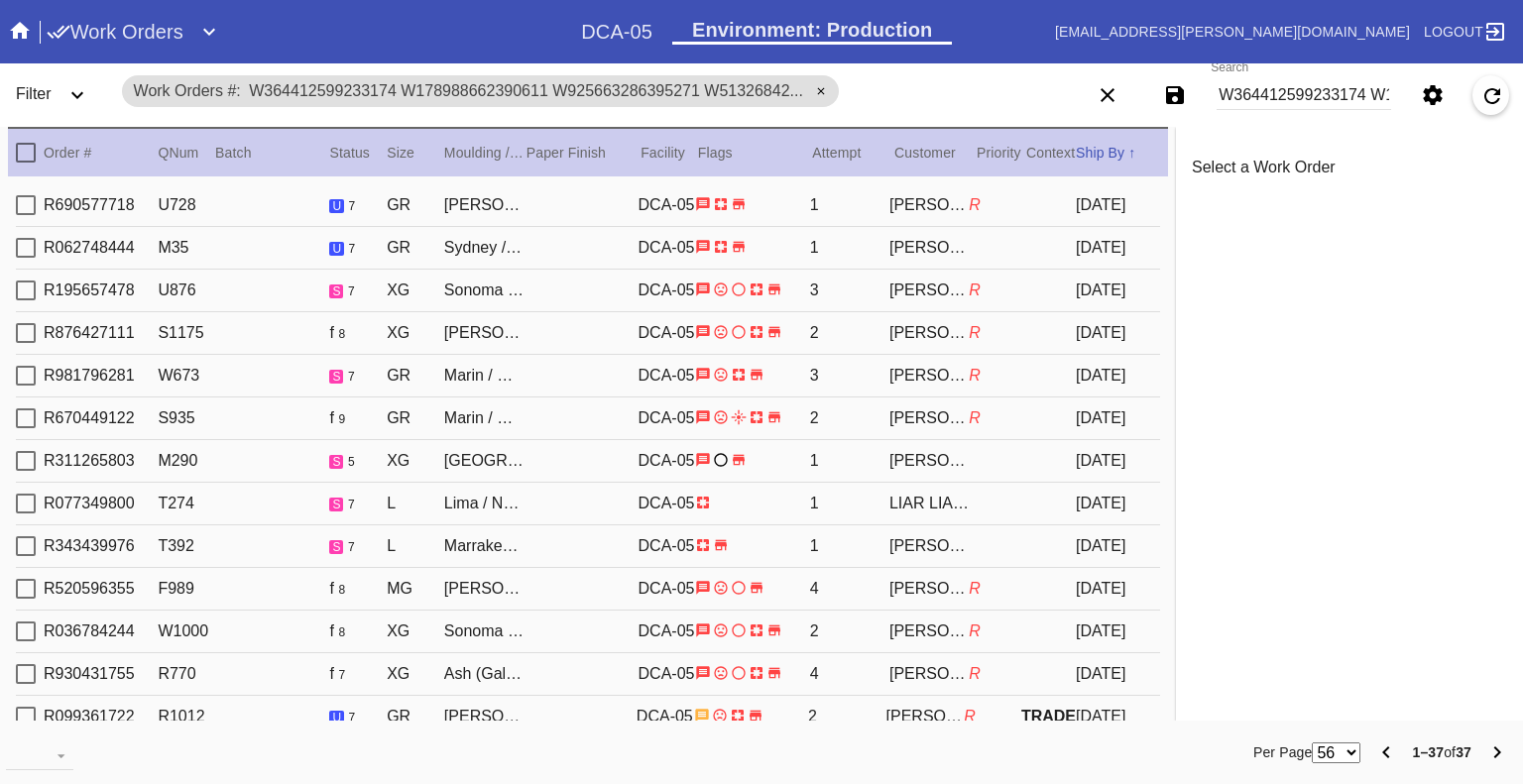 click at bounding box center [26, 248] 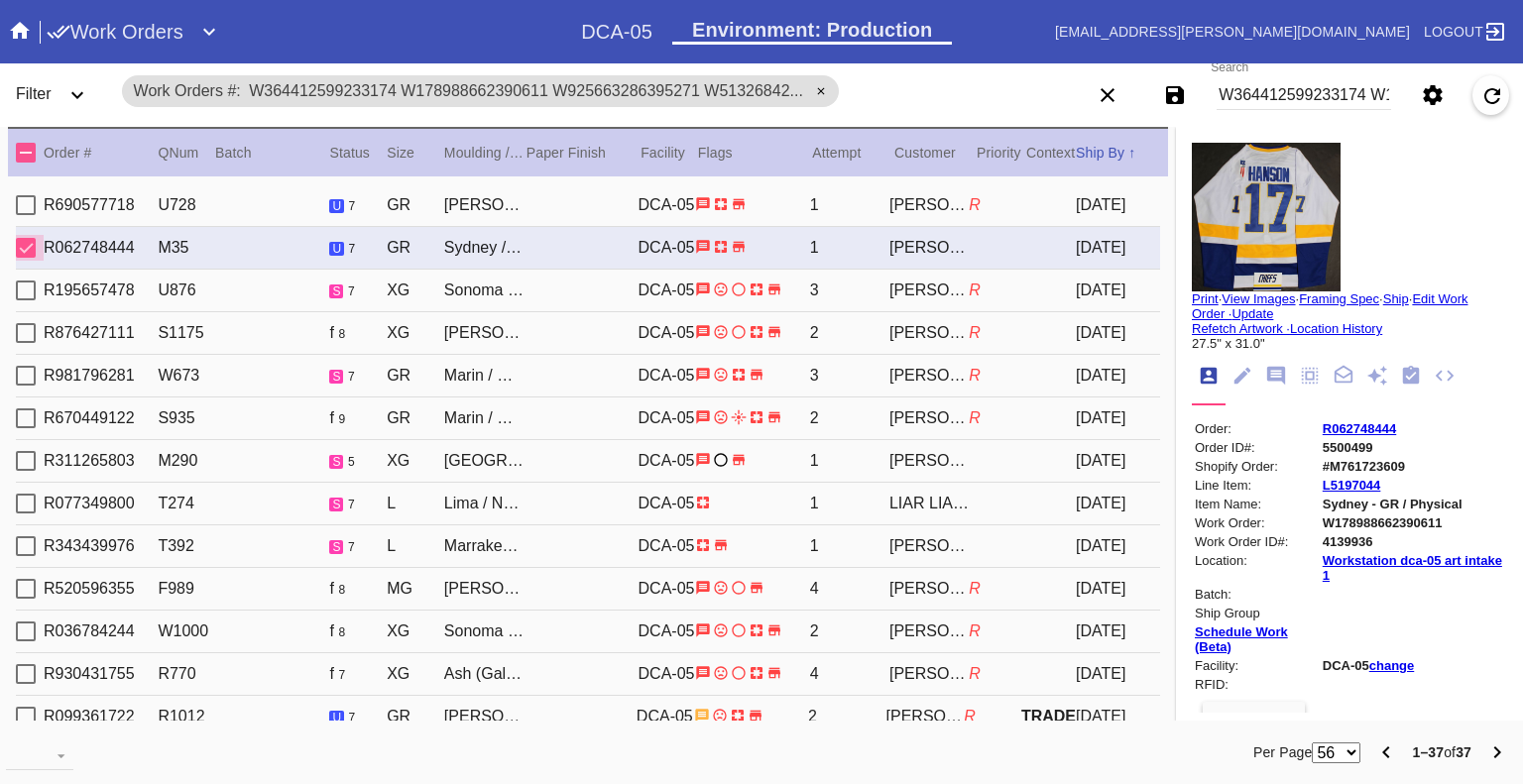 click at bounding box center [26, 248] 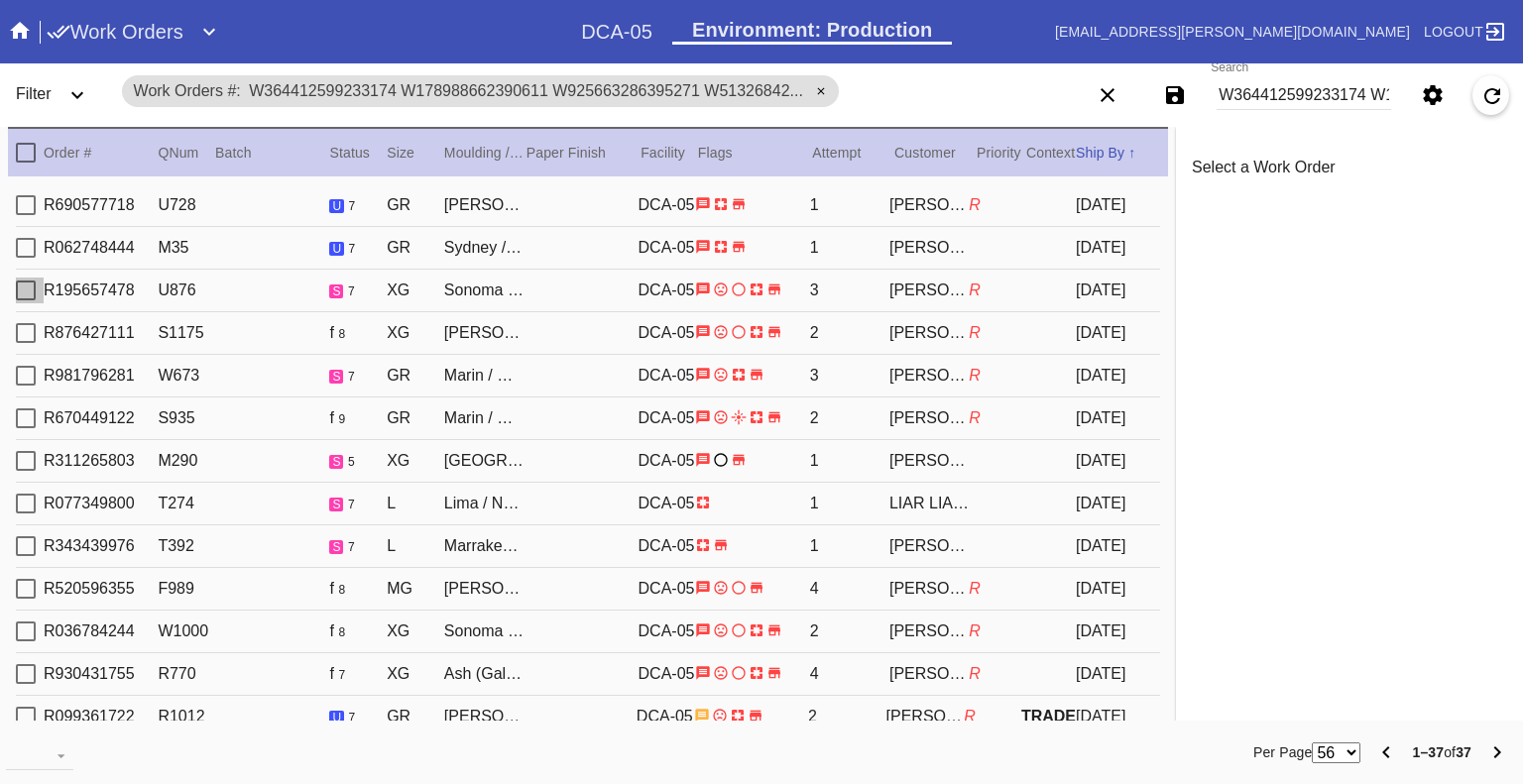 click at bounding box center (26, 290) 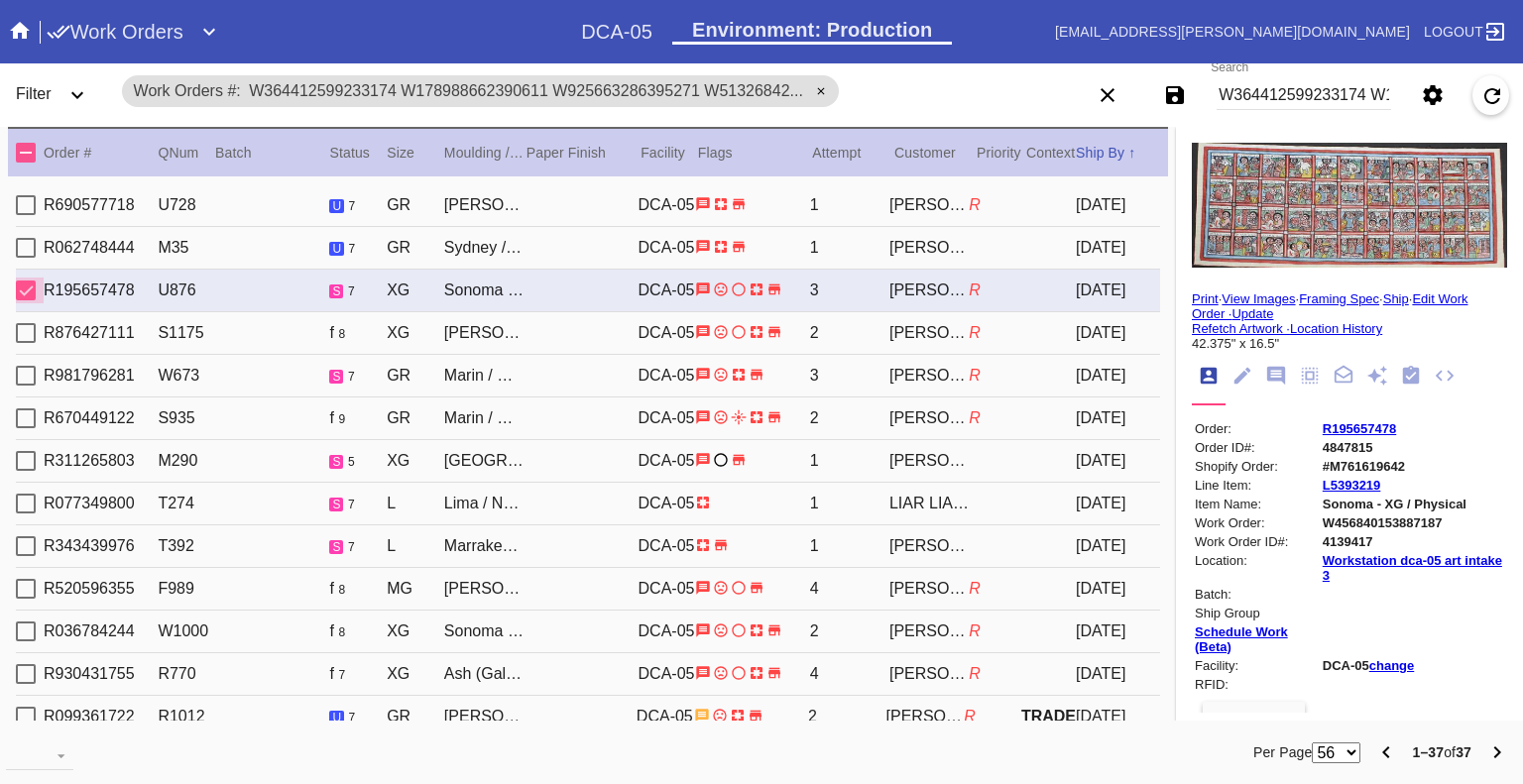 click at bounding box center [26, 290] 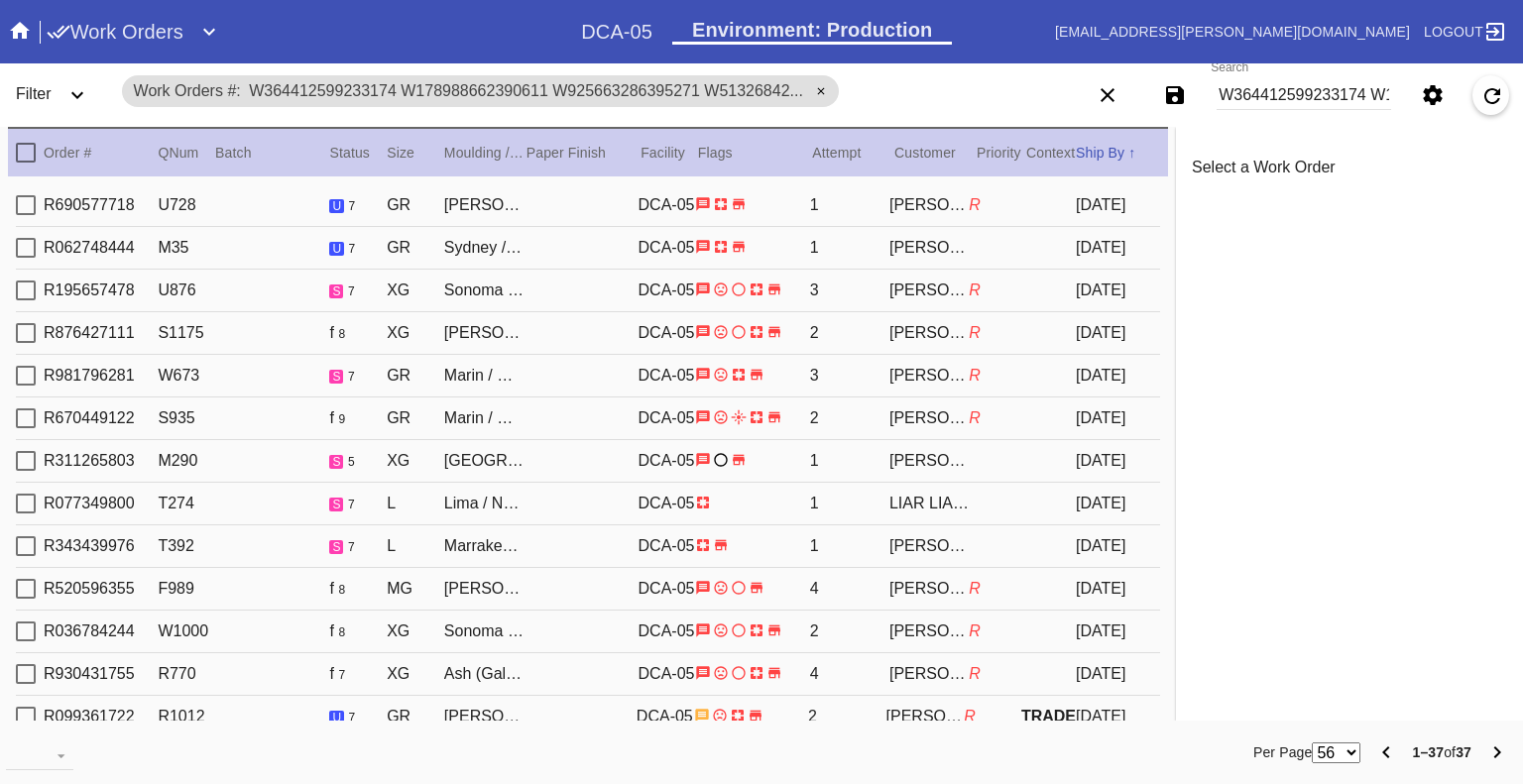 click at bounding box center (26, 333) 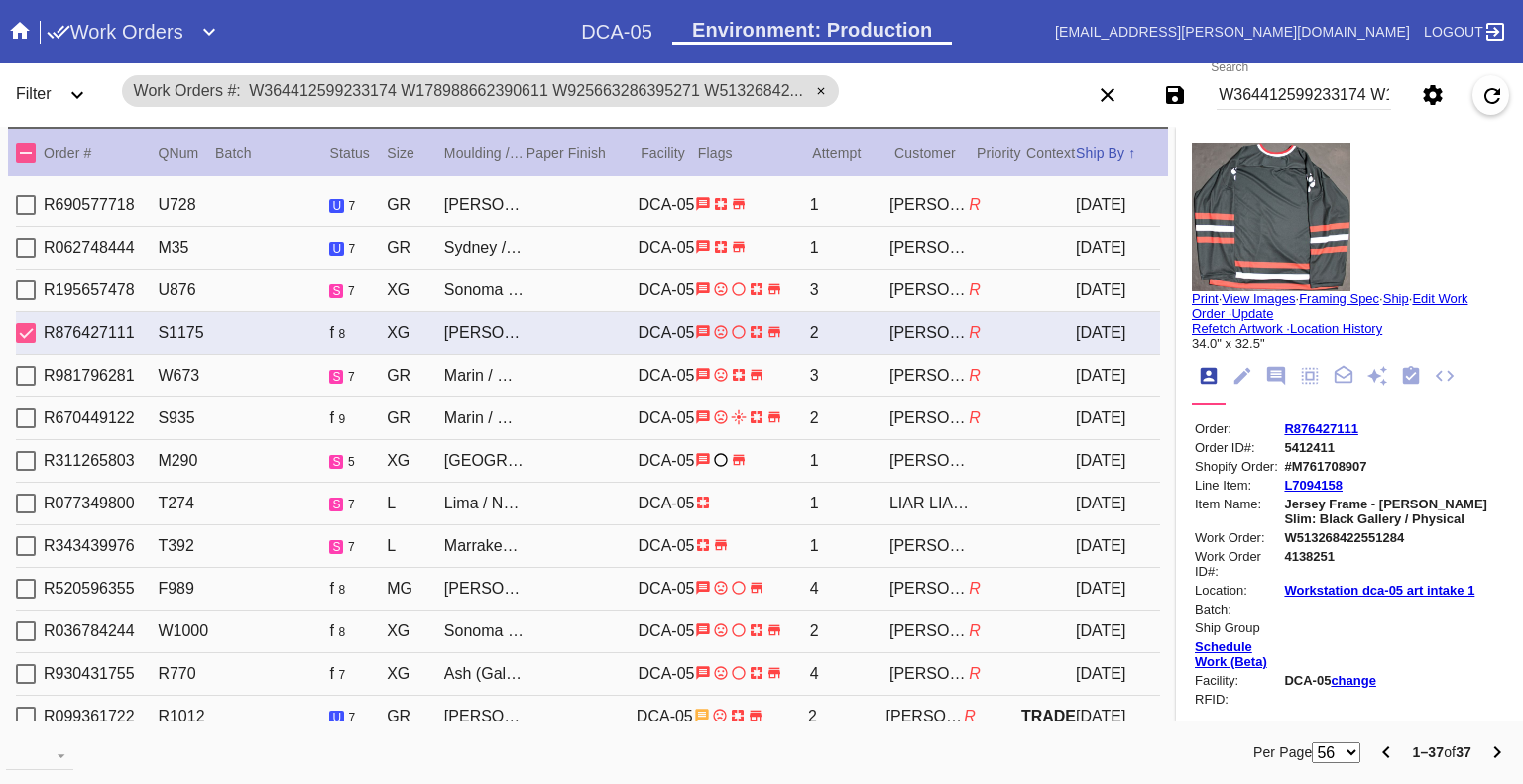 click at bounding box center (26, 333) 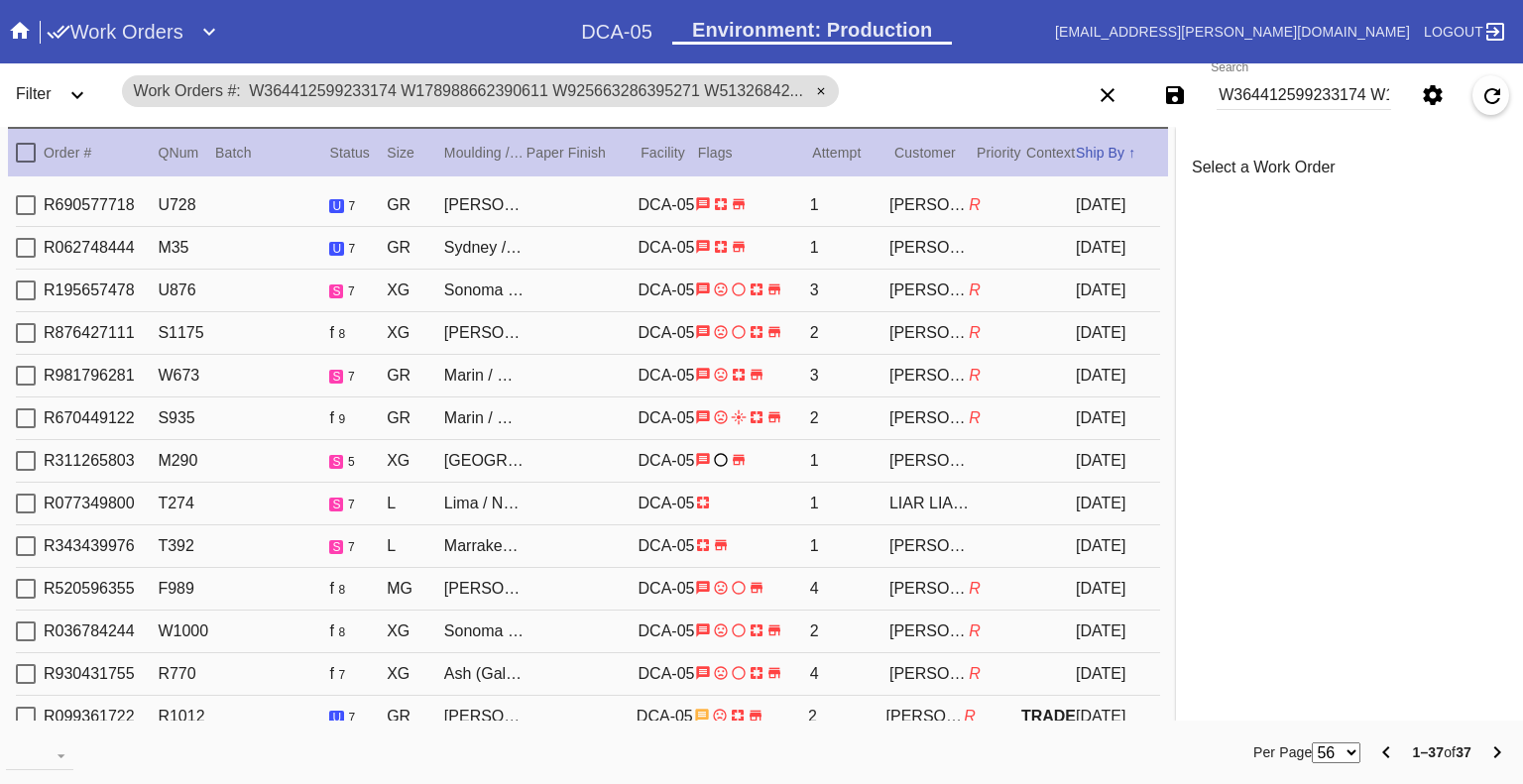 click at bounding box center (26, 376) 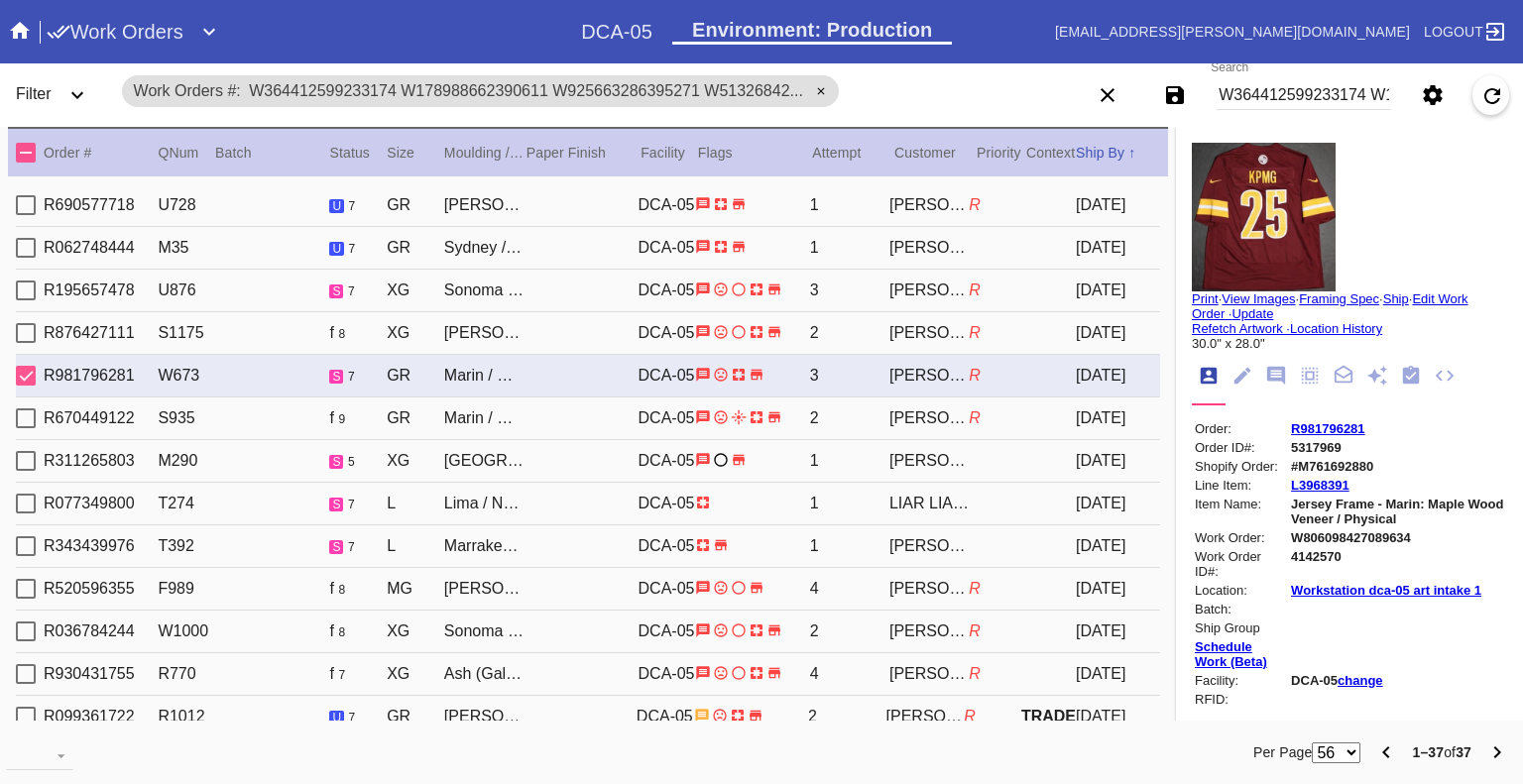 click at bounding box center [26, 376] 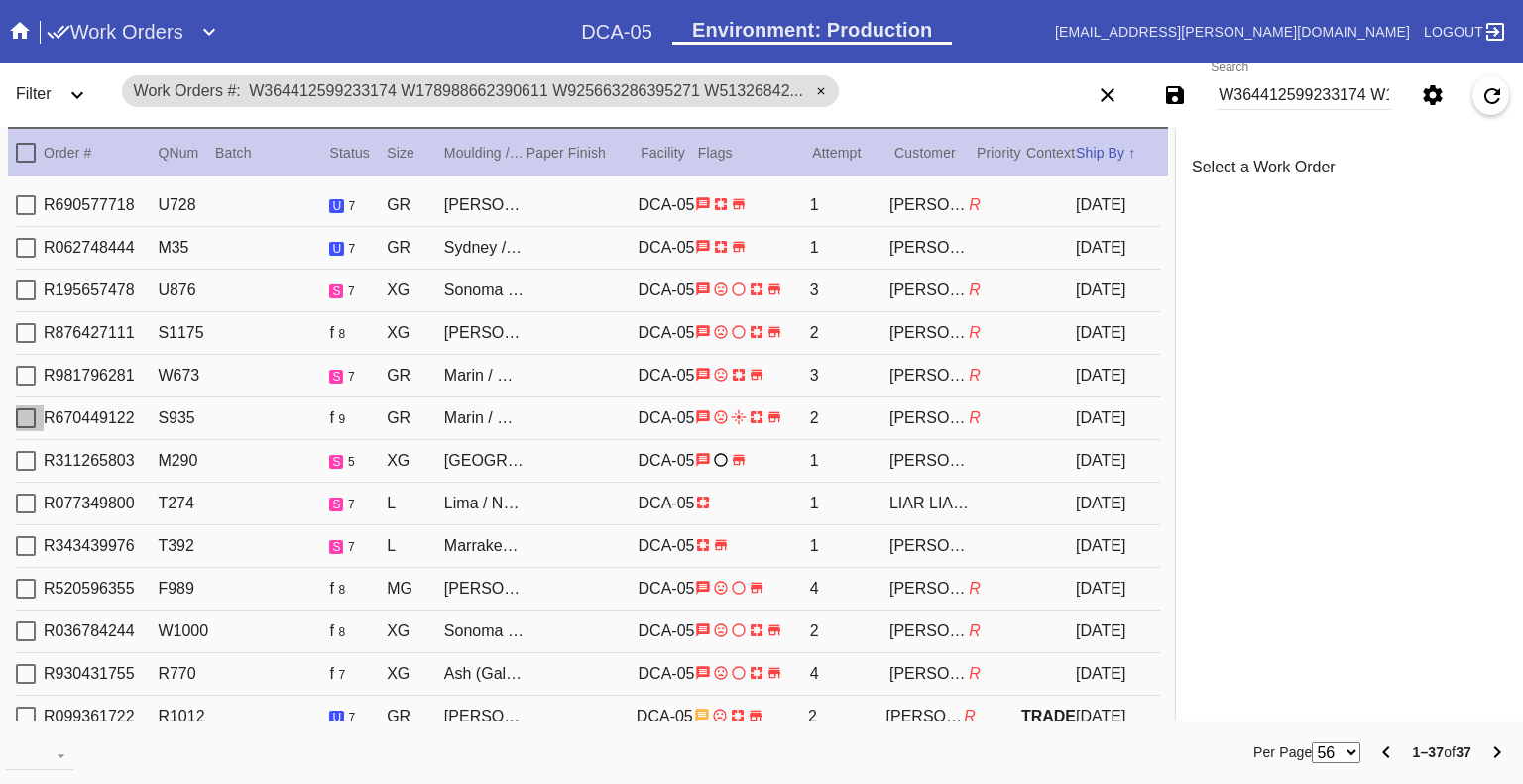 click at bounding box center [26, 418] 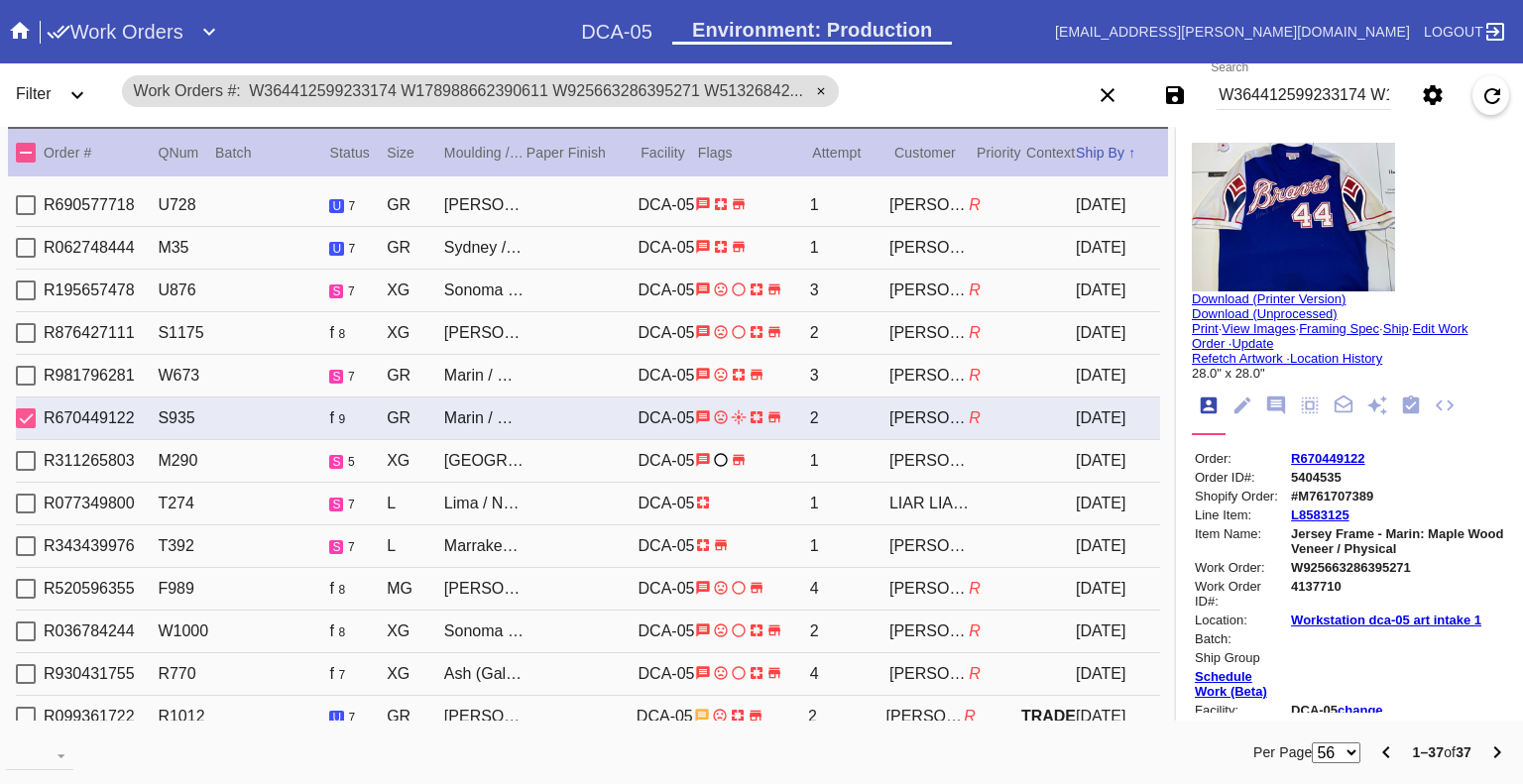 type on "Hank Aaron" 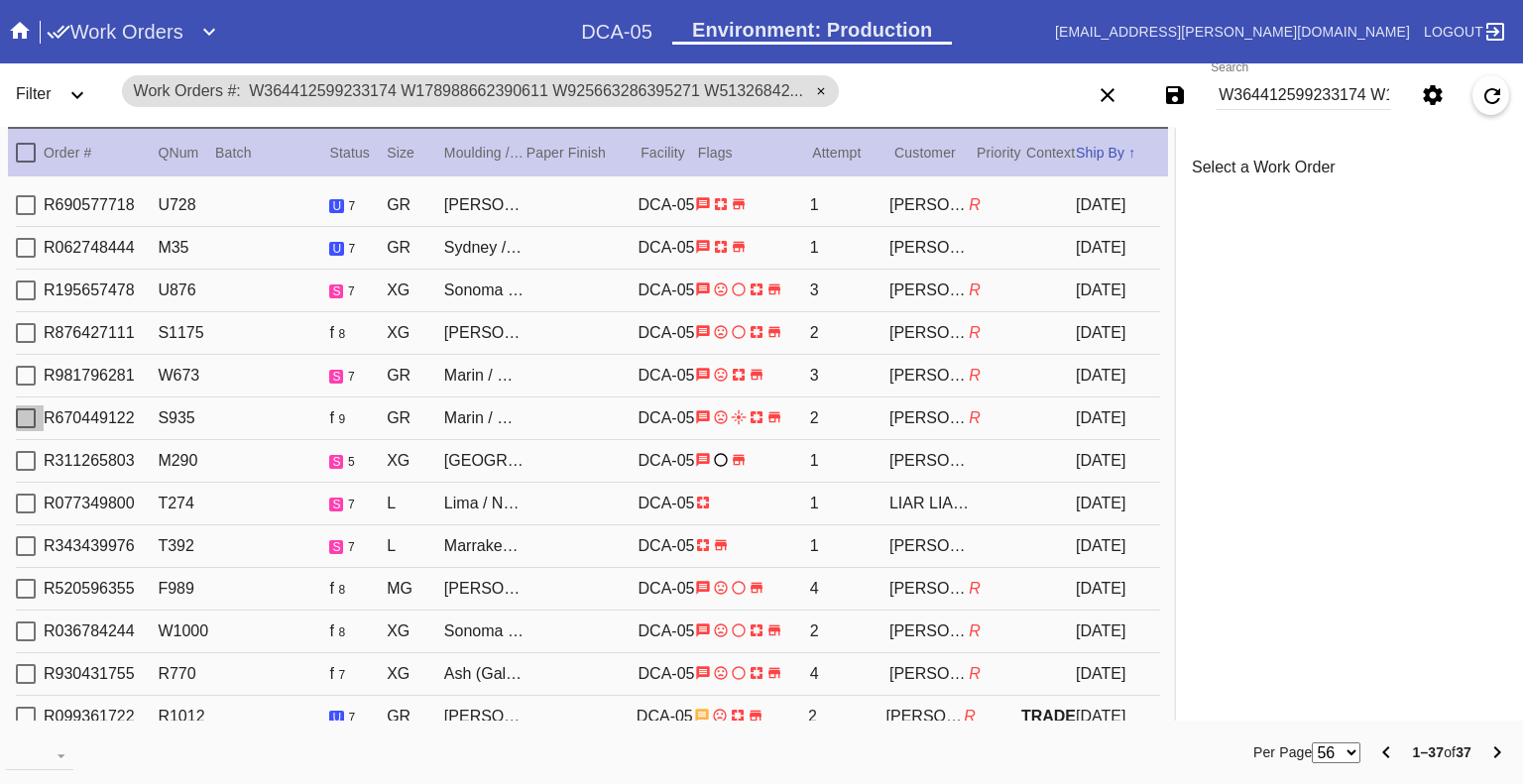 click at bounding box center [26, 418] 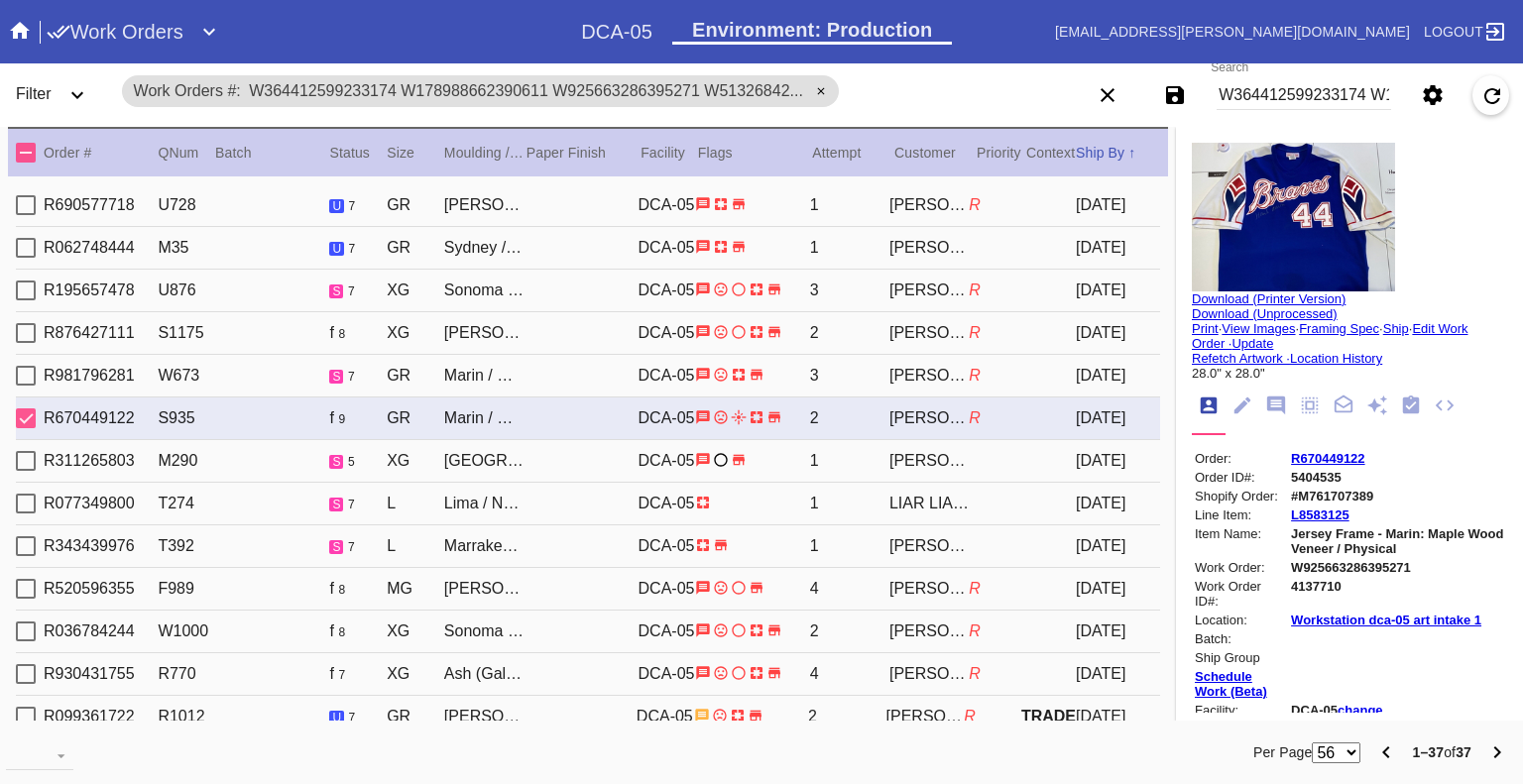 click at bounding box center [26, 418] 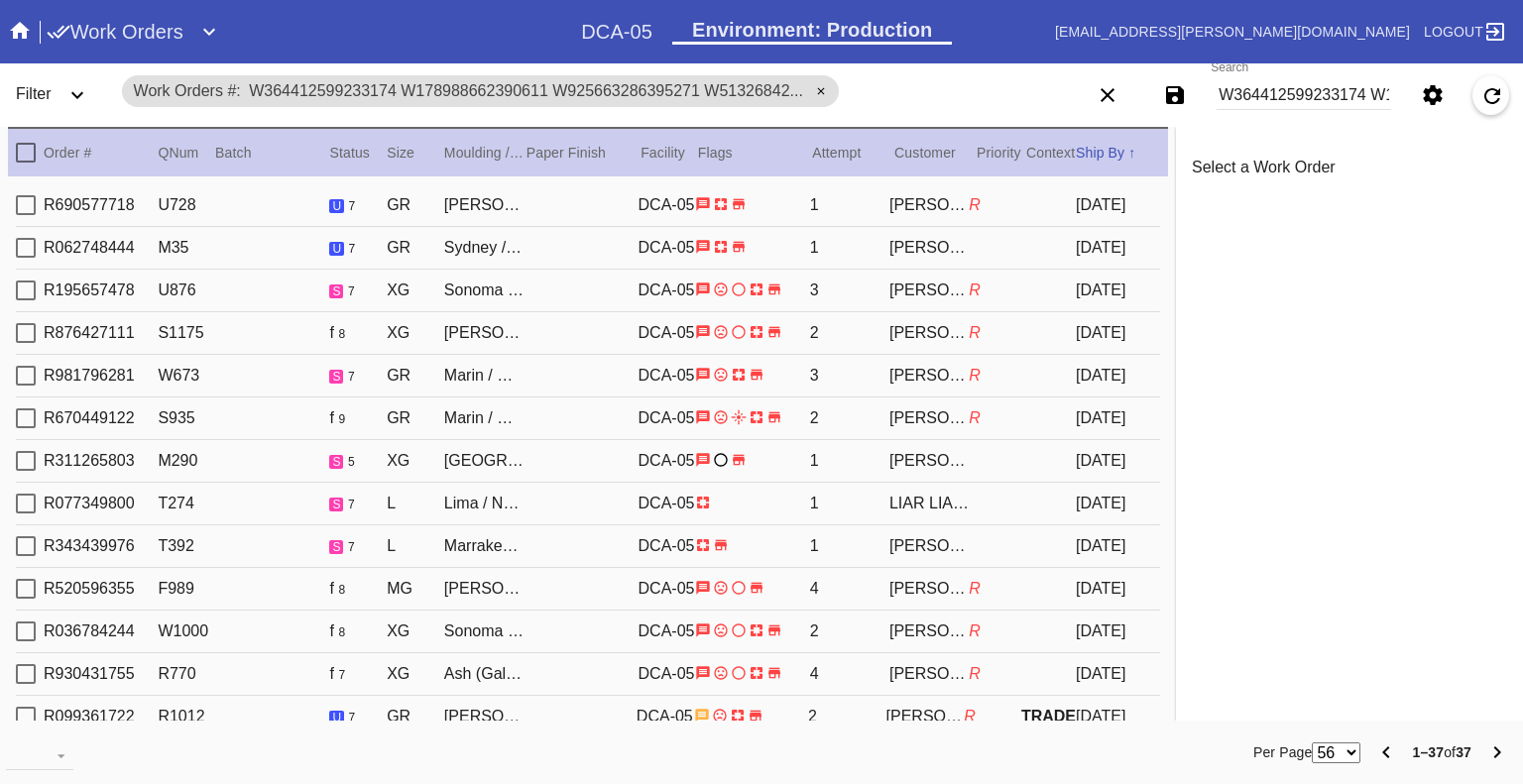 click at bounding box center [26, 376] 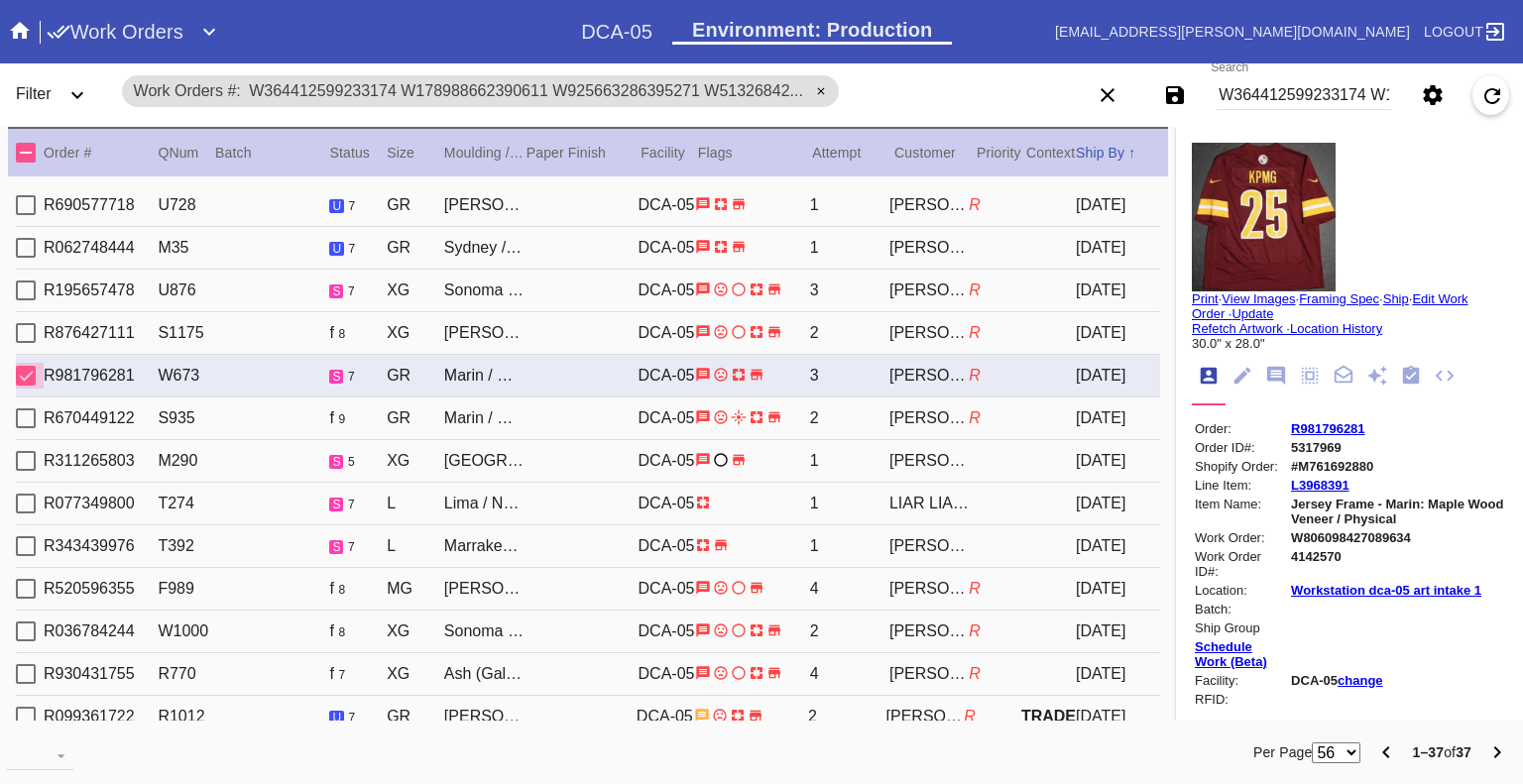 click at bounding box center [26, 376] 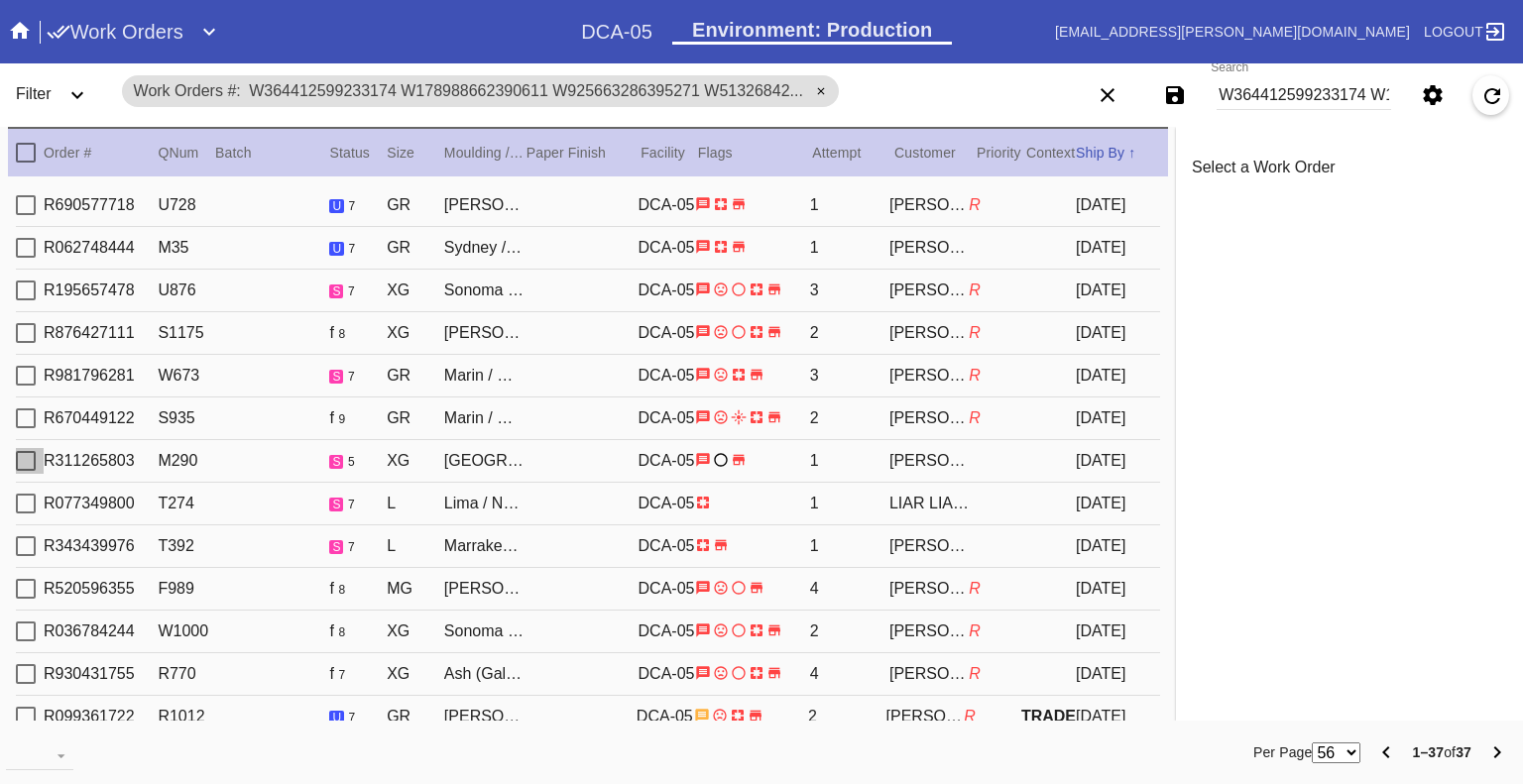click at bounding box center [26, 461] 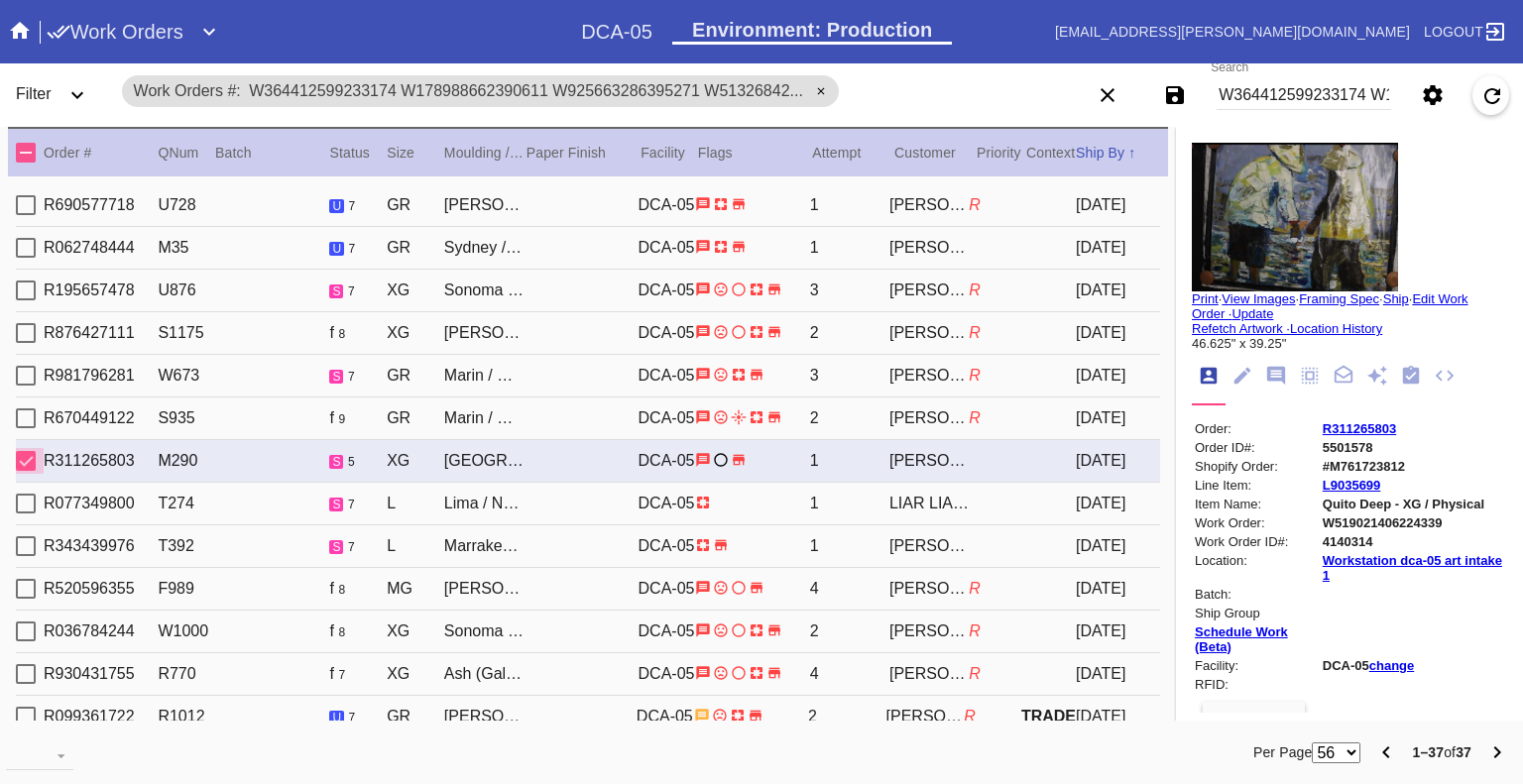 click at bounding box center (26, 461) 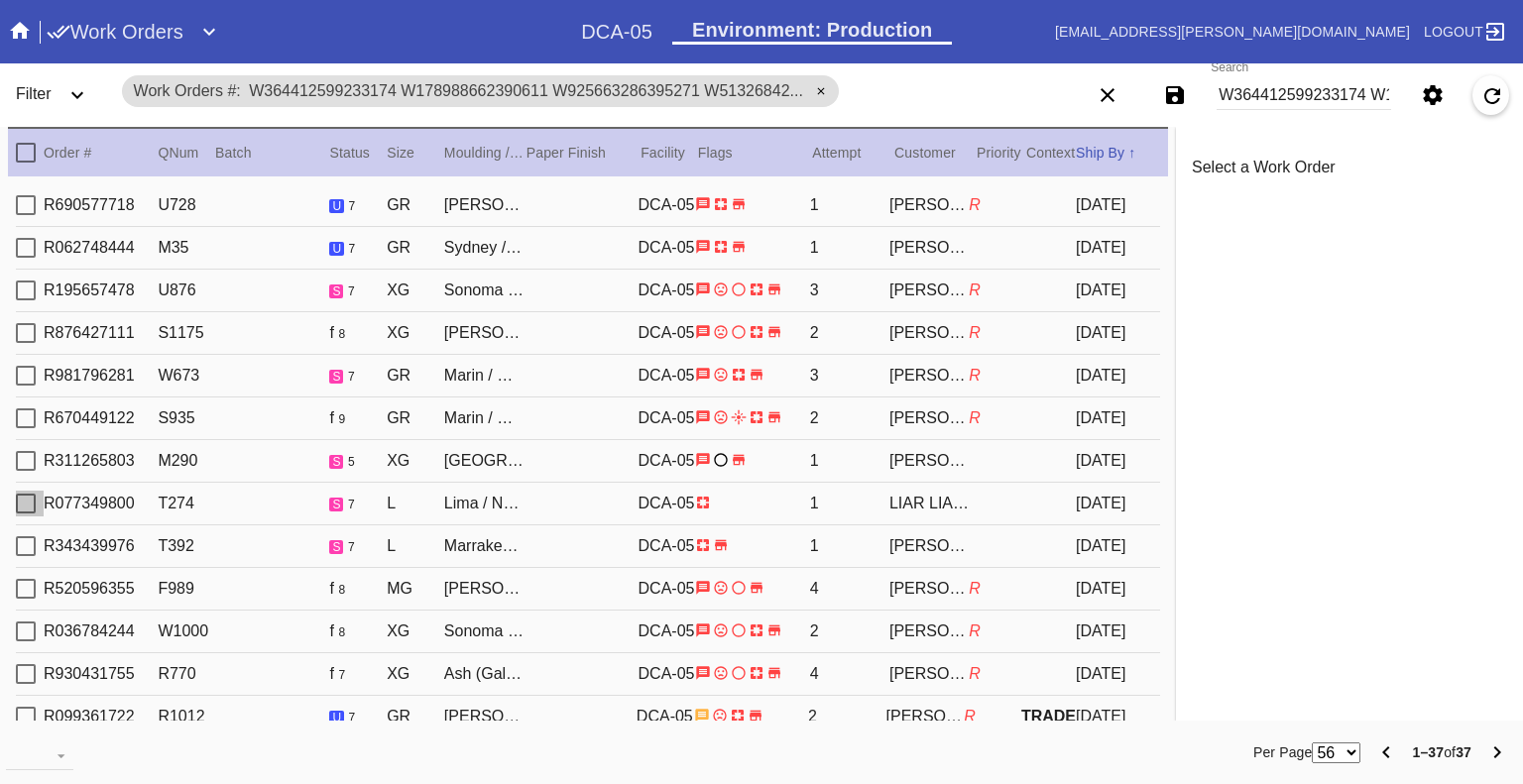 click at bounding box center (26, 504) 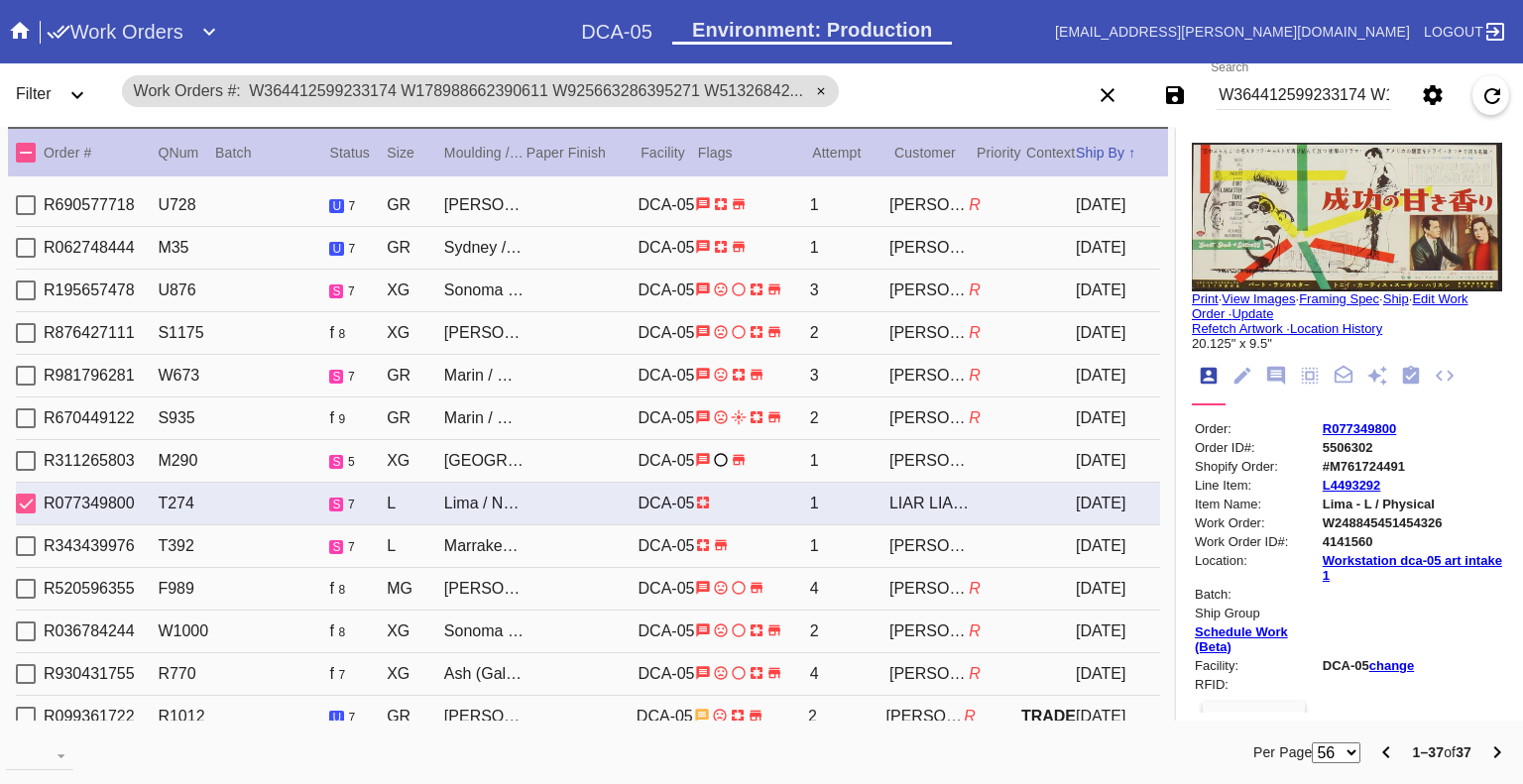 click at bounding box center (26, 504) 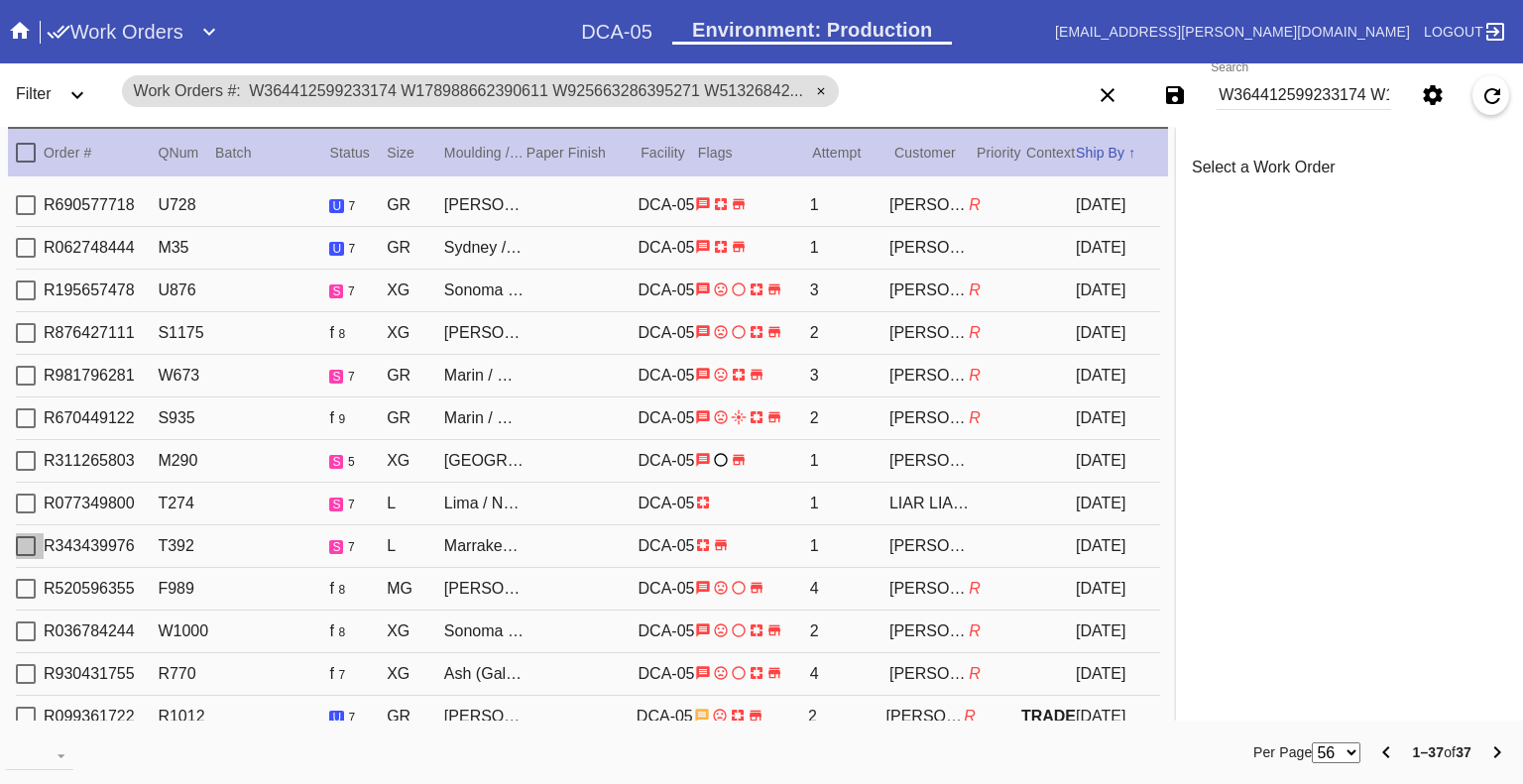click at bounding box center (26, 546) 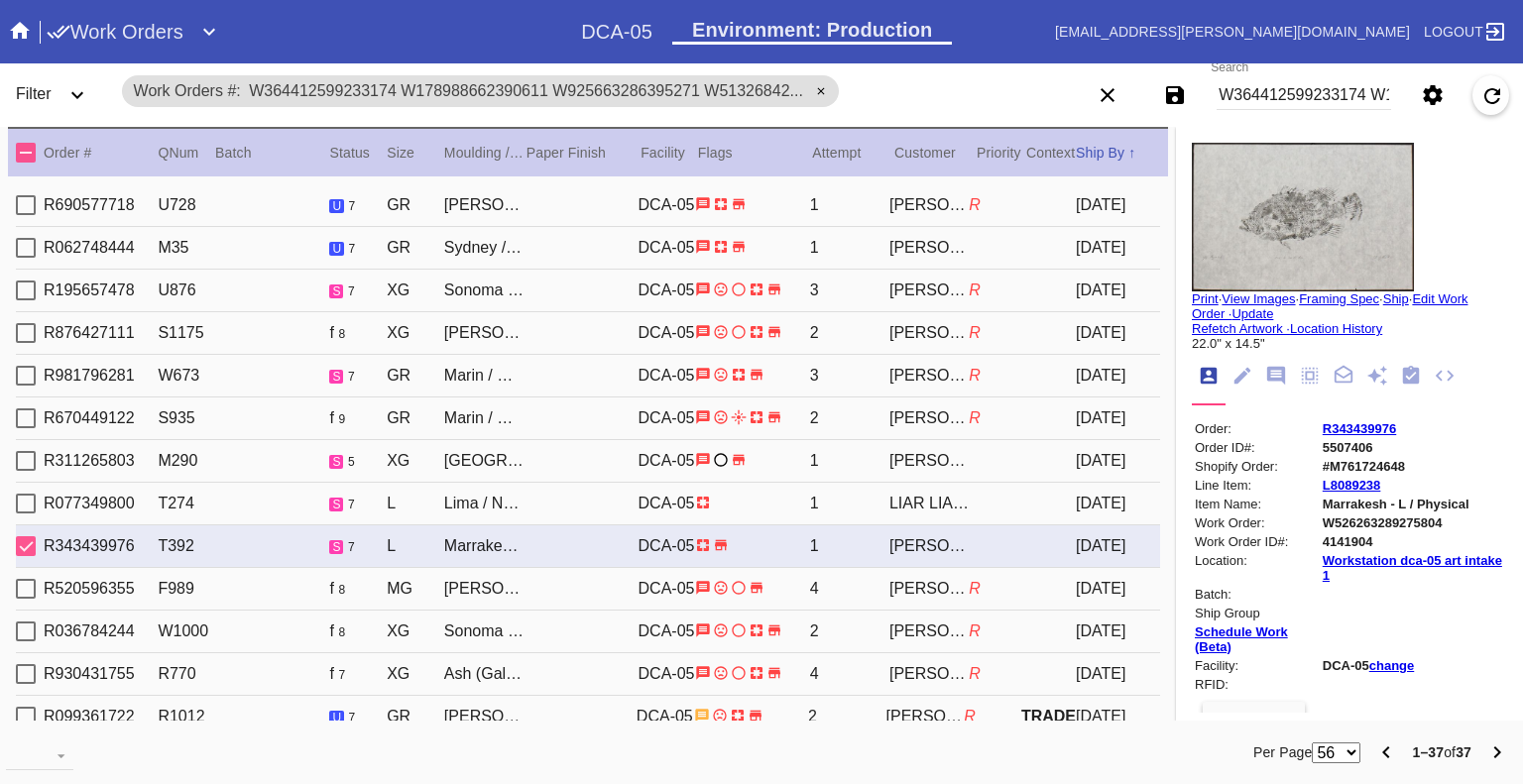 click at bounding box center [26, 546] 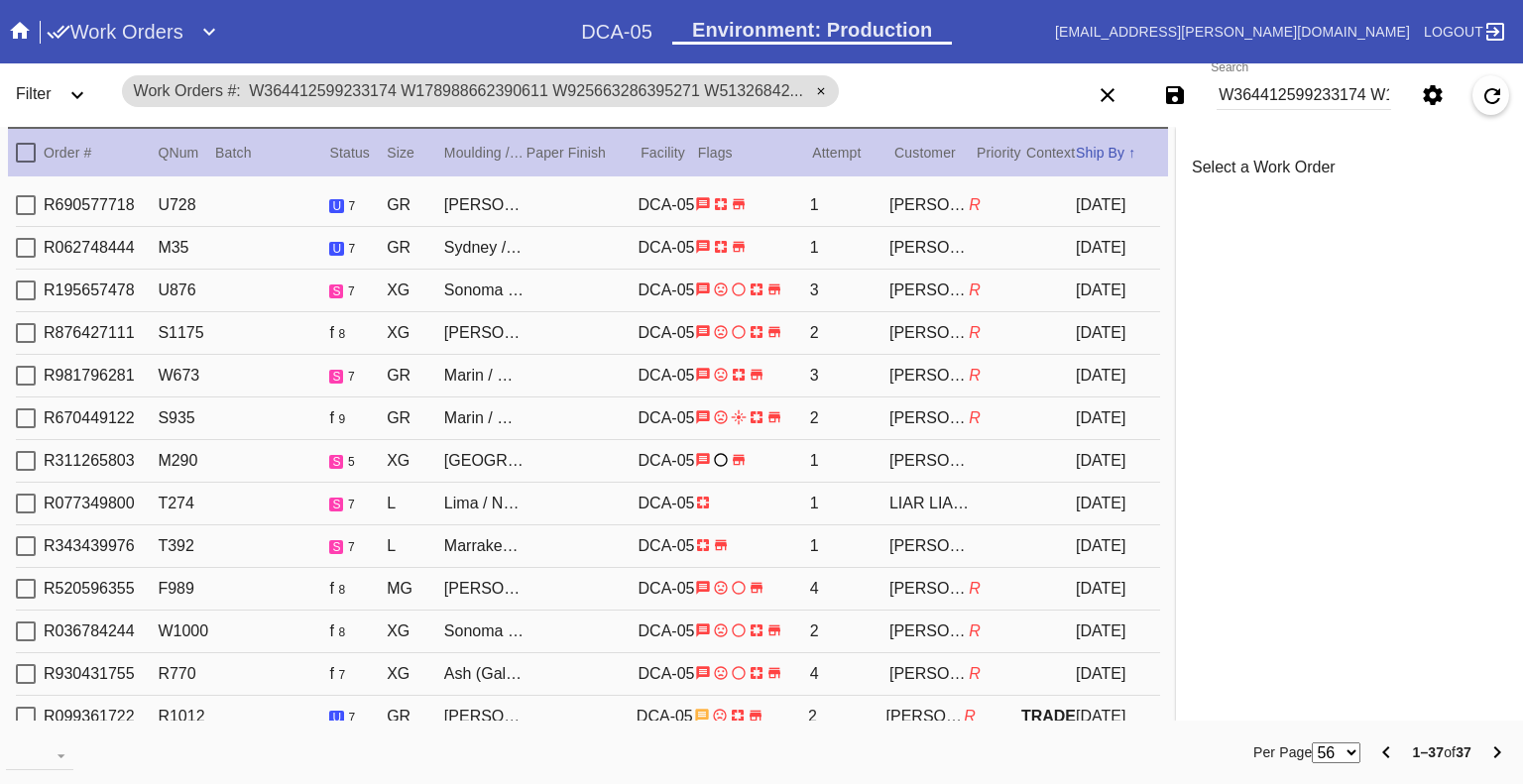 click at bounding box center (26, 589) 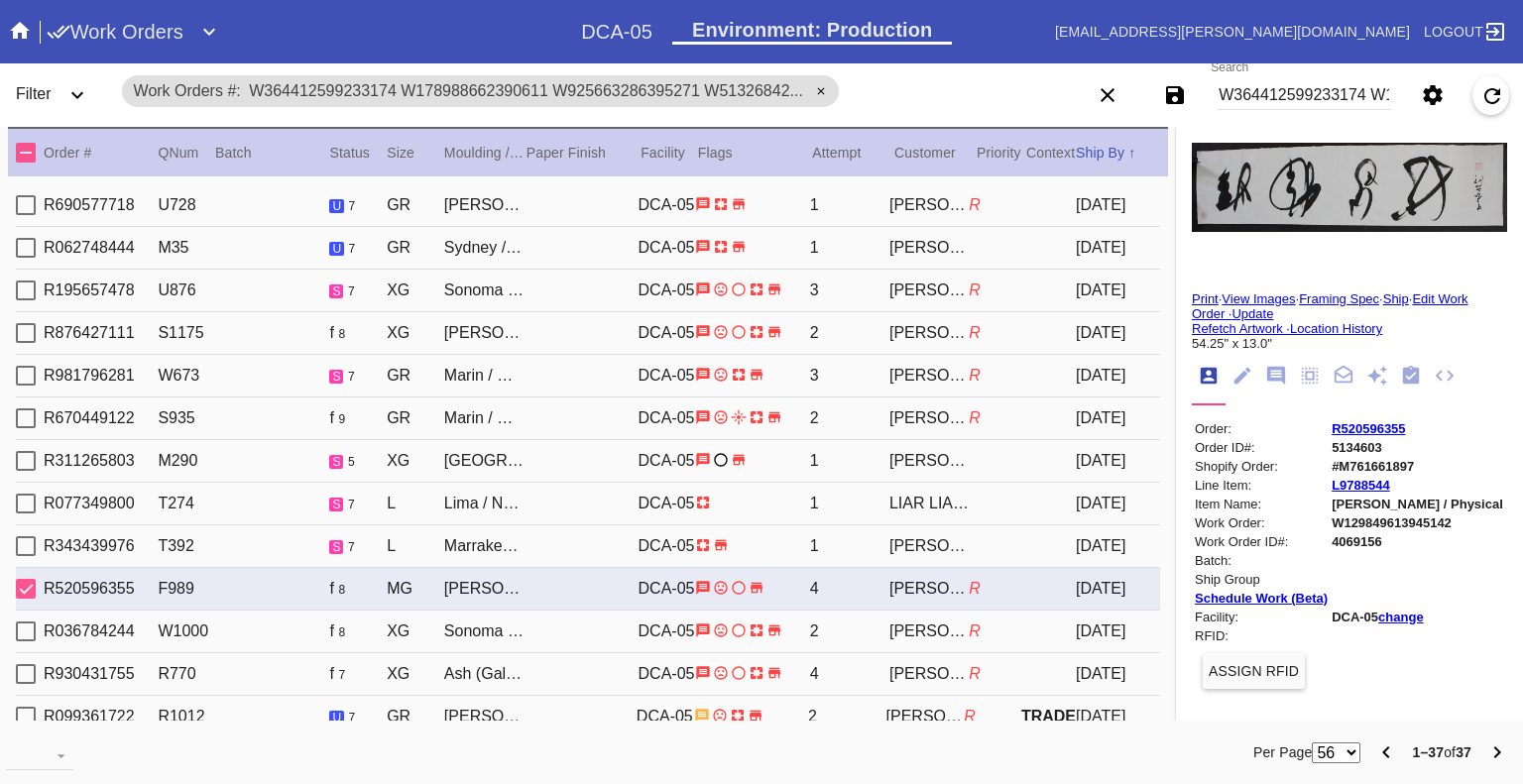 click at bounding box center (26, 589) 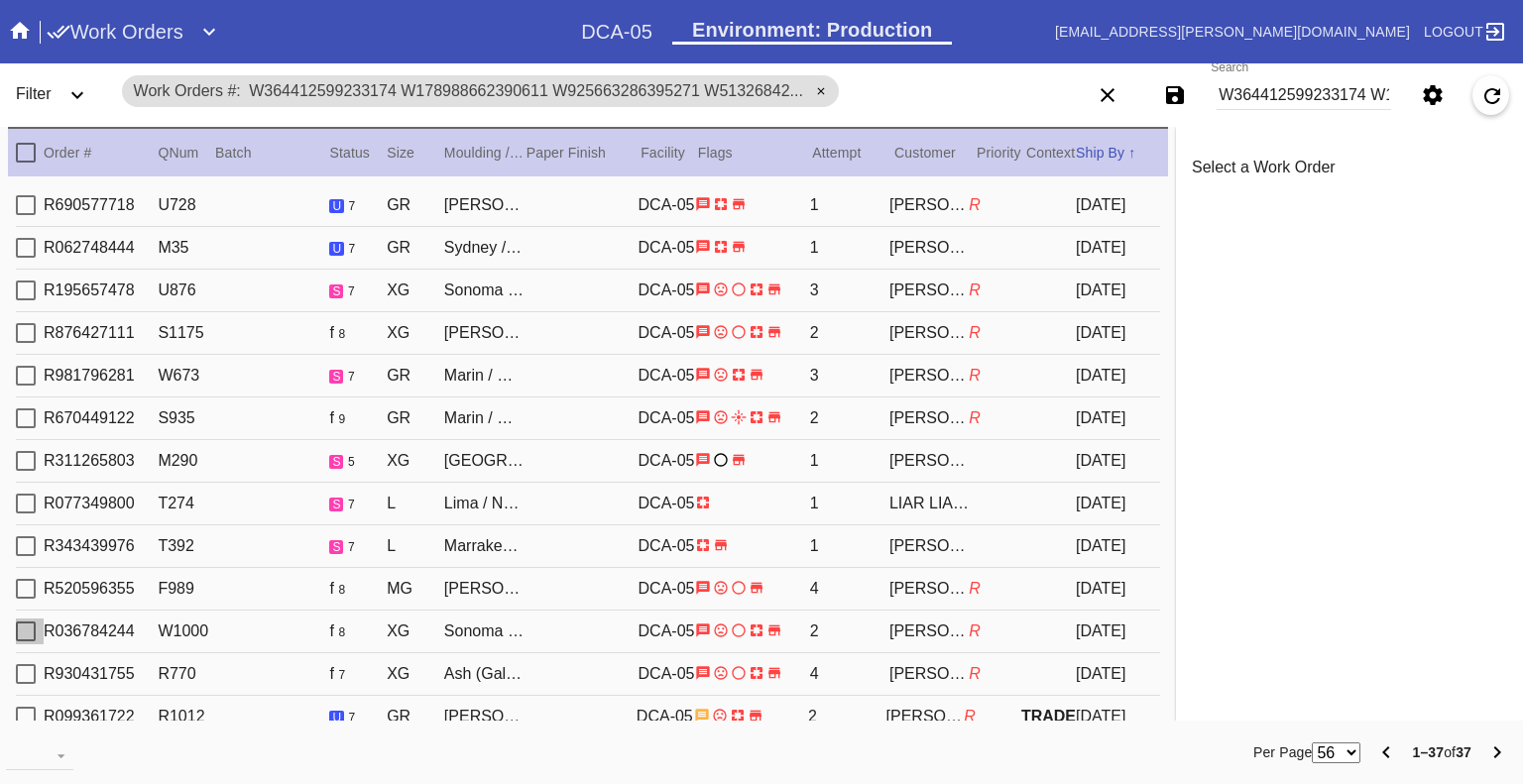 click at bounding box center (26, 631) 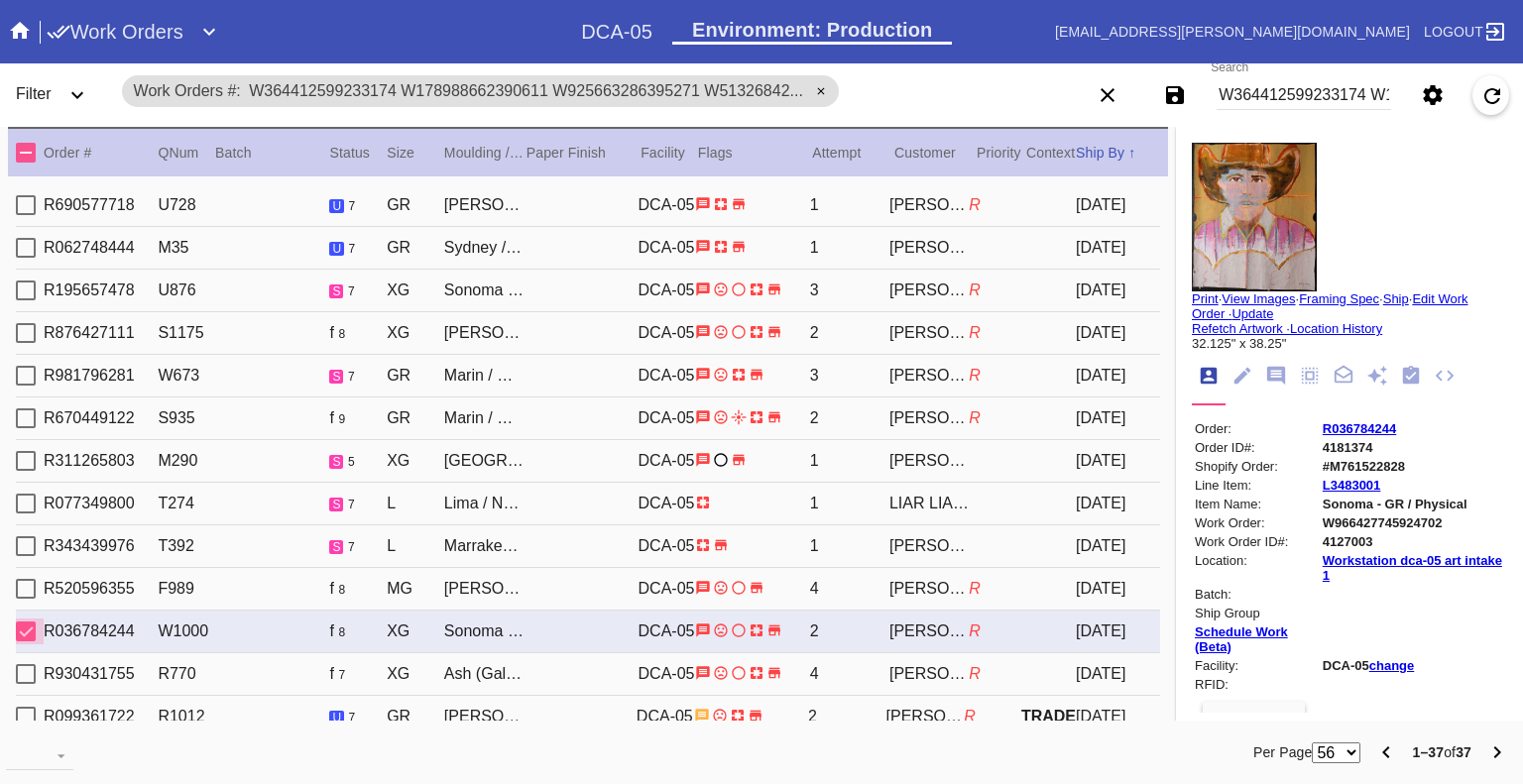 click at bounding box center [26, 631] 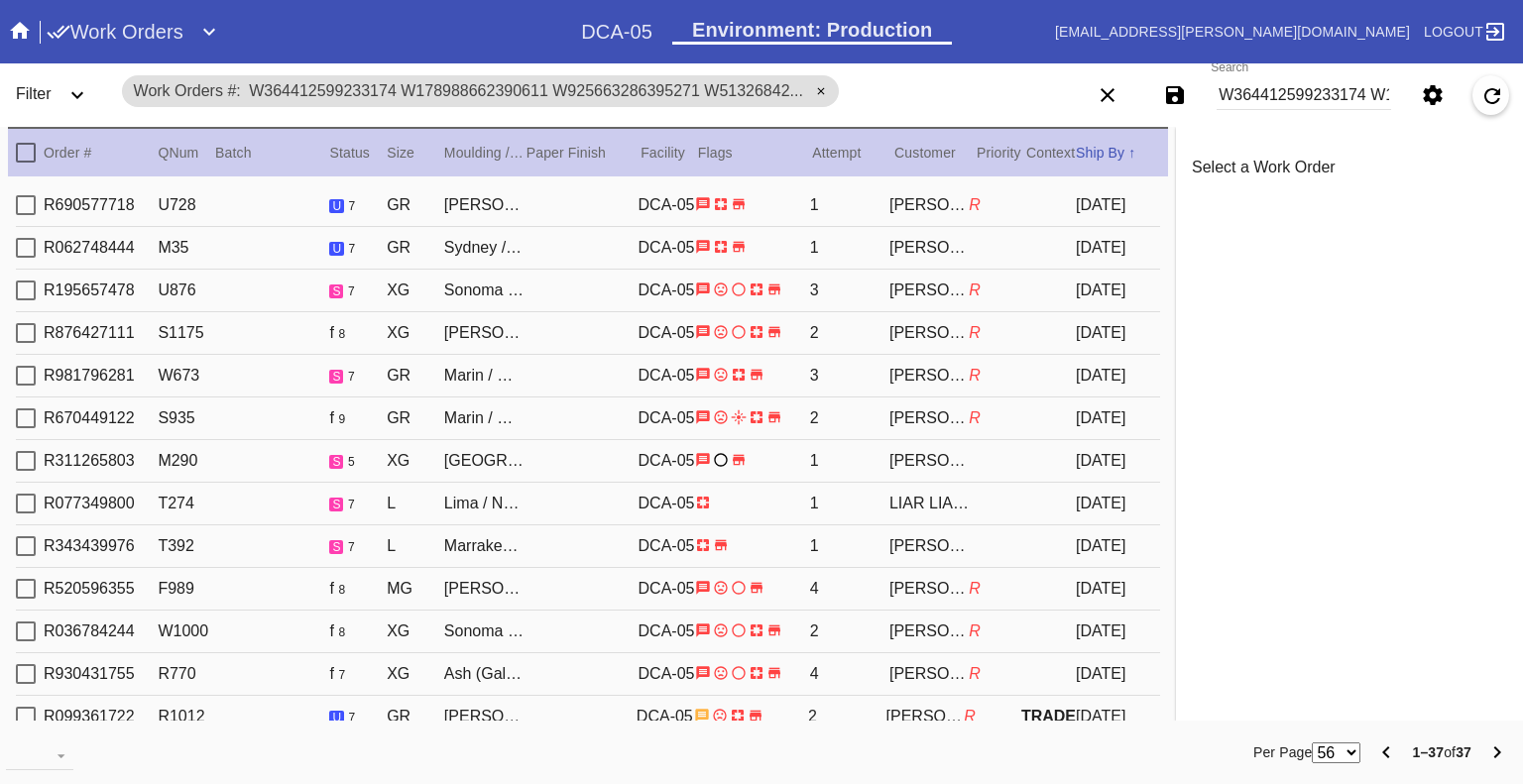 click at bounding box center [26, 674] 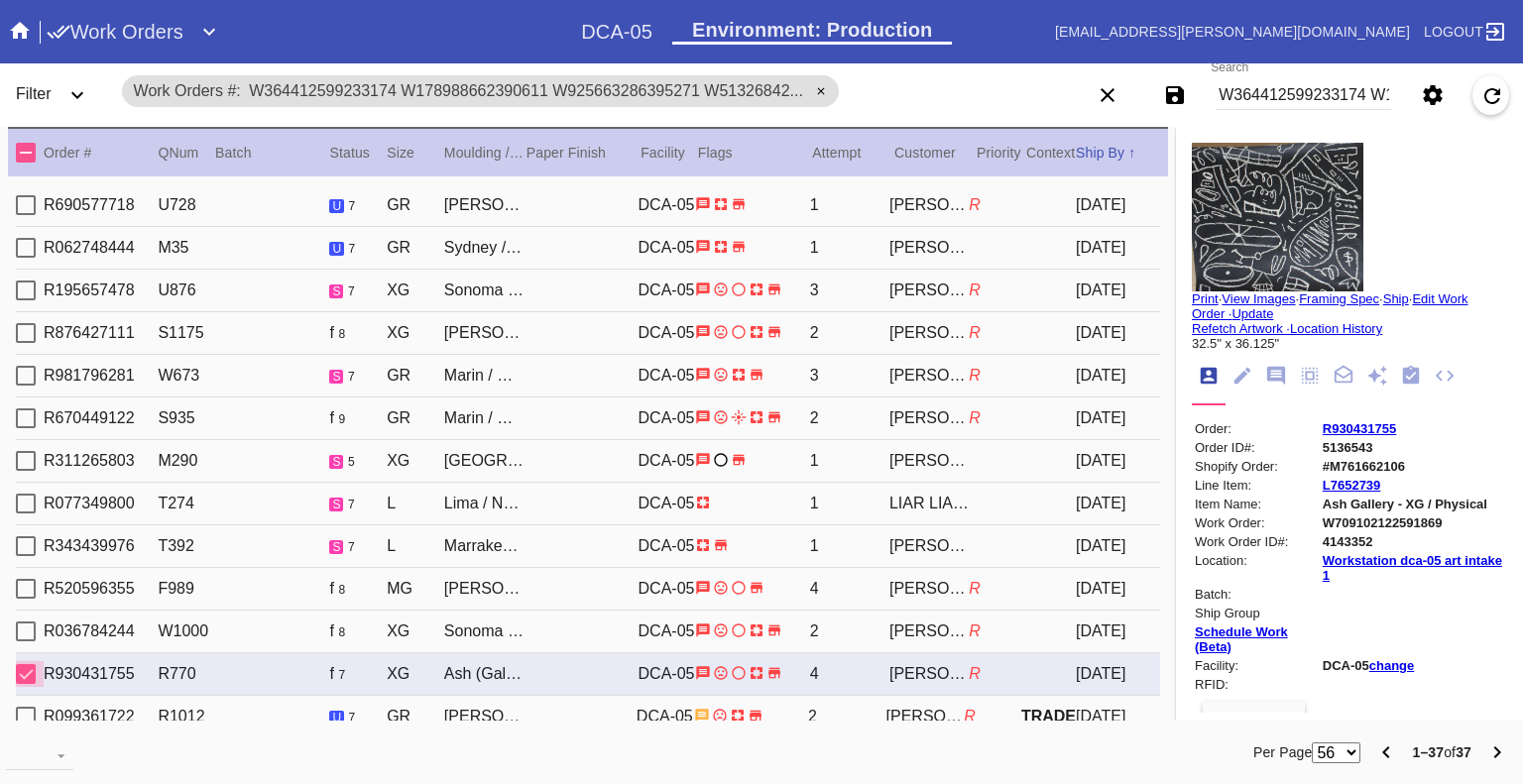 click at bounding box center (26, 674) 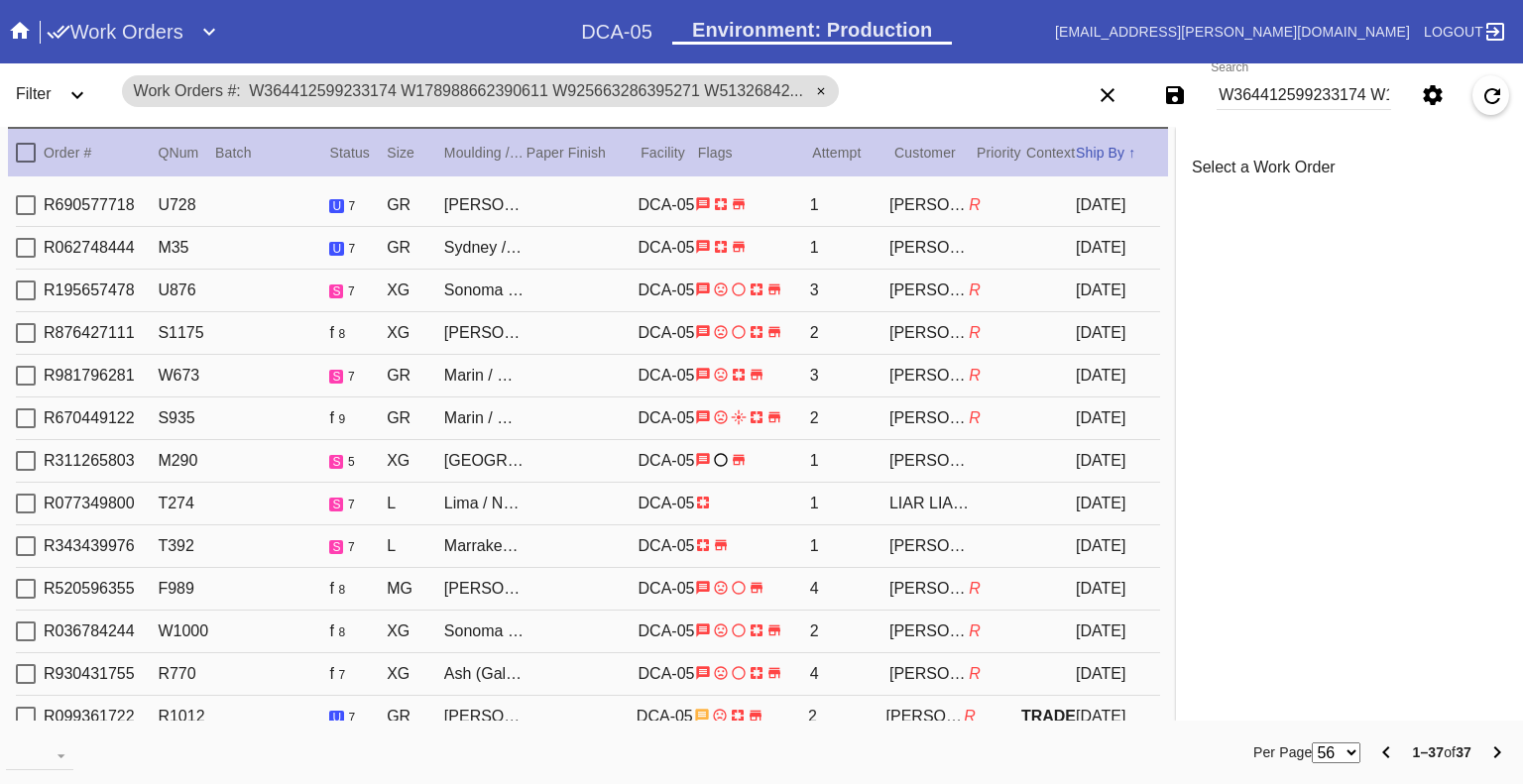scroll, scrollTop: 99, scrollLeft: 0, axis: vertical 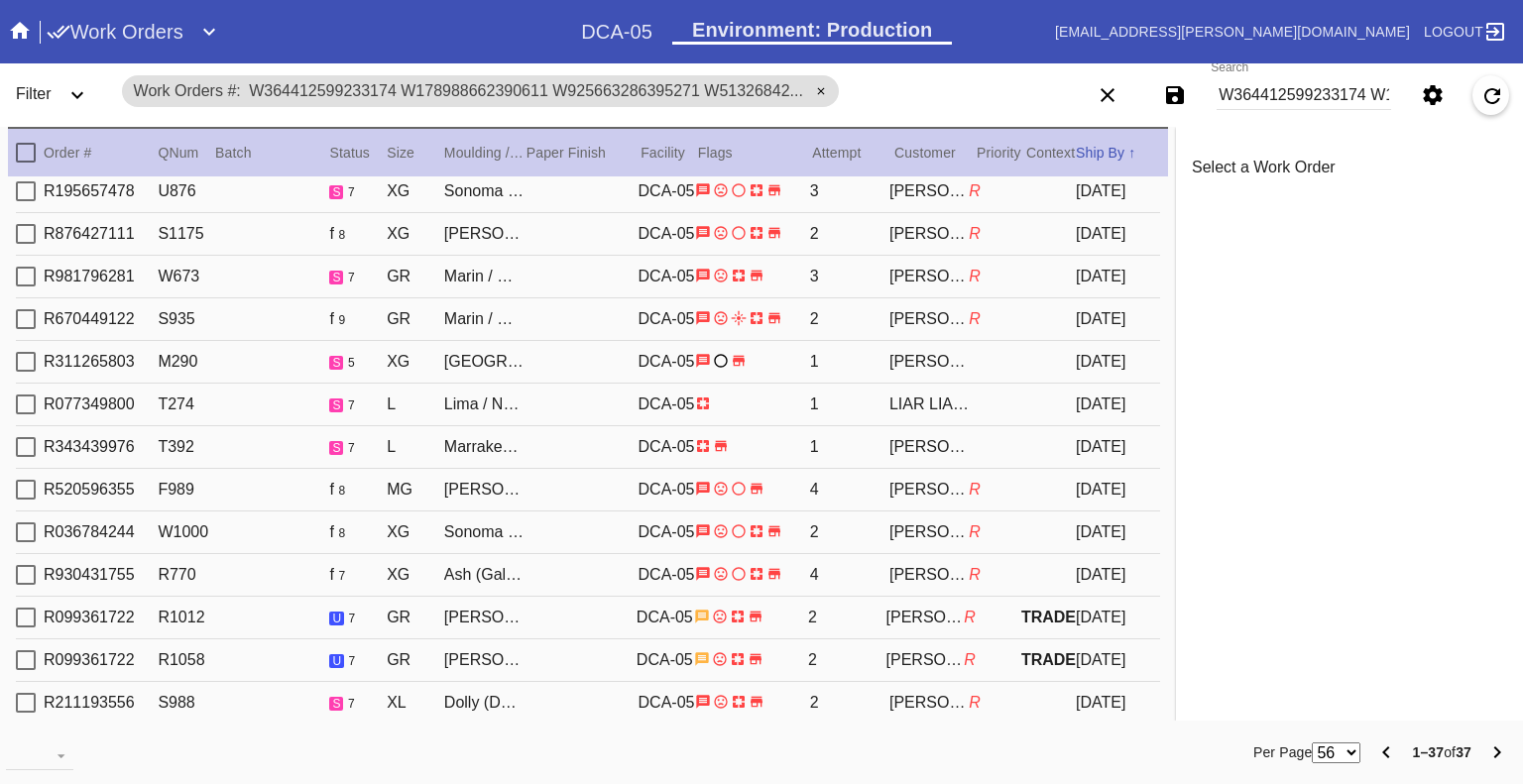 click at bounding box center [26, 617] 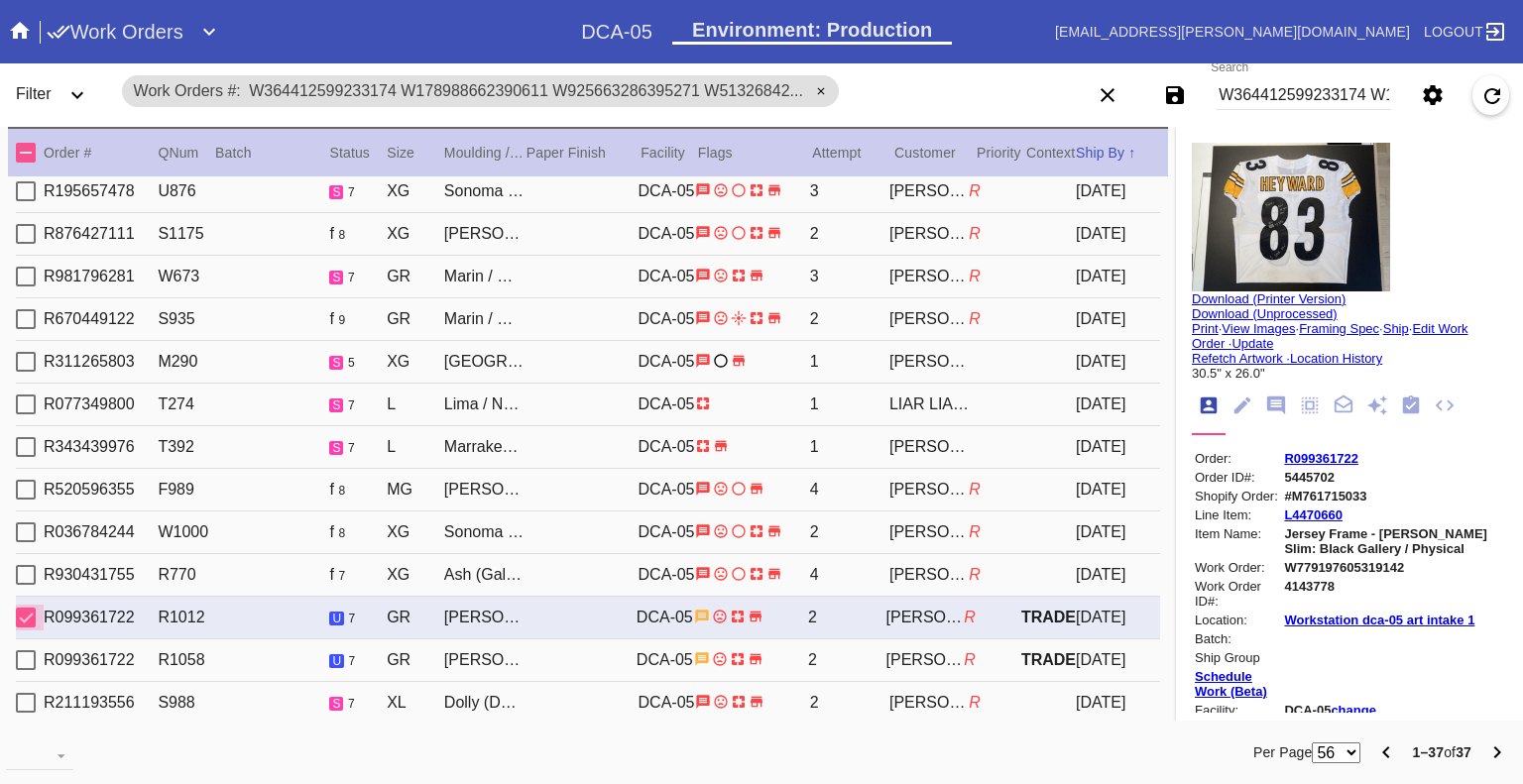 click at bounding box center [26, 617] 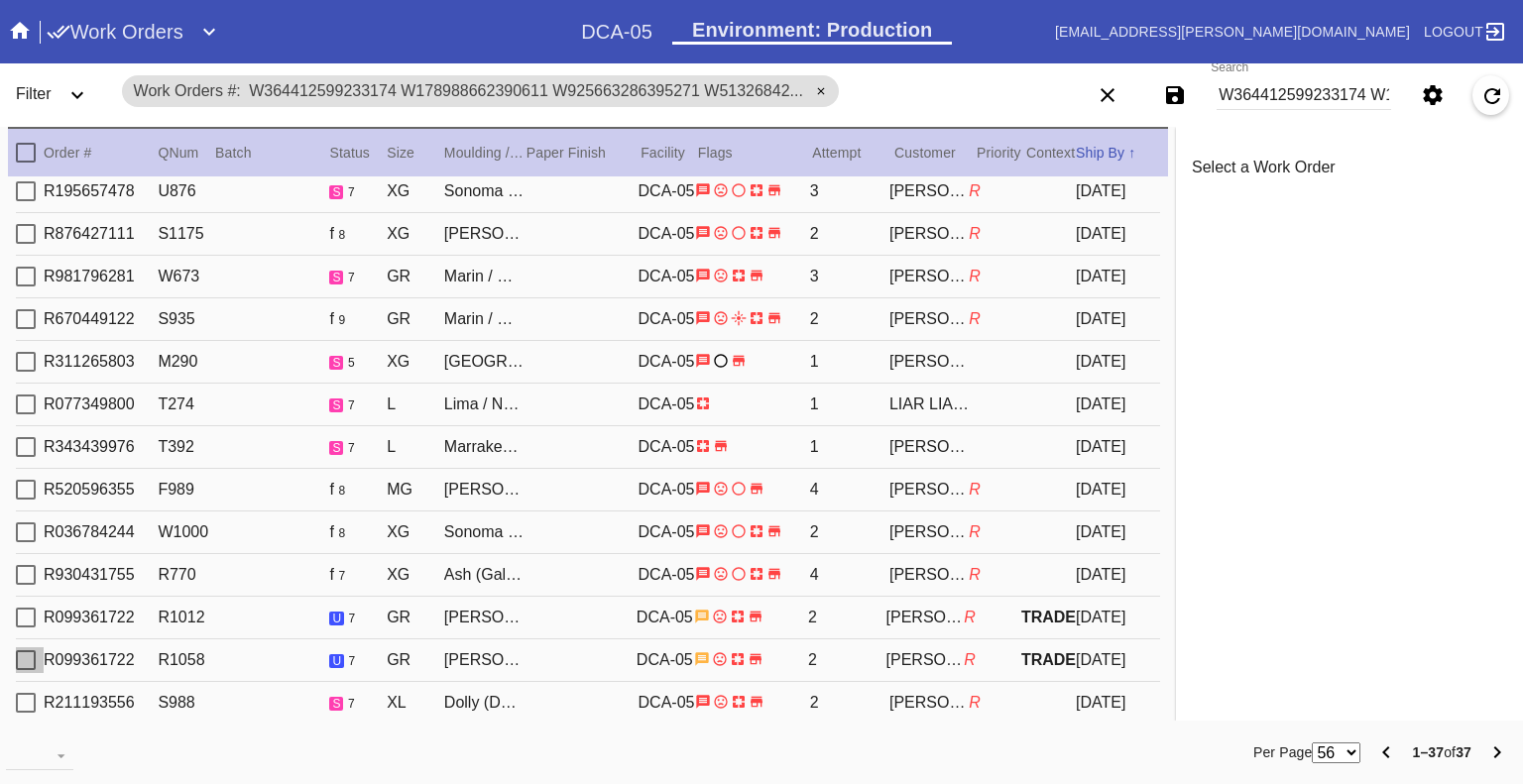 click at bounding box center [26, 660] 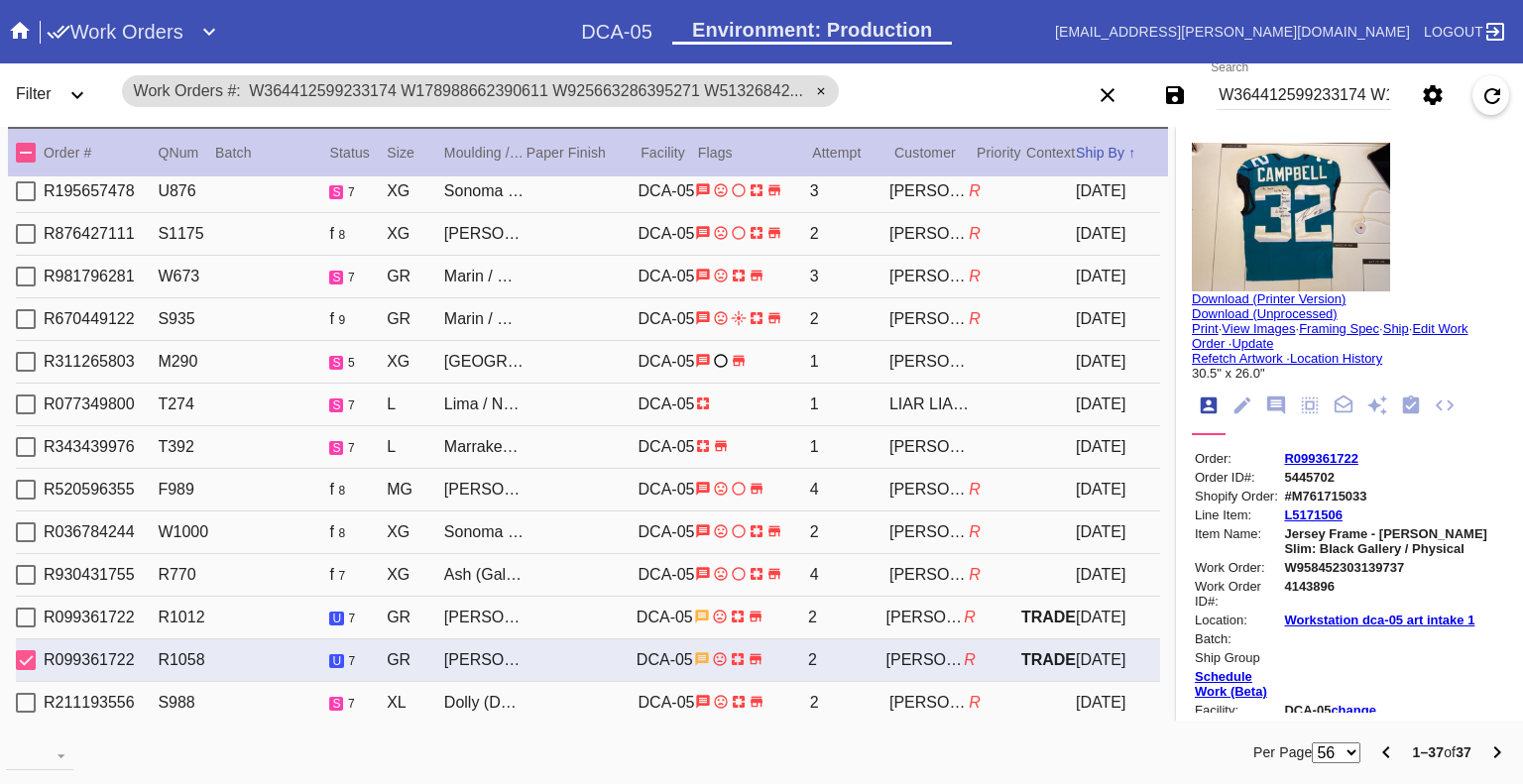 click at bounding box center (26, 660) 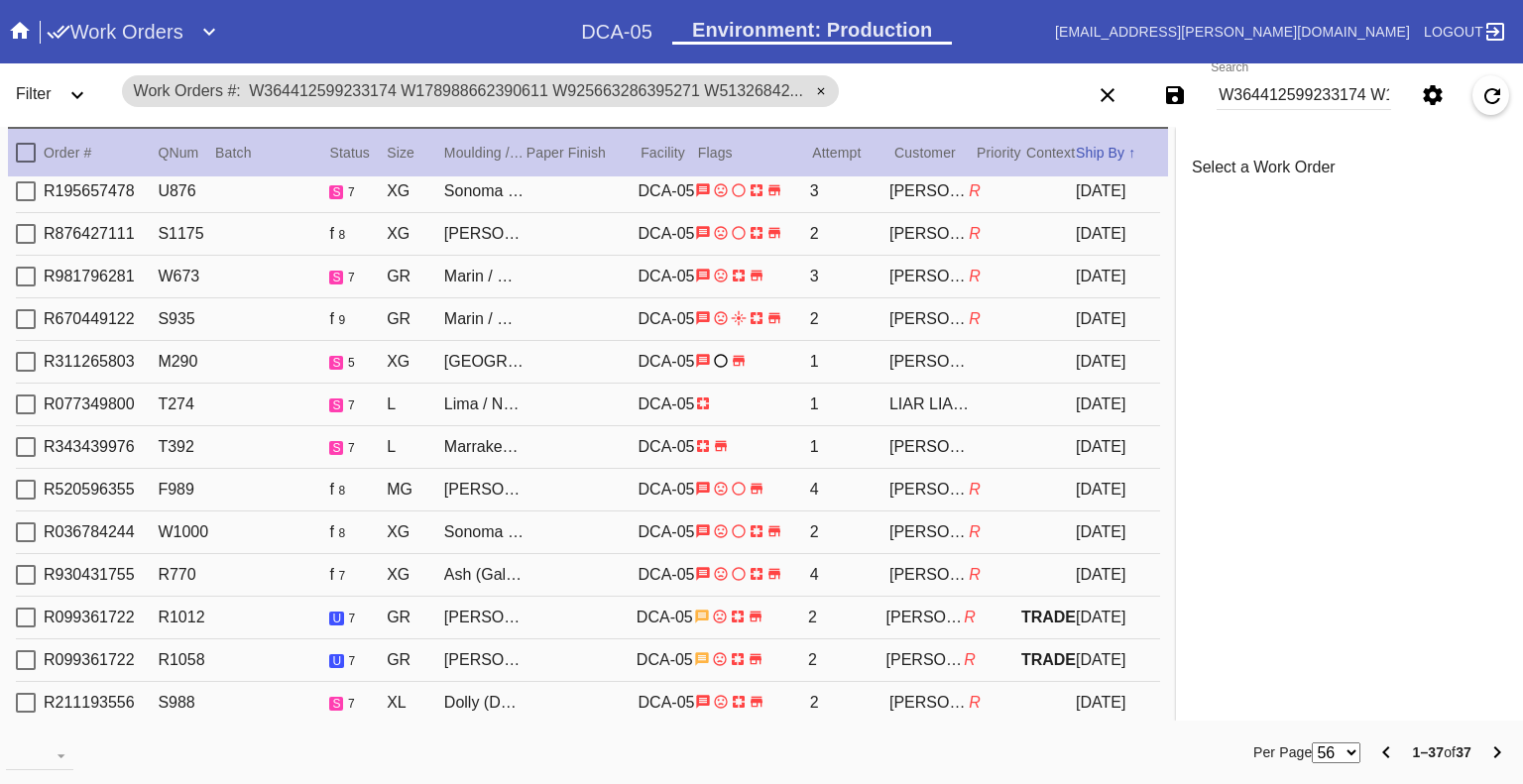 click on "R690577718 U728 u   7 GR Mercer Slim / White DCA-05 1 Chris Lucey
R
2025-07-05 R062748444 M35 u   7 GR Sydney / White DCA-05 1 Matt Hanson
2025-07-05 R195657478 U876 s   7 XG Sonoma / White DCA-05 3 Anna Barrera
R
2025-07-06 R876427111 S1175 f   8 XG Mercer Slim / White DCA-05 2 John Hayes
R
2025-07-06 R981796281 W673 s   7 GR Marin / White DCA-05 3 Adam Wise
R
2025-07-06 R670449122 S935 f   9 GR Marin / White DCA-05 2 Adam Jackson
R
2025-07-06 R311265803 M290 s   5 XG Quito / Canvas DCA-05 1 Katie Conklin
2025-07-06 R077349800 T274 s   7 L Lima / No Mat DCA-05 1 LIAR LIAR / GABRIELLE GIMSON
2025-07-06 R343439976 T392 s   7 L Marrakesh / No Mat DCA-05 1 Julian Chams
2025-07-06 R520596355 F989 f   8 MG Beverly / Dove White Oversized DCA-05 4 James Stone
R
2025-07-09 R036784244 W1000 f   8 XG Sonoma / White DCA-05 2 Lizzie Urban
R
2025-07-09 R930431755 R770 f   7 XG Ash (Gallery) / White DCA-05 4 Janet Lin
R
2025-07-09 u" at bounding box center [588, 451] 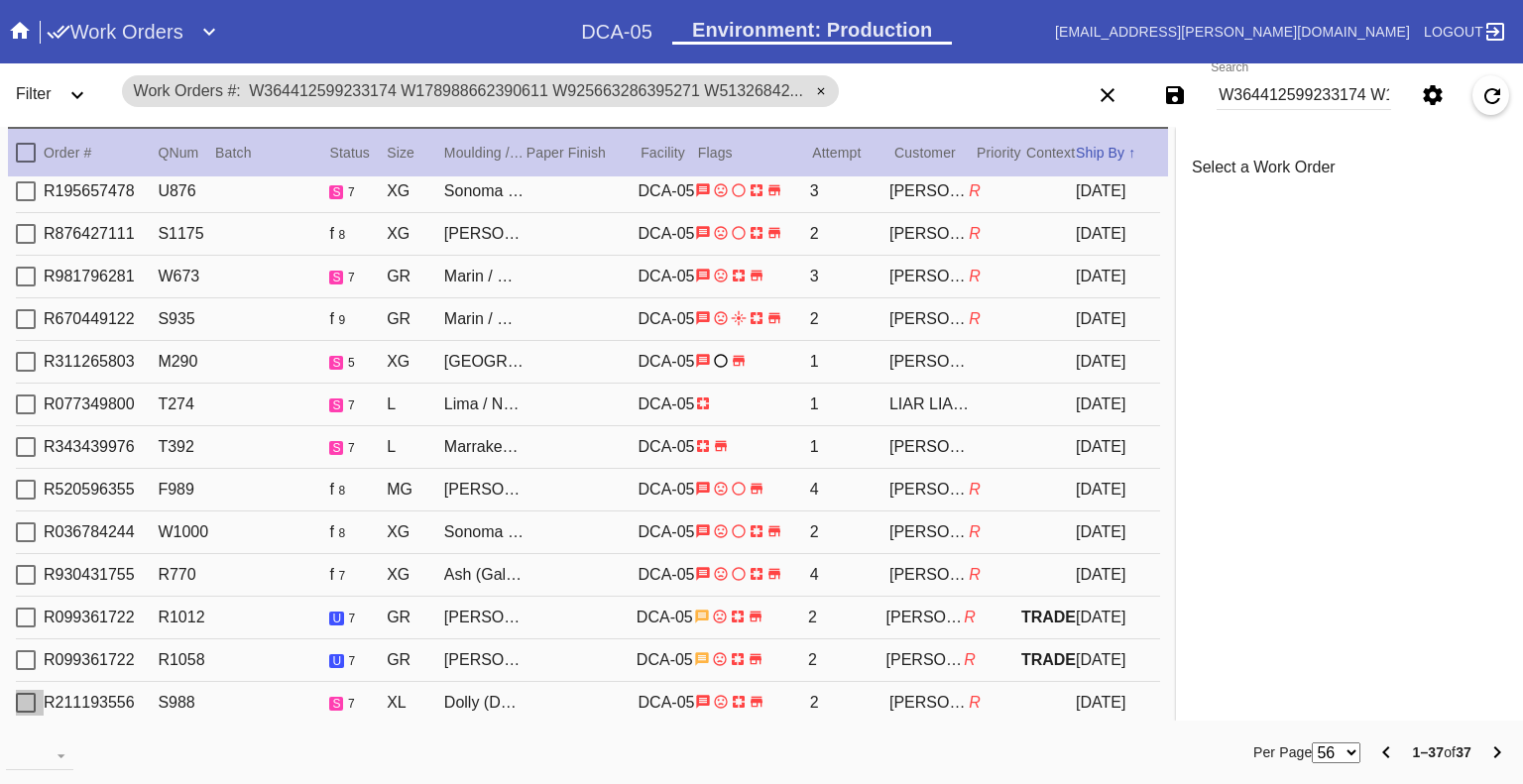 click at bounding box center [26, 703] 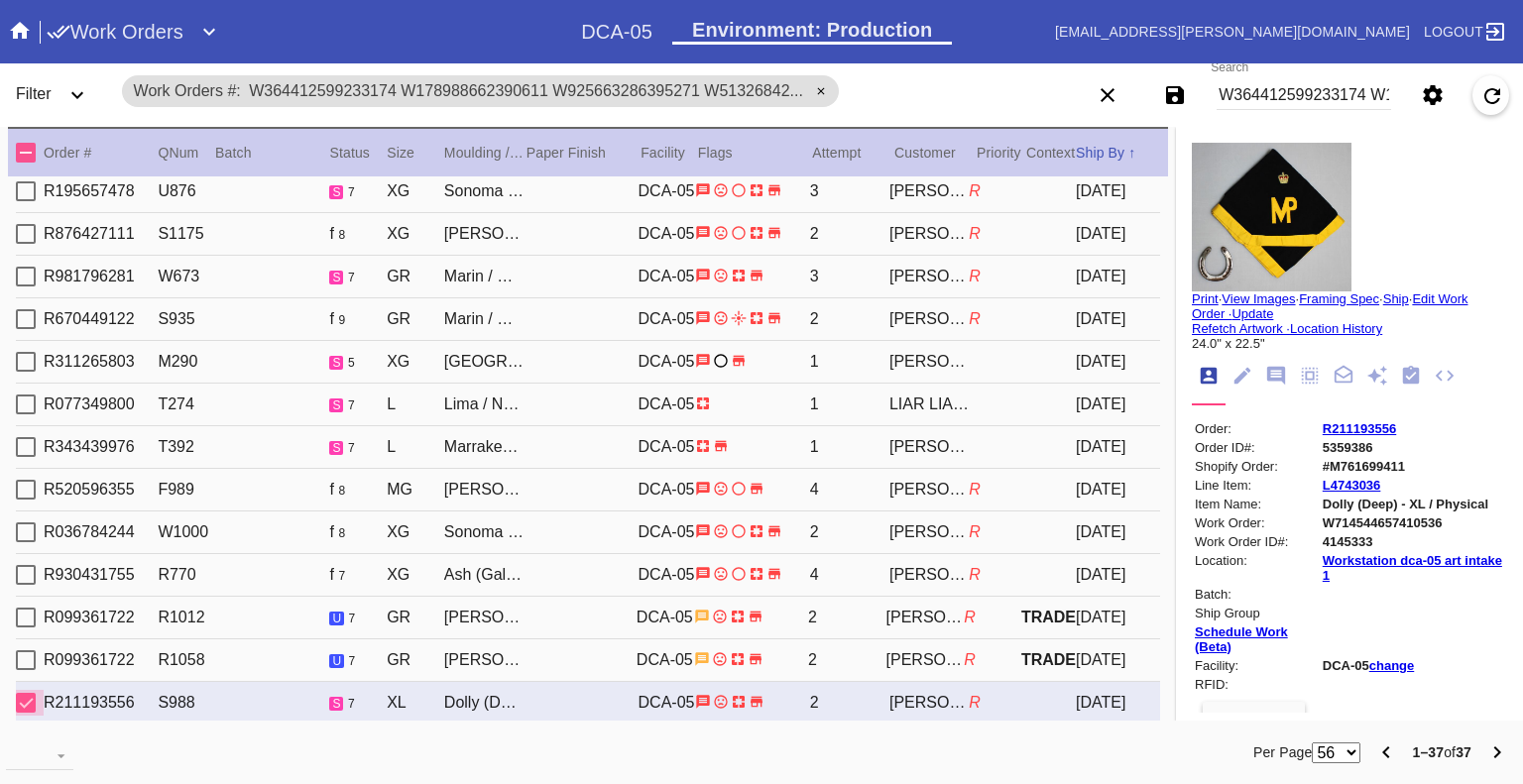 click at bounding box center (26, 703) 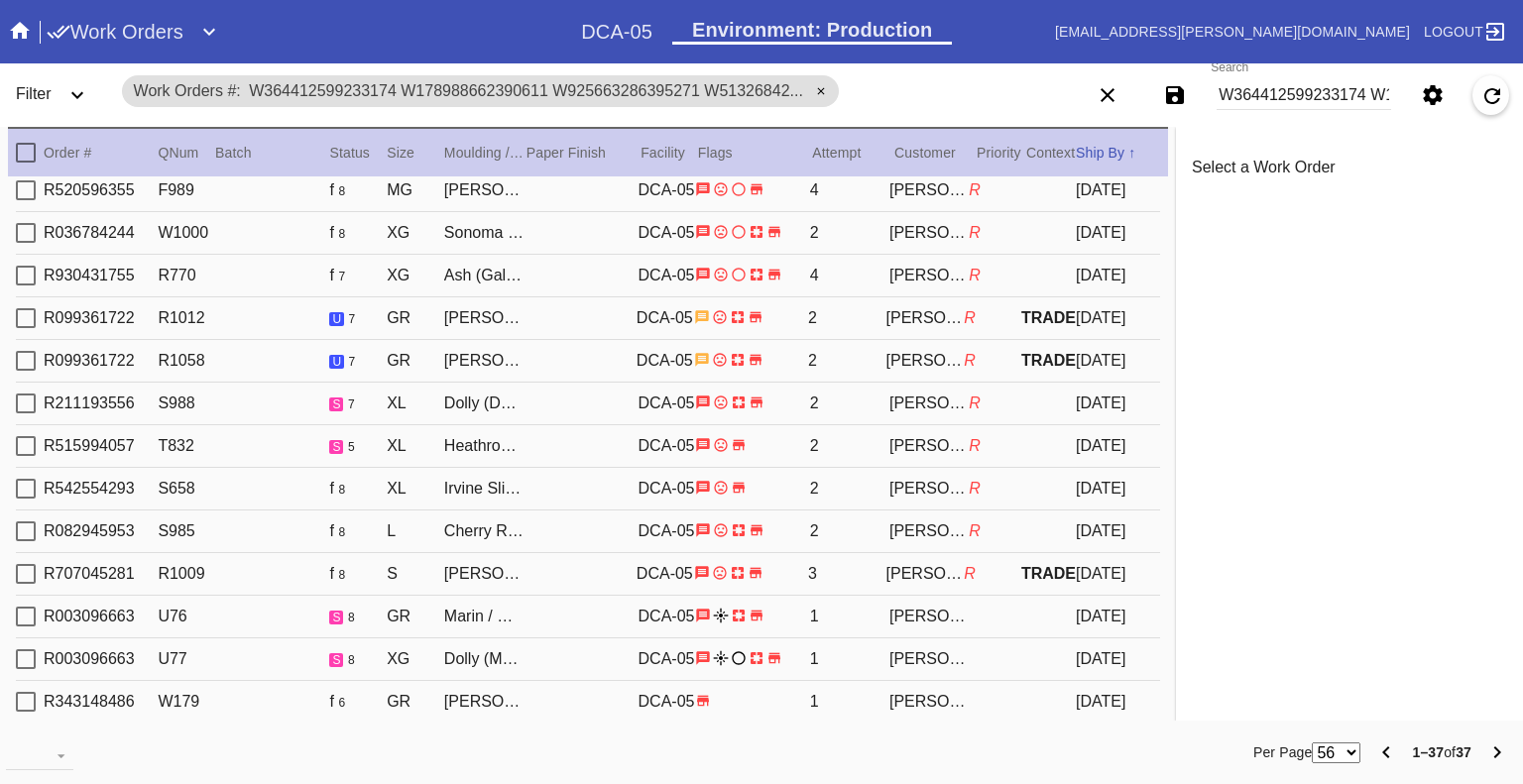 scroll, scrollTop: 496, scrollLeft: 0, axis: vertical 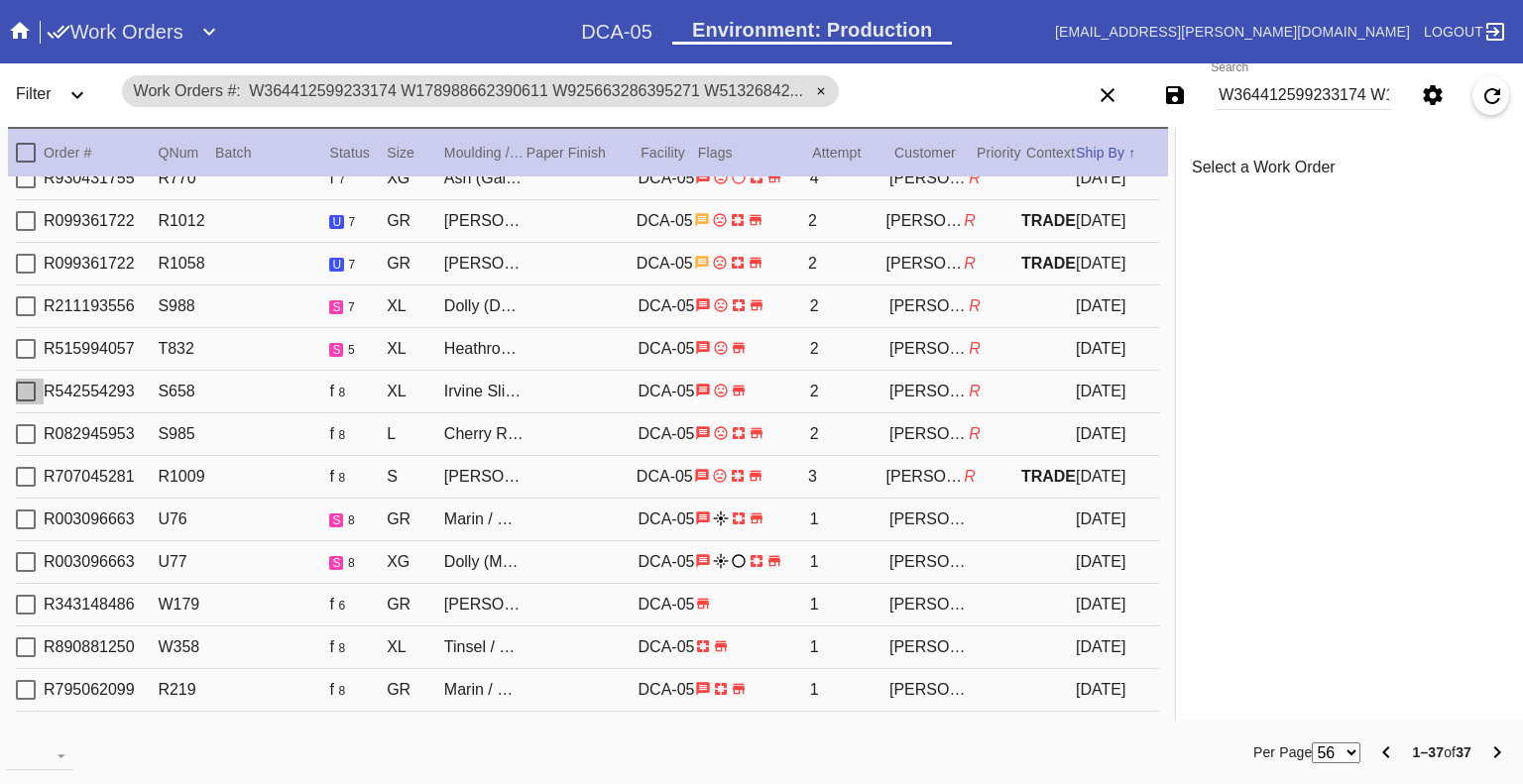 click at bounding box center (26, 392) 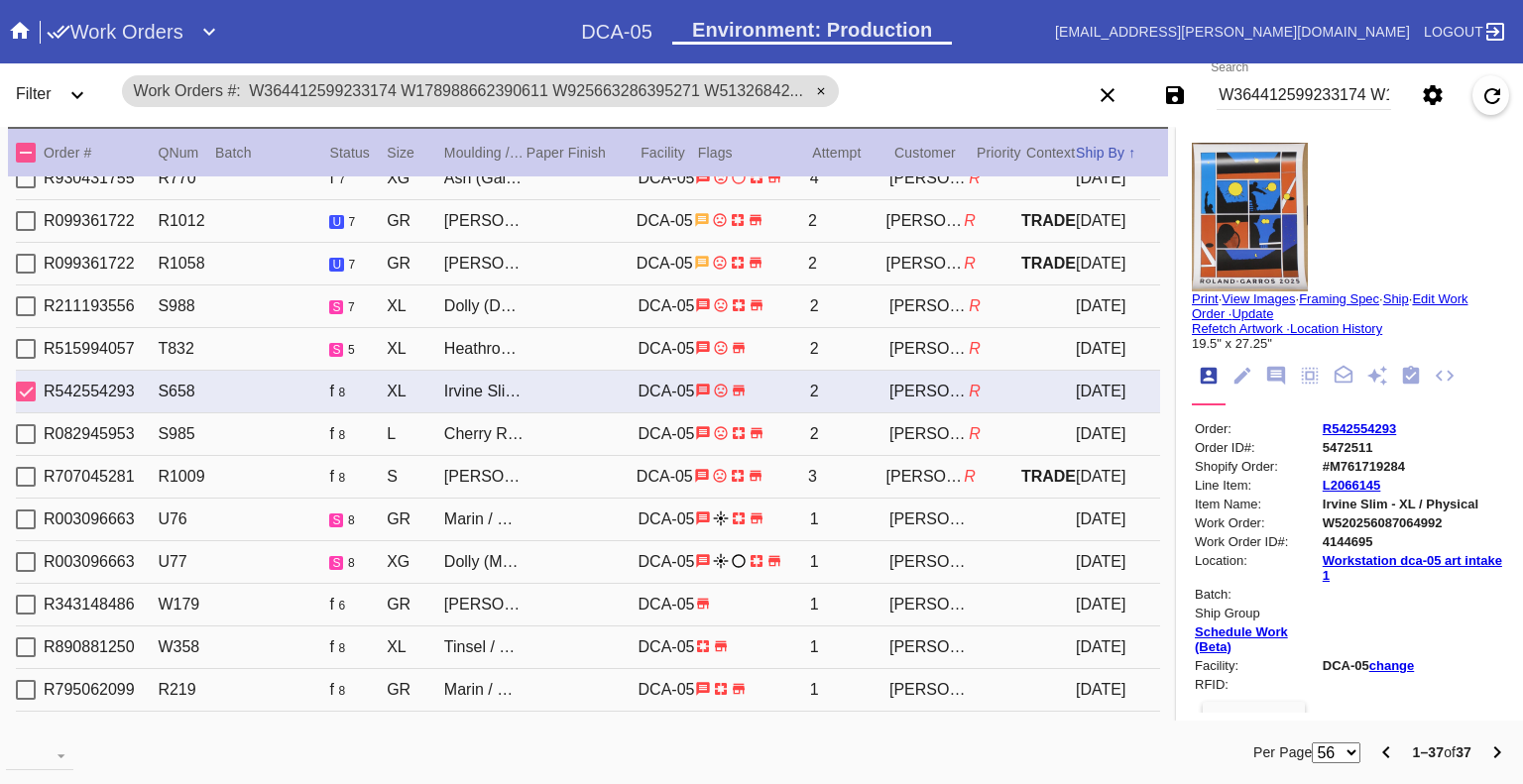 click at bounding box center (26, 392) 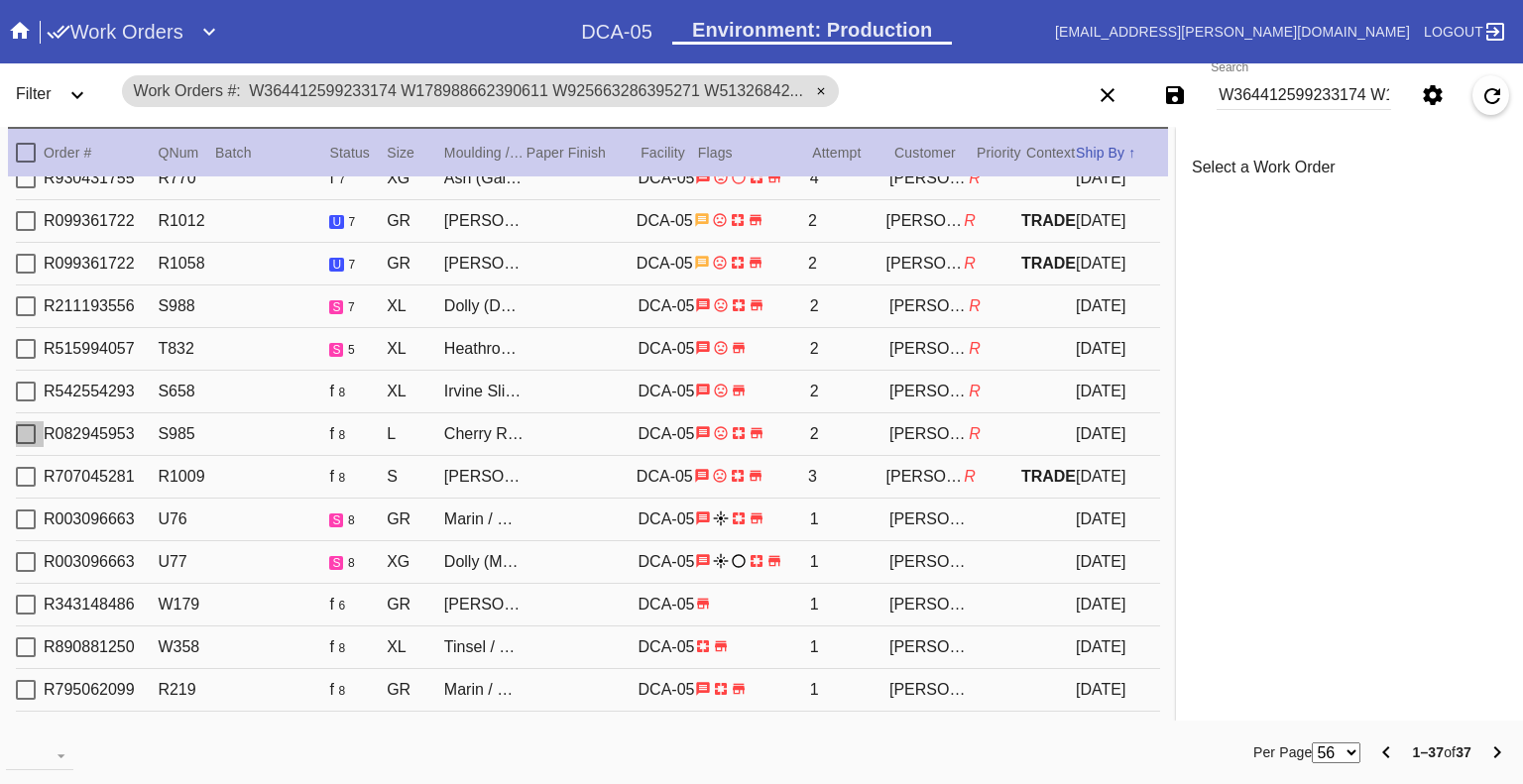 click at bounding box center (26, 434) 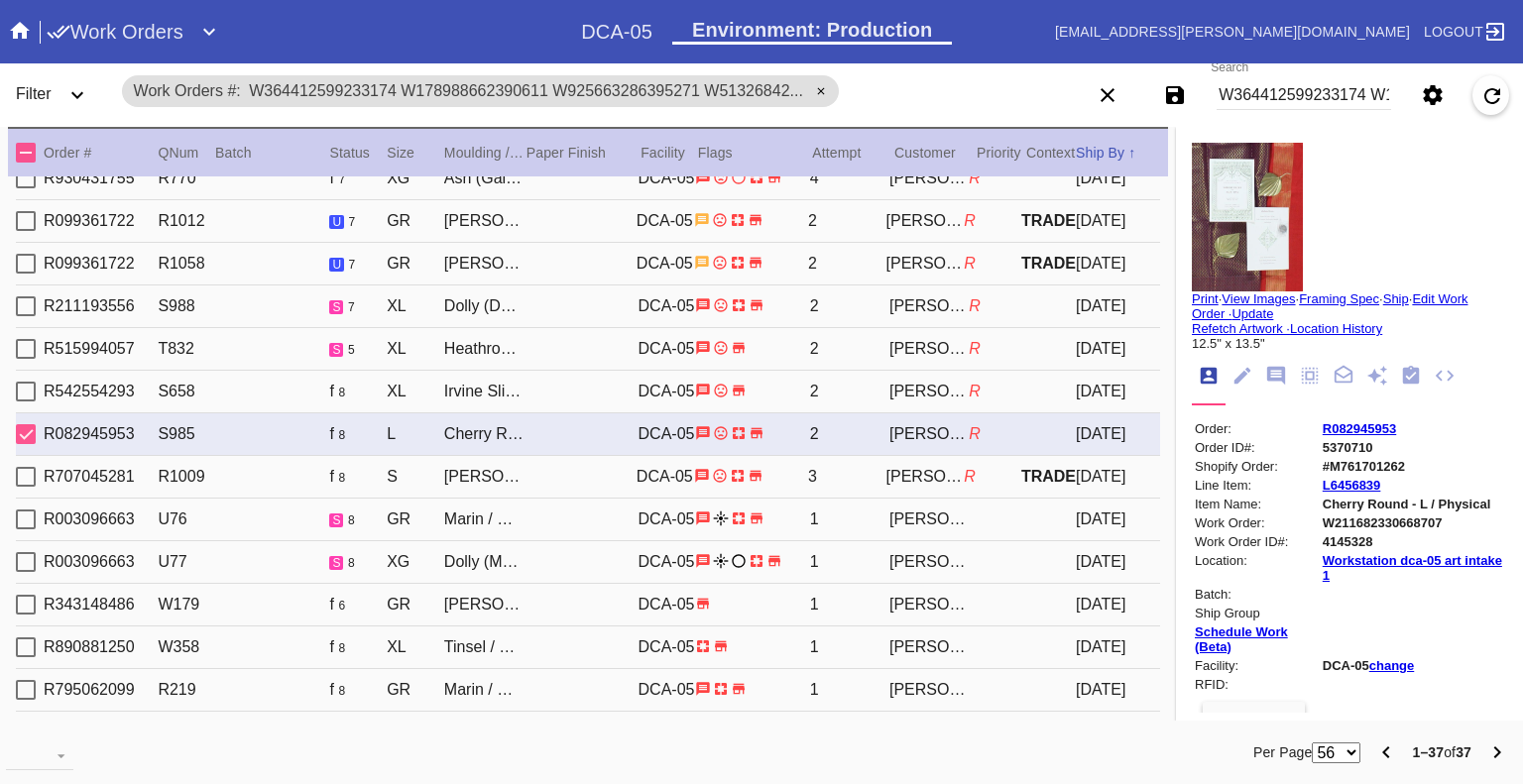 click at bounding box center (26, 434) 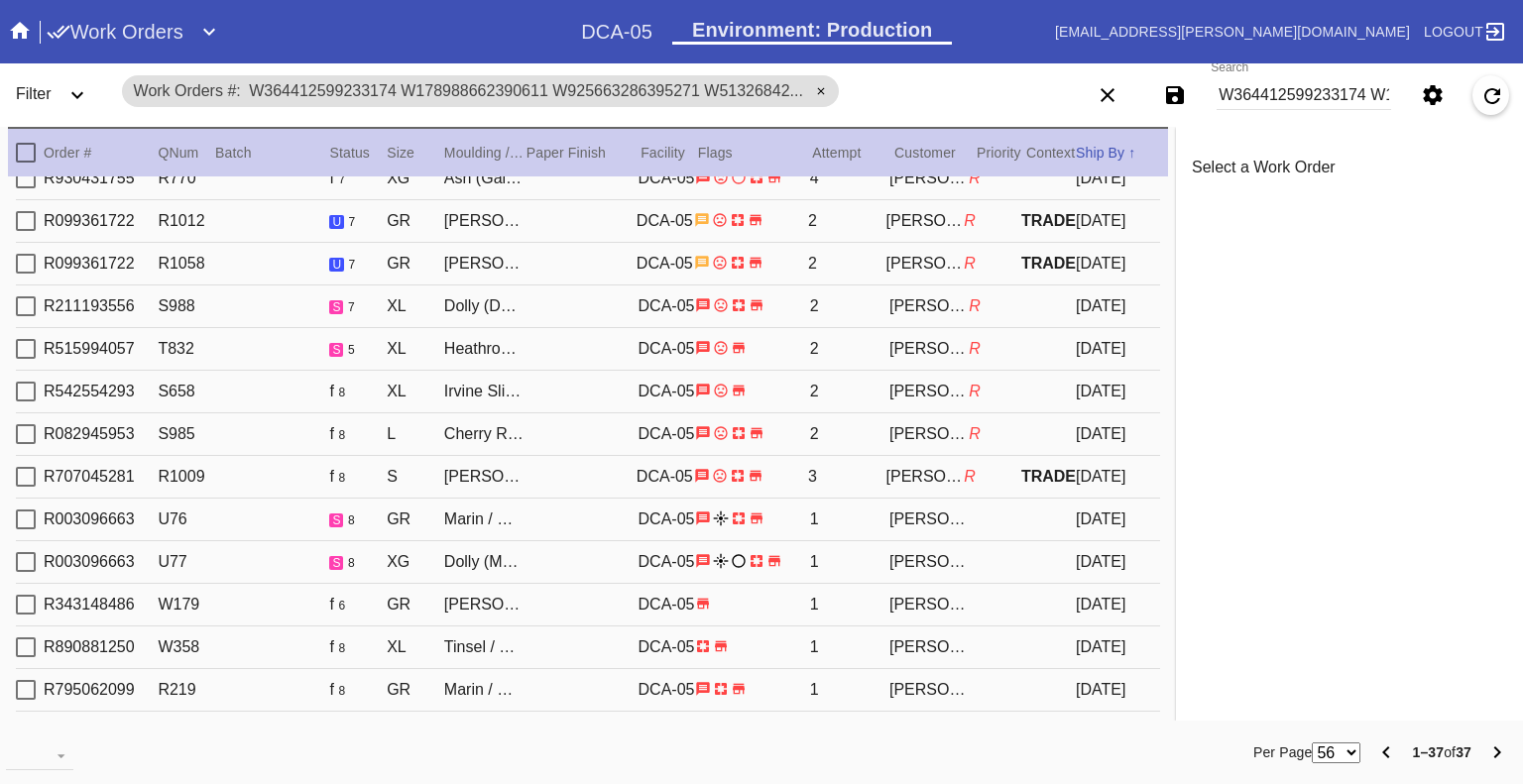 click at bounding box center (26, 477) 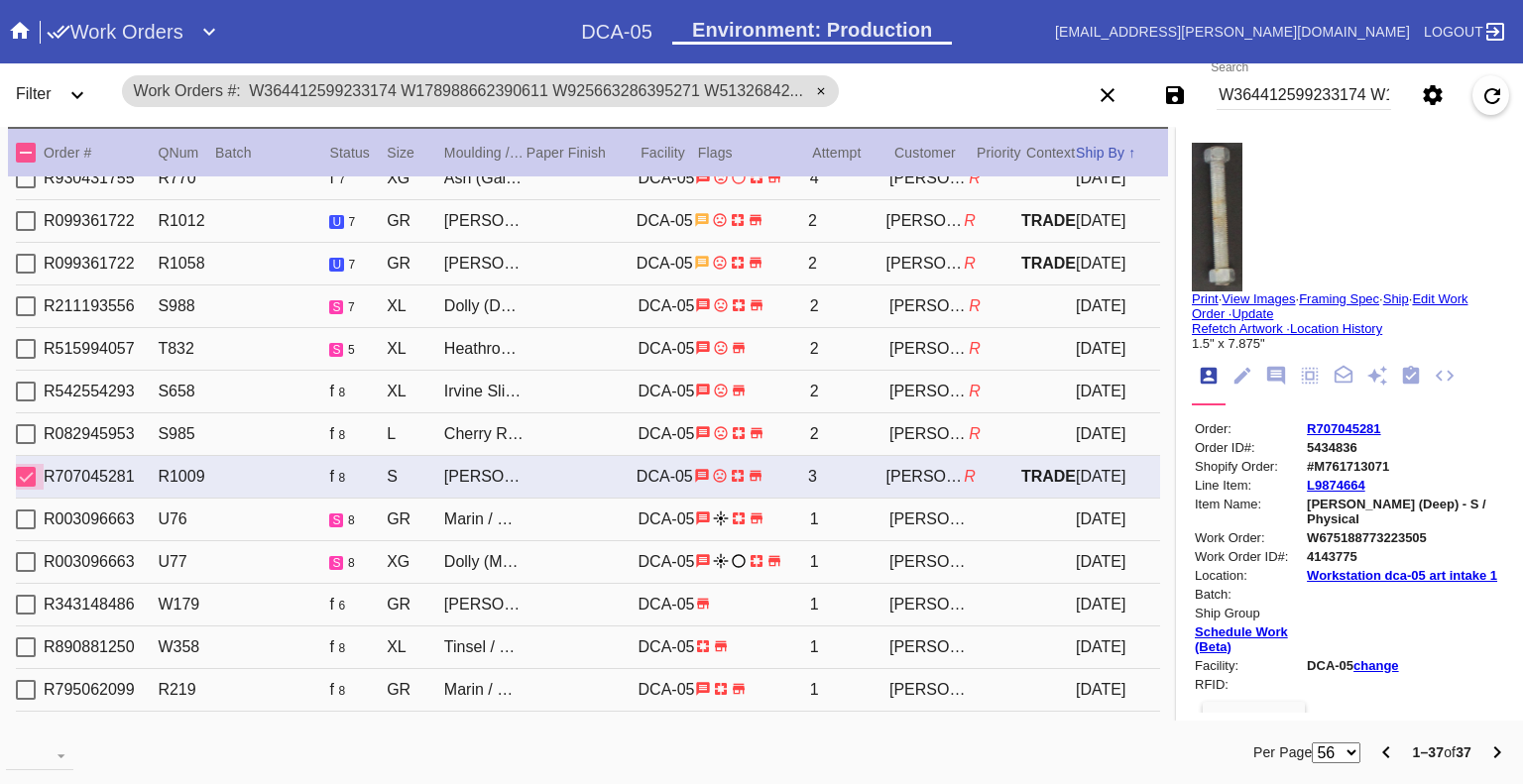 click at bounding box center (26, 477) 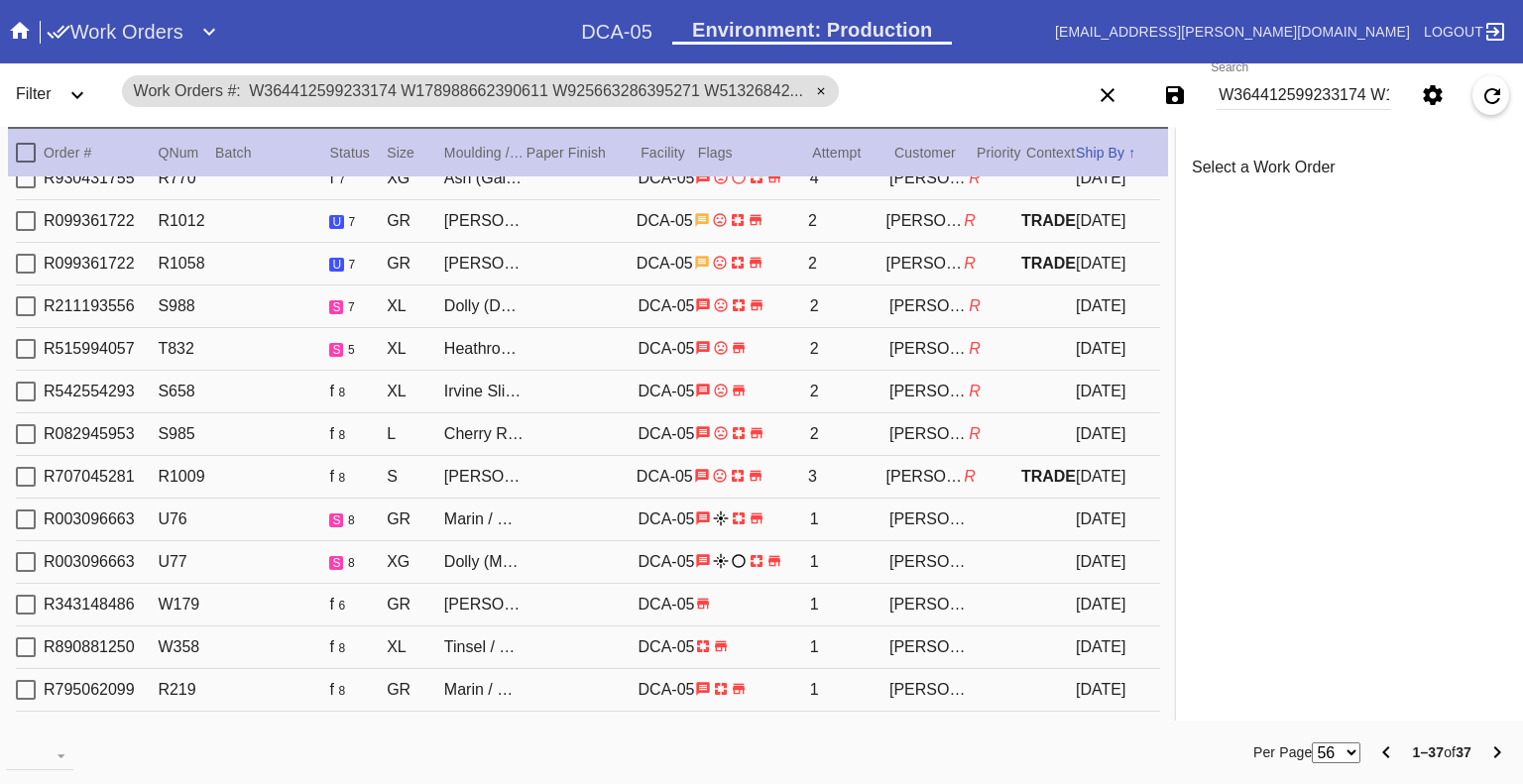 click at bounding box center [26, 519] 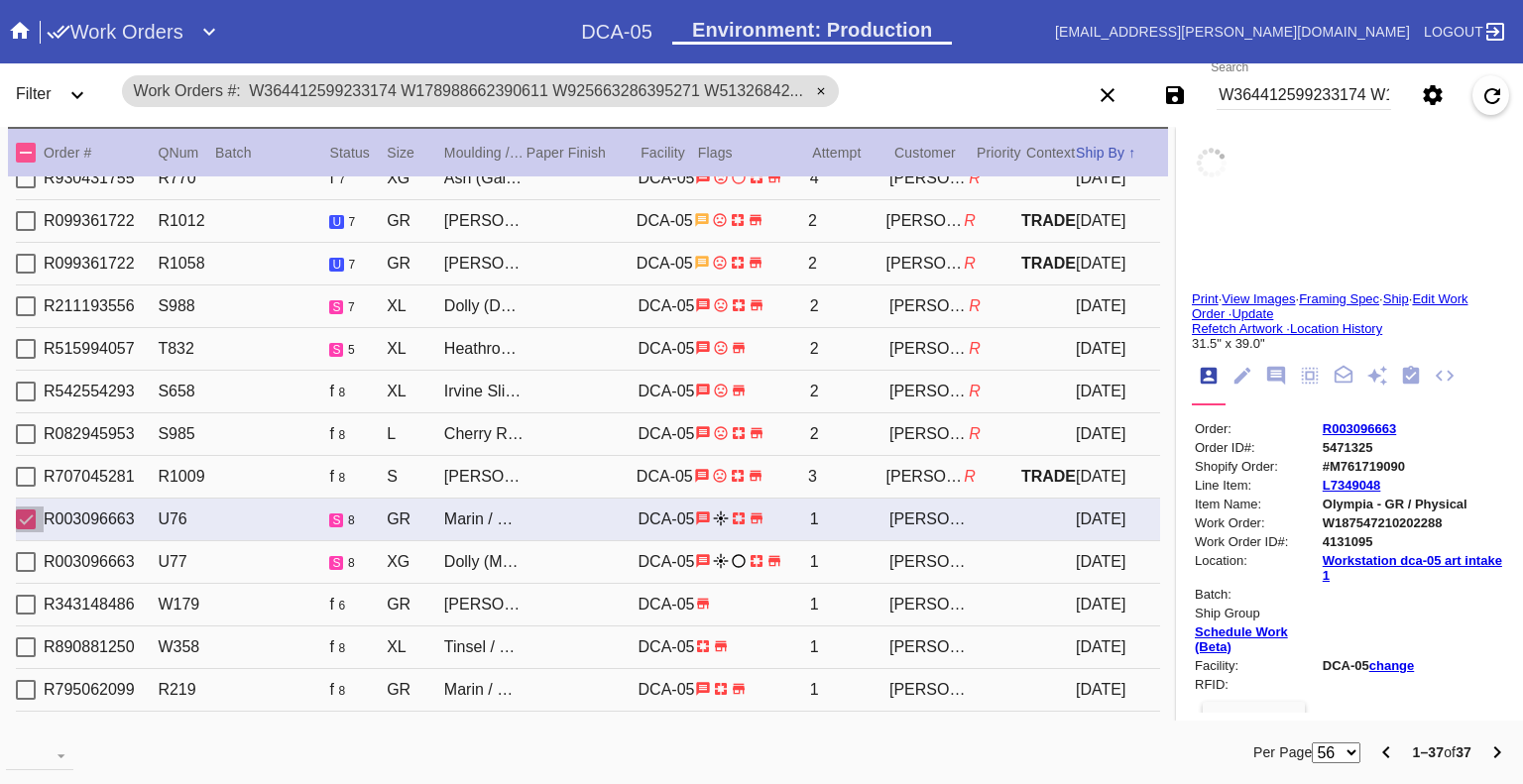 type on "31.5" 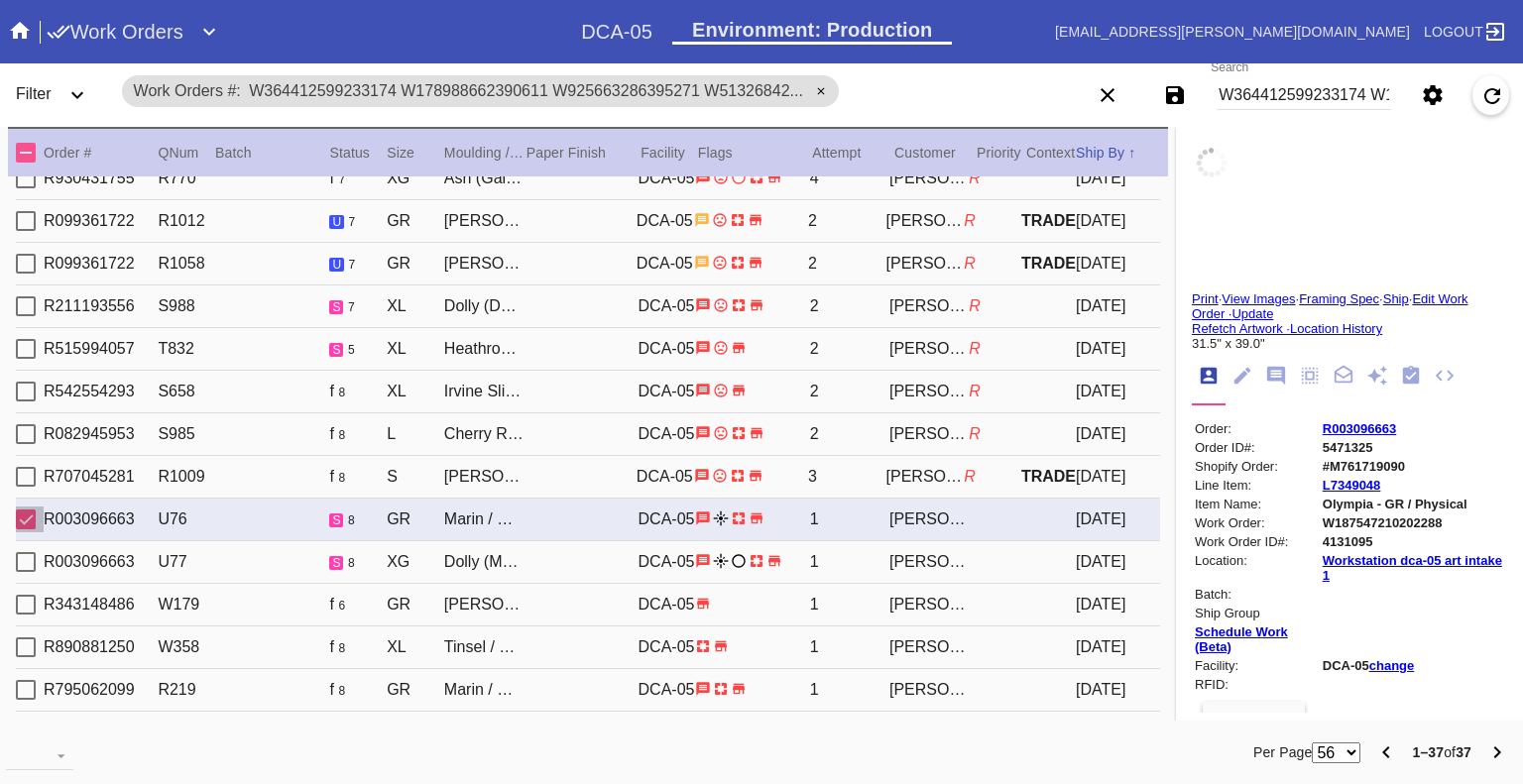 type on "39.0" 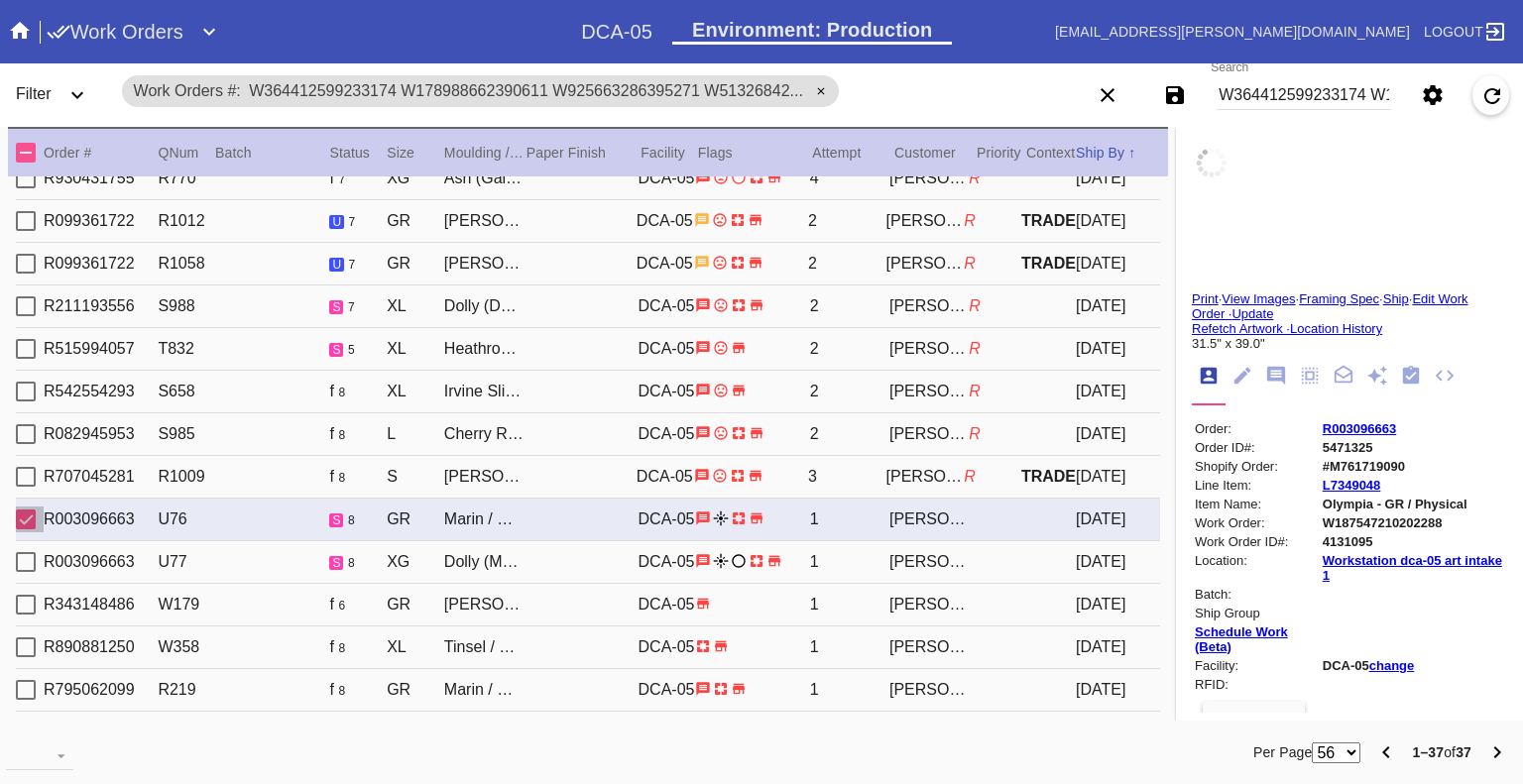 type on "frayed fibers and stains throughout" 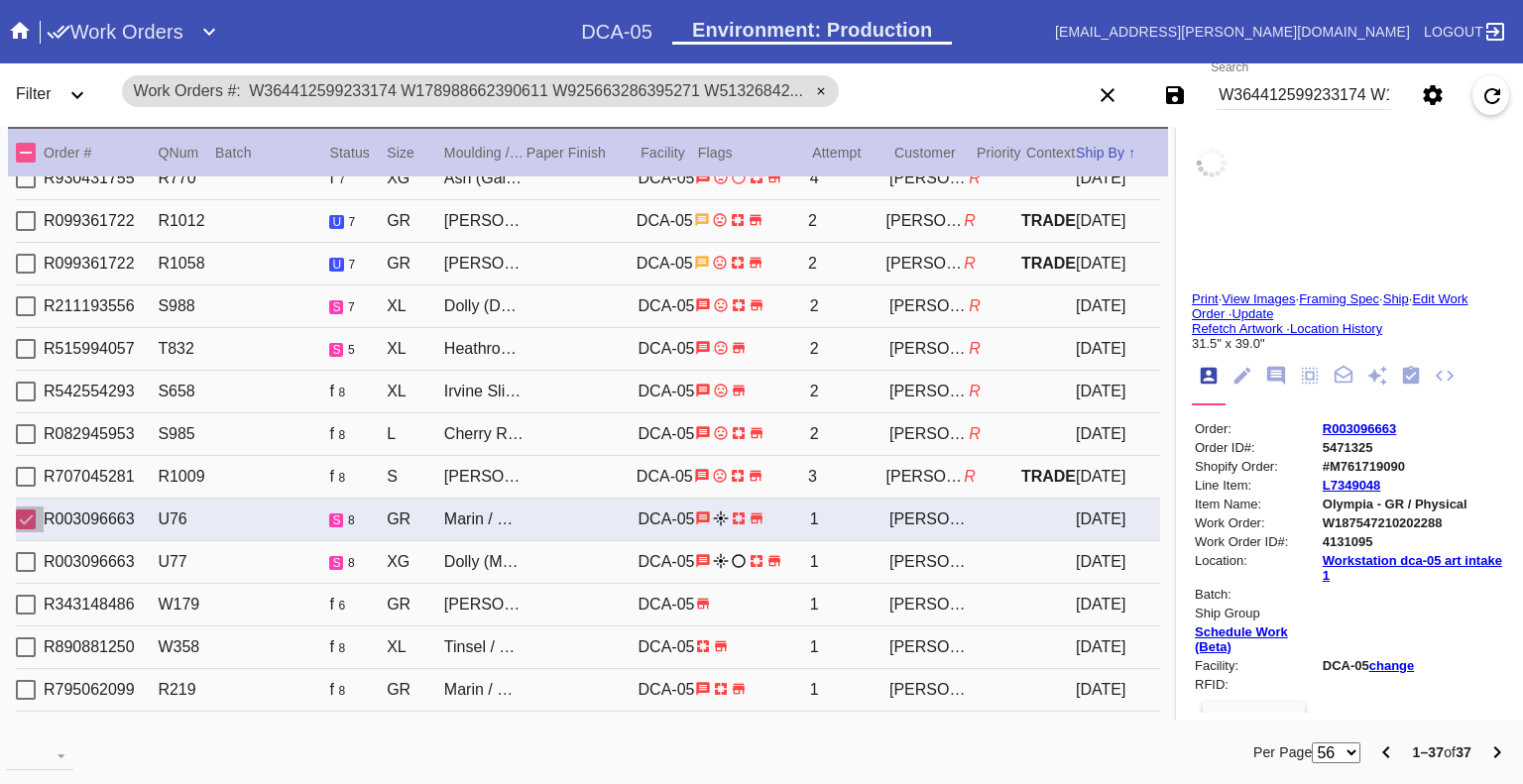 type on "7/8/2025" 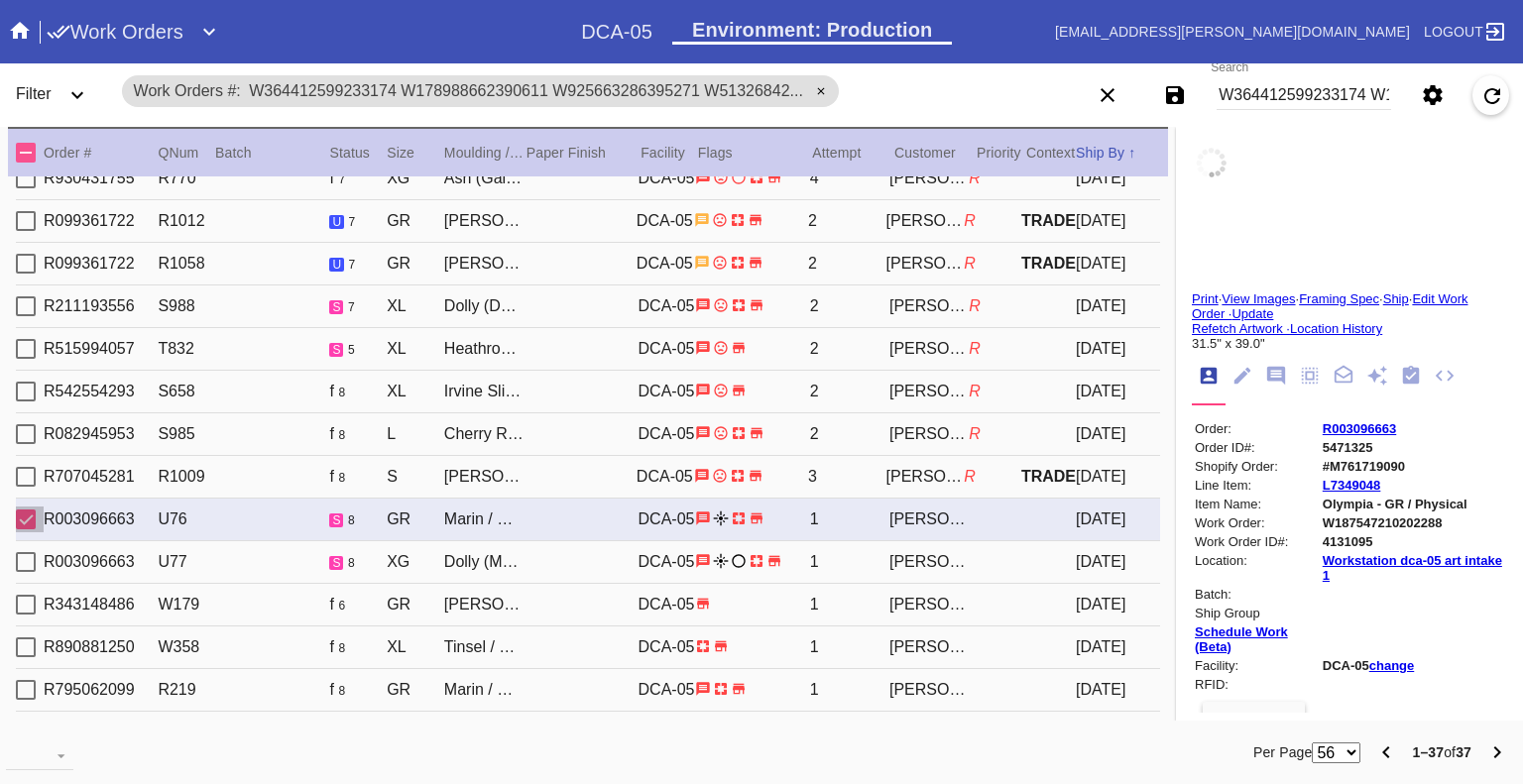type on "7/8/2025" 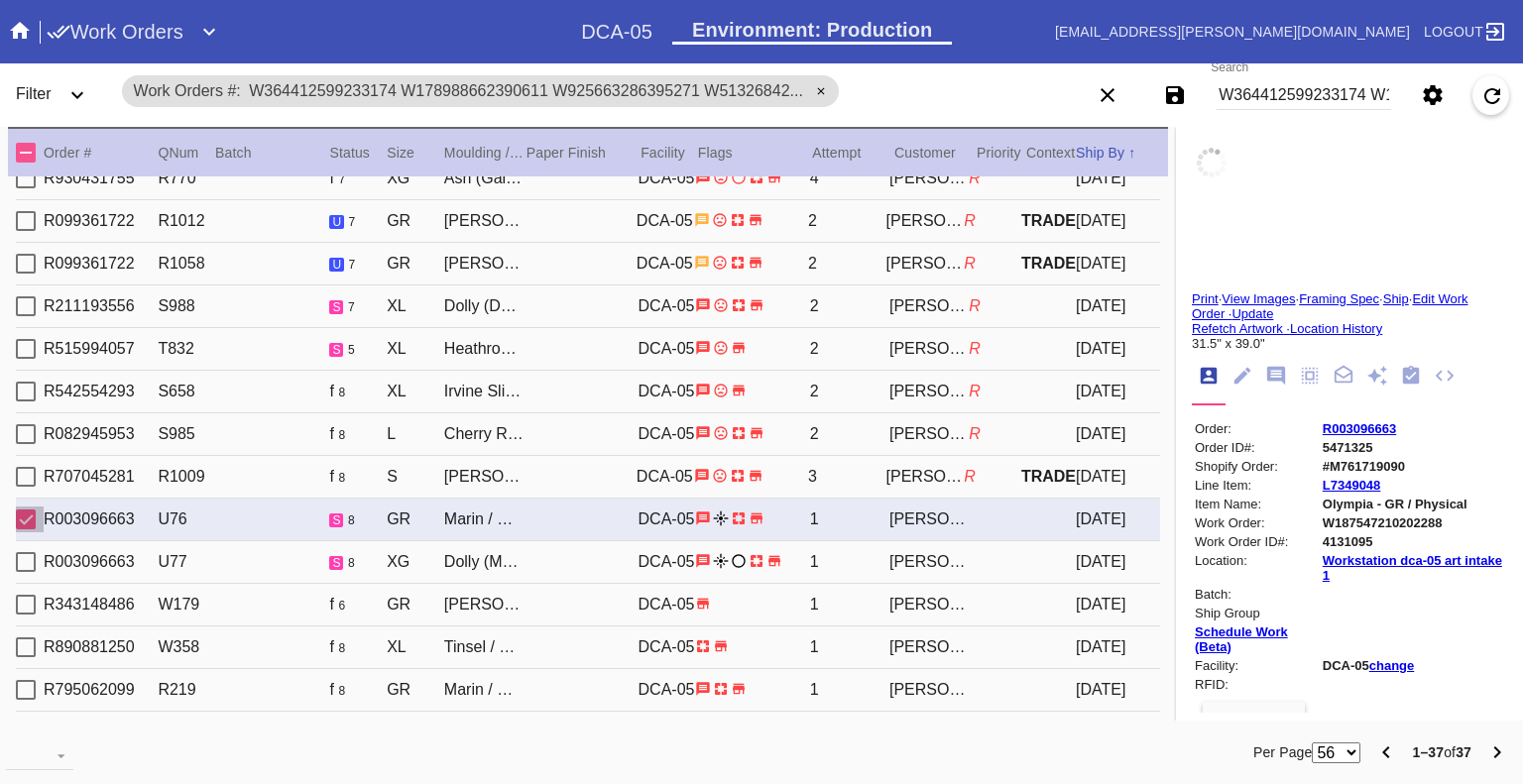 type on "1.5" 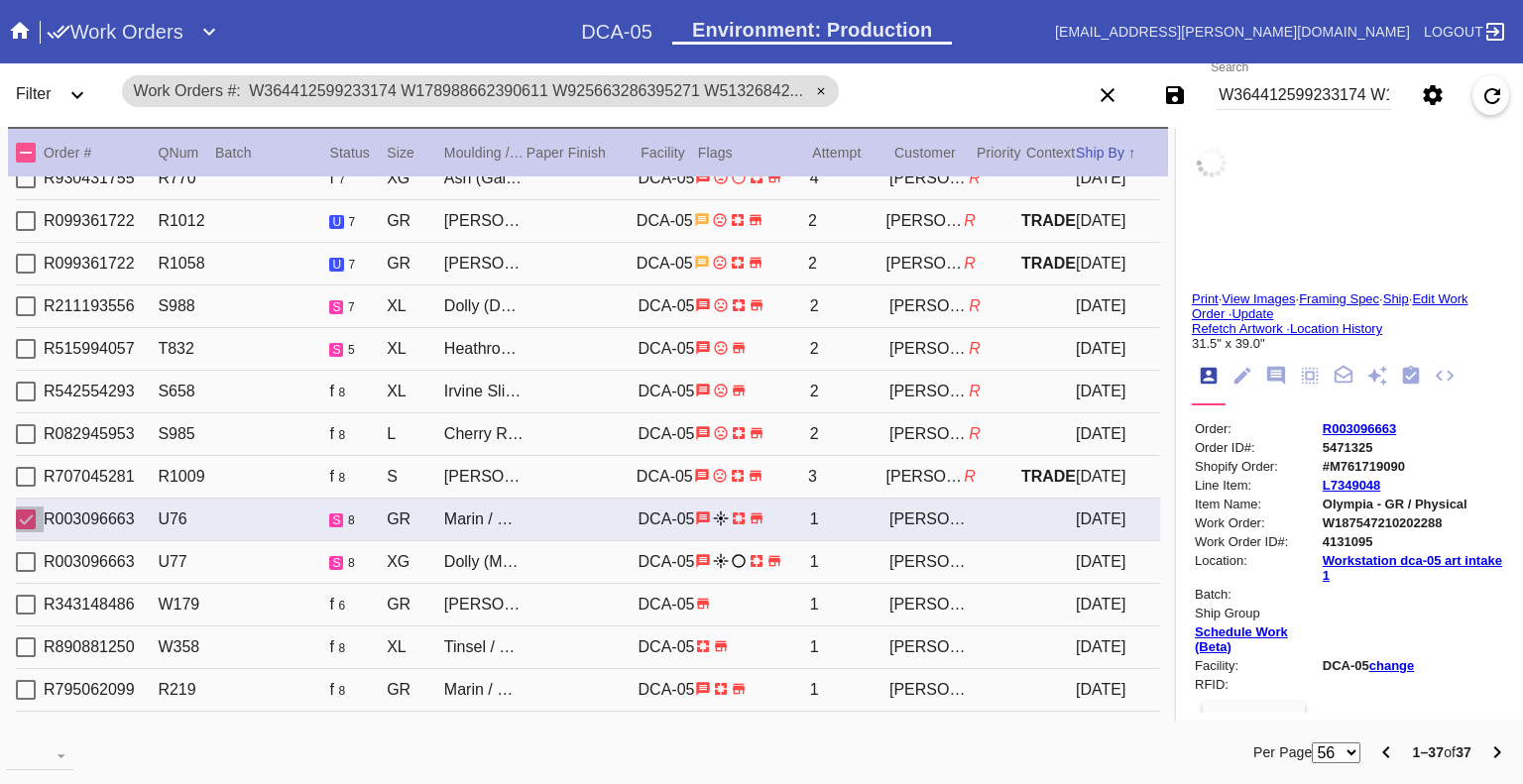 type on "1.5" 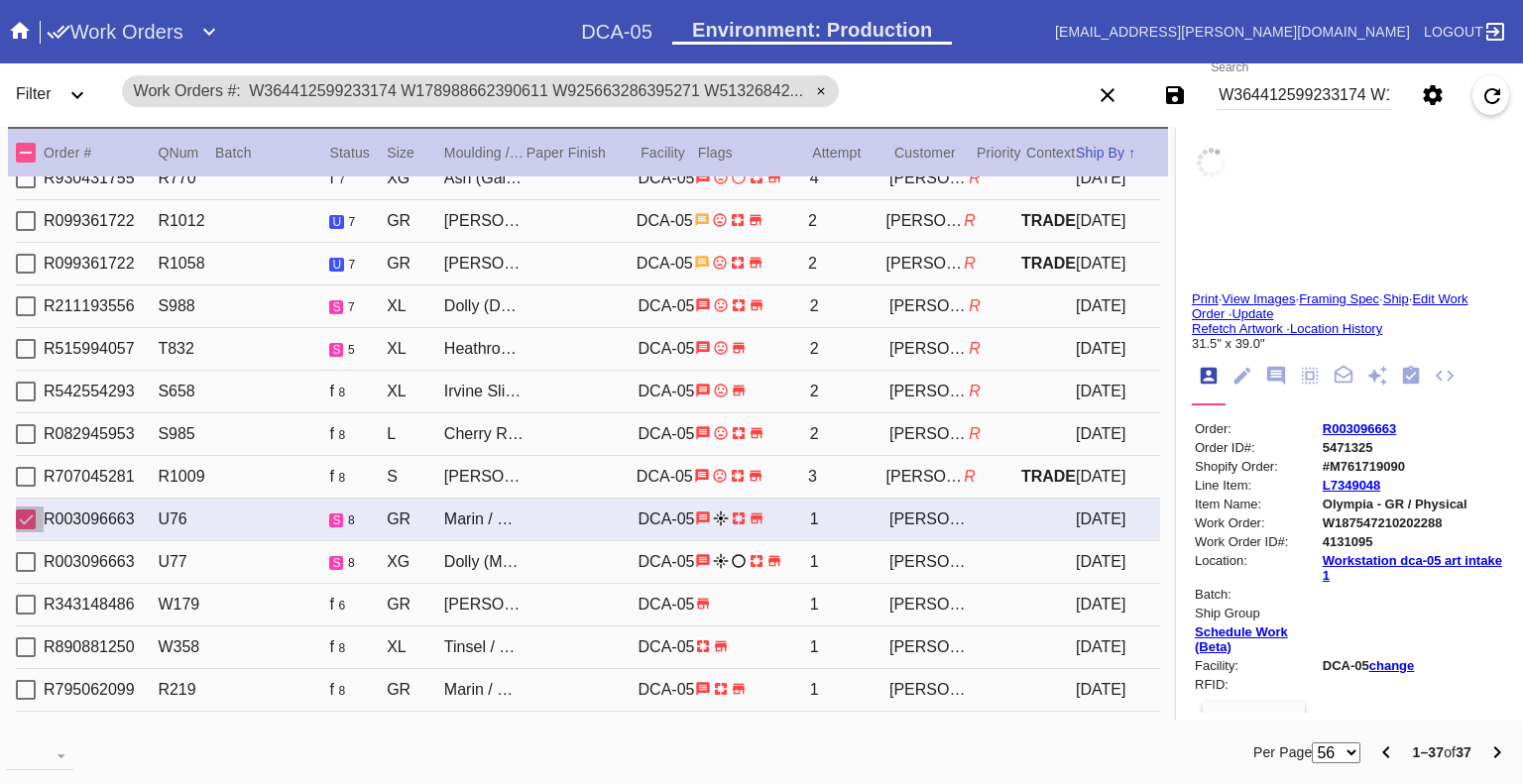 type on "1.5" 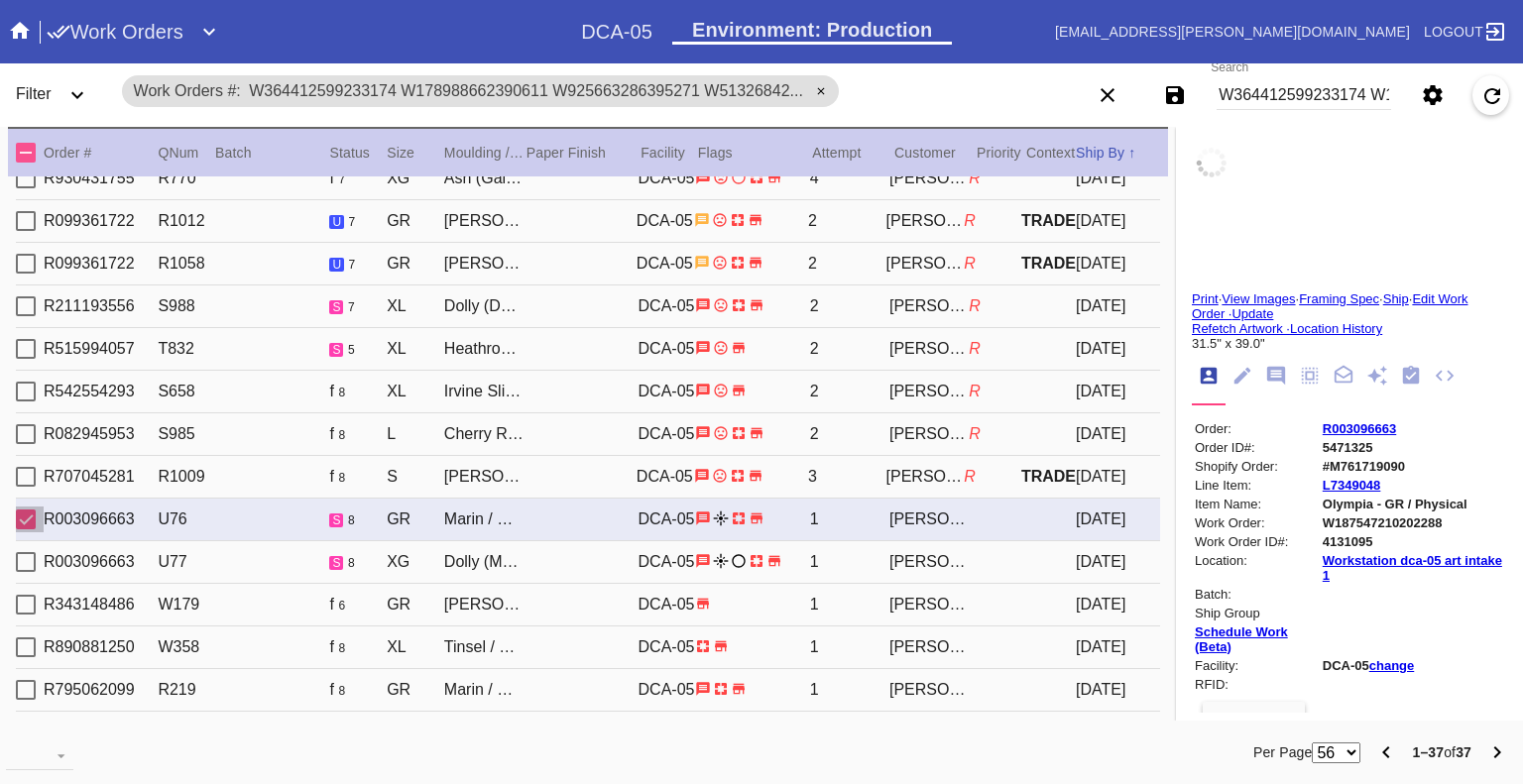type on "1.5" 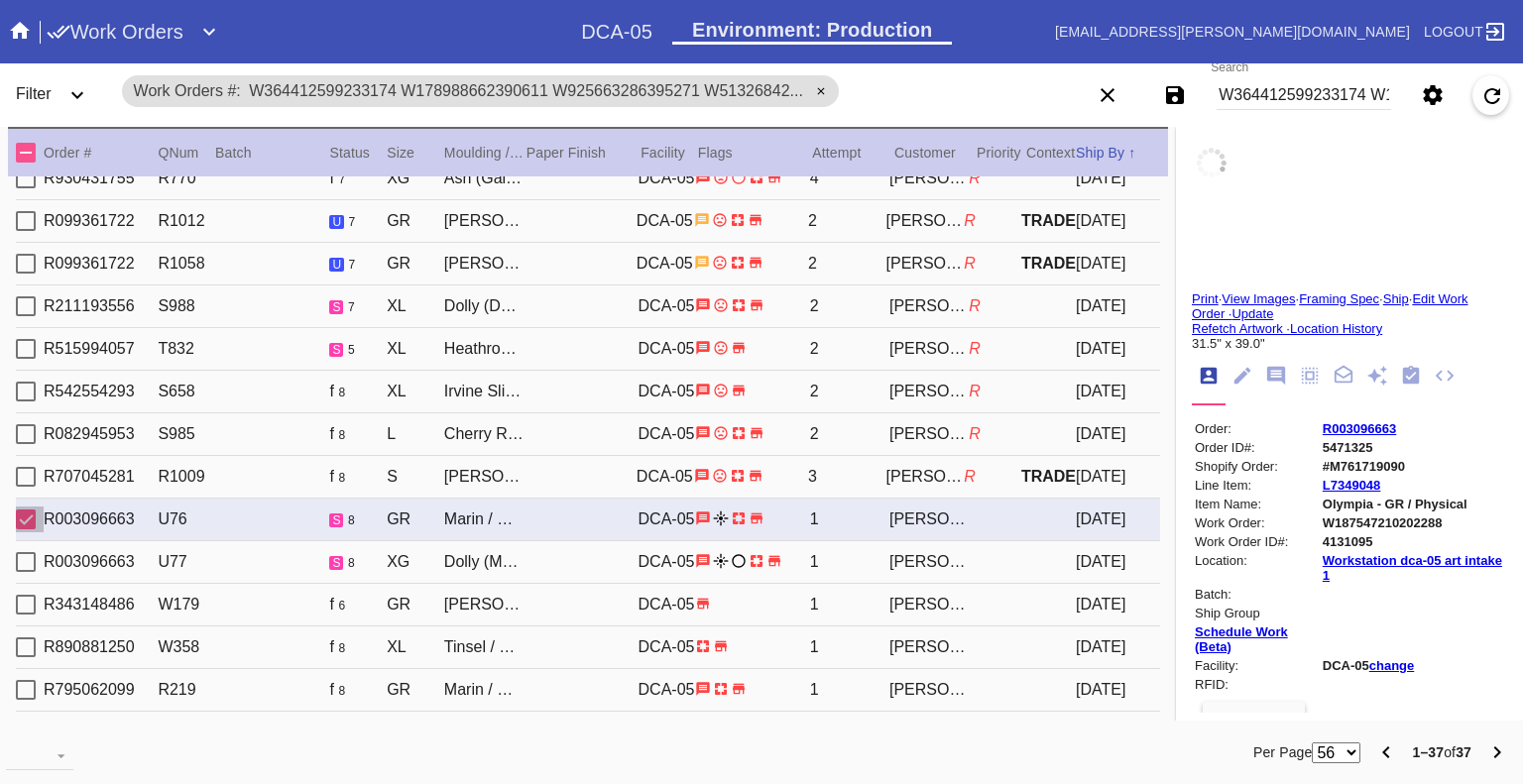 type on "Beatrice Davis" 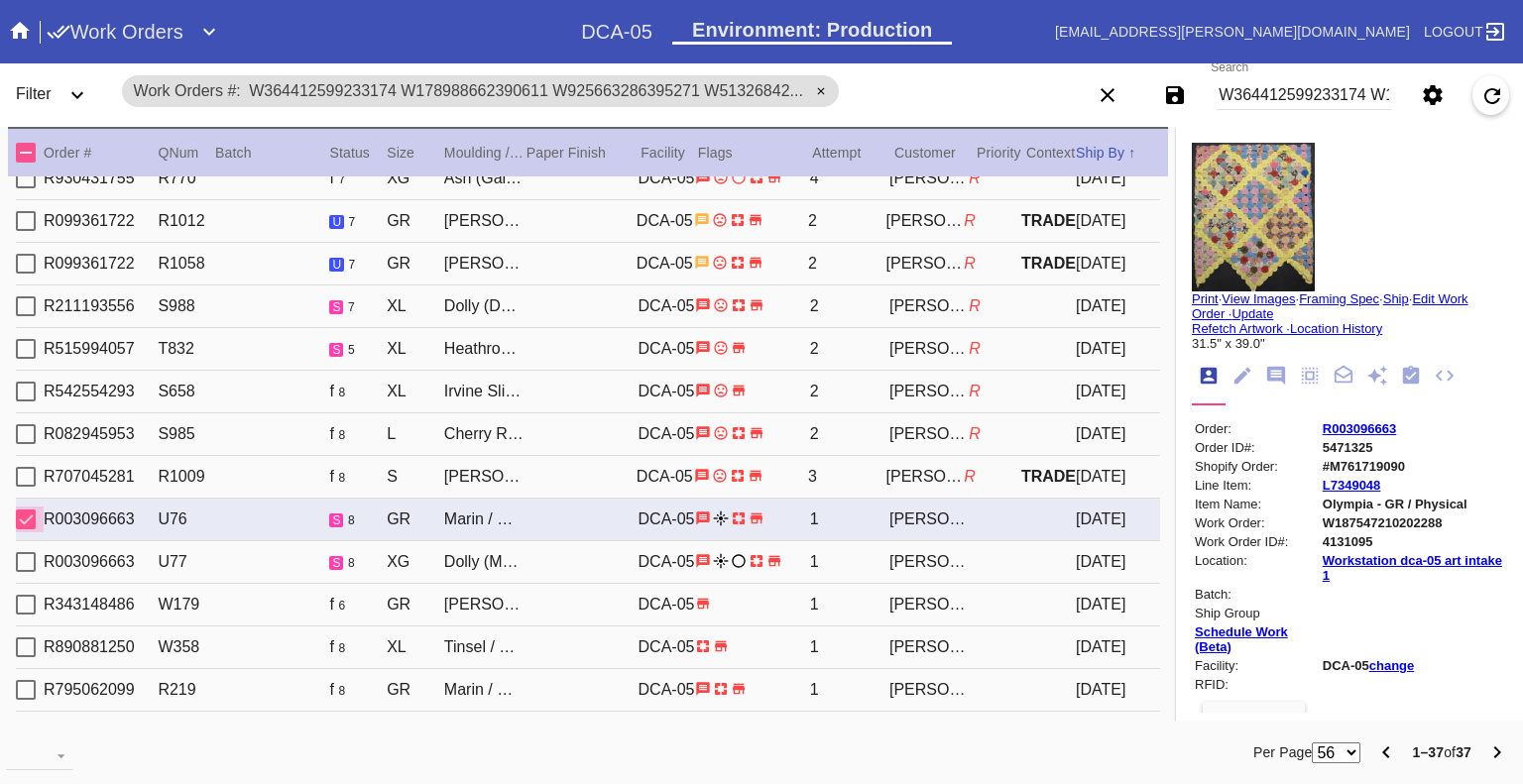 click at bounding box center [26, 519] 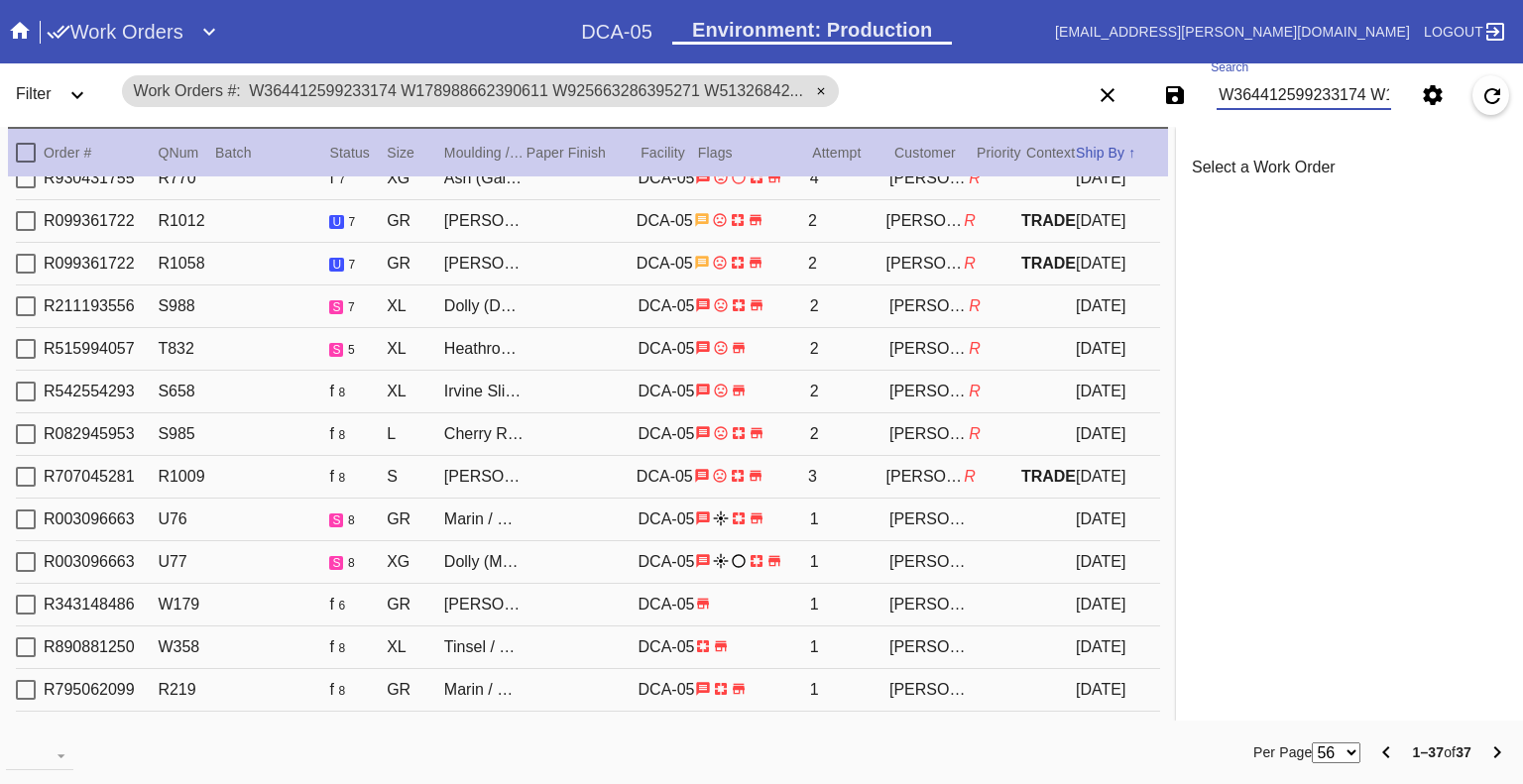 click on "W364412599233174 W178988662390611 W925663286395271 W513268422551284 W456840153887187 W519021406224339 W248845451454326 W526263289275804 W806098427089634 W305319679688382 W129849613945142 W110614927691706 W966427745924702 W187547210202288 W317613103972637 W100625565244510 W104587284484460 W998222238645320 W691615089985618 W201925098370445 W709102122591869 W675188773223505 W779197605319142 W120466755090076 W659954432098783 W639416852685114 W574518439610807 W854930293944313 W126471564098977 W151199423101667 W958452303139737 W650826018817739 W108952706396308 W967301640098289 W520256087064992 W211682330668707 W714544657410536" at bounding box center [1304, 95] 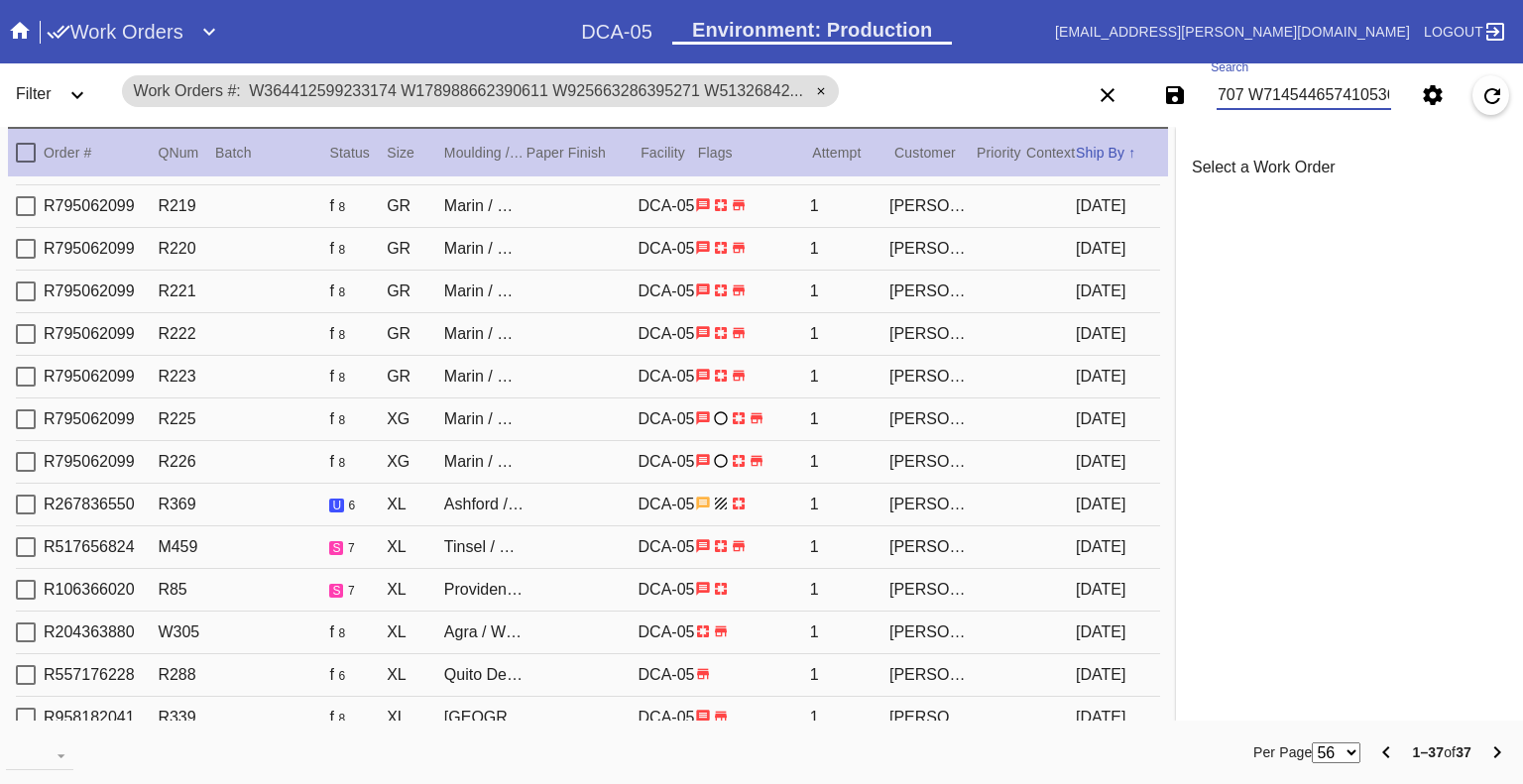scroll, scrollTop: 1050, scrollLeft: 0, axis: vertical 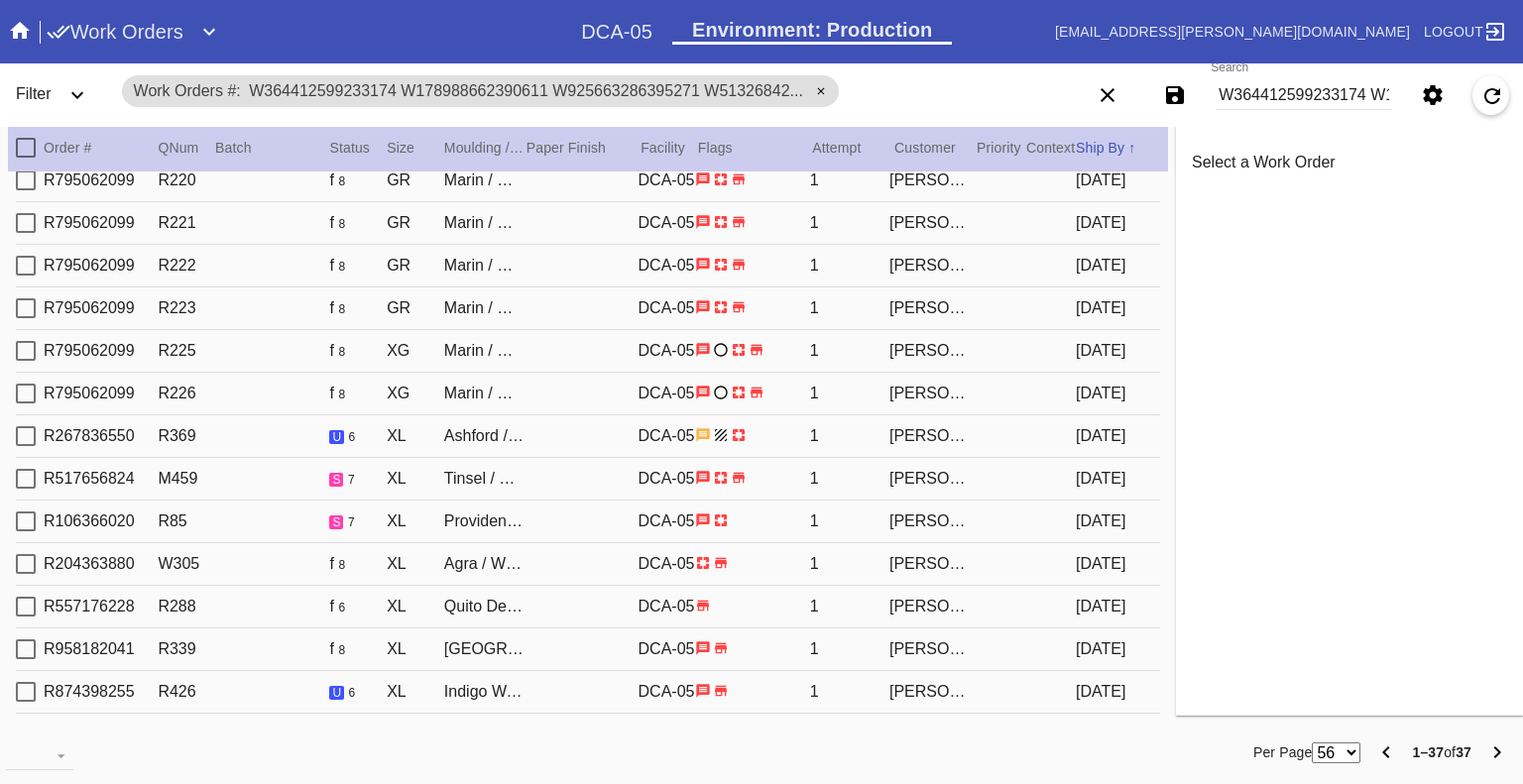 click on "W364412599233174 W178988662390611 W925663286395271 W513268422551284 W456840153887187 W519021406224339 W248845451454326 W526263289275804 W806098427089634 W305319679688382 W129849613945142 W110614927691706 W966427745924702 W187547210202288 W317613103972637 W100625565244510 W104587284484460 W998222238645320 W691615089985618 W201925098370445 W709102122591869 W675188773223505 W779197605319142 W120466755090076 W659954432098783 W639416852685114 W574518439610807 W854930293944313 W126471564098977 W151199423101667 W958452303139737 W650826018817739 W108952706396308 W967301640098289 W520256087064992 W211682330668707 W714544657410536" at bounding box center [1304, 95] 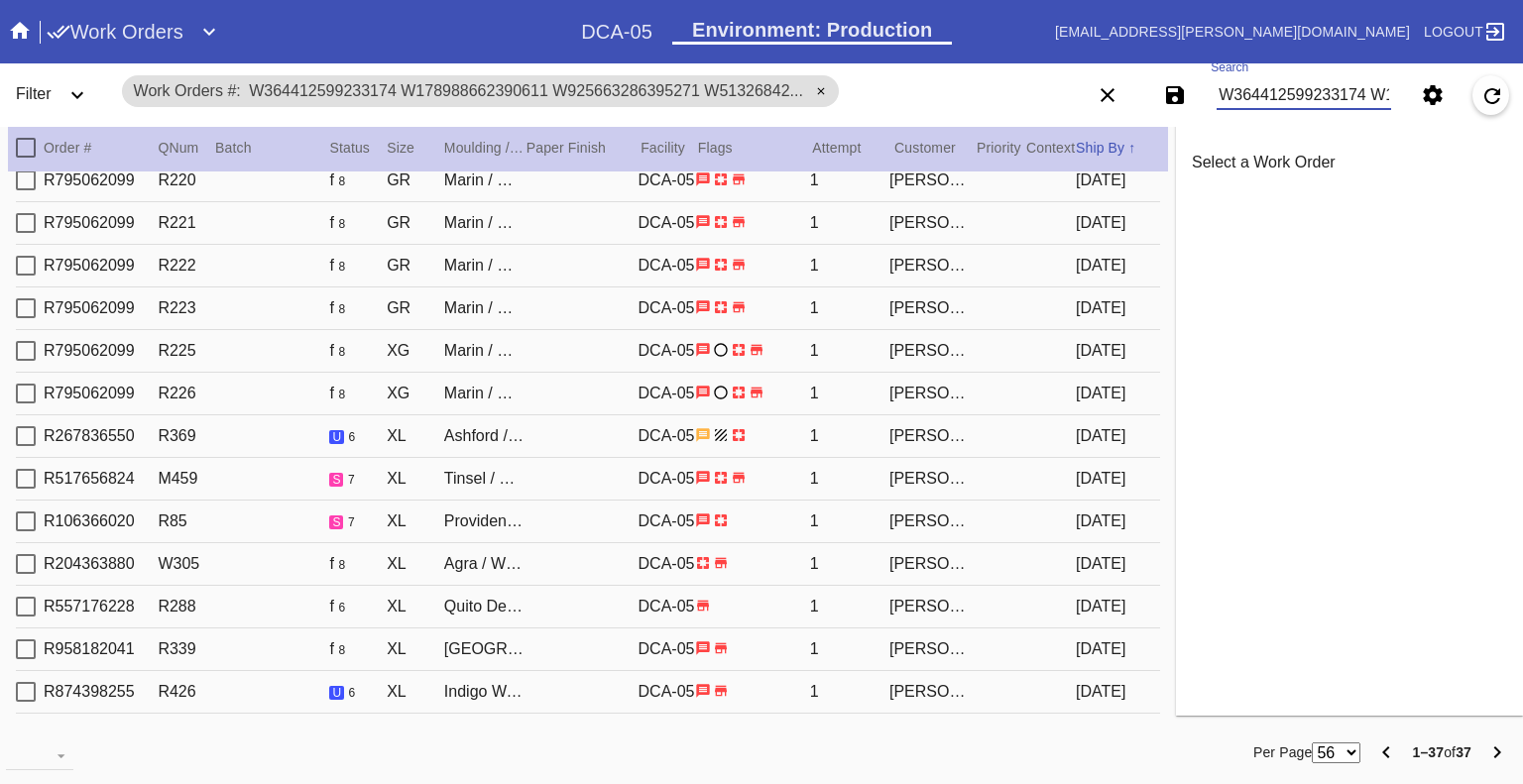 click on "W364412599233174 W178988662390611 W925663286395271 W513268422551284 W456840153887187 W519021406224339 W248845451454326 W526263289275804 W806098427089634 W305319679688382 W129849613945142 W110614927691706 W966427745924702 W187547210202288 W317613103972637 W100625565244510 W104587284484460 W998222238645320 W691615089985618 W201925098370445 W709102122591869 W675188773223505 W779197605319142 W120466755090076 W659954432098783 W639416852685114 W574518439610807 W854930293944313 W126471564098977 W151199423101667 W958452303139737 W650826018817739 W108952706396308 W967301640098289 W520256087064992 W211682330668707 W714544657410536" at bounding box center (1304, 95) 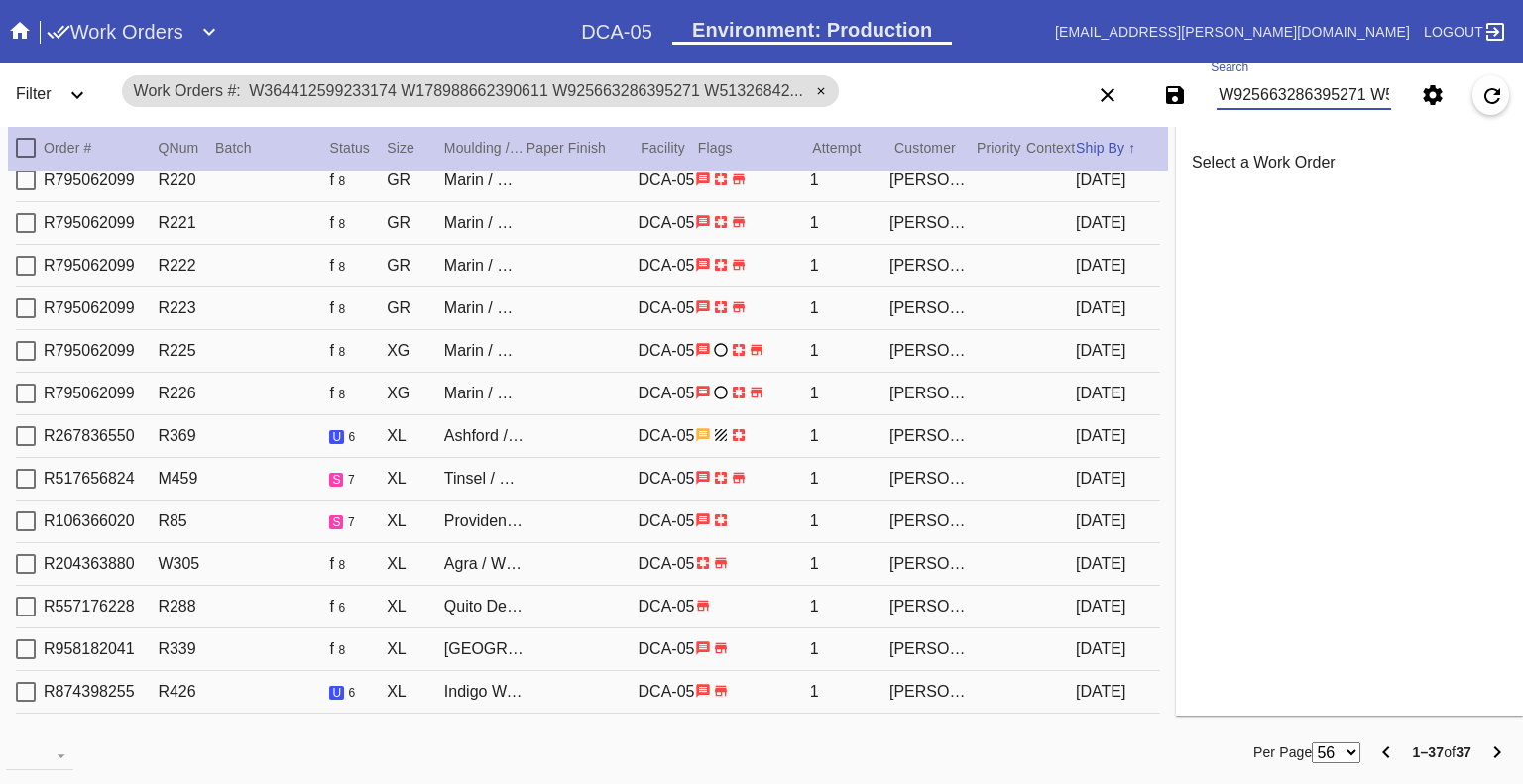 scroll, scrollTop: 0, scrollLeft: 2856, axis: horizontal 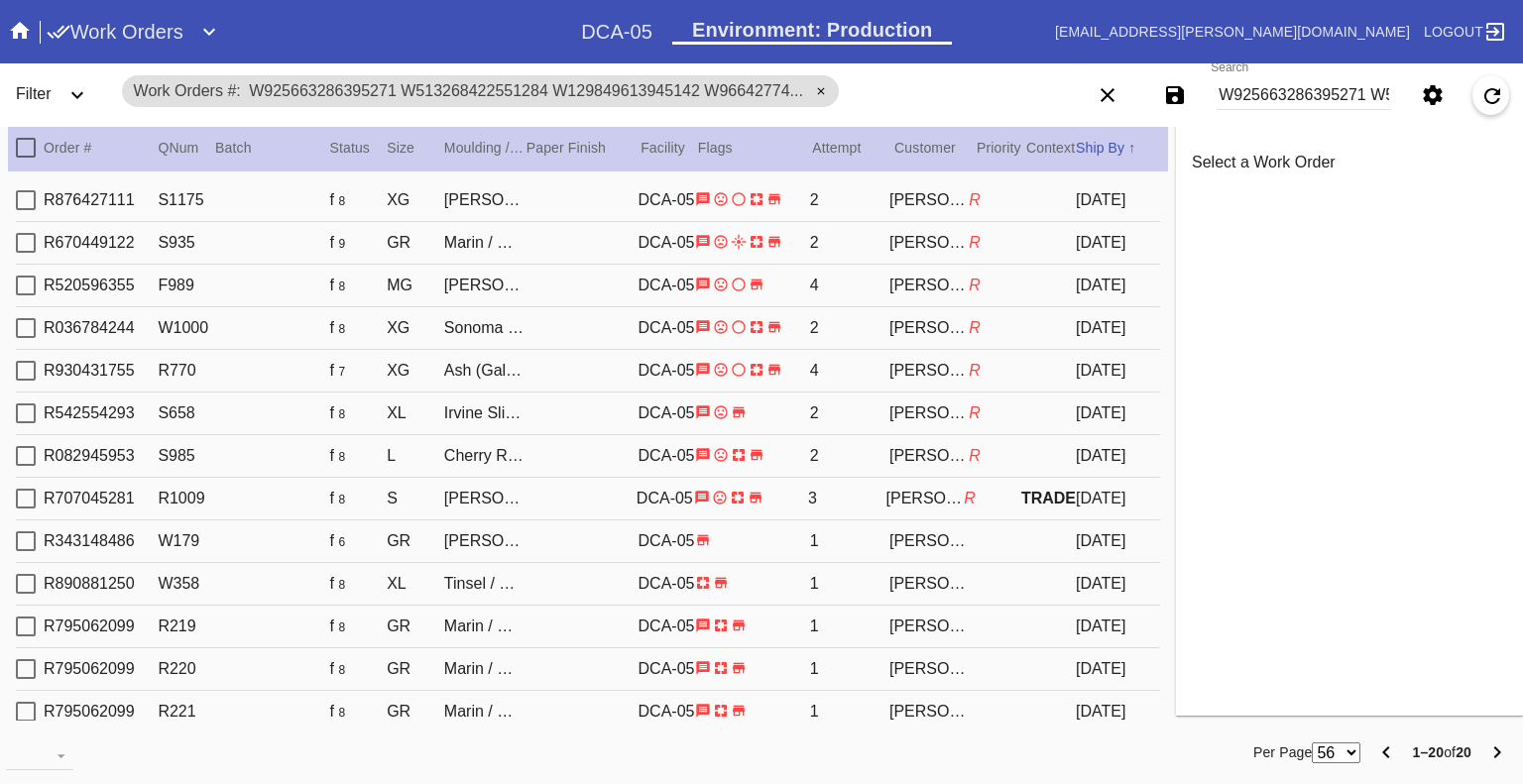 click on "W925663286395271 W513268422551284 W129849613945142 W966427745924702 W998222238645320 W691615089985618 W201925098370445 W709102122591869 W675188773223505 W120466755090076 W659954432098783 W639416852685114 W574518439610807 W854930293944313 W126471564098977 W151199423101667 W650826018817739 W108952706396308 W520256087064992 W211682330668707" at bounding box center [1304, 95] 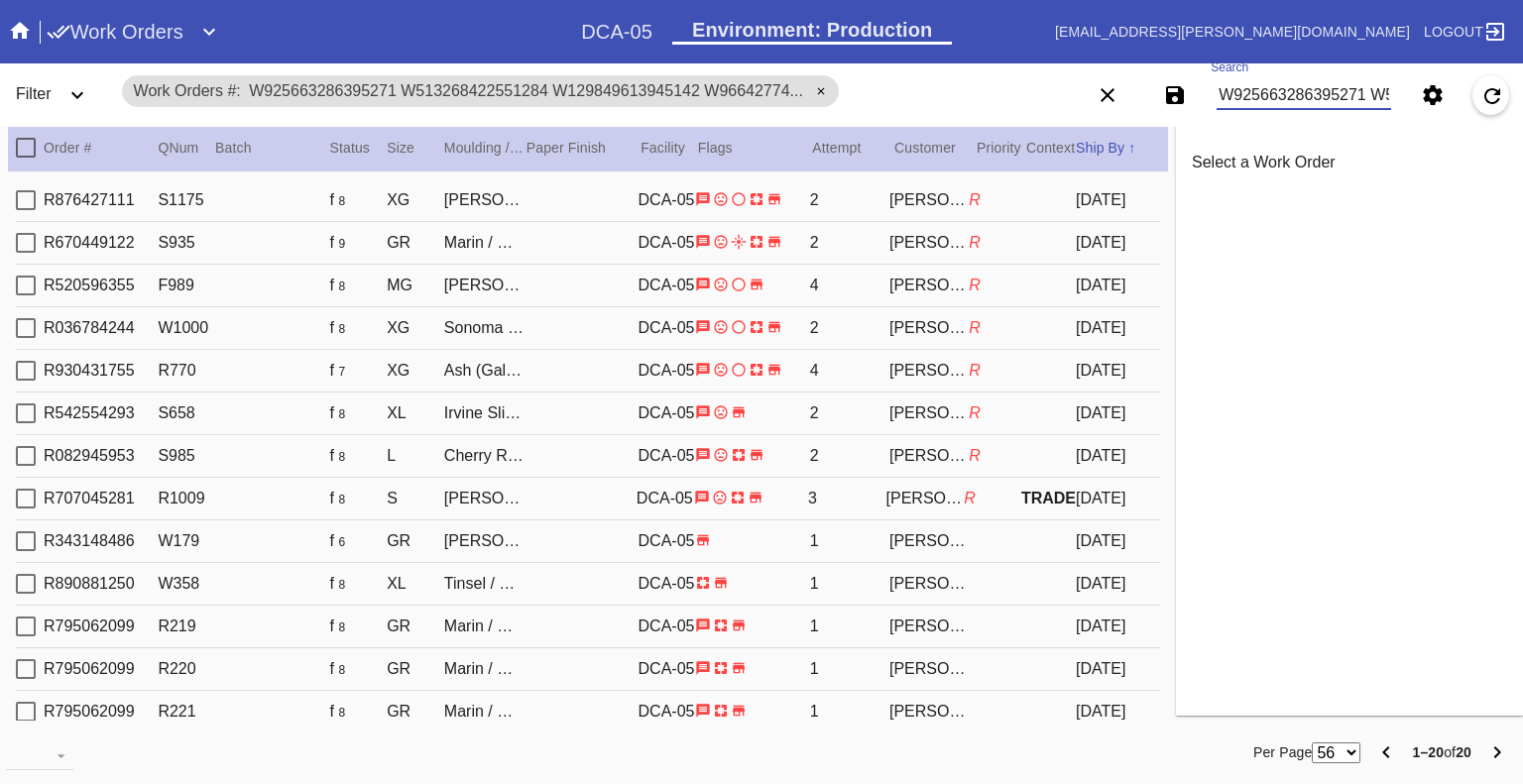click on "W925663286395271 W513268422551284 W129849613945142 W966427745924702 W998222238645320 W691615089985618 W201925098370445 W709102122591869 W675188773223505 W120466755090076 W659954432098783 W639416852685114 W574518439610807 W854930293944313 W126471564098977 W151199423101667 W650826018817739 W108952706396308 W520256087064992 W211682330668707" at bounding box center [1304, 95] 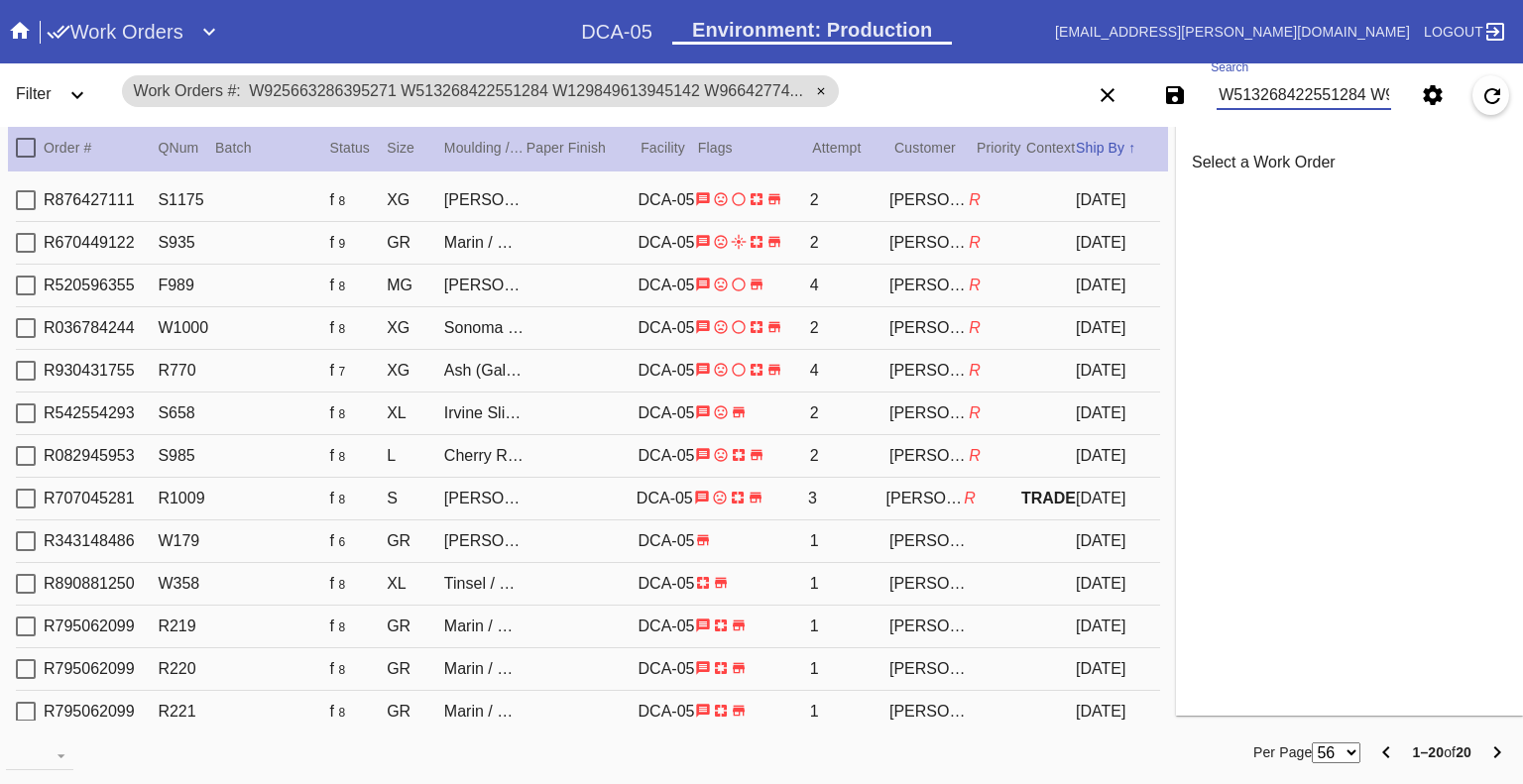 scroll, scrollTop: 0, scrollLeft: 1039, axis: horizontal 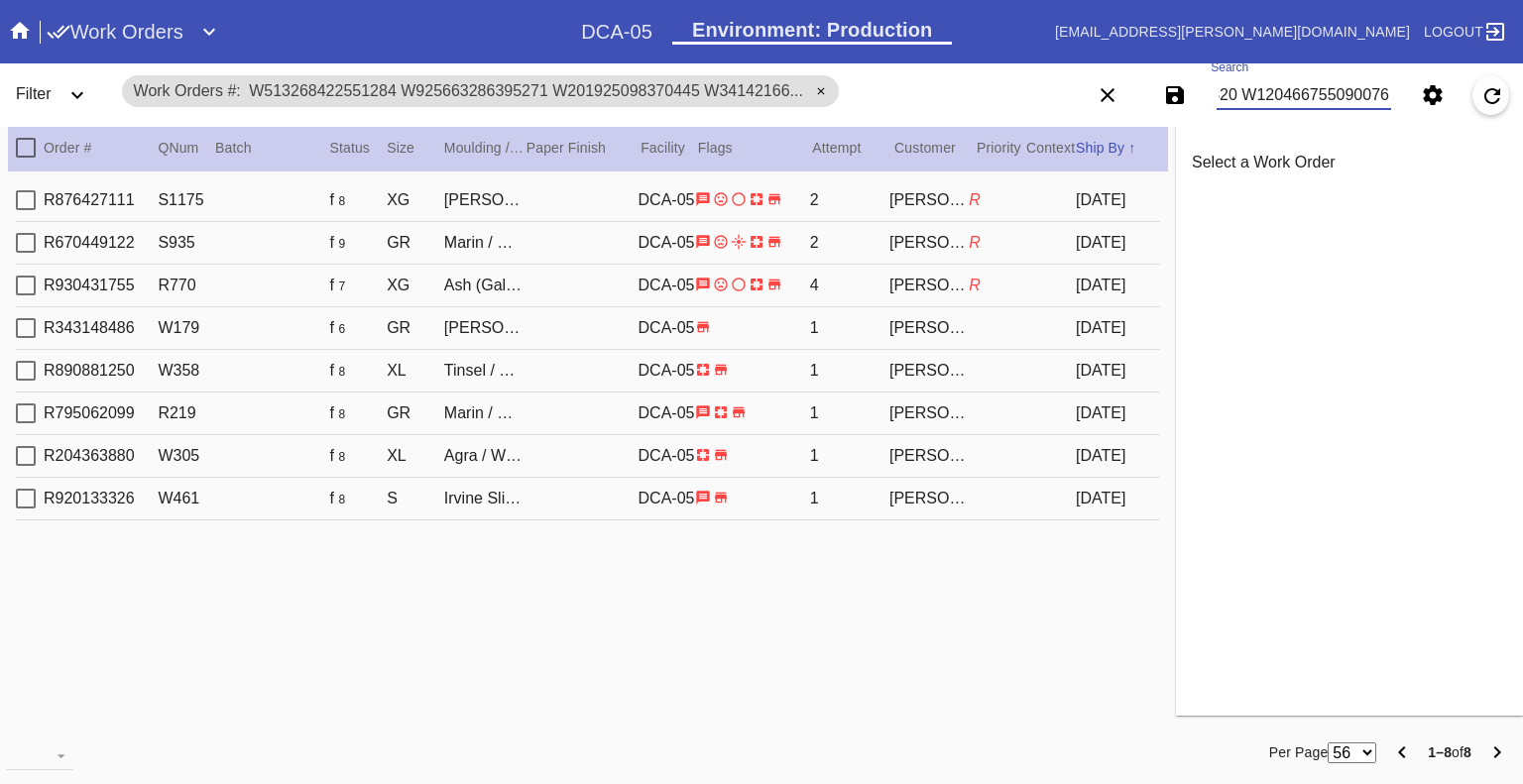 type on "W513268422551284 W925663286395271 W201925098370445 W341421665716229 W691615089985618 W709102122591869 W998222238645320 W120466755090076" 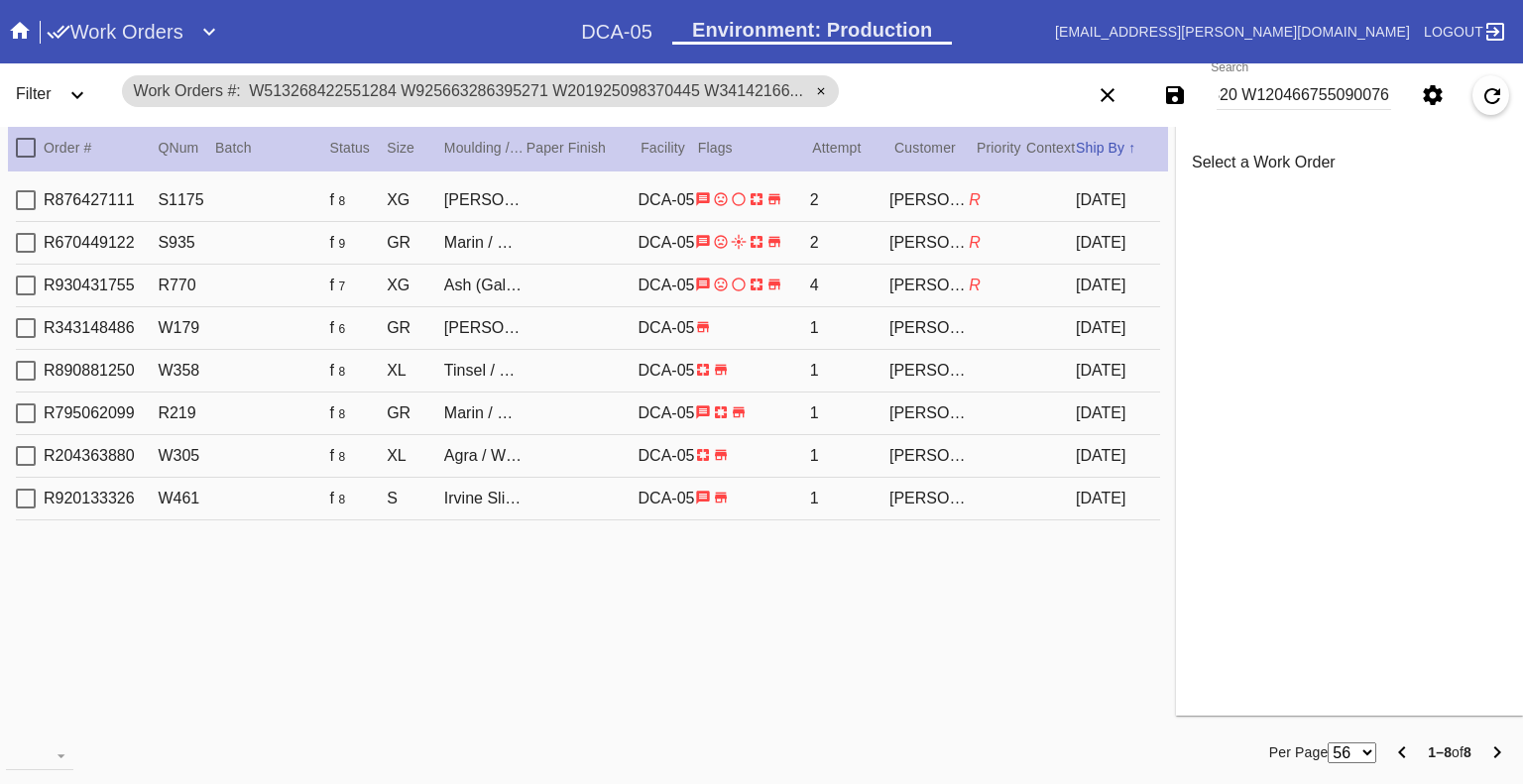 scroll, scrollTop: 0, scrollLeft: 0, axis: both 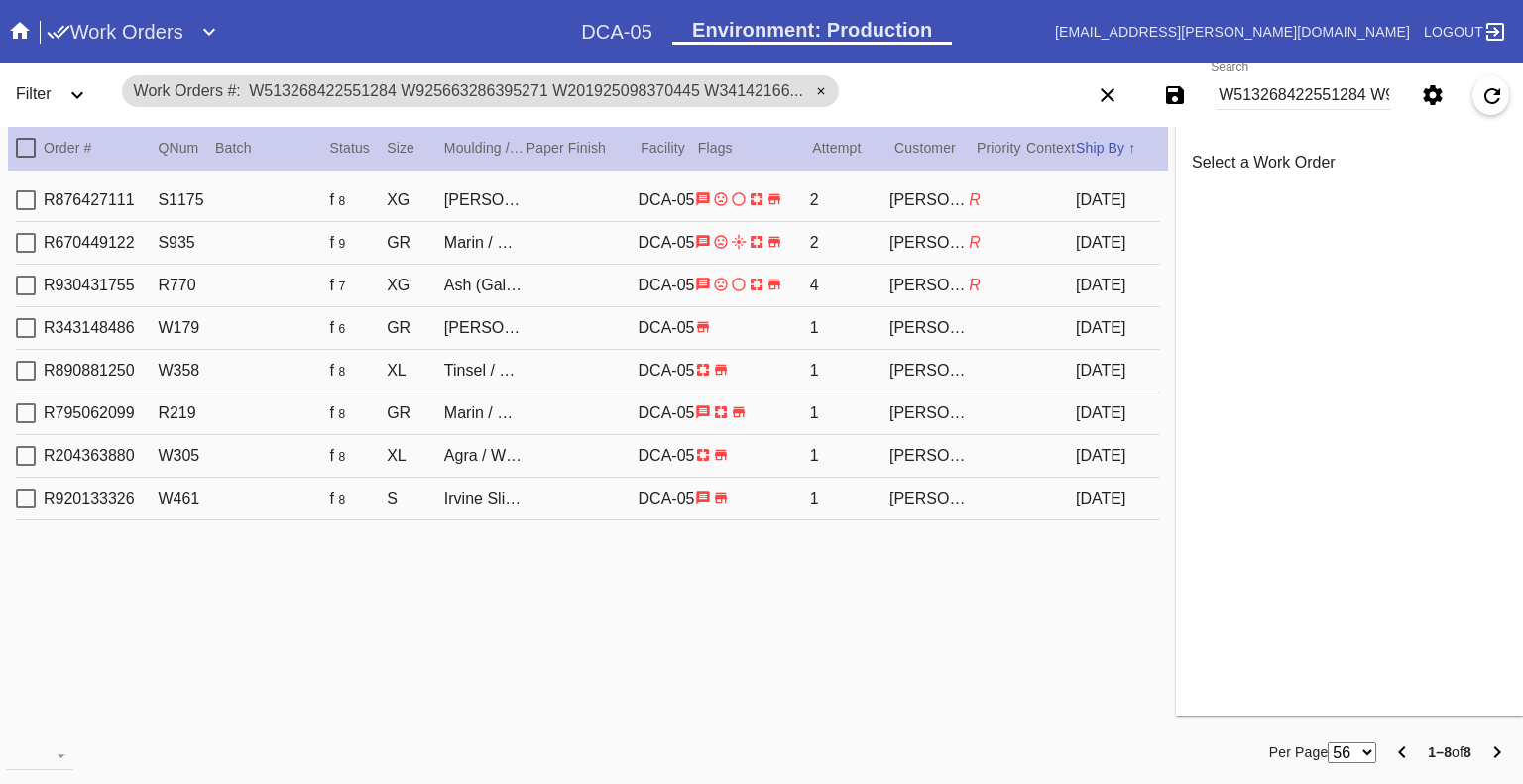 click 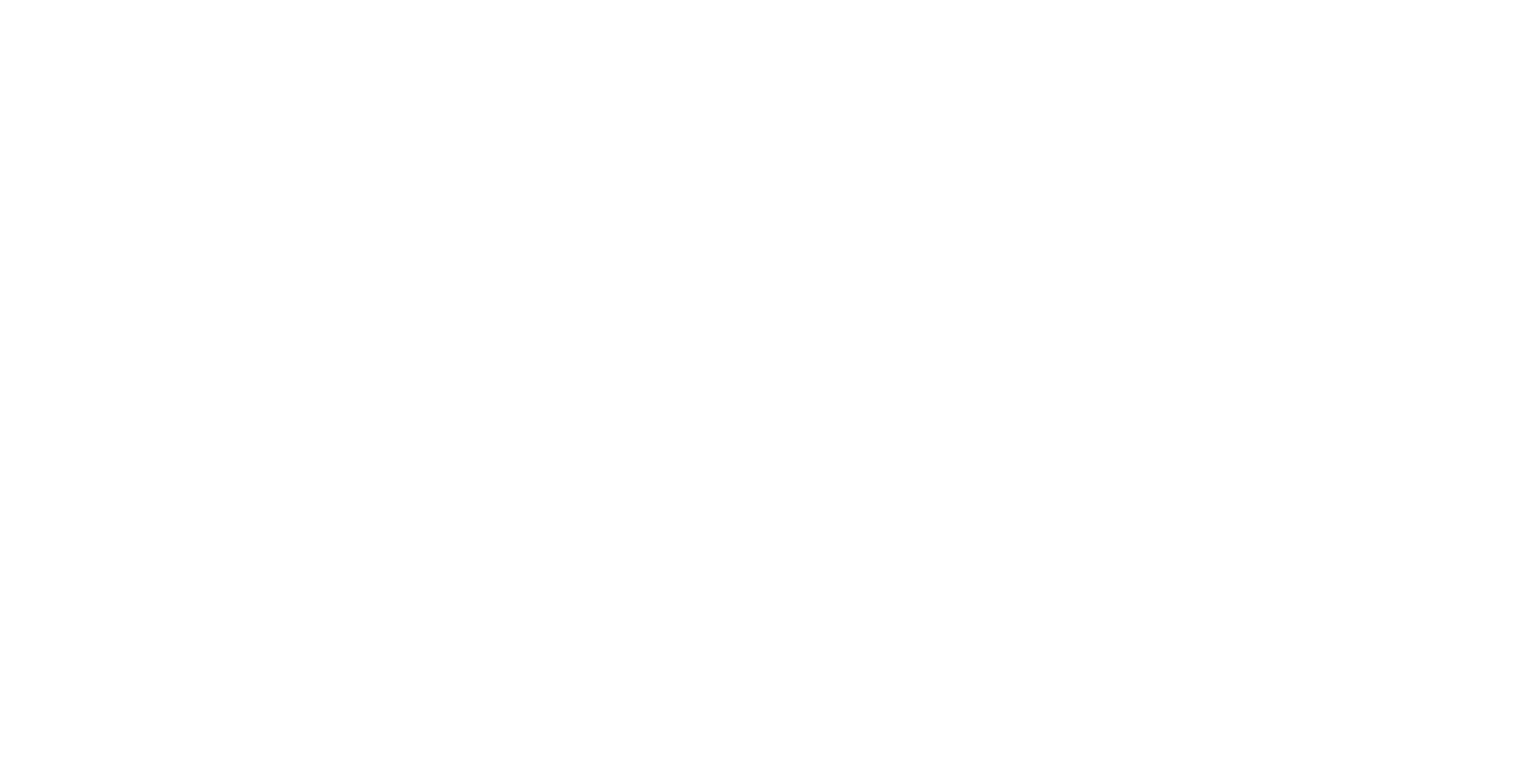scroll, scrollTop: 0, scrollLeft: 0, axis: both 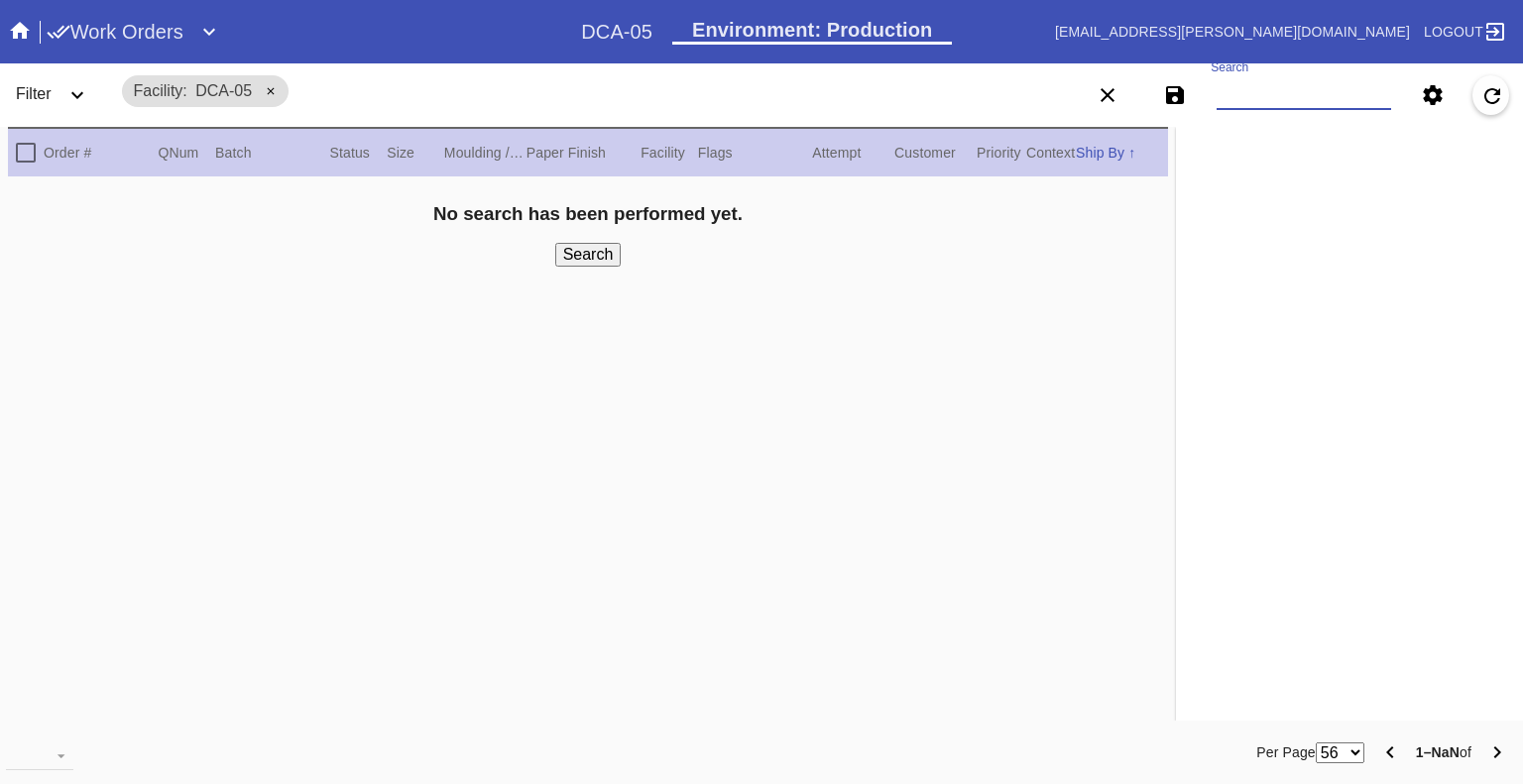 click on "Search" at bounding box center [1304, 95] 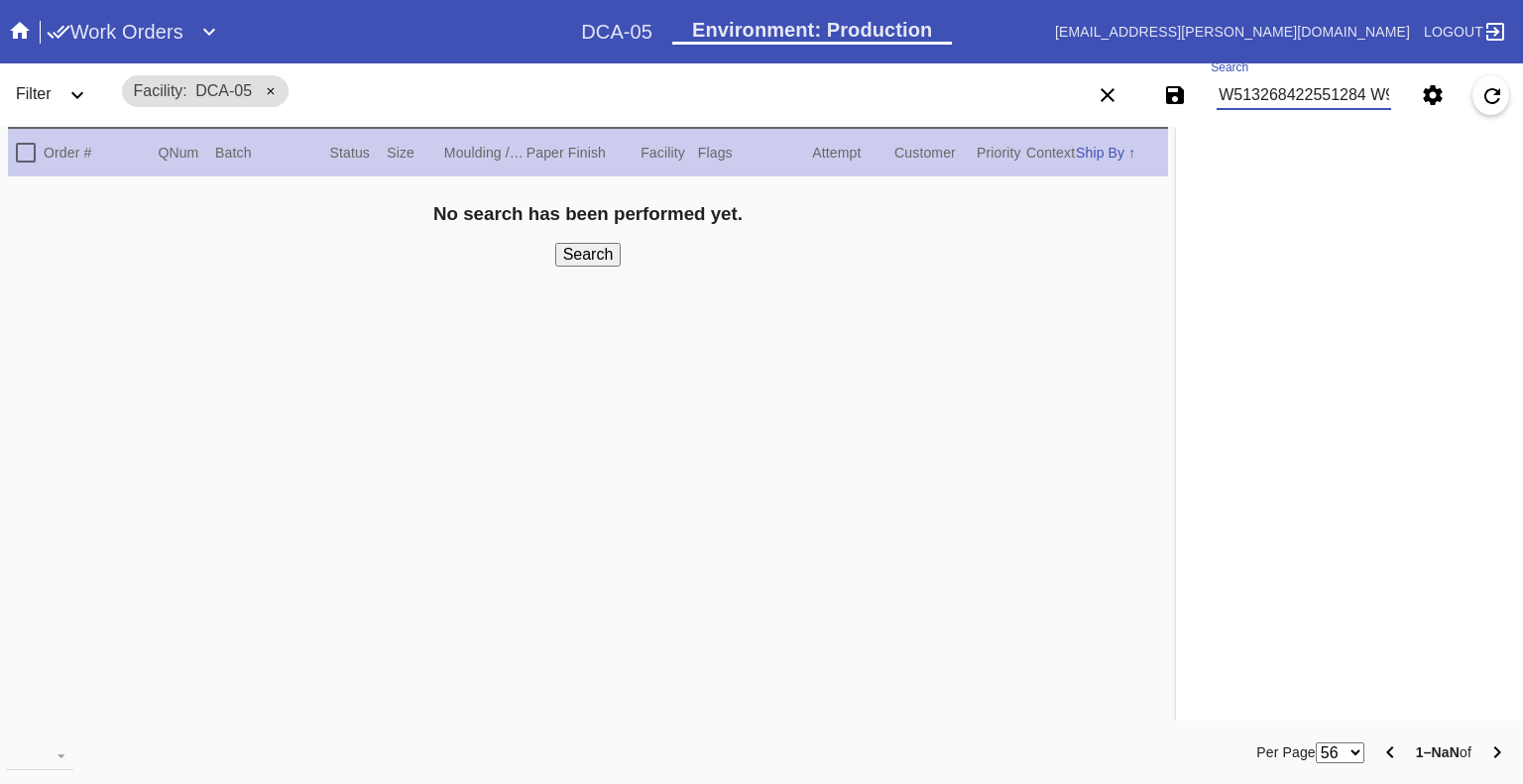 scroll, scrollTop: 0, scrollLeft: 3766, axis: horizontal 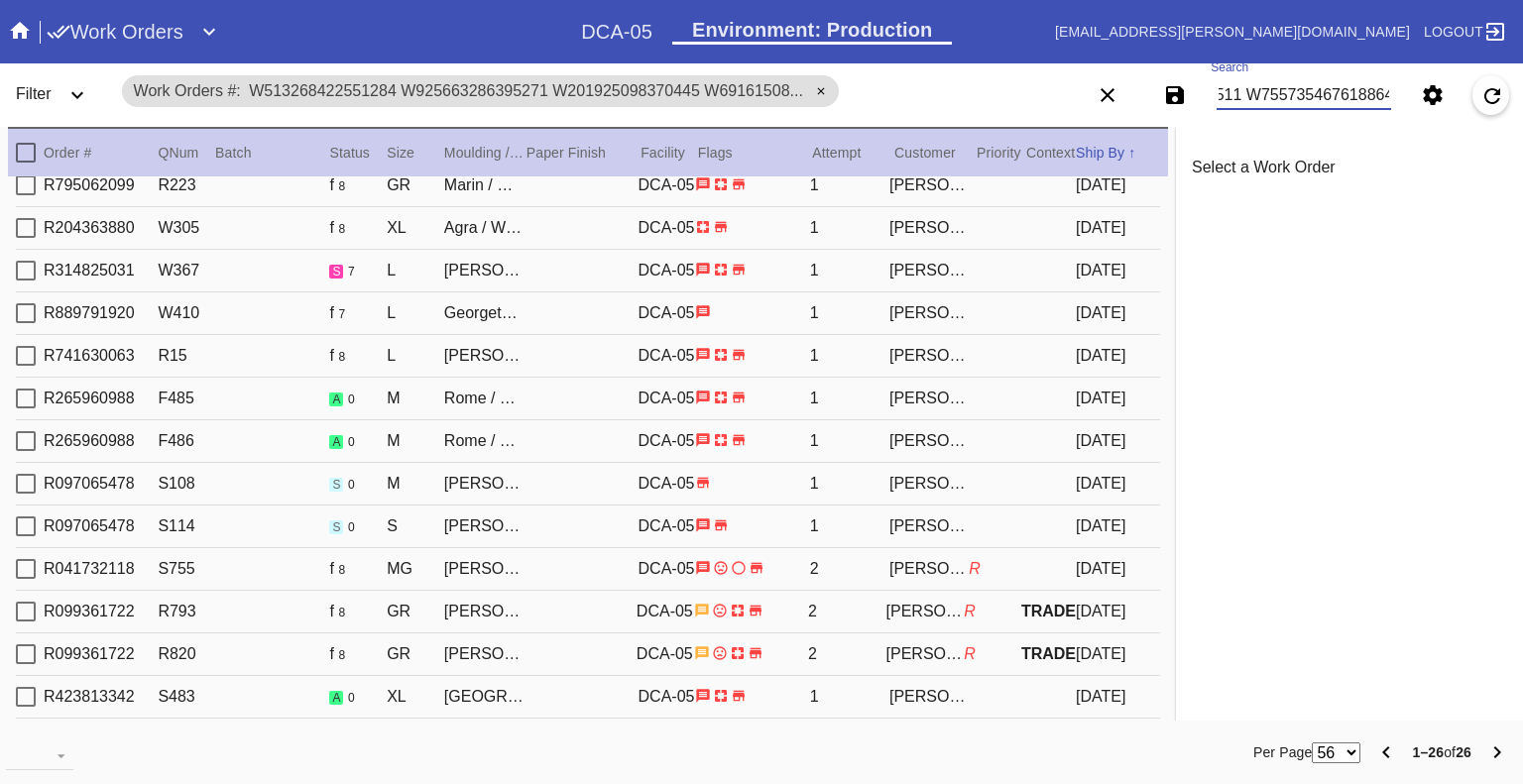 type on "W513268422551284 W925663286395271 W201925098370445 W691615089985618 W709102122591869 W998222238645320 W120466755090076 W574518439610807 W639416852685114 W659954432098783 W685714016147001 W809967739660625 W854930293944313 W937822530688674 W966427745924702 W816204724257744 W891029463788973 W211682330668707 W675188773223505 W744663183352376 W520256087064992 W079217314891844 W474671939003538 W674868722357467 W718669707079511 W755735467618864" 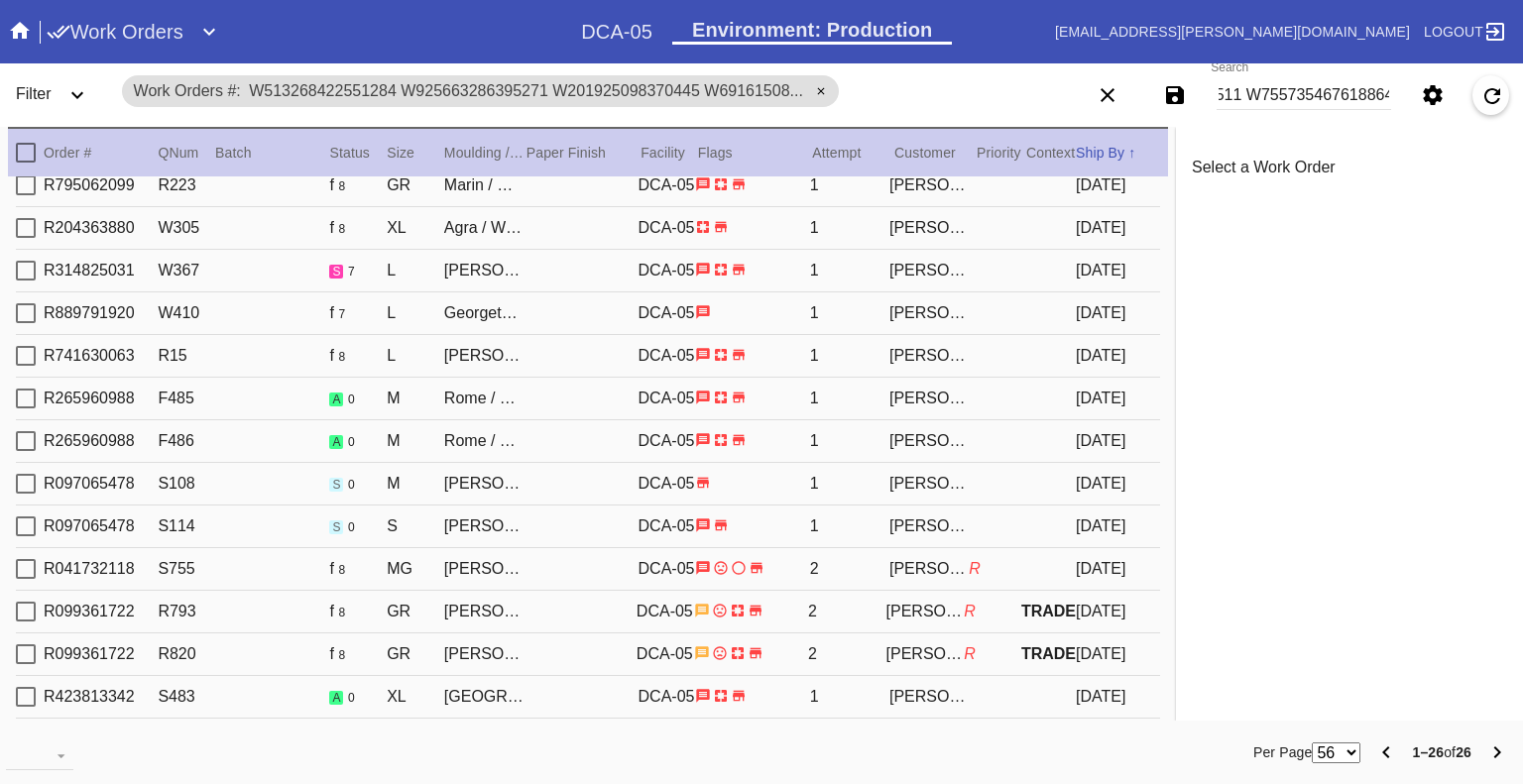 click 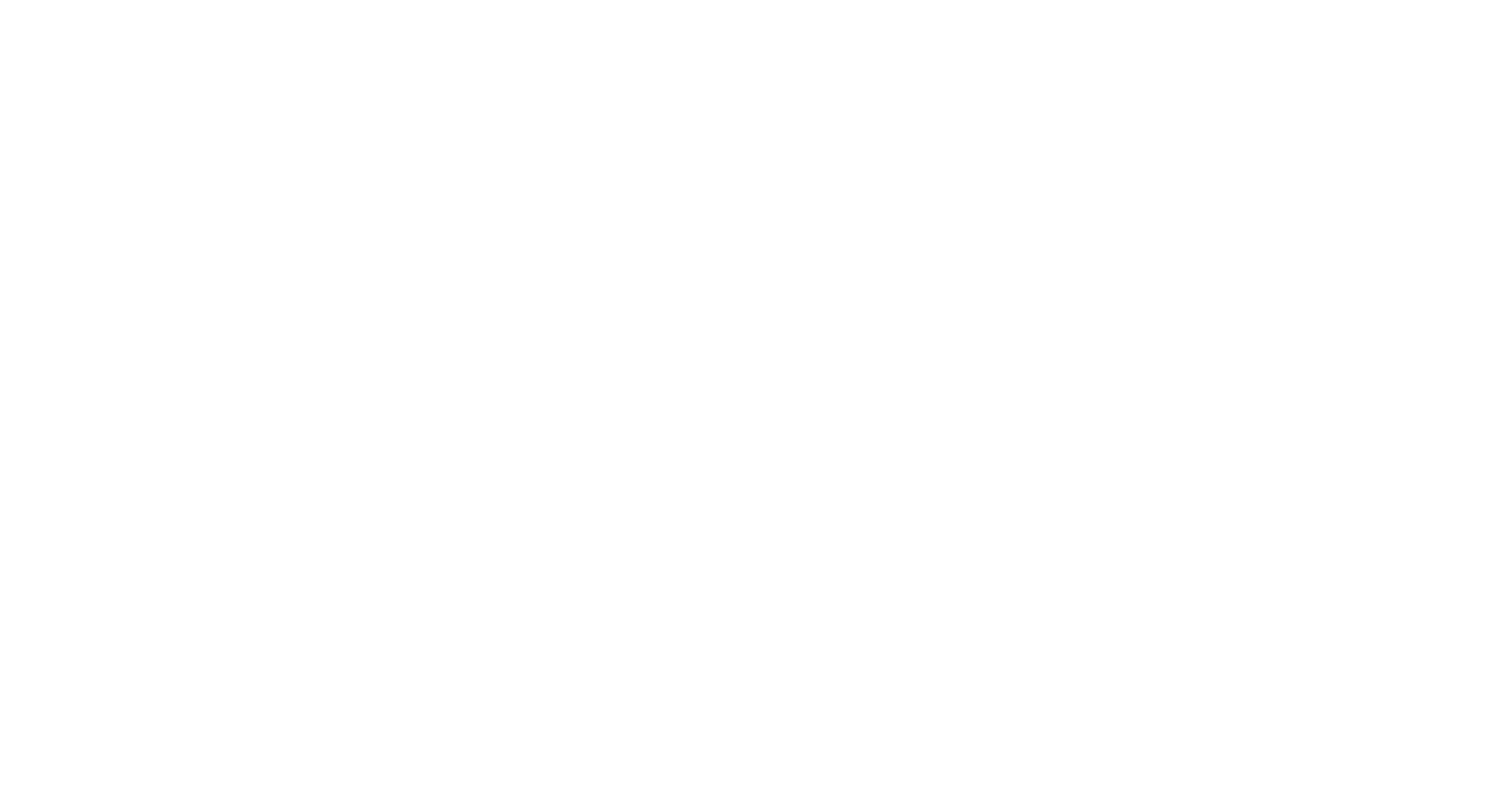 scroll, scrollTop: 0, scrollLeft: 0, axis: both 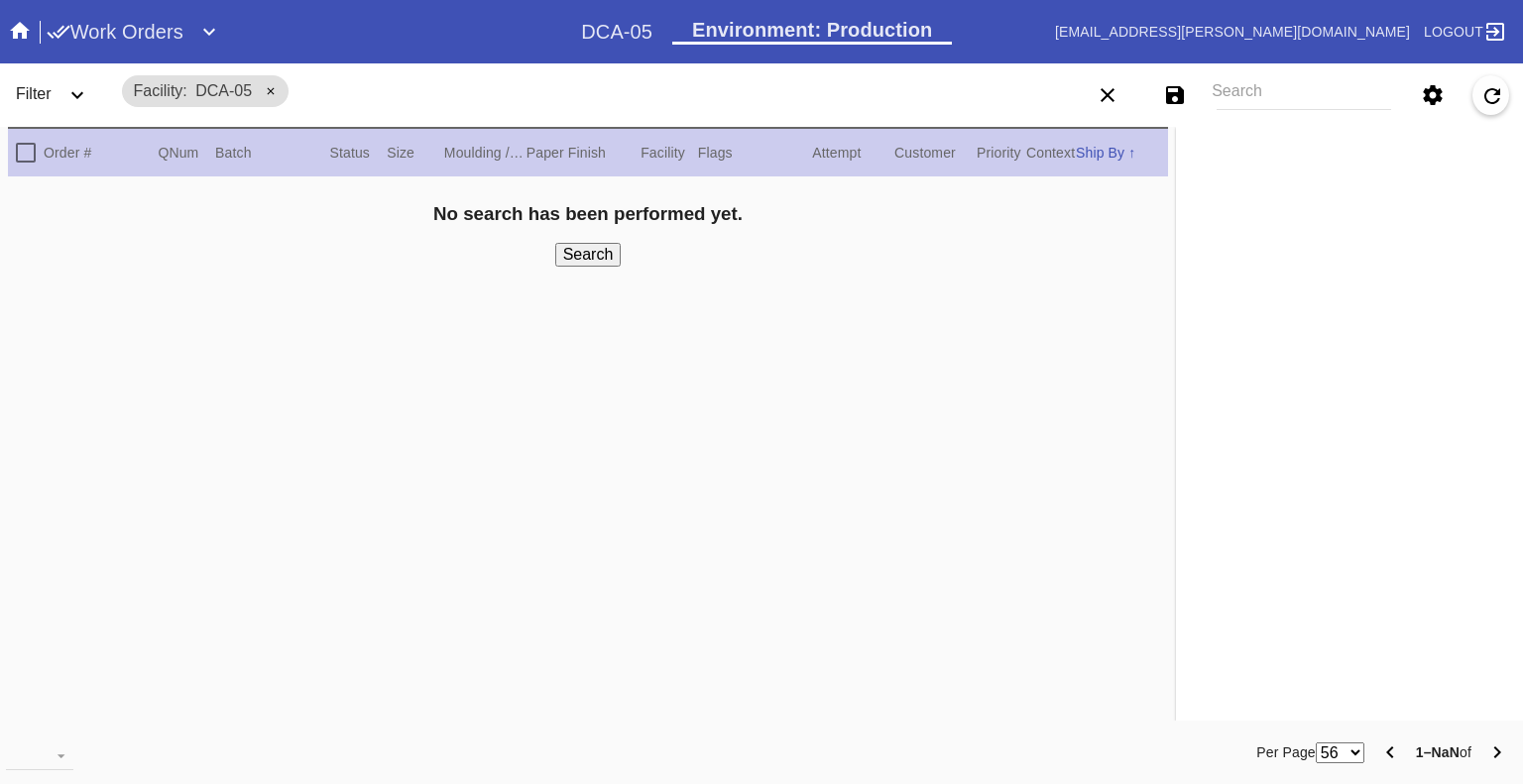 click on "Work Orders" at bounding box center [115, 32] 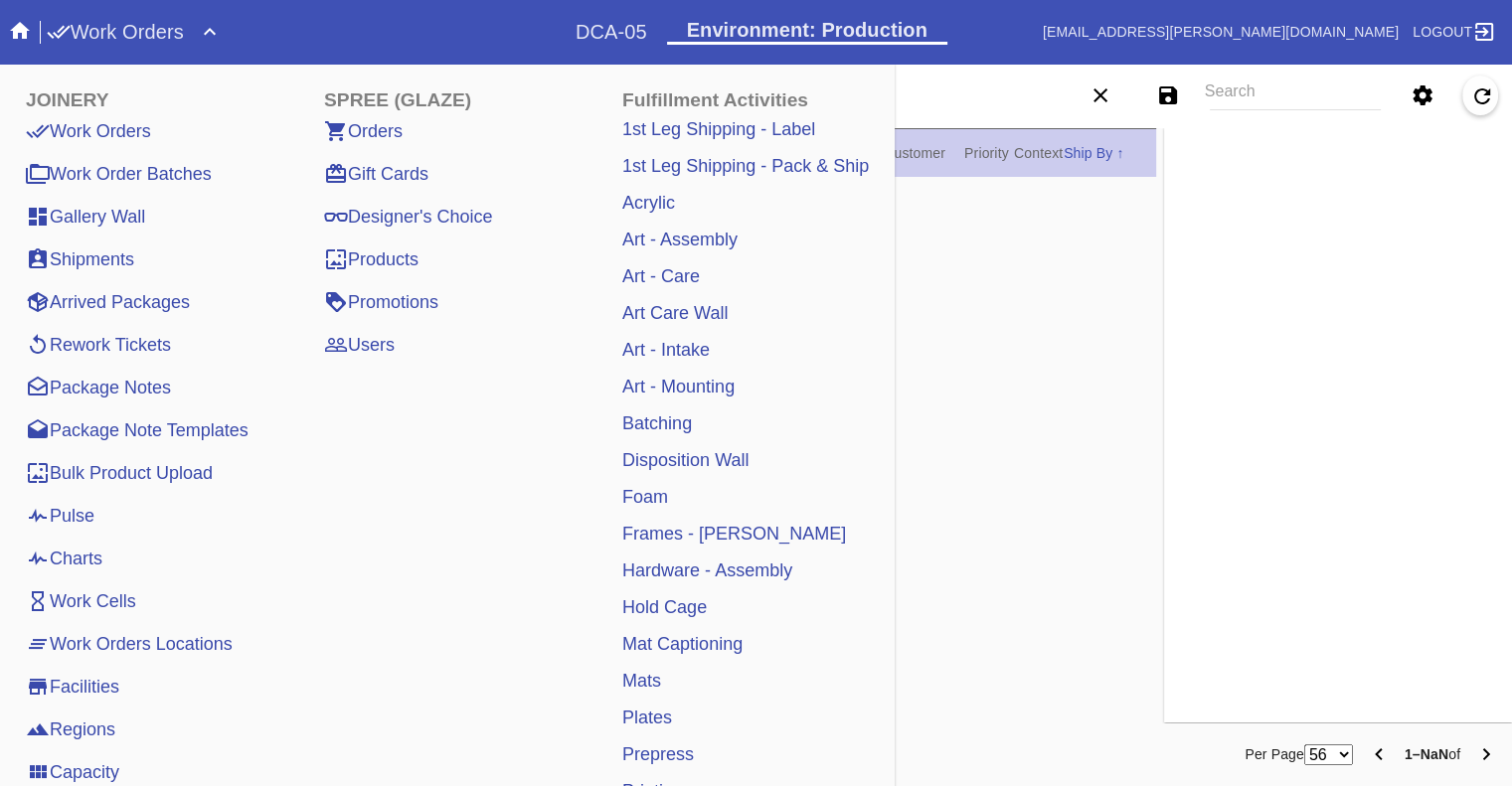 click on "Pulse" at bounding box center [60, 516] 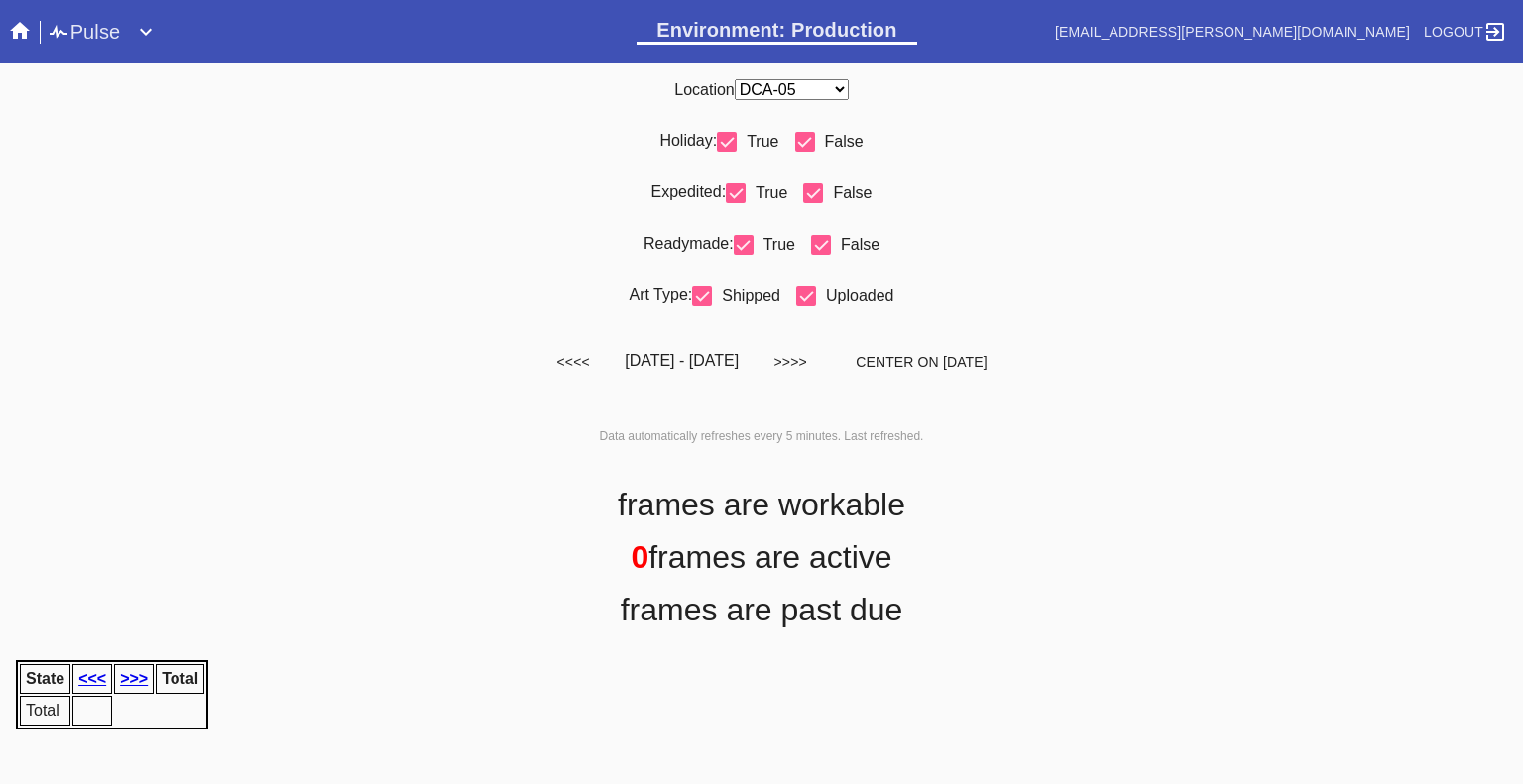 scroll, scrollTop: 0, scrollLeft: 0, axis: both 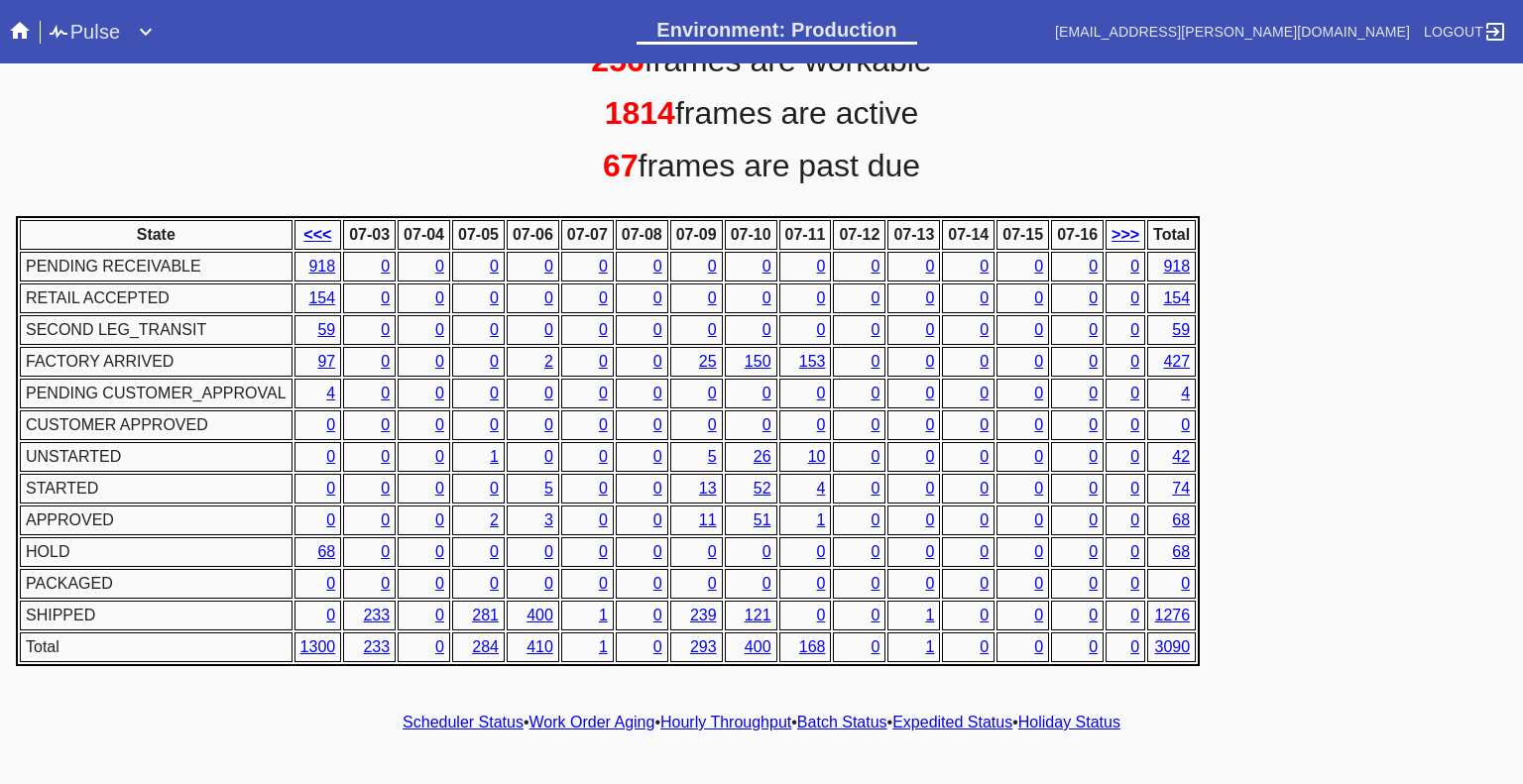 click on "Hourly Throughput" at bounding box center [726, 722] 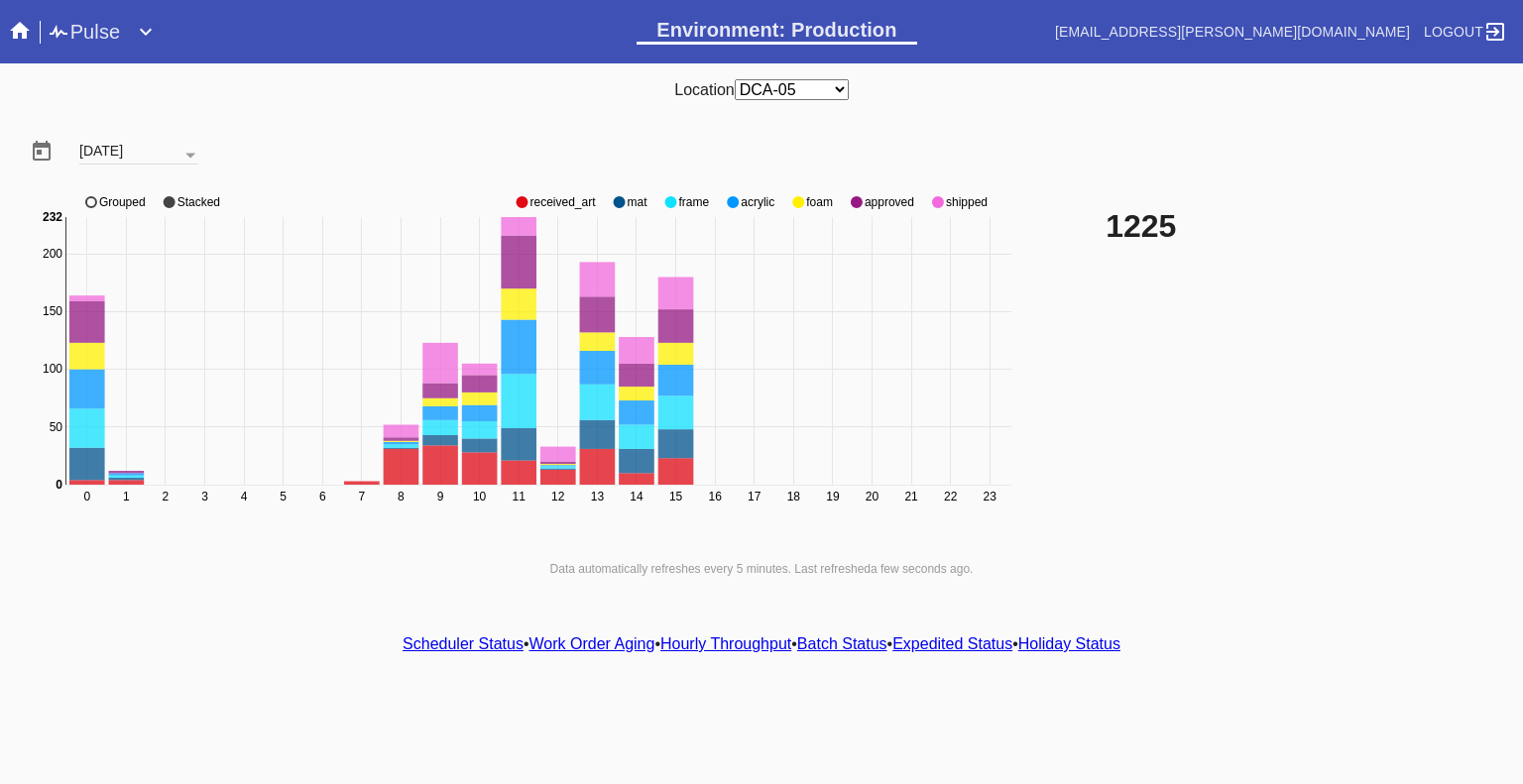 click 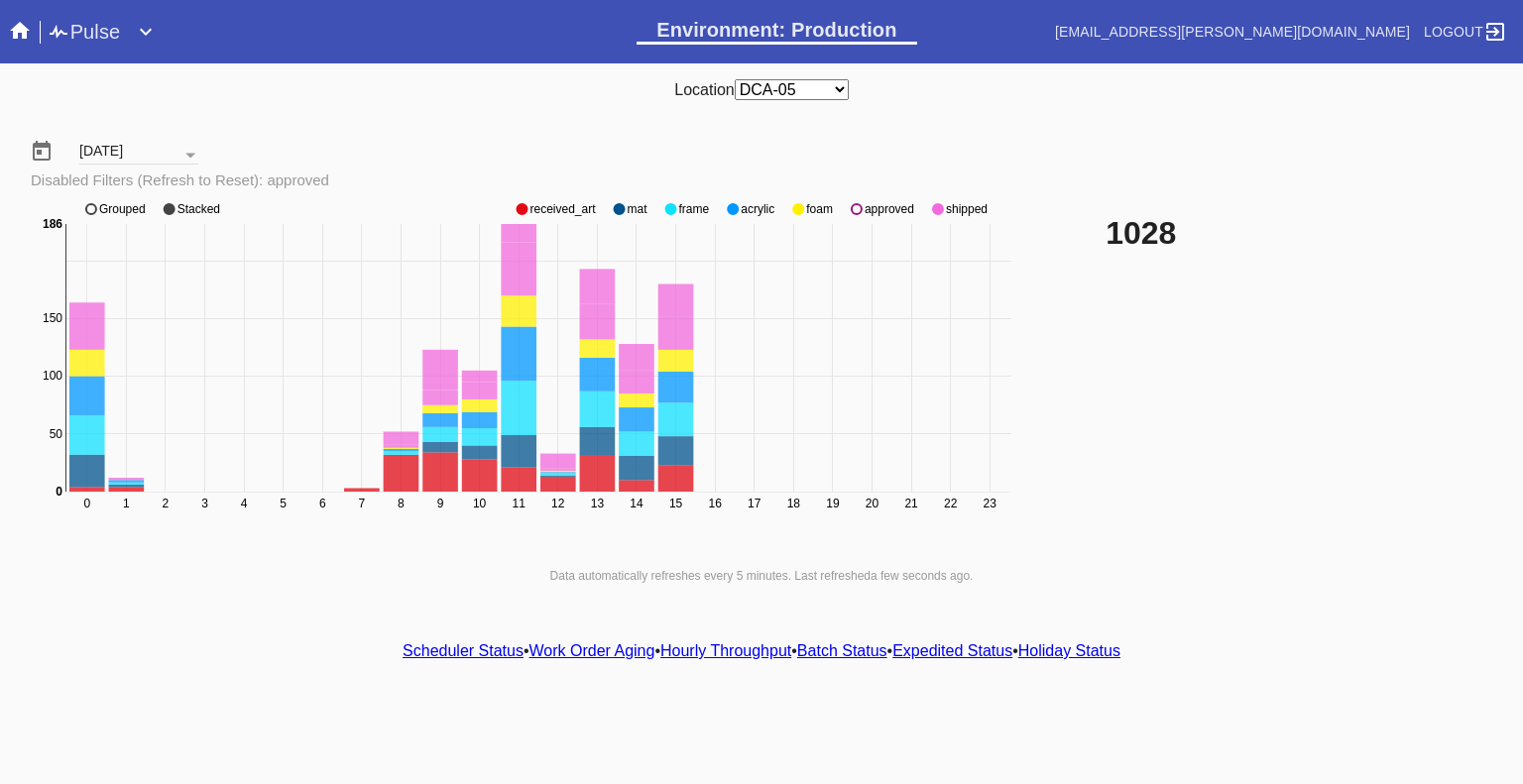 click on "0 1 2 3 4 5 6 7 8 9 10 11 12 13 14 15 16 17 18 19 20 21 22 23 50 150 200 0 20 40 60 80 100 120 140 160 180 0 186 received_art mat frame acrylic foam approved shipped Grouped Stacked" 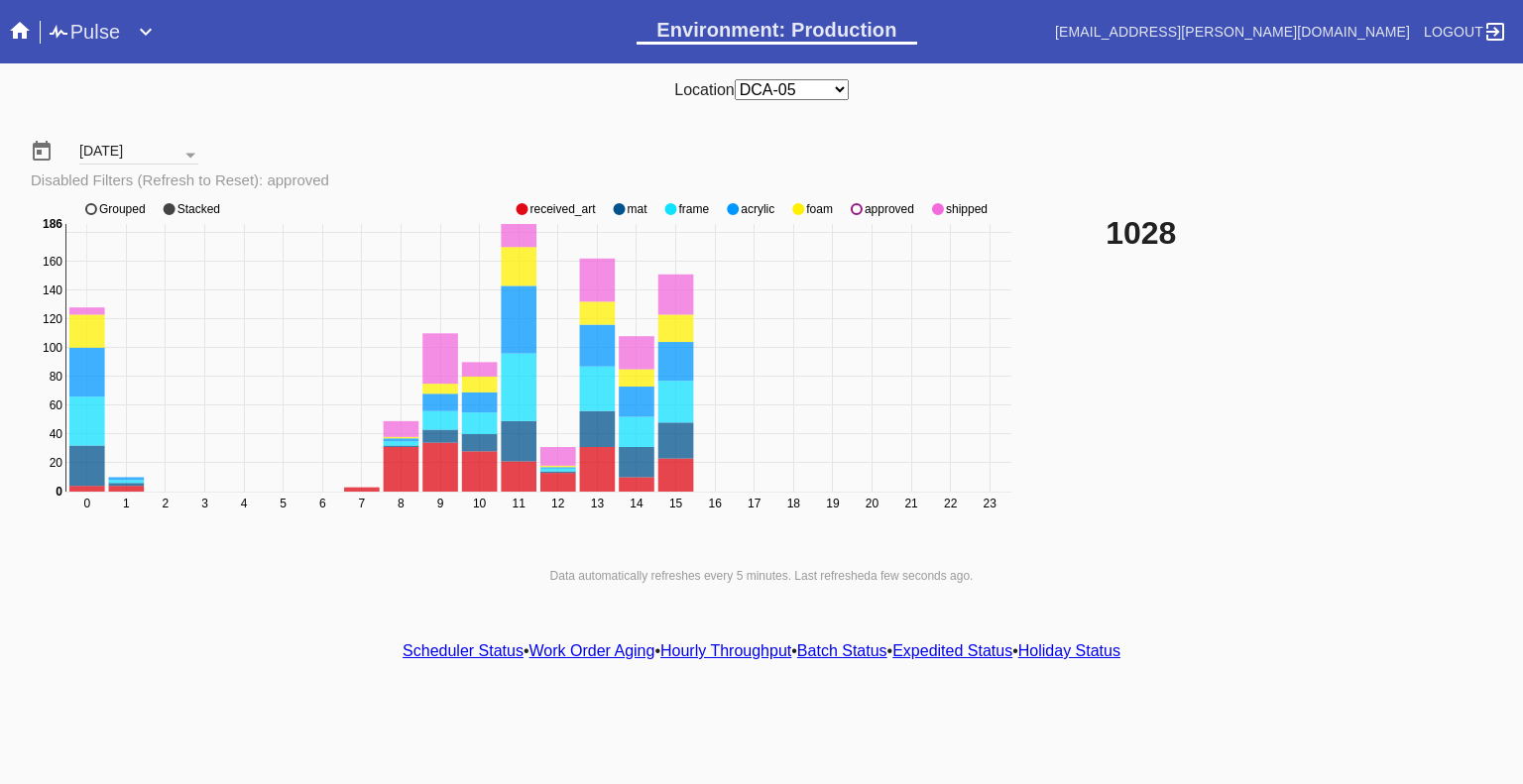click 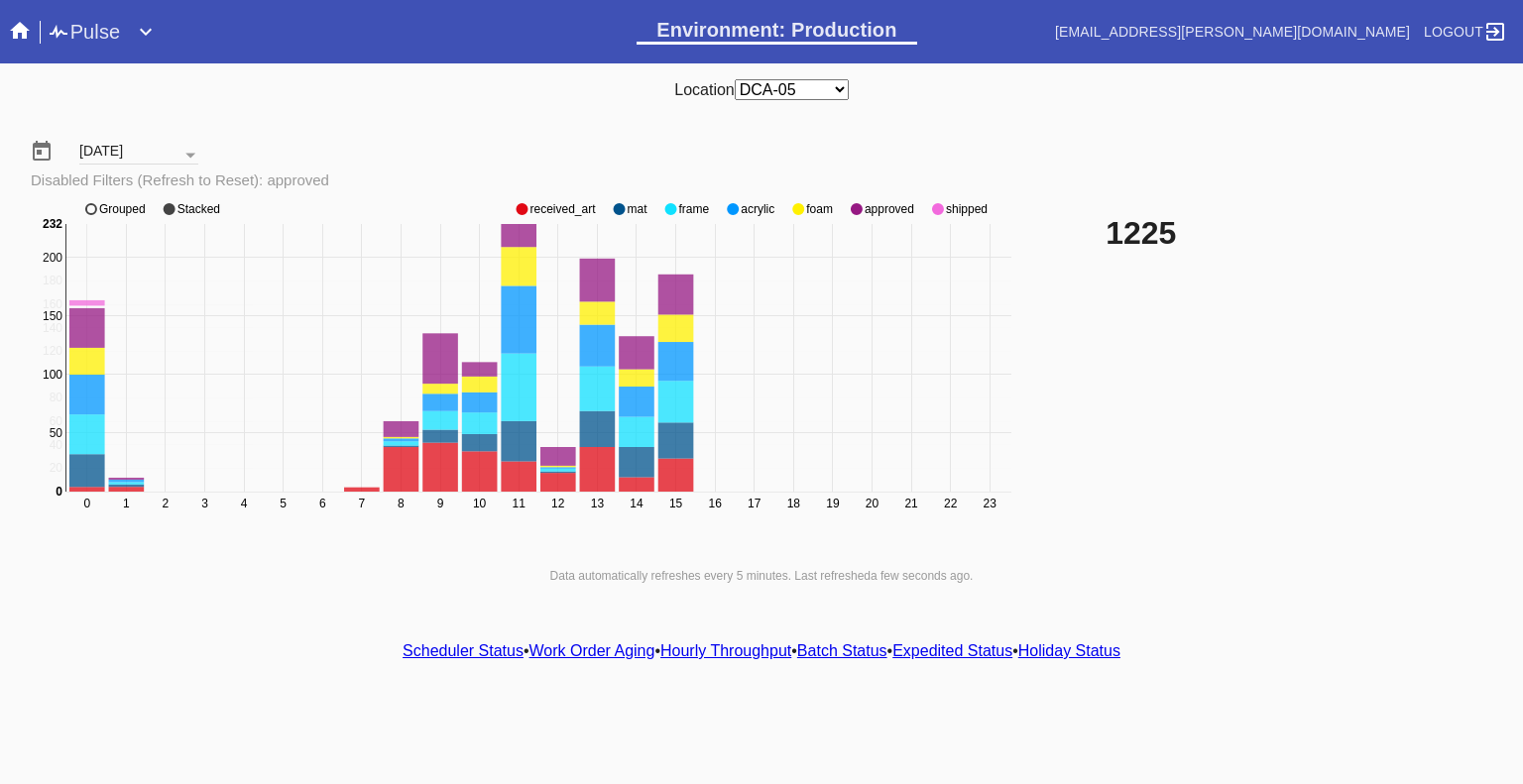 click 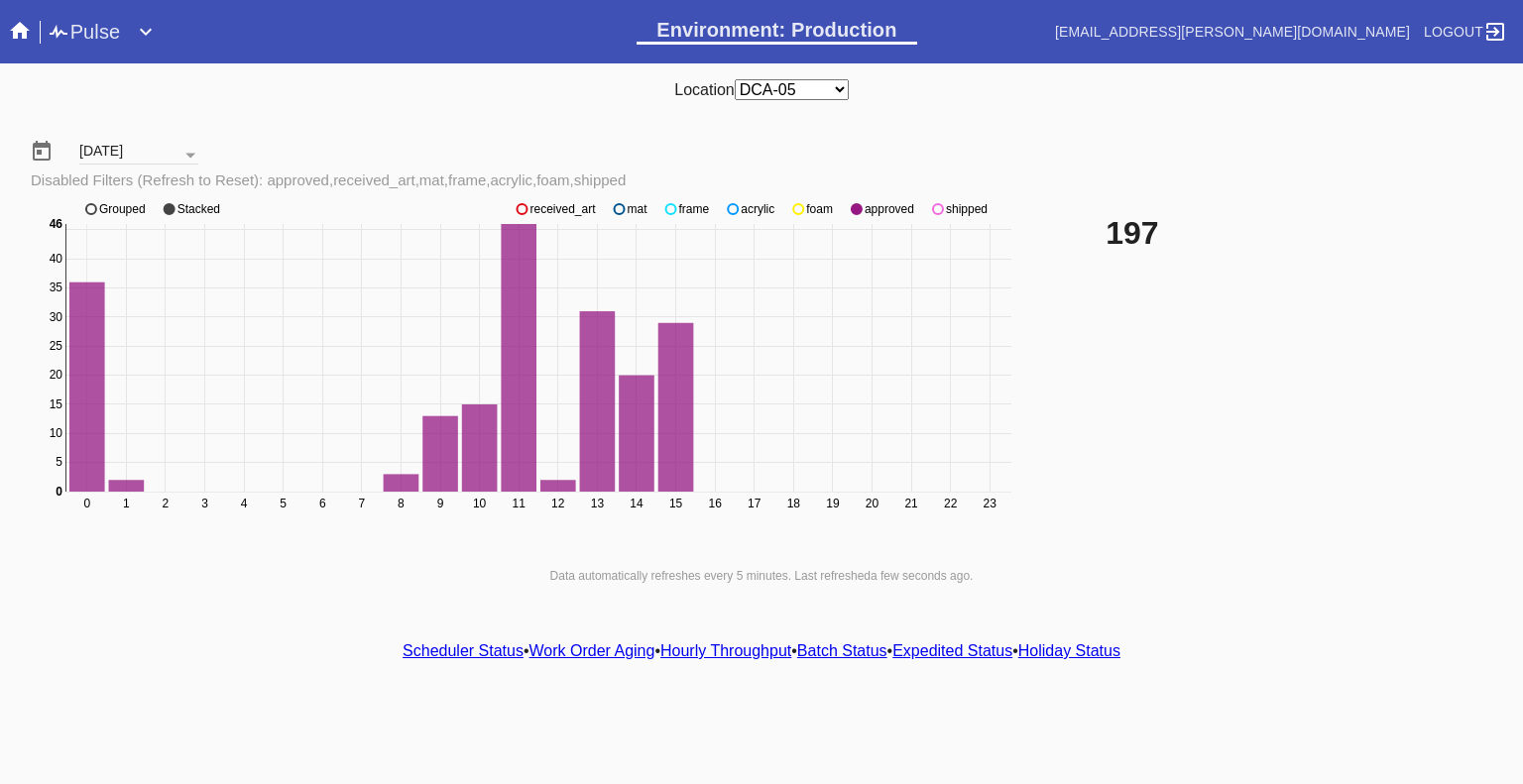 click 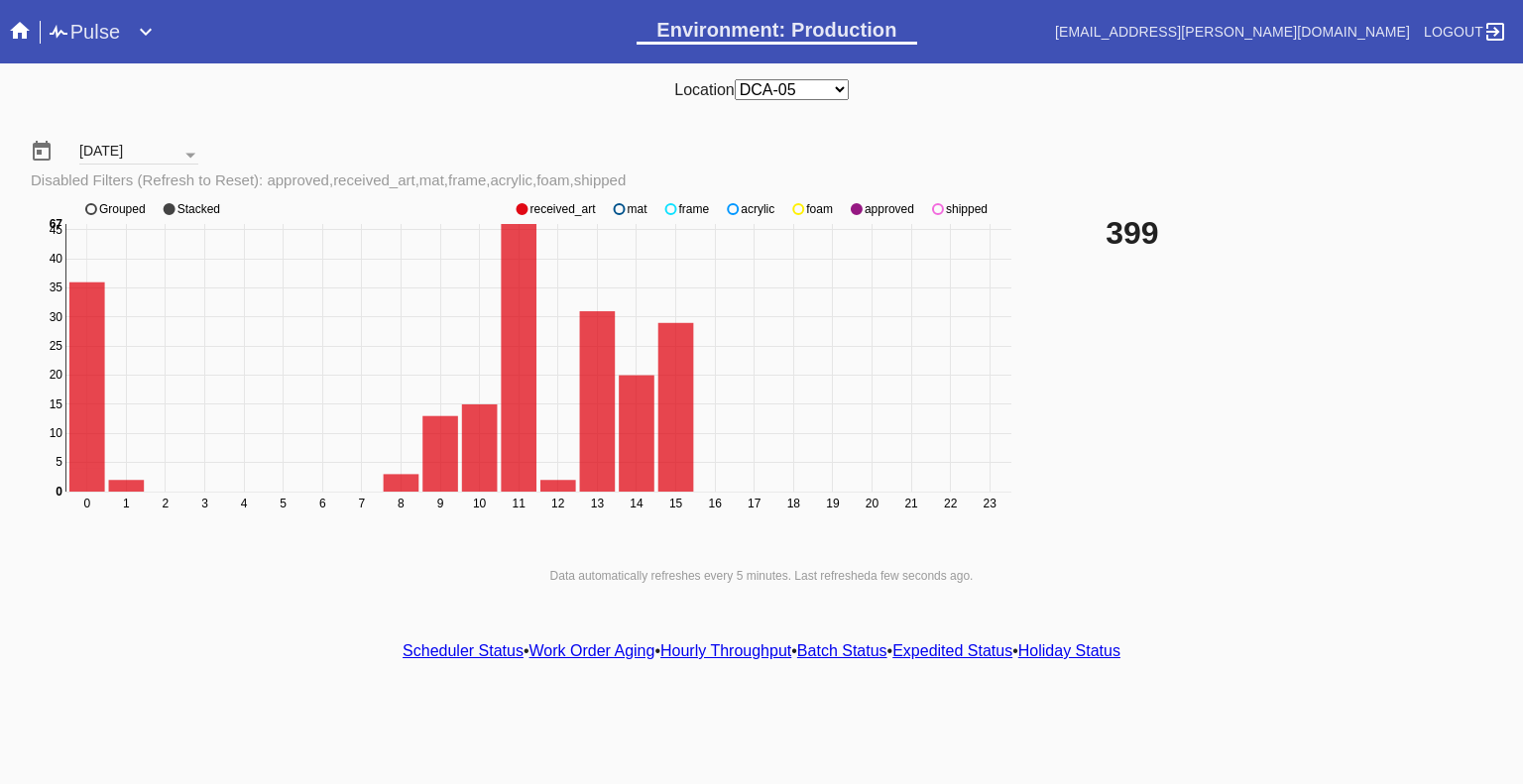click 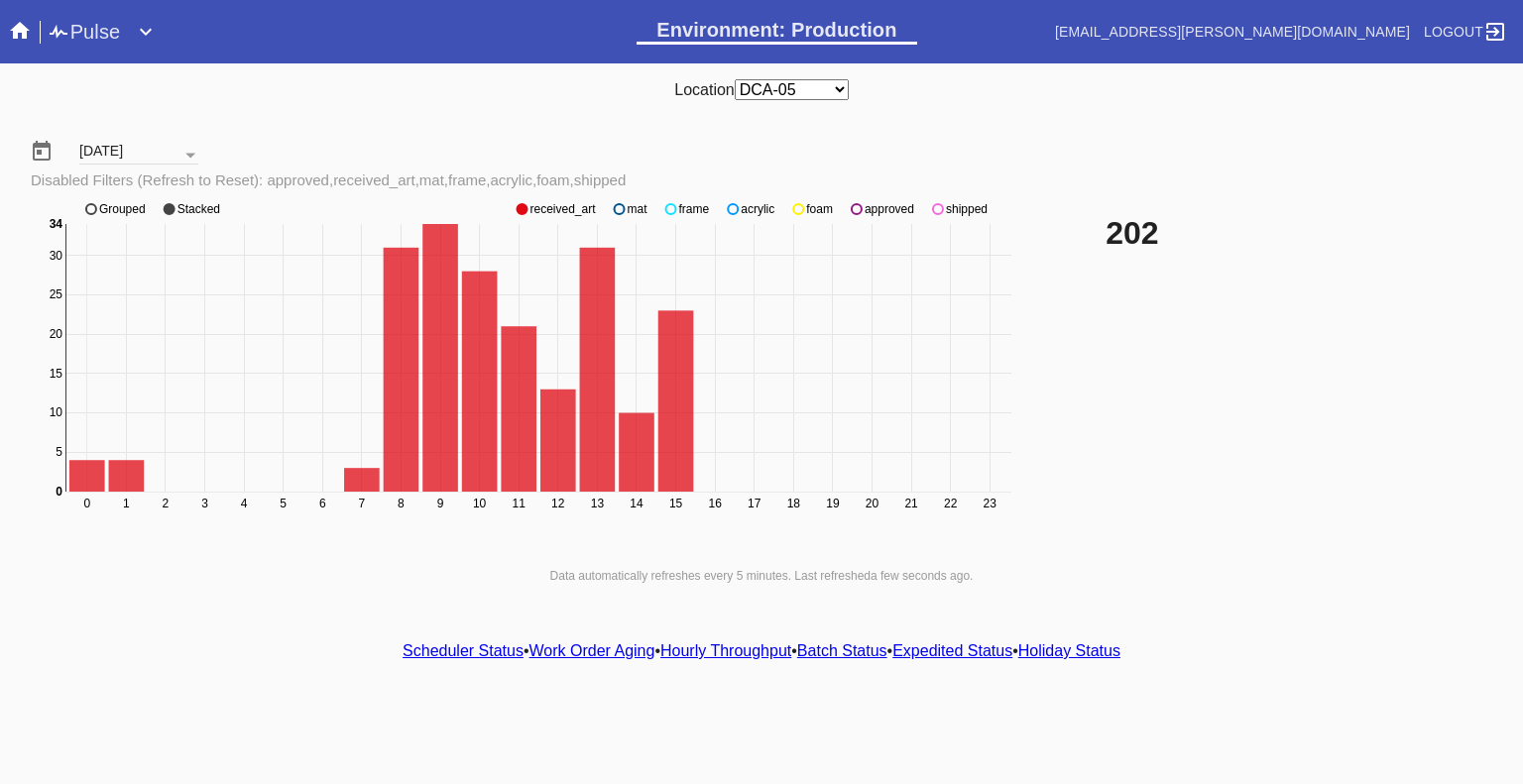 click 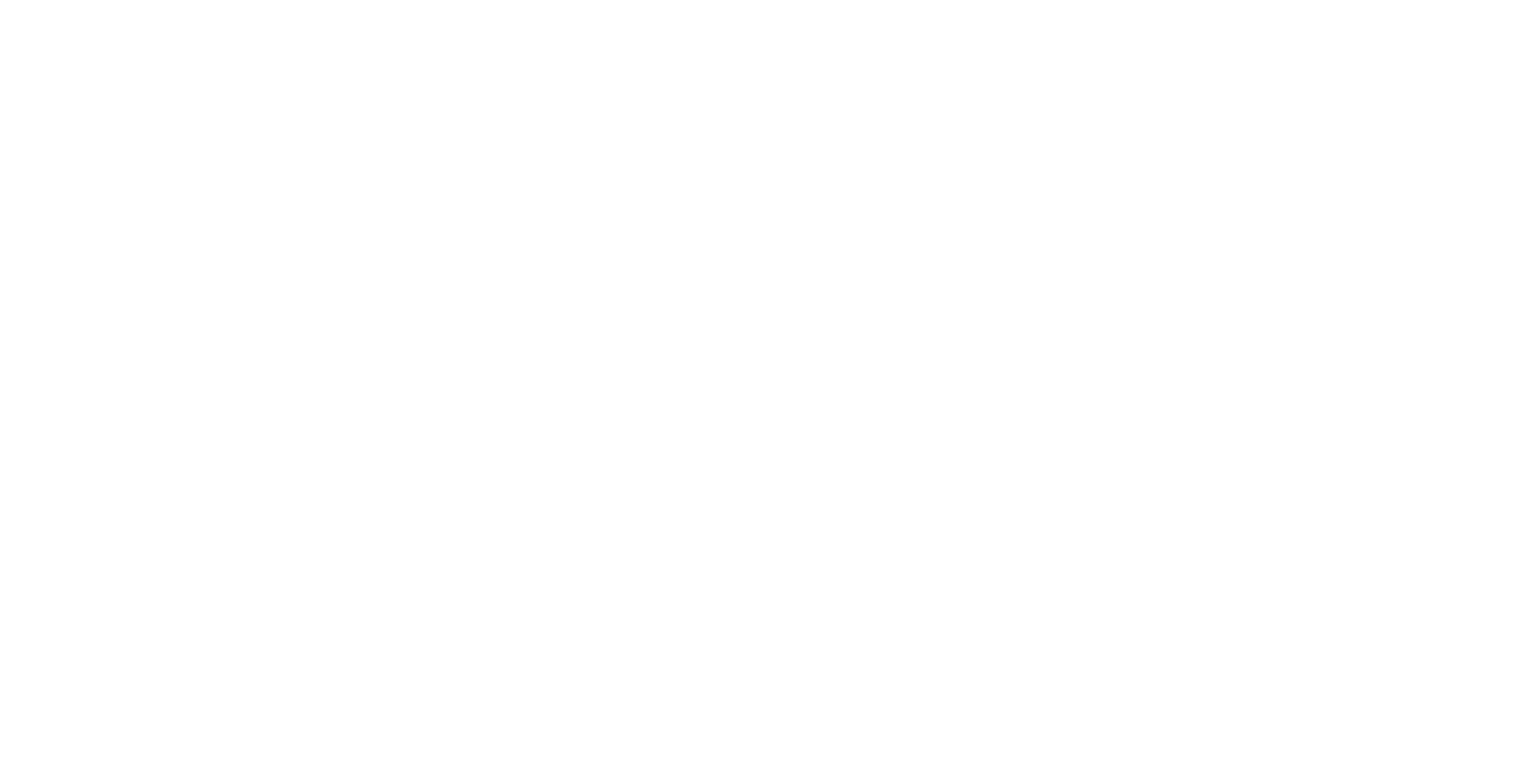 scroll, scrollTop: 0, scrollLeft: 0, axis: both 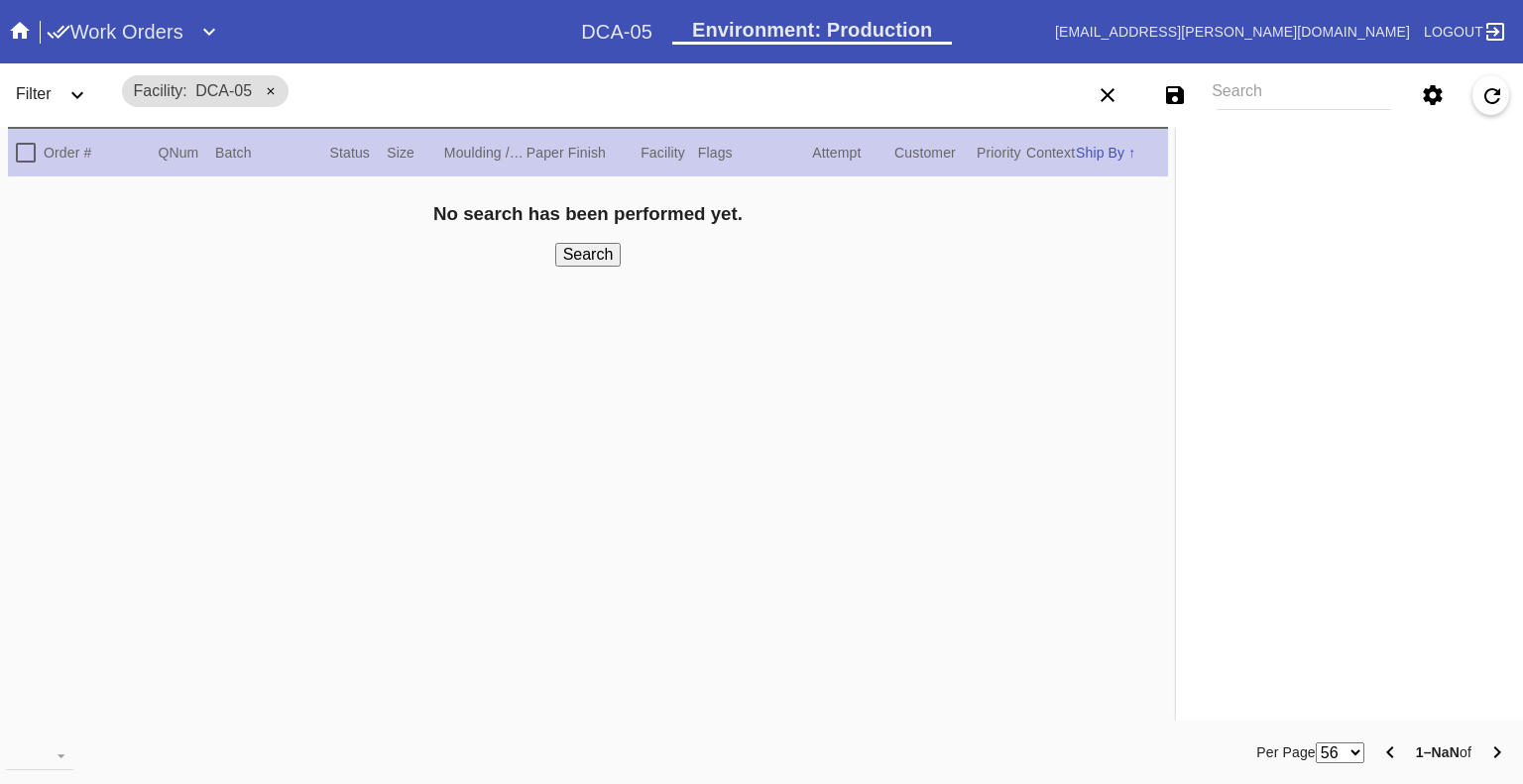 click 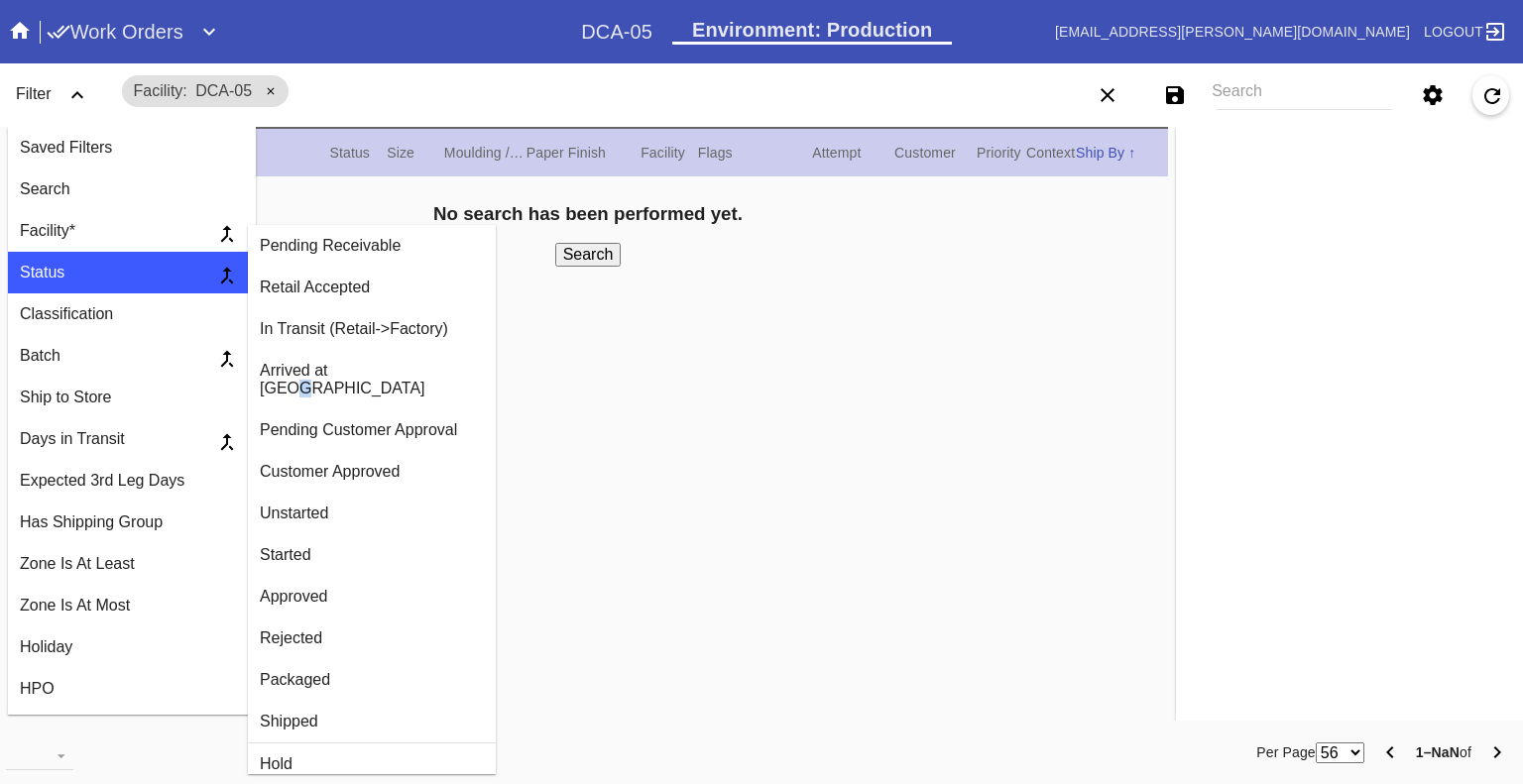 click on "Arrived at [GEOGRAPHIC_DATA]" at bounding box center (372, 380) 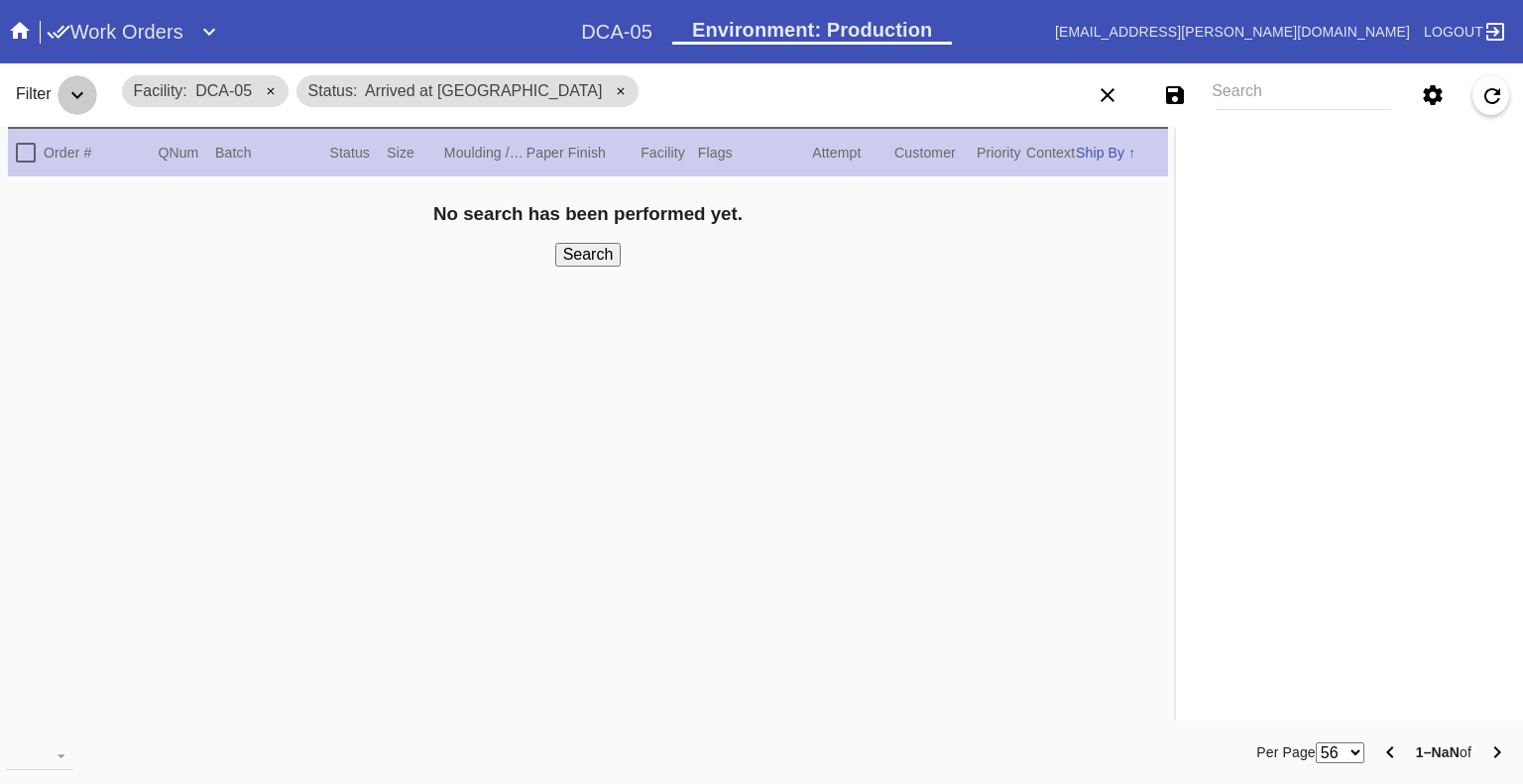click 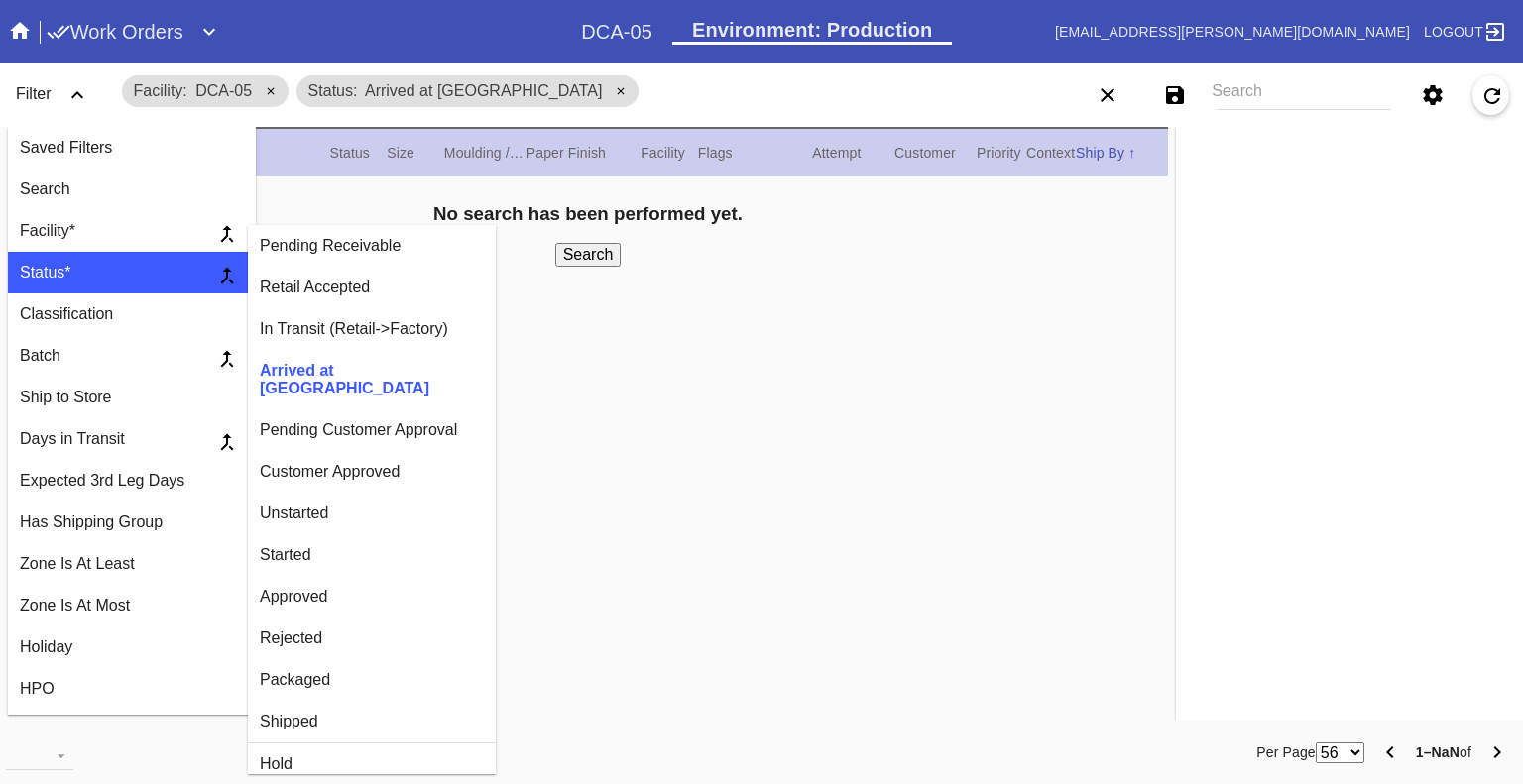 click on "Customer Approved" at bounding box center [372, 472] 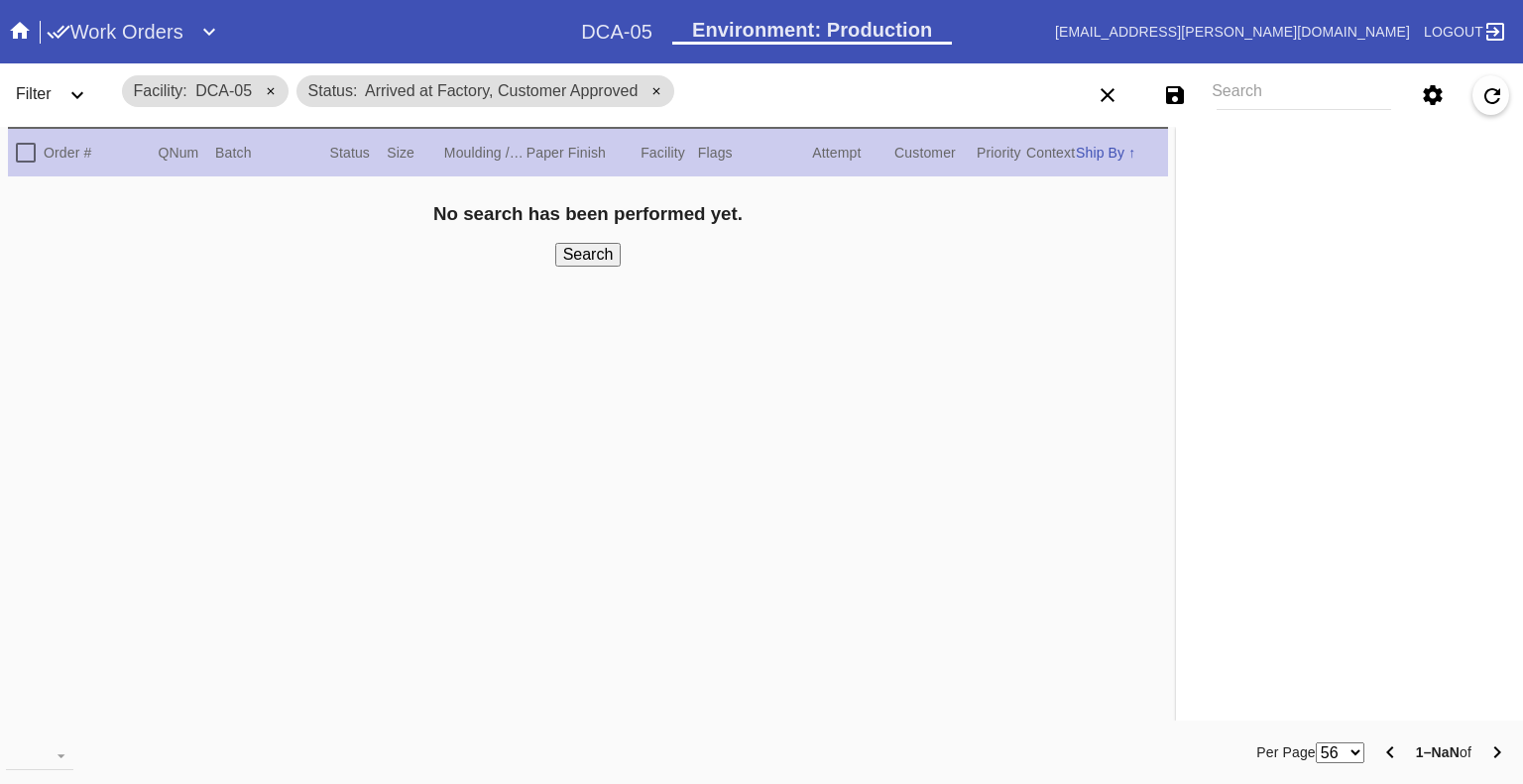 click 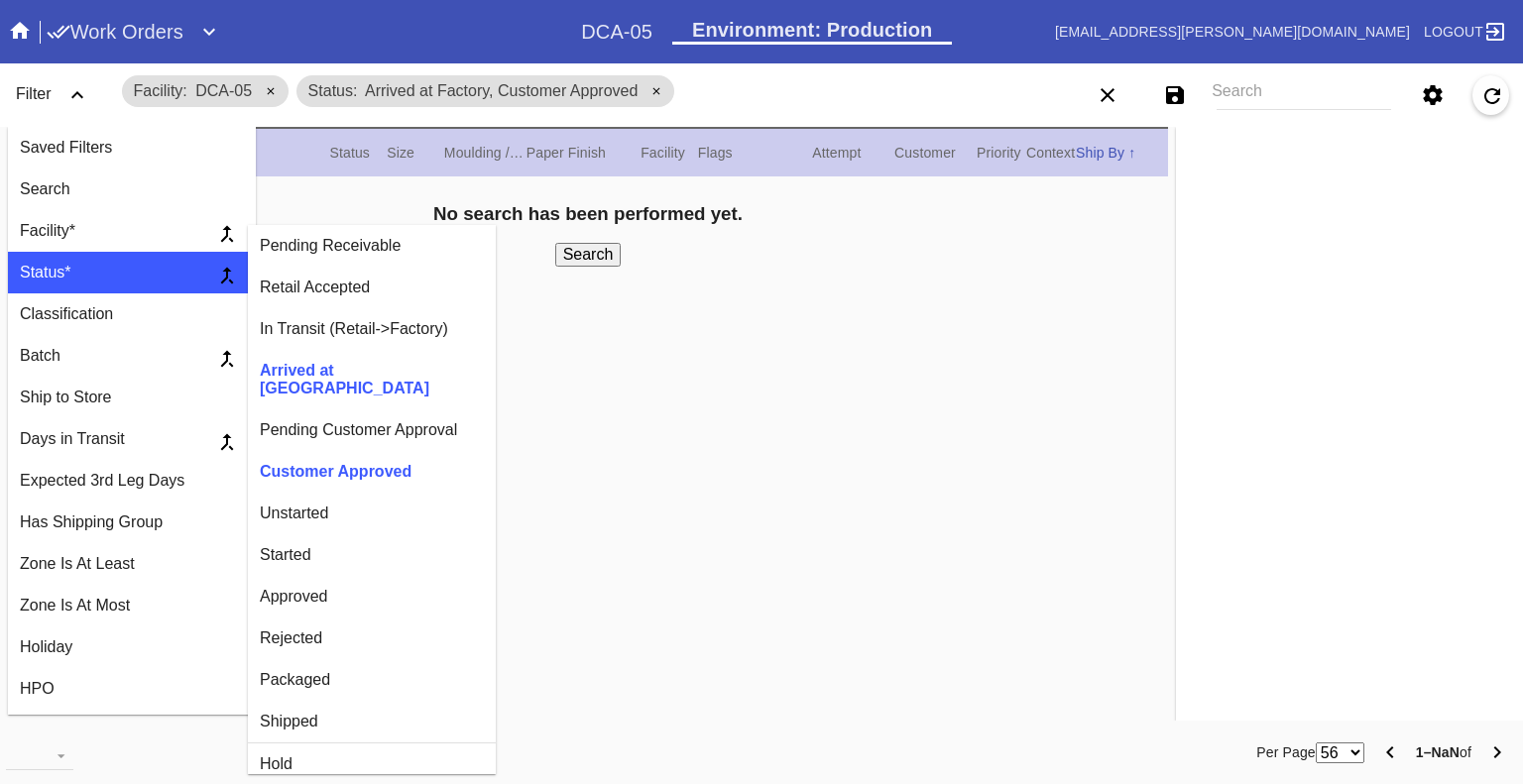 click on "Unstarted" at bounding box center [372, 513] 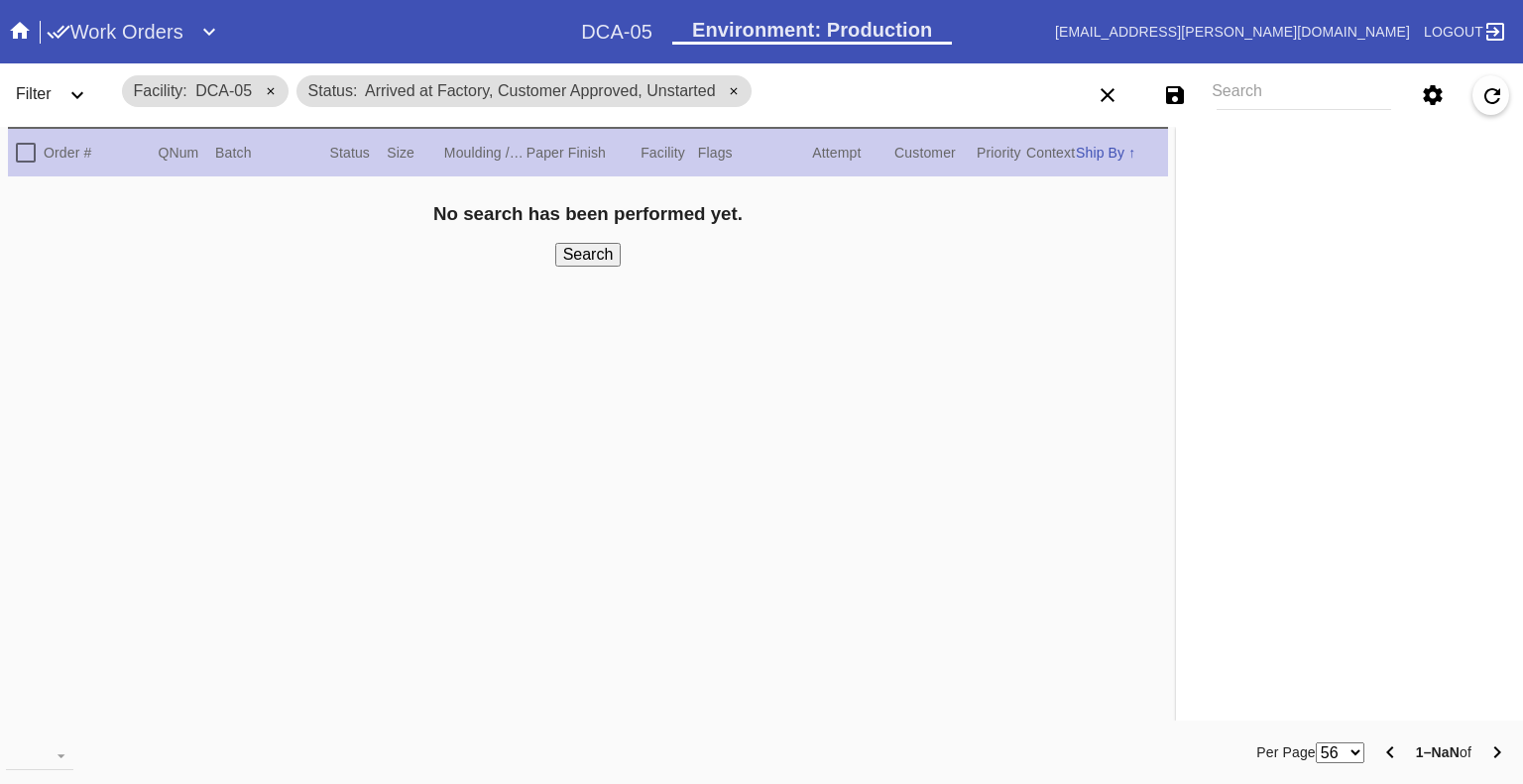 click on "Filter" at bounding box center (59, 95) 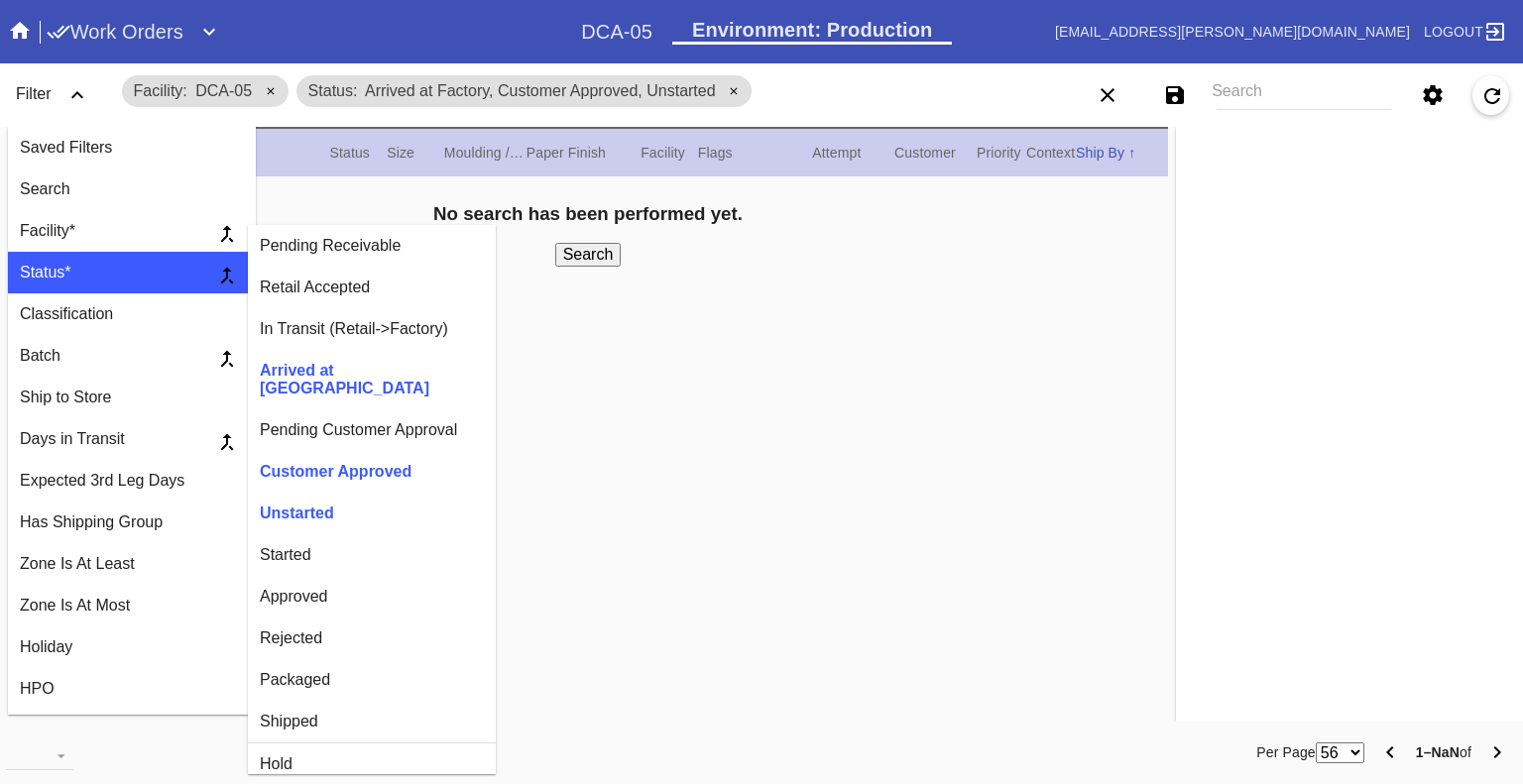 click on "Started" at bounding box center (372, 555) 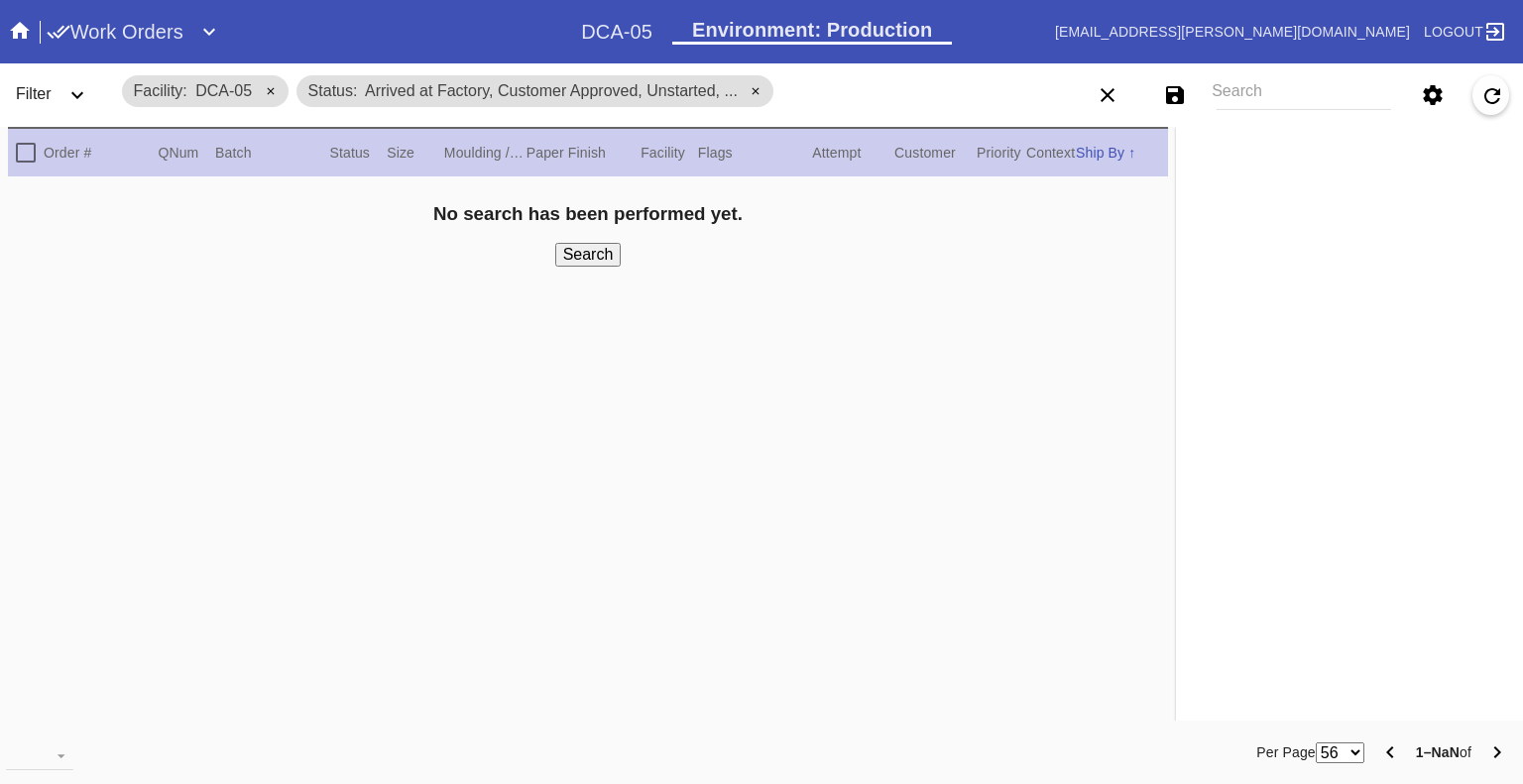 click on "Filter" at bounding box center (34, 93) 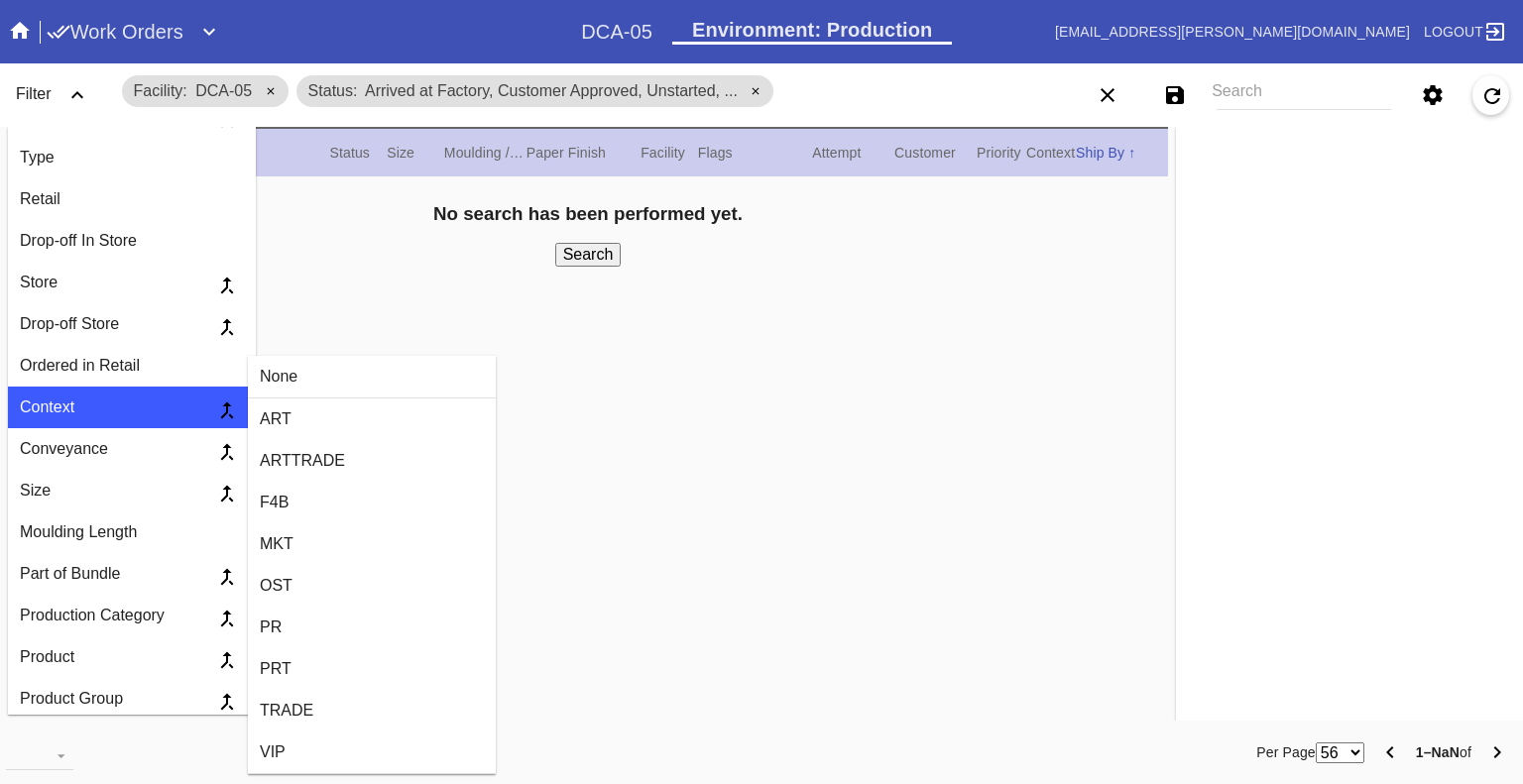 scroll, scrollTop: 694, scrollLeft: 0, axis: vertical 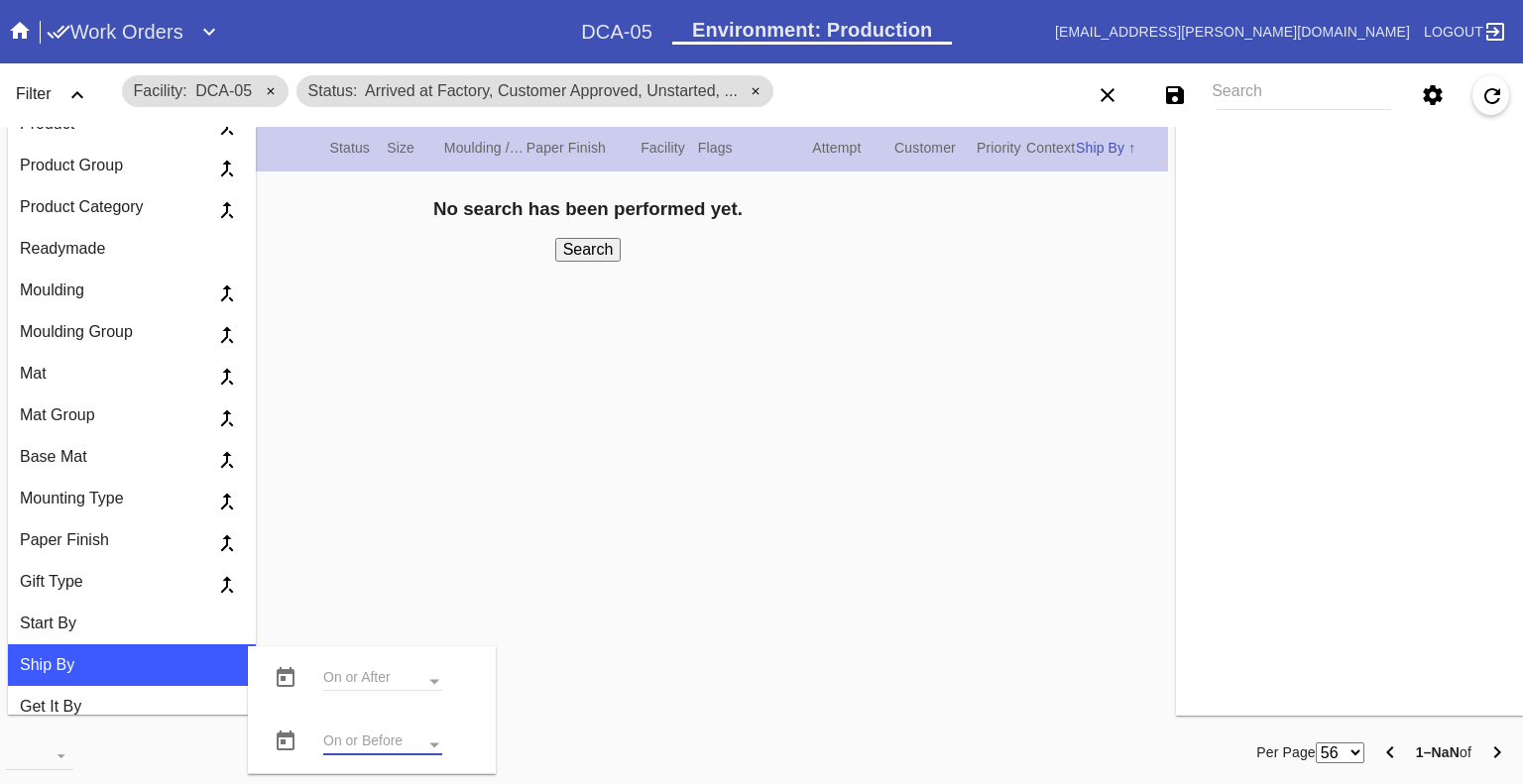 click at bounding box center (383, 742) 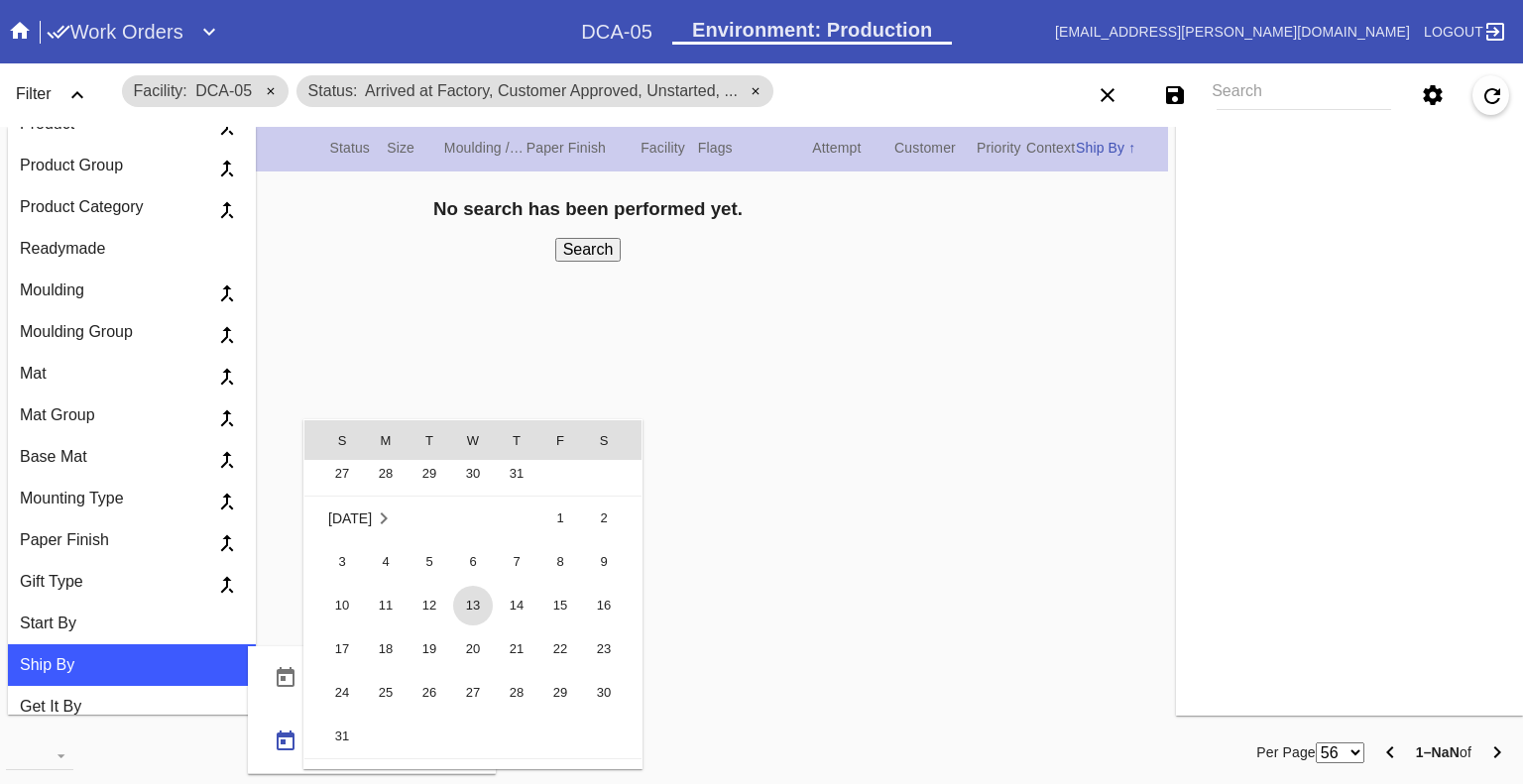 scroll, scrollTop: 458624, scrollLeft: 0, axis: vertical 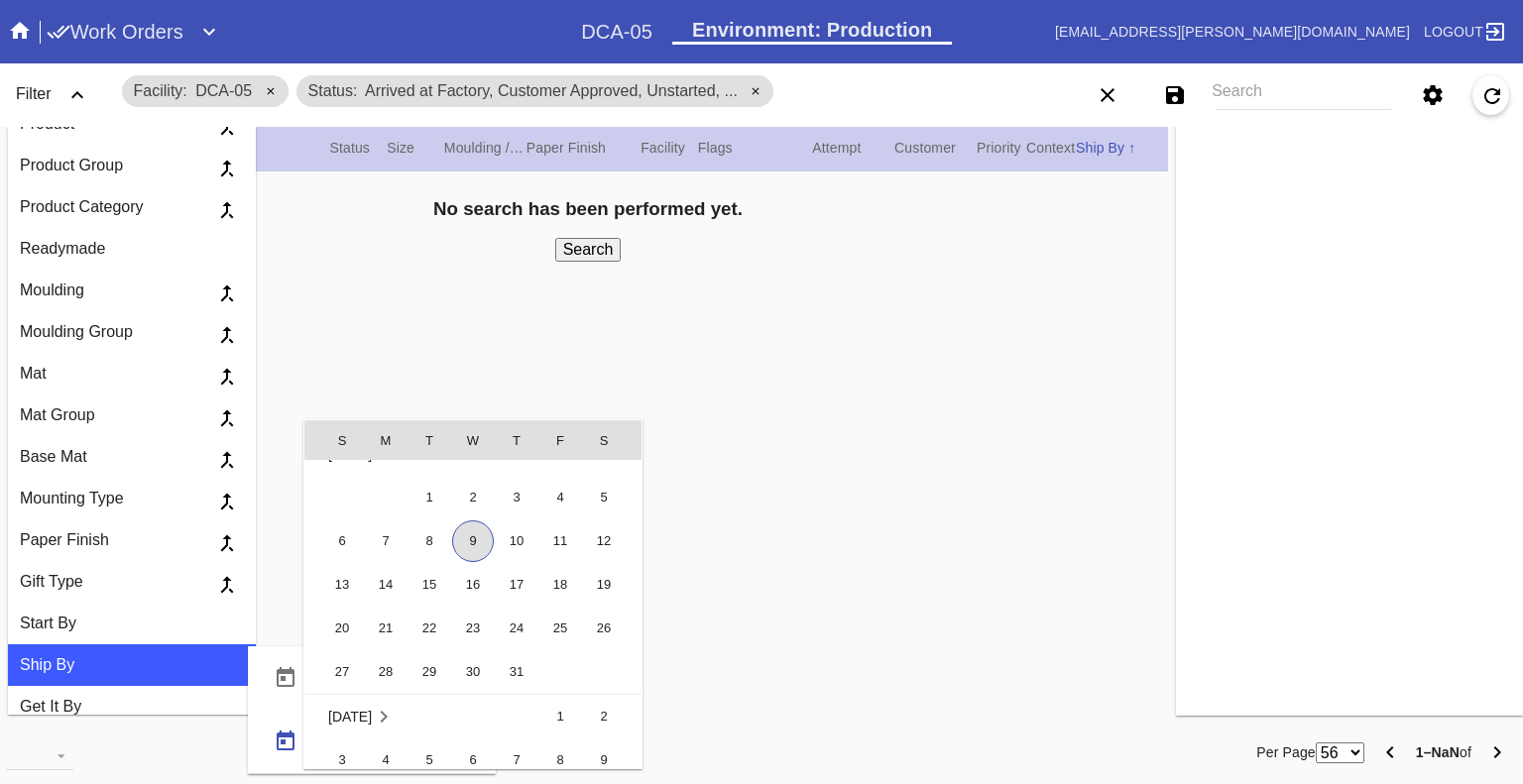 click on "9" at bounding box center (473, 541) 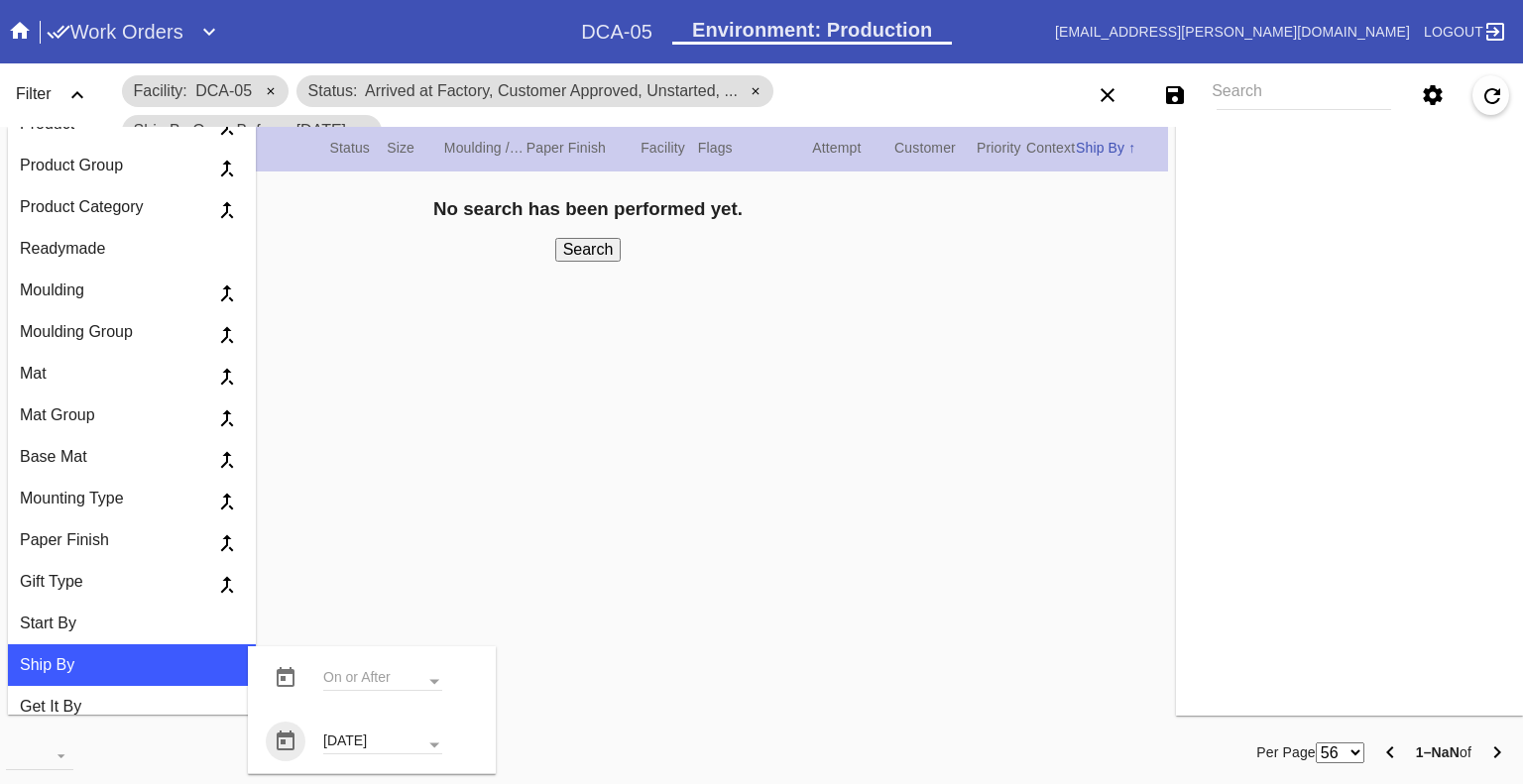 click on "Search" at bounding box center (588, 250) 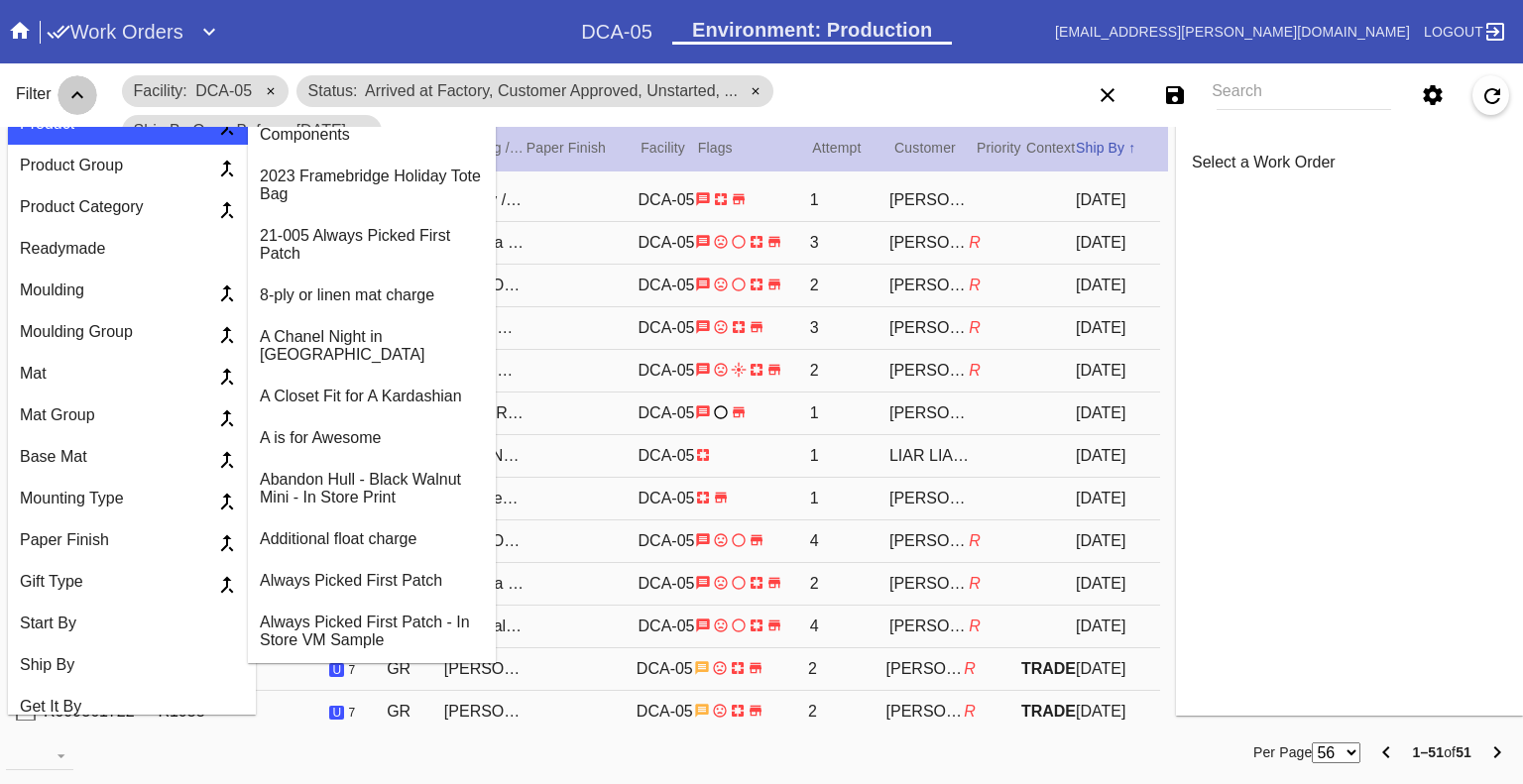 drag, startPoint x: 70, startPoint y: 90, endPoint x: 194, endPoint y: 145, distance: 135.65 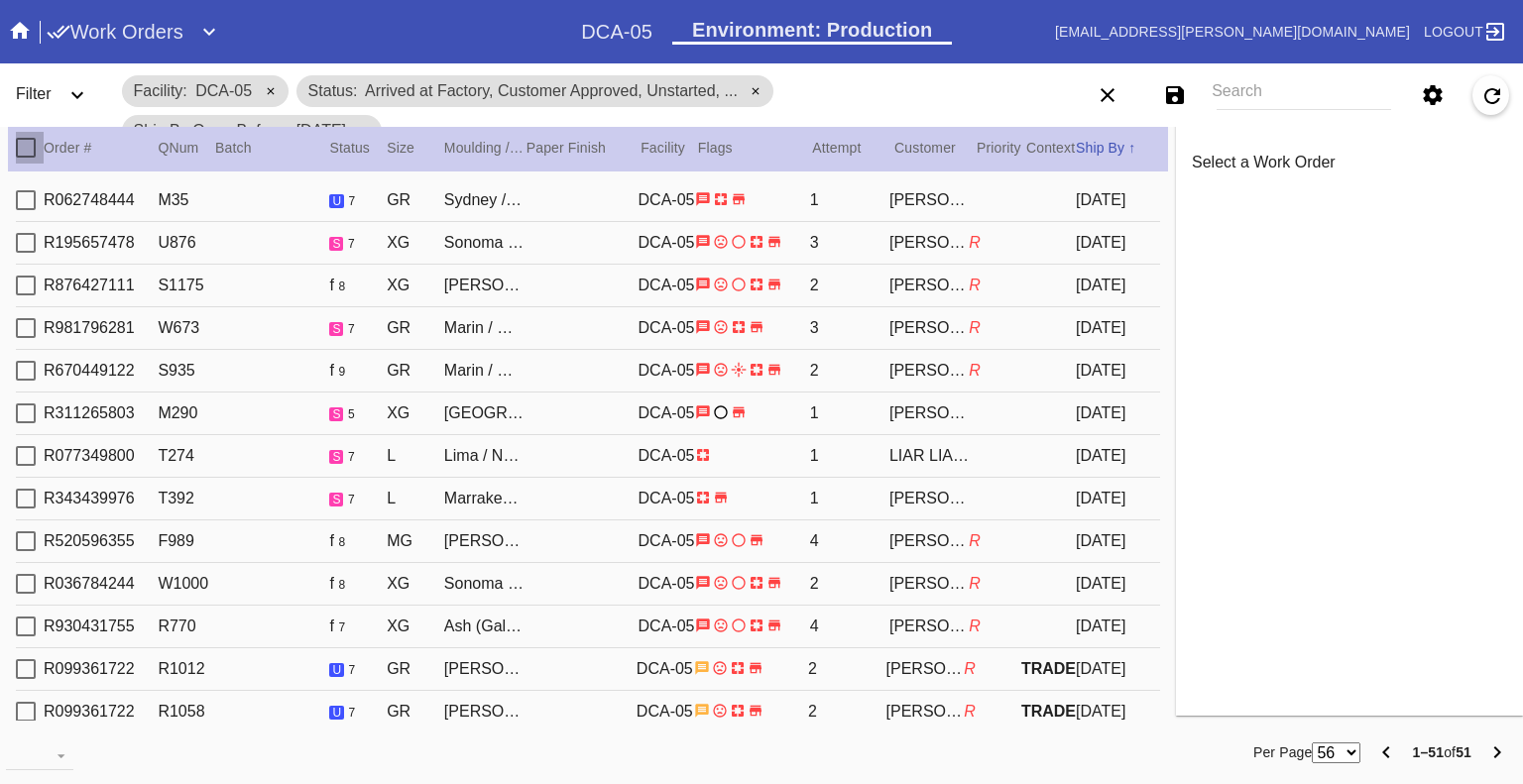 click at bounding box center (26, 148) 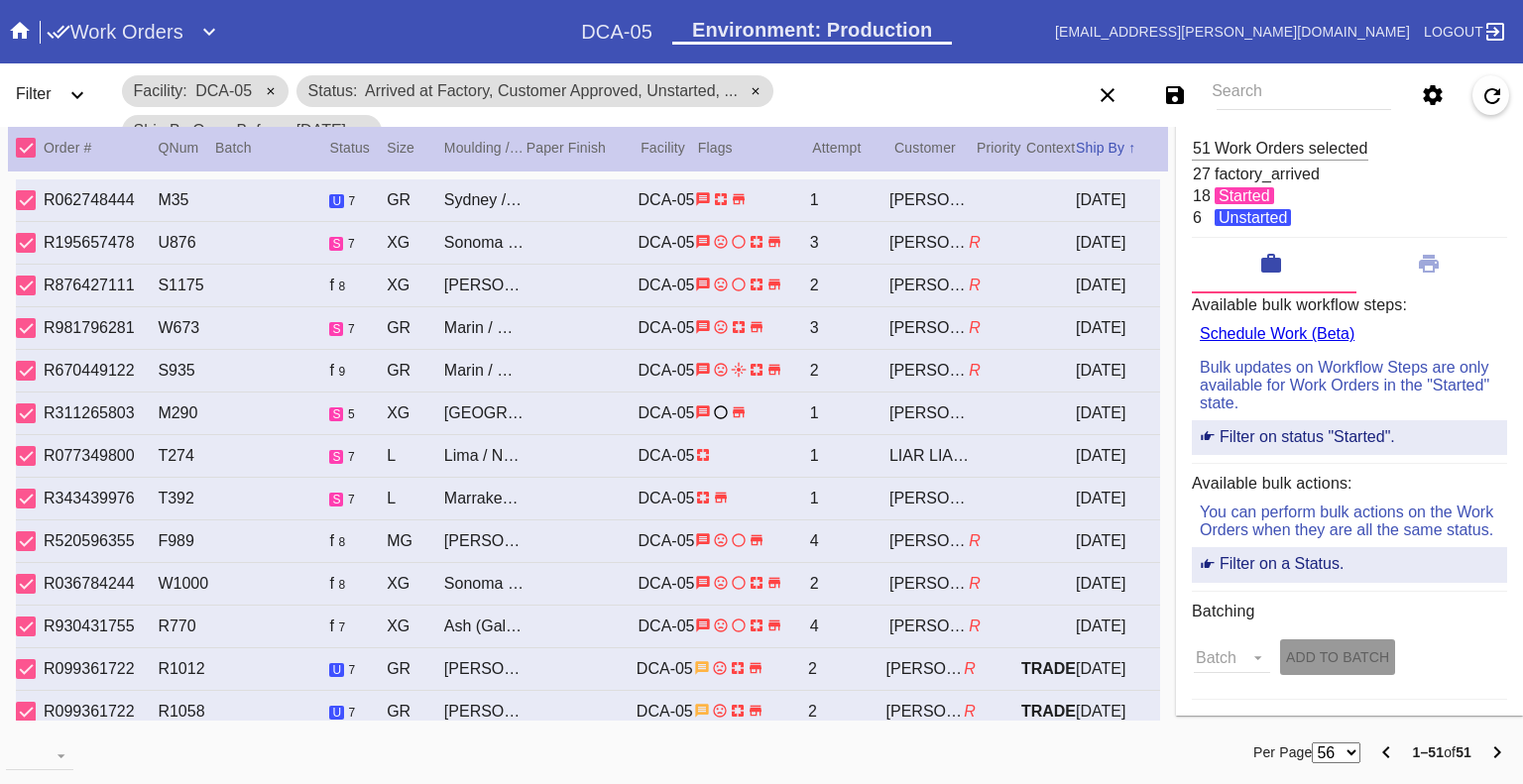 click at bounding box center [26, 148] 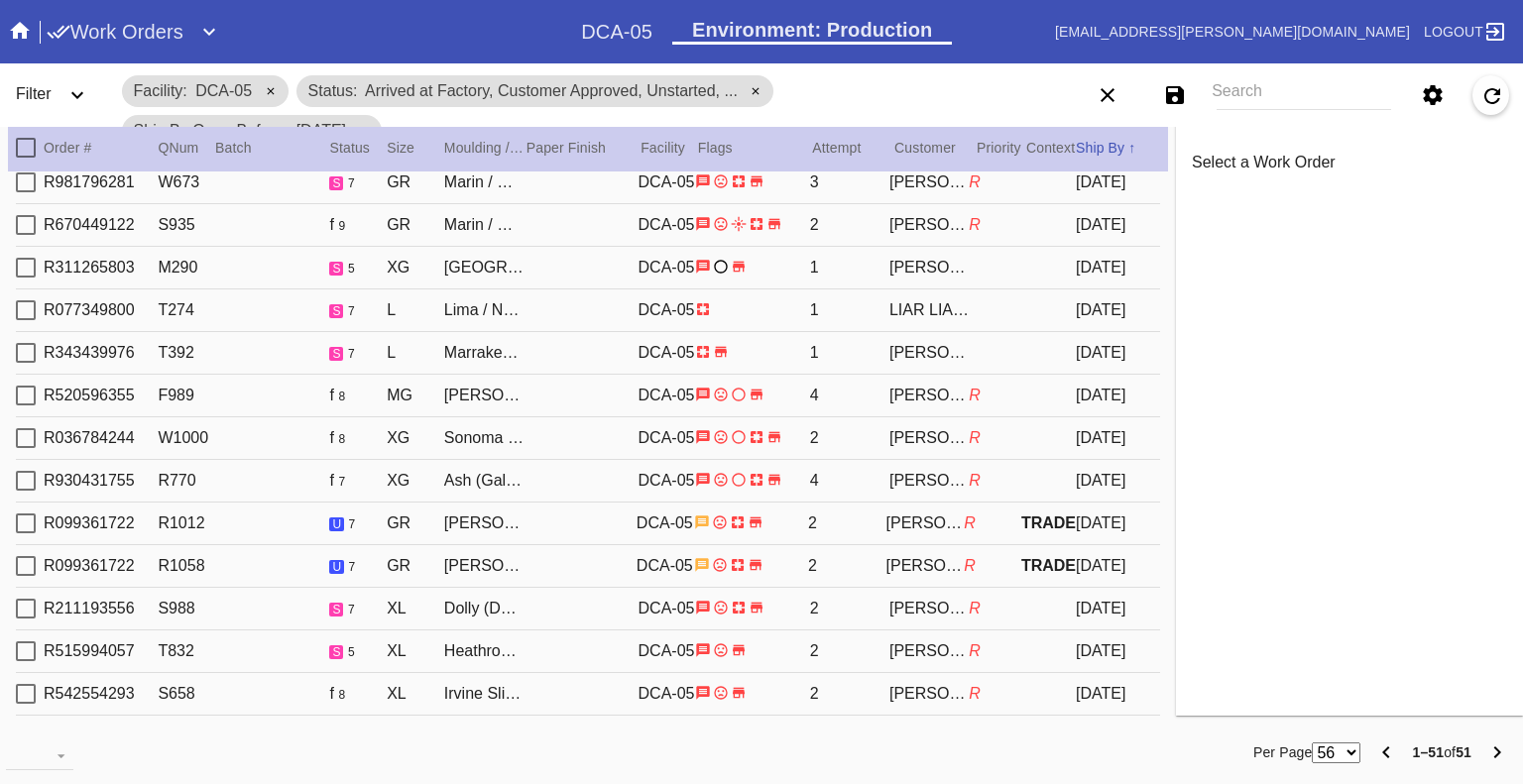 scroll, scrollTop: 0, scrollLeft: 0, axis: both 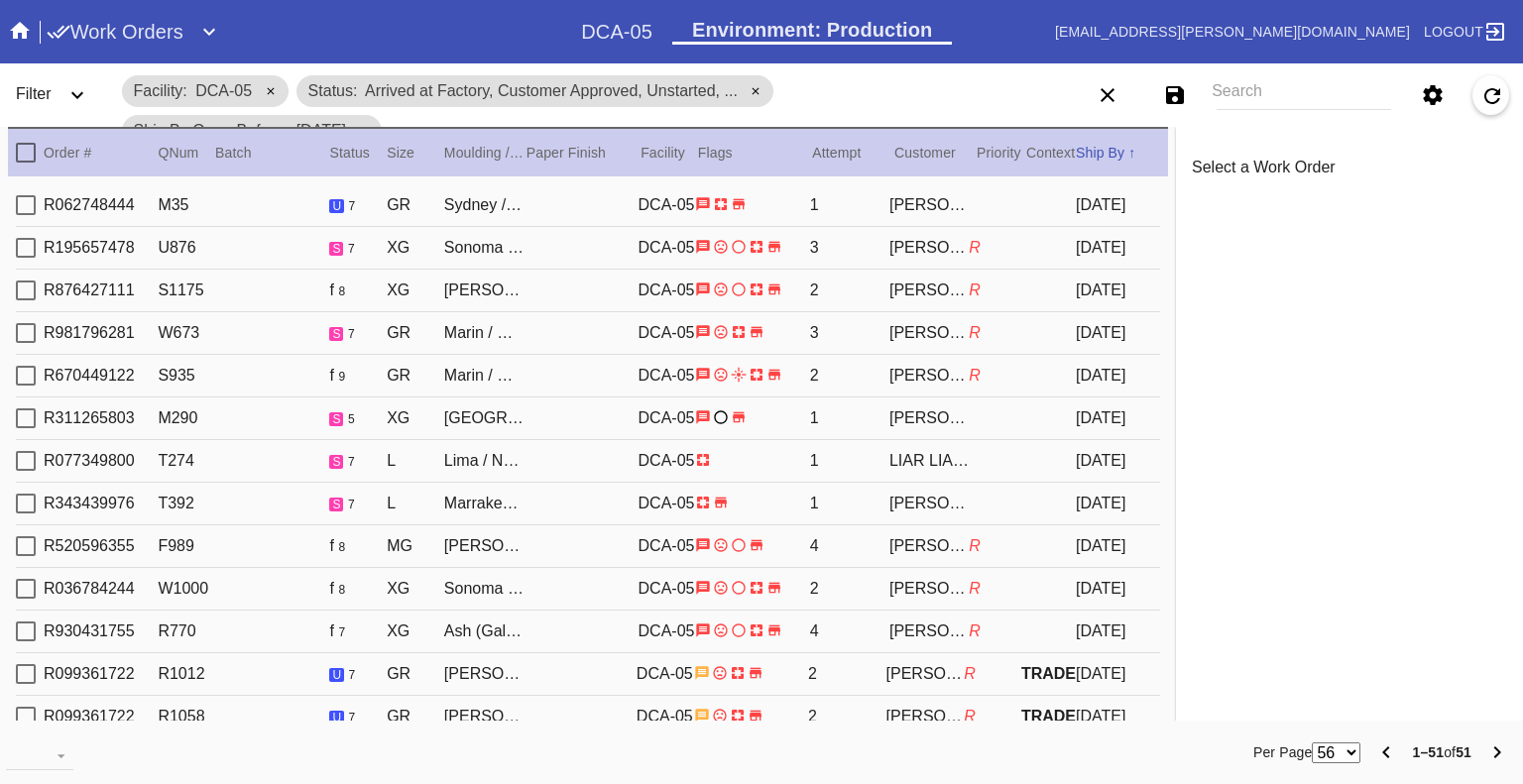 click on "Search" at bounding box center [1304, 95] 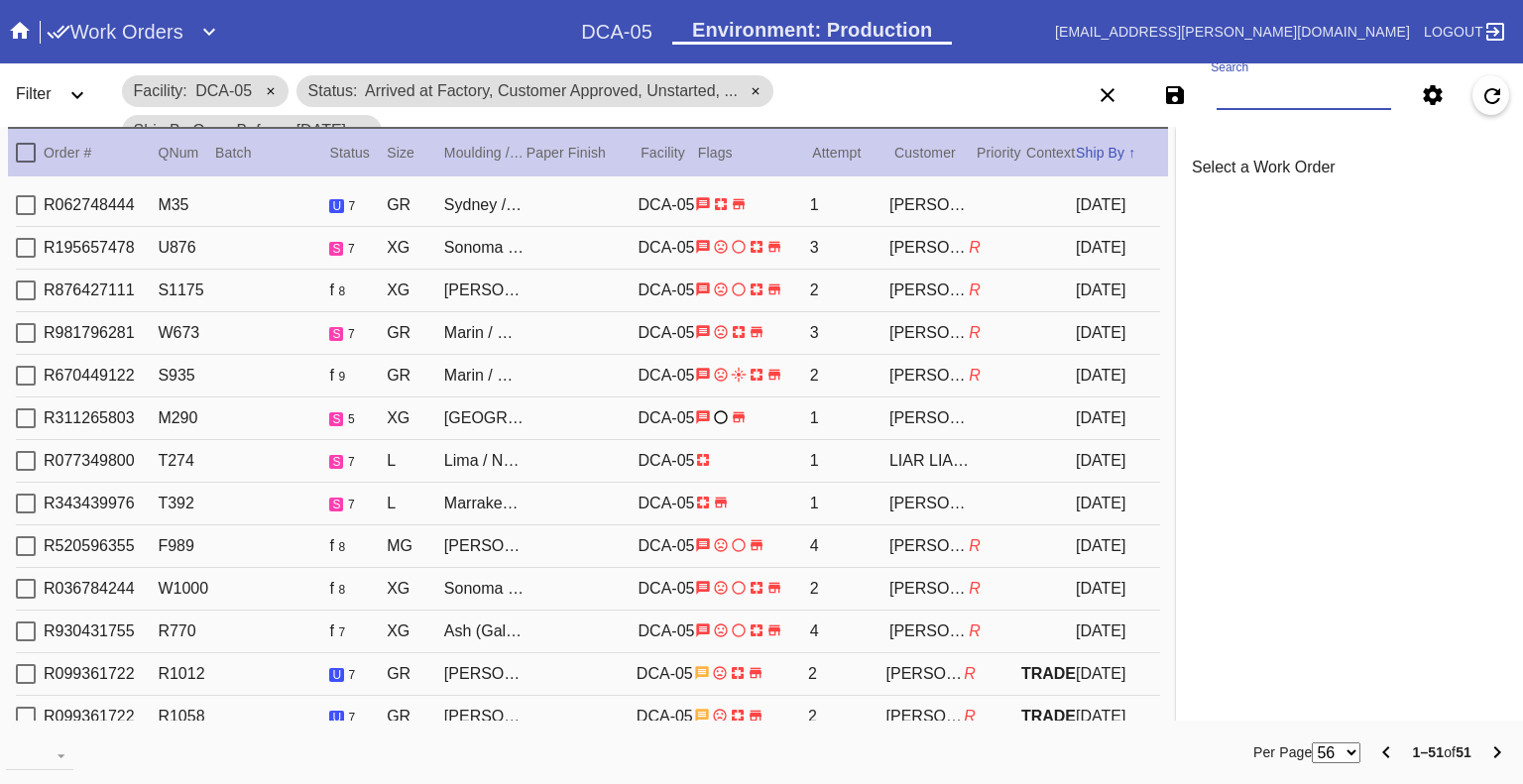 paste on "W364412599233174 W178988662390611 W925663286395271 W513268422551284 W456840153887187 W519021406224339 W248845451454326 W526263289275804 W806098427089634" 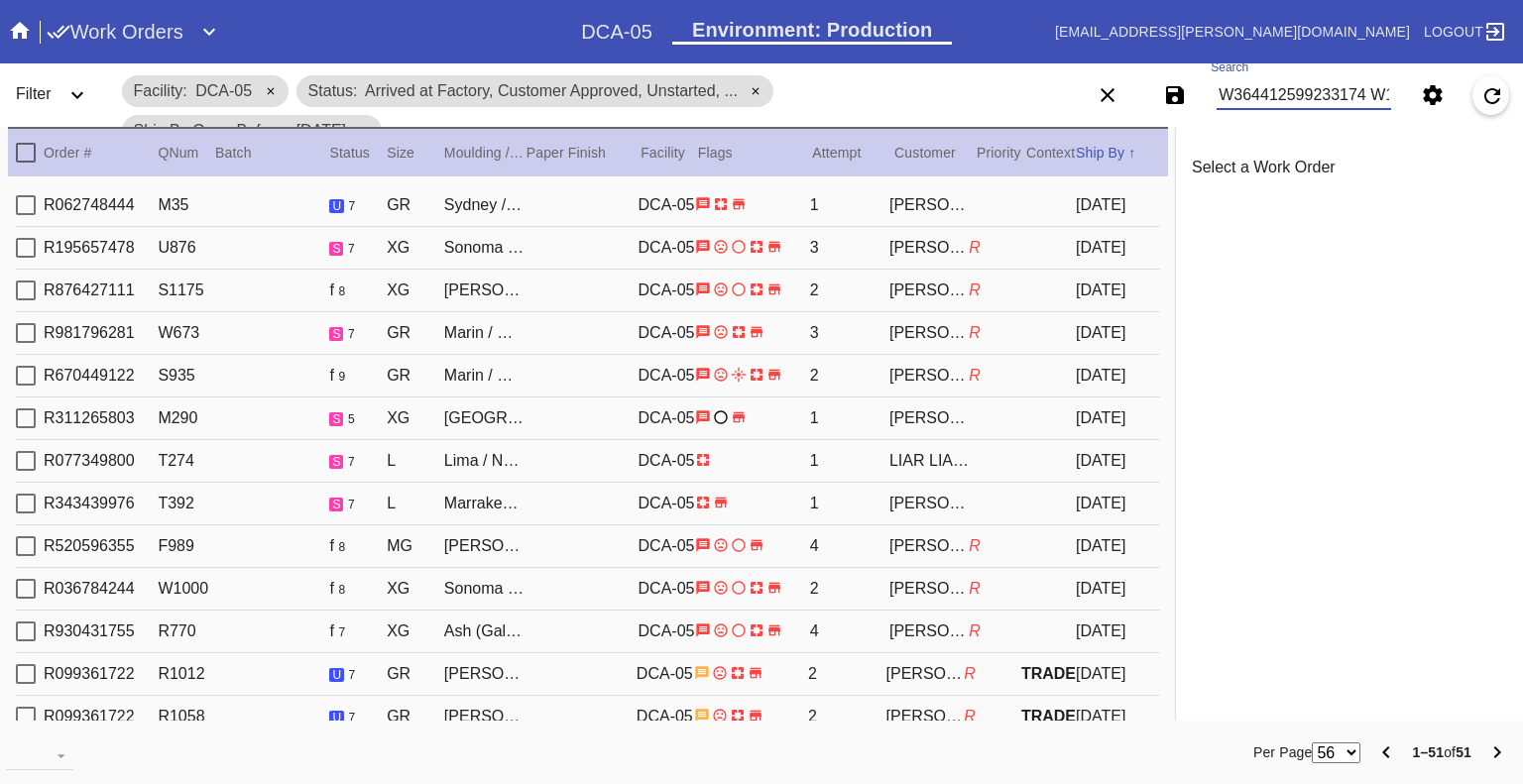 scroll, scrollTop: 0, scrollLeft: 1189, axis: horizontal 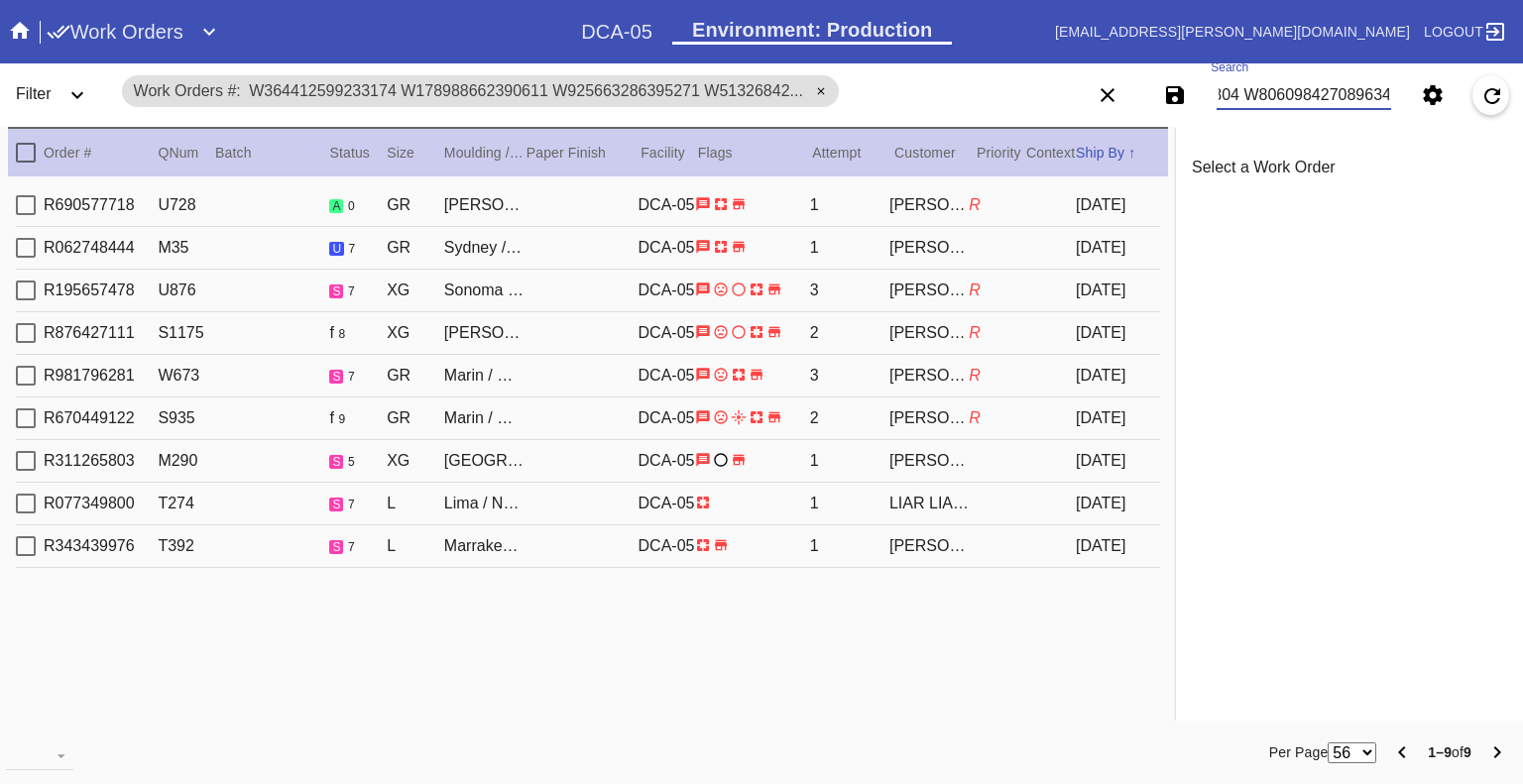type on "W364412599233174 W178988662390611 W925663286395271 W513268422551284 W456840153887187 W519021406224339 W248845451454326 W526263289275804 W806098427089634" 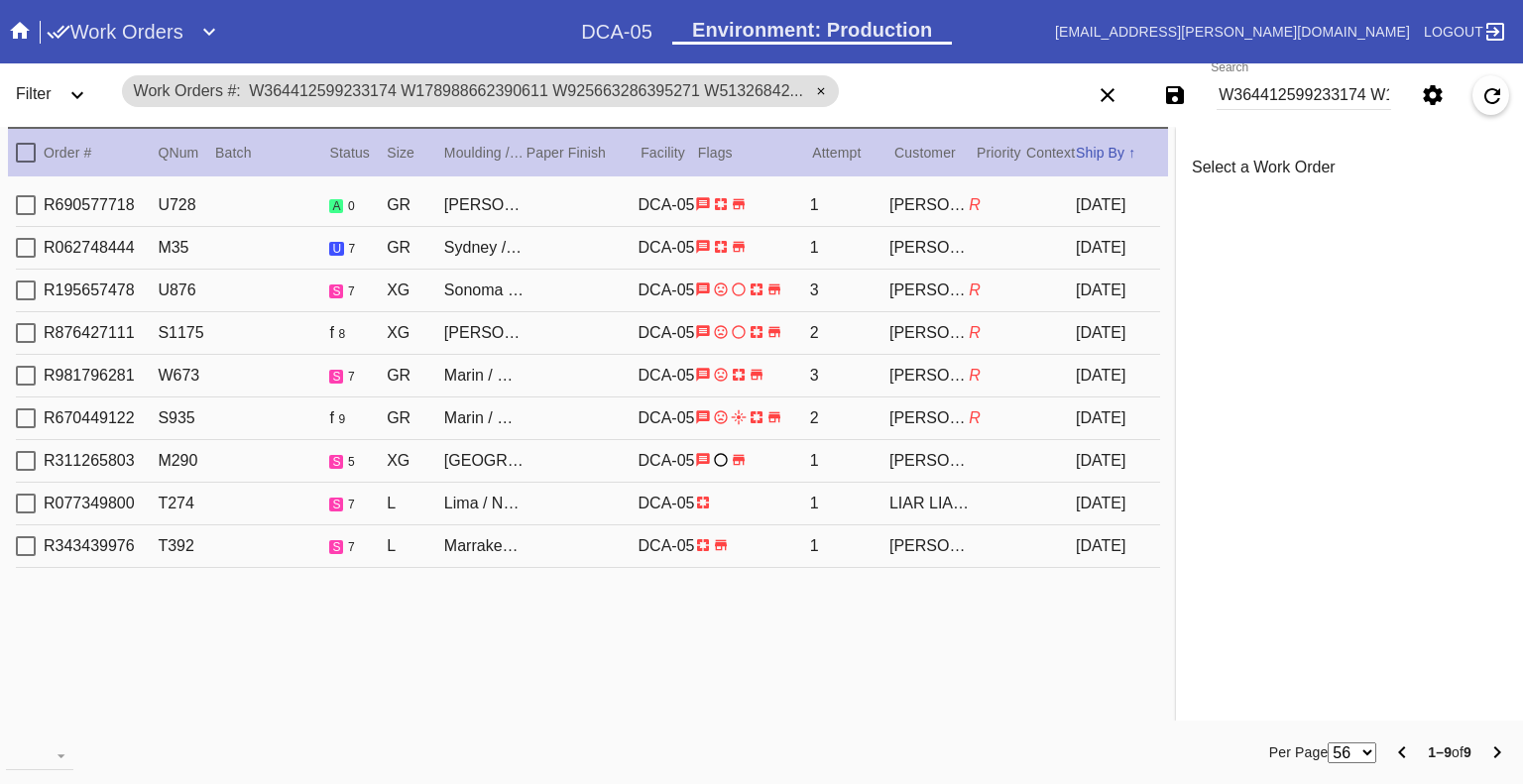 click at bounding box center (26, 248) 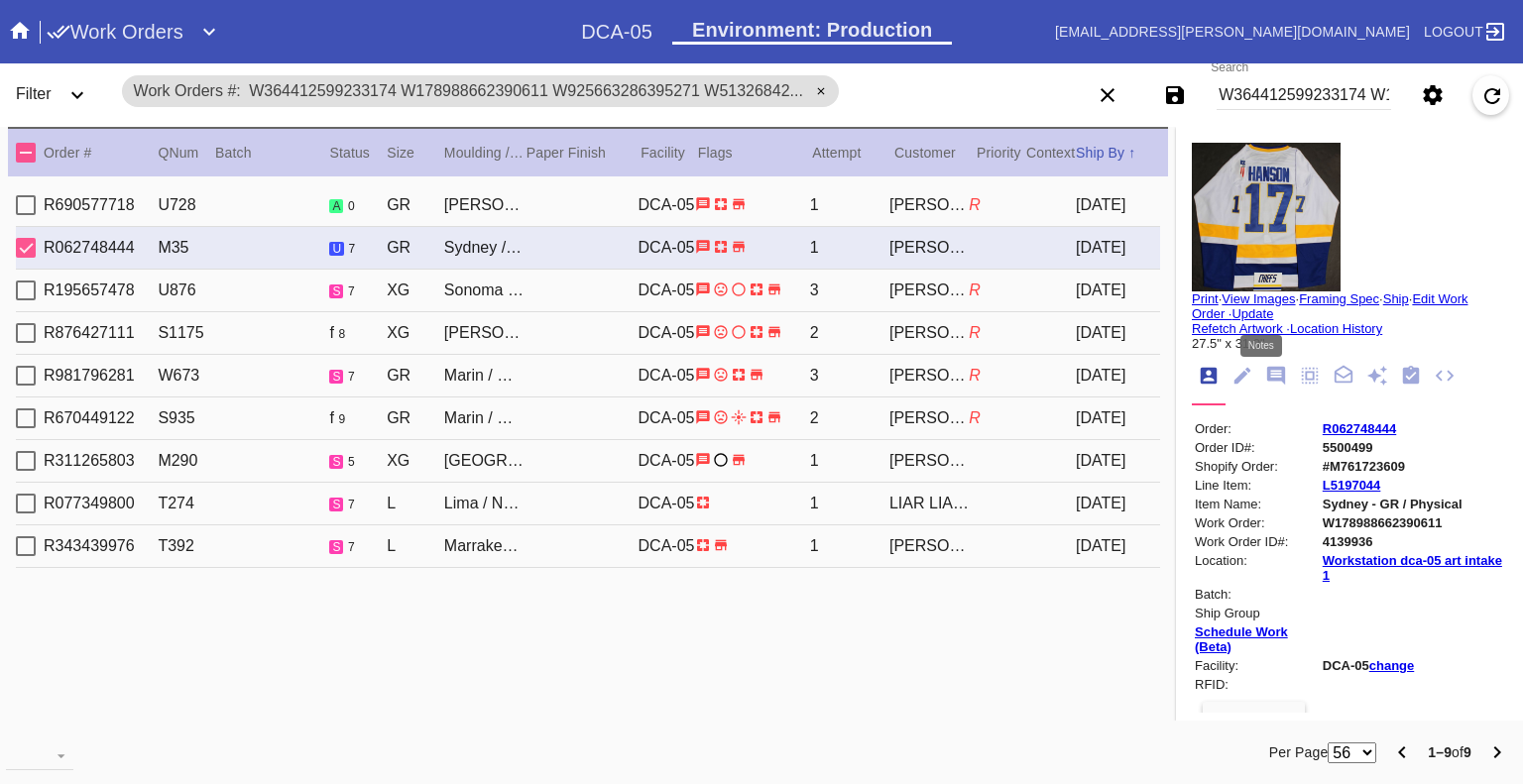 click 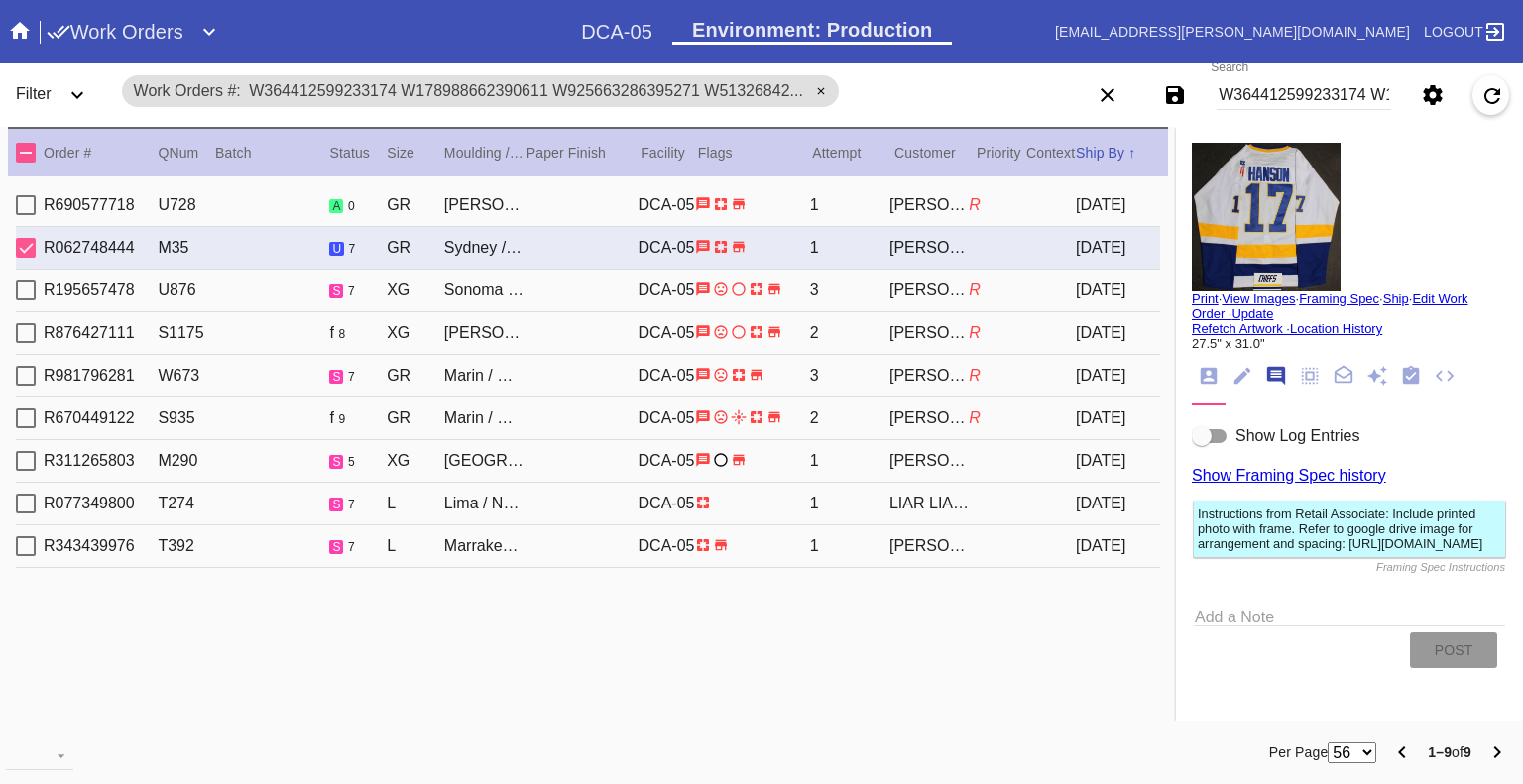 scroll, scrollTop: 122, scrollLeft: 0, axis: vertical 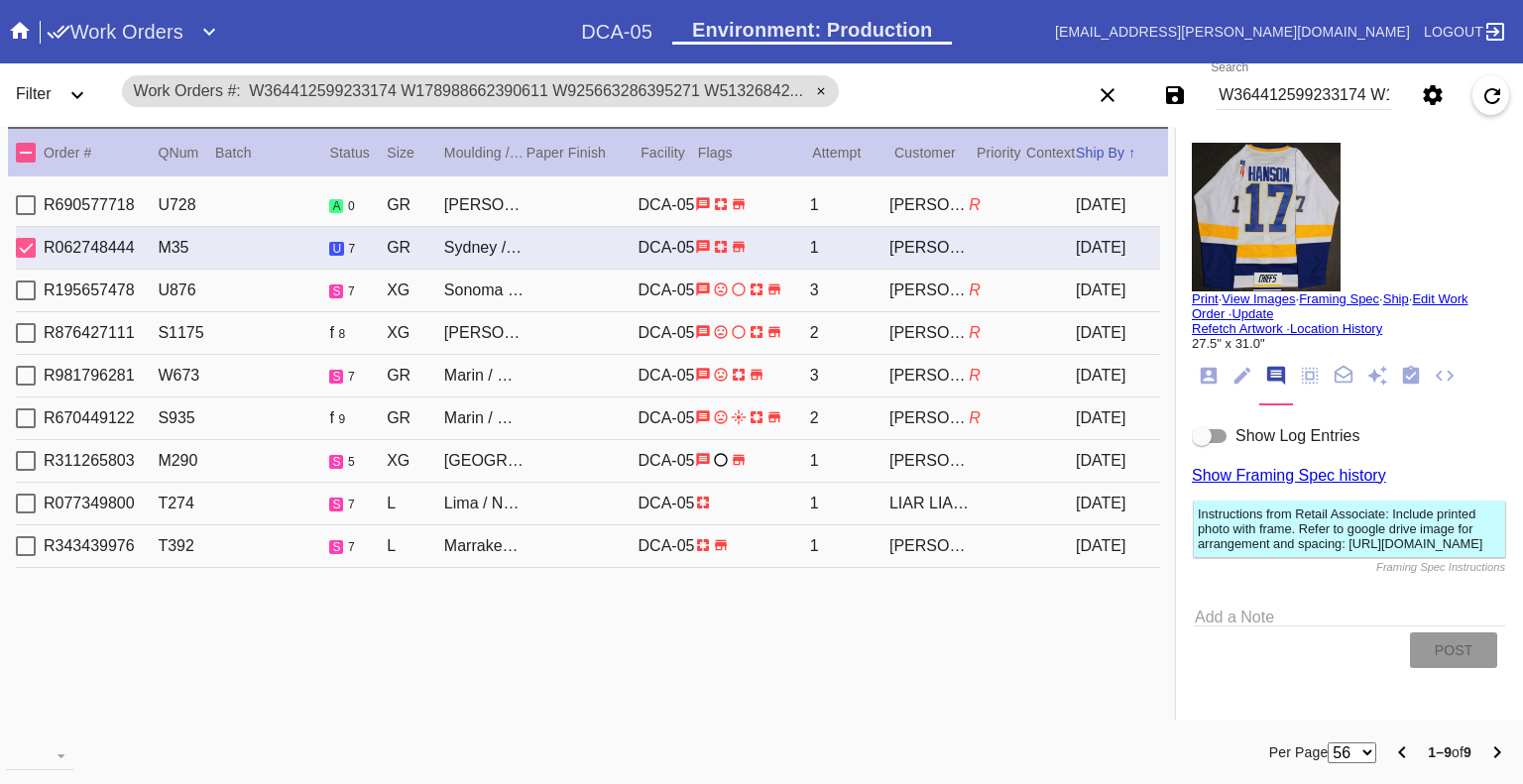 click on "Show Log Entries" at bounding box center (1349, 436) 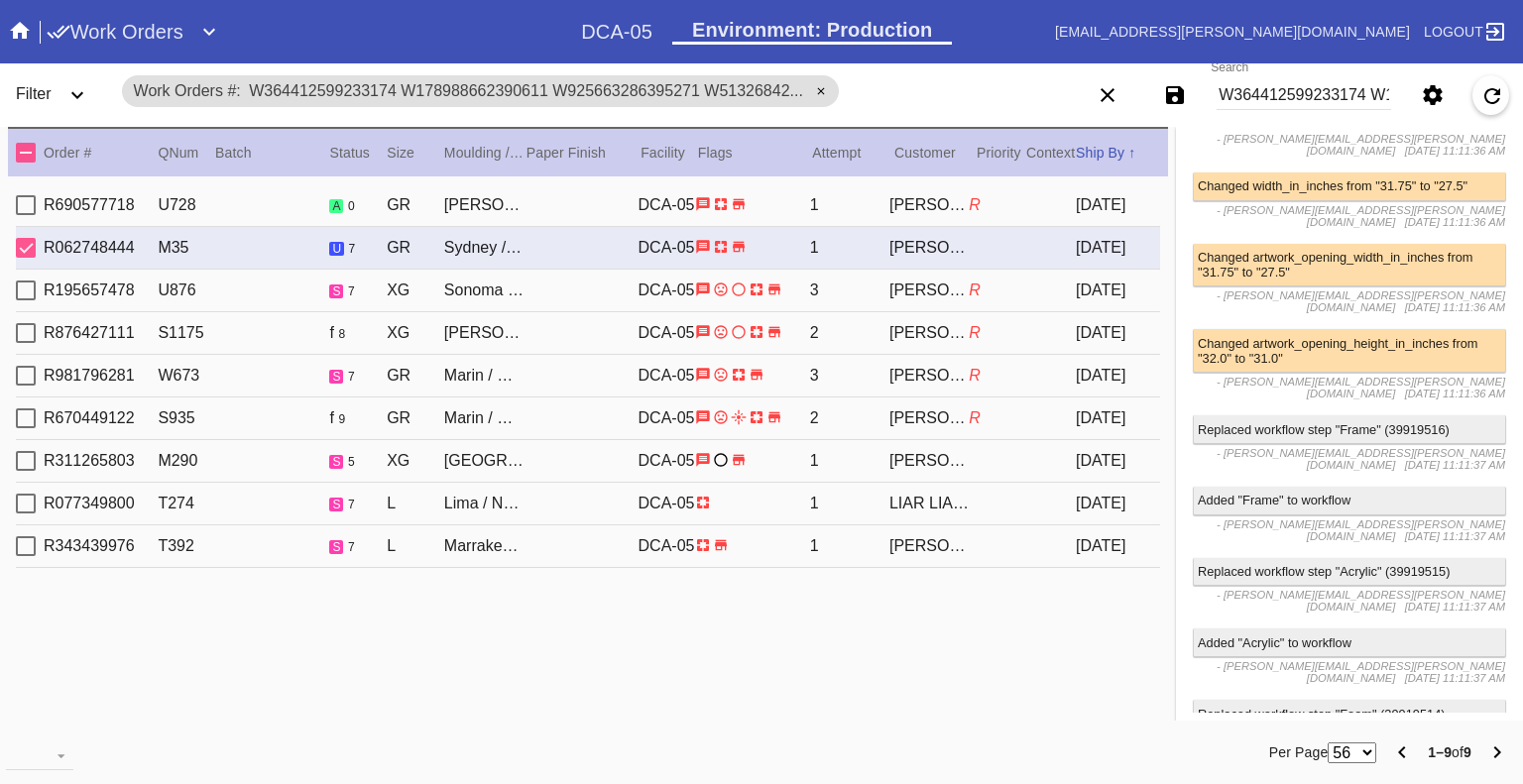 scroll, scrollTop: 4012, scrollLeft: 0, axis: vertical 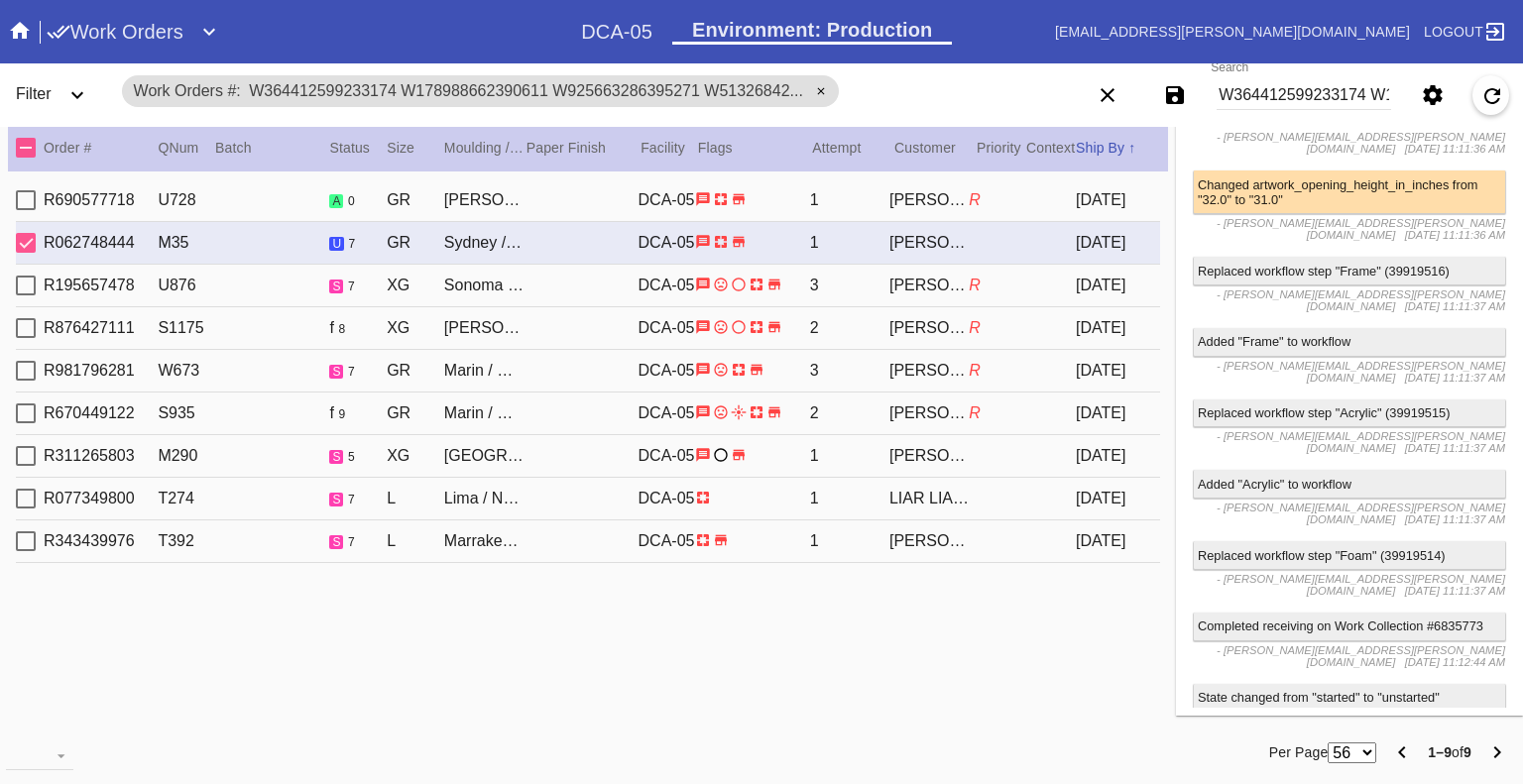 click on "W364412599233174 W178988662390611 W925663286395271 W513268422551284 W456840153887187 W519021406224339 W248845451454326 W526263289275804 W806098427089634" at bounding box center (1304, 95) 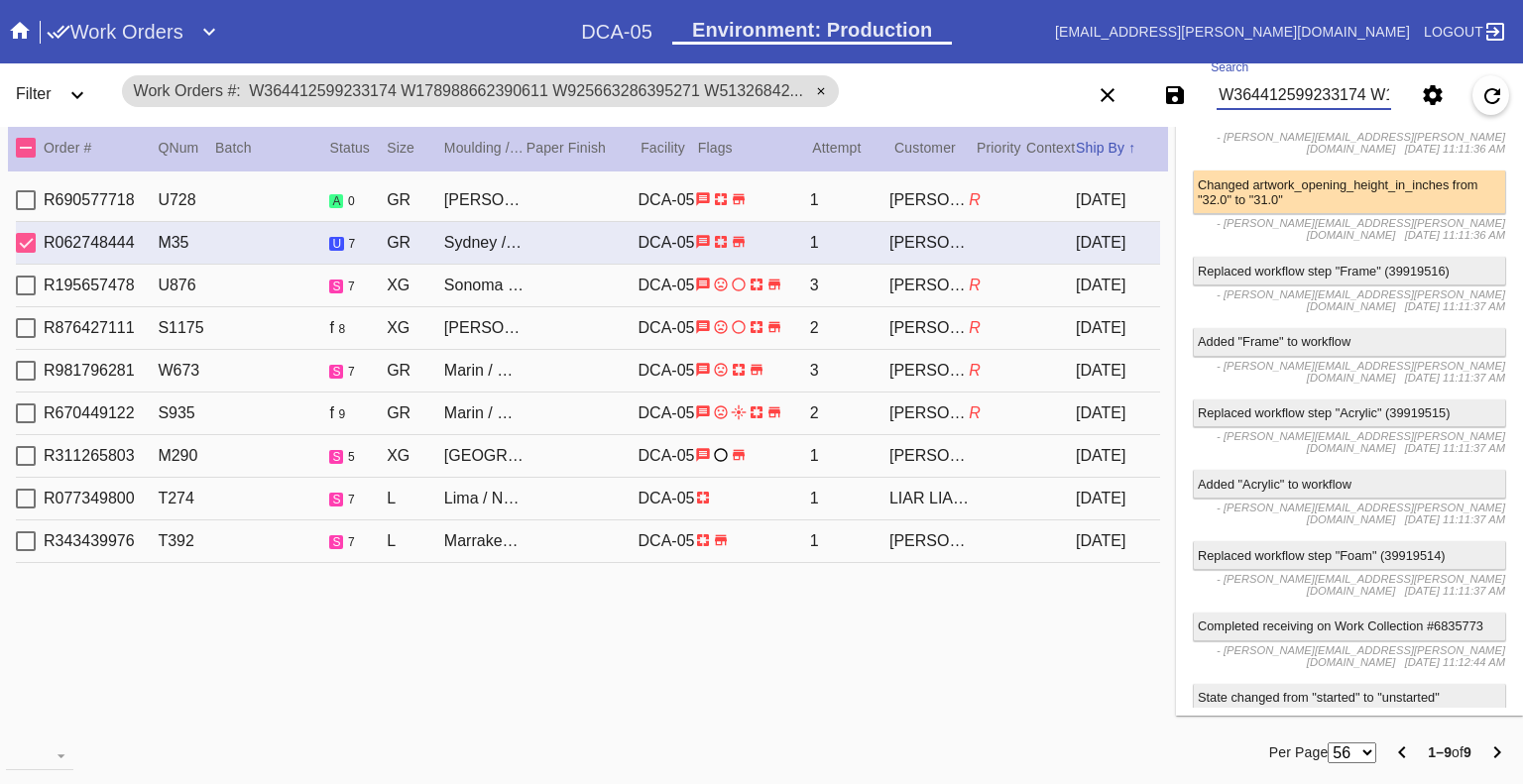 click on "W364412599233174 W178988662390611 W925663286395271 W513268422551284 W456840153887187 W519021406224339 W248845451454326 W526263289275804 W806098427089634" at bounding box center [1304, 95] 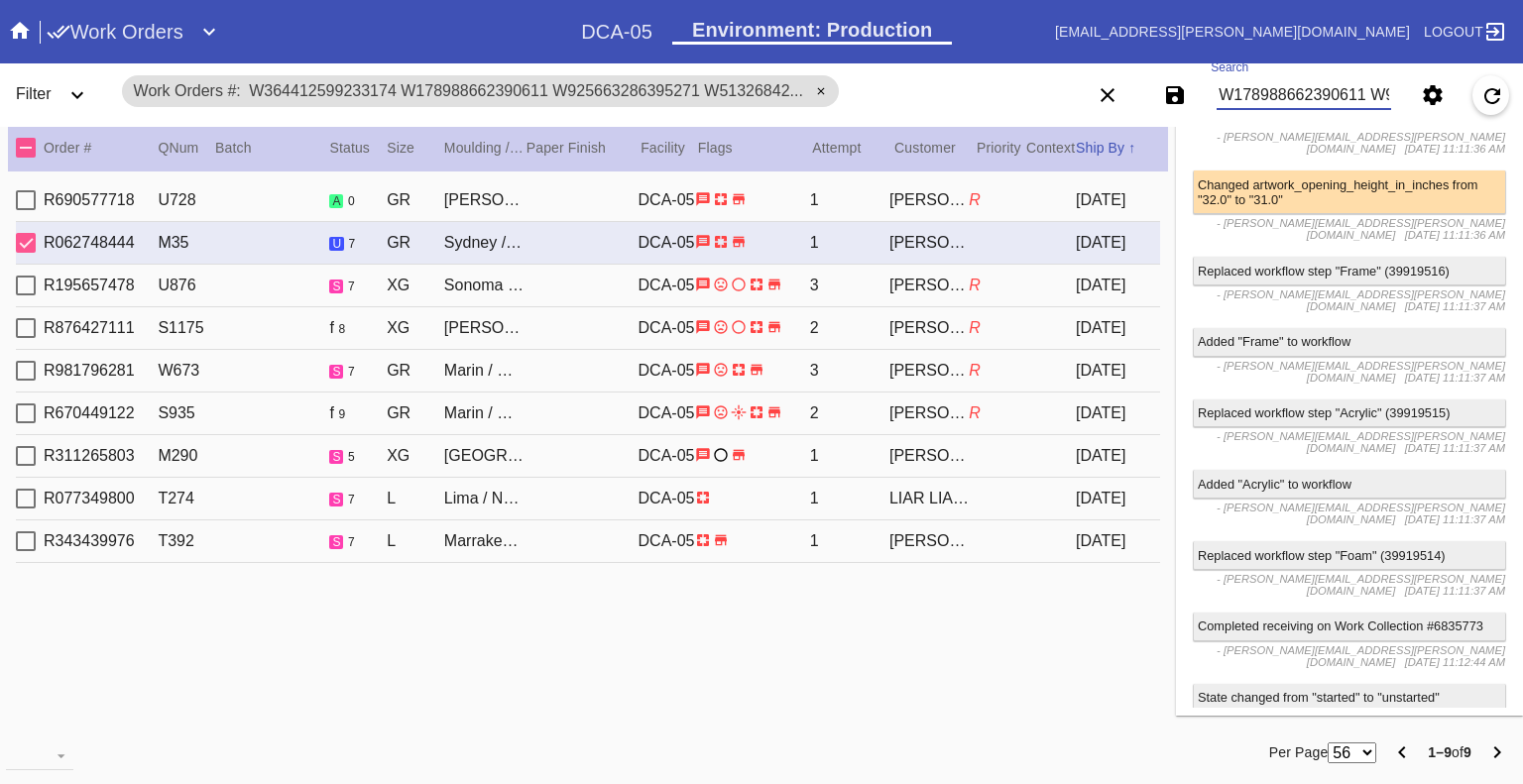 scroll, scrollTop: 0, scrollLeft: 5281, axis: horizontal 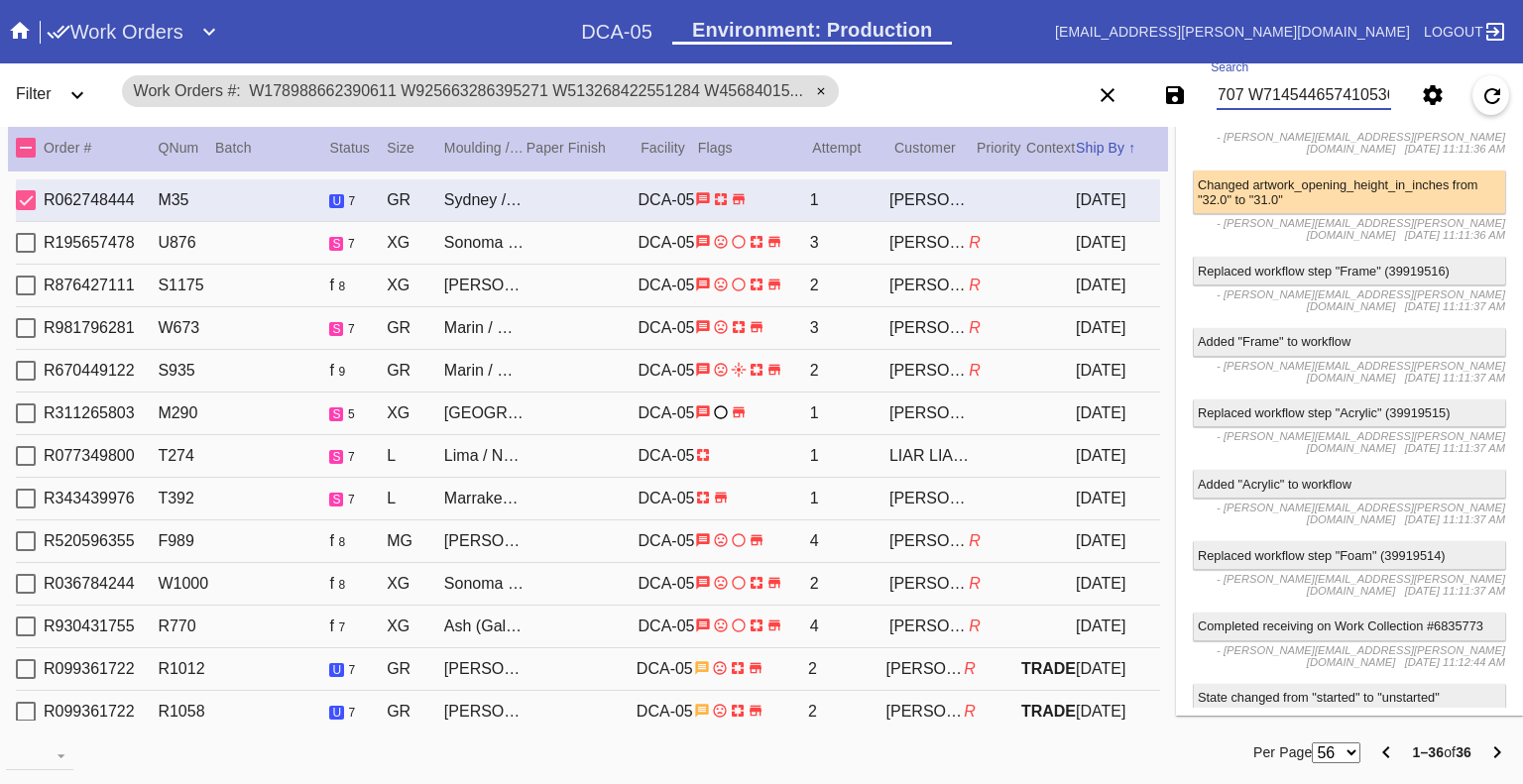 type on "W178988662390611 W925663286395271 W513268422551284 W456840153887187 W519021406224339 W248845451454326 W526263289275804 W806098427089634 W305319679688382 W129849613945142 W110614927691706 W966427745924702 W187547210202288 W317613103972637 W100625565244510 W104587284484460 W998222238645320 W691615089985618 W201925098370445 W709102122591869 W675188773223505 W779197605319142 W120466755090076 W659954432098783 W639416852685114 W574518439610807 W854930293944313 W126471564098977 W151199423101667 W958452303139737 W650826018817739 W108952706396308 W967301640098289 W520256087064992 W211682330668707 W714544657410536" 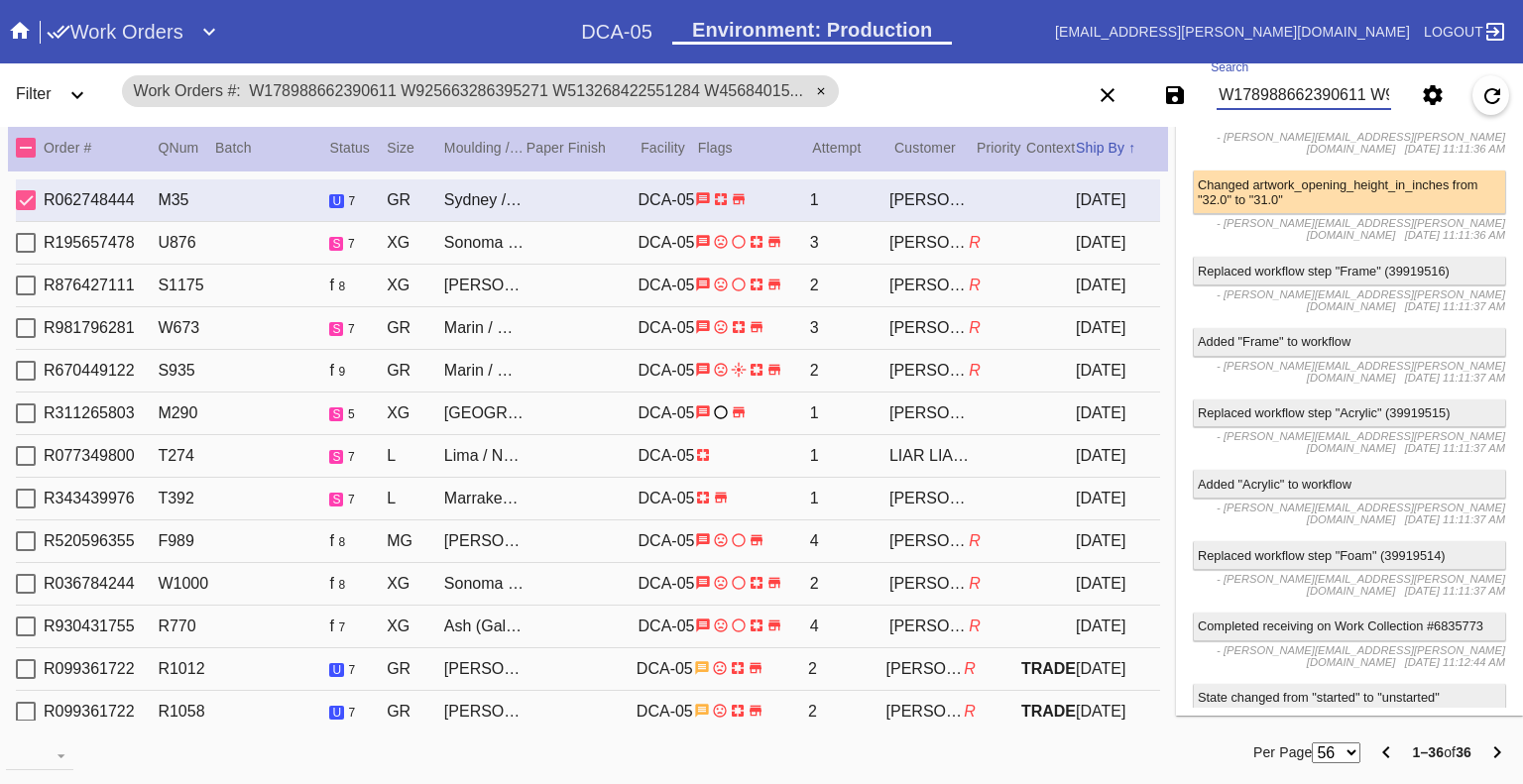 click 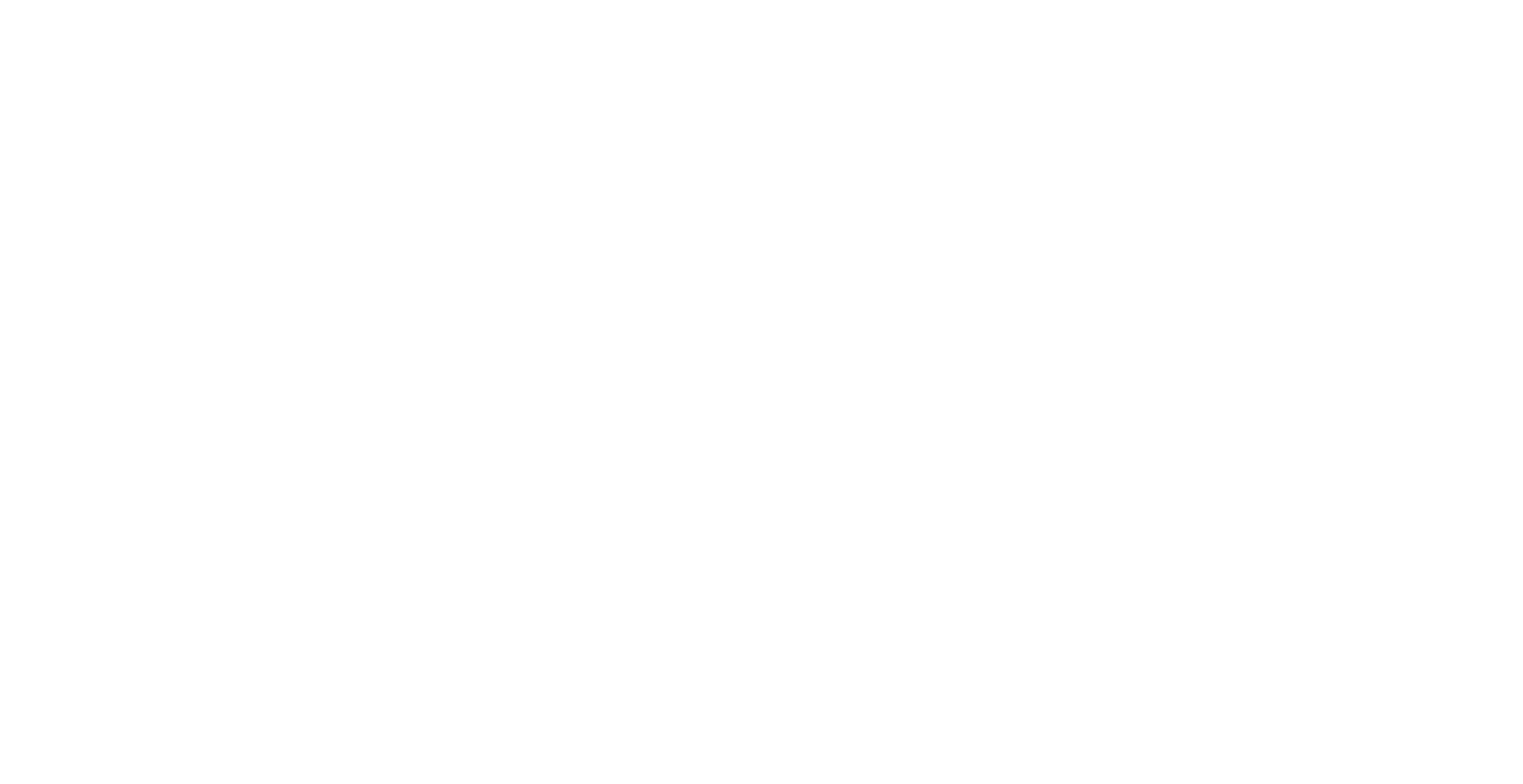 scroll, scrollTop: 0, scrollLeft: 0, axis: both 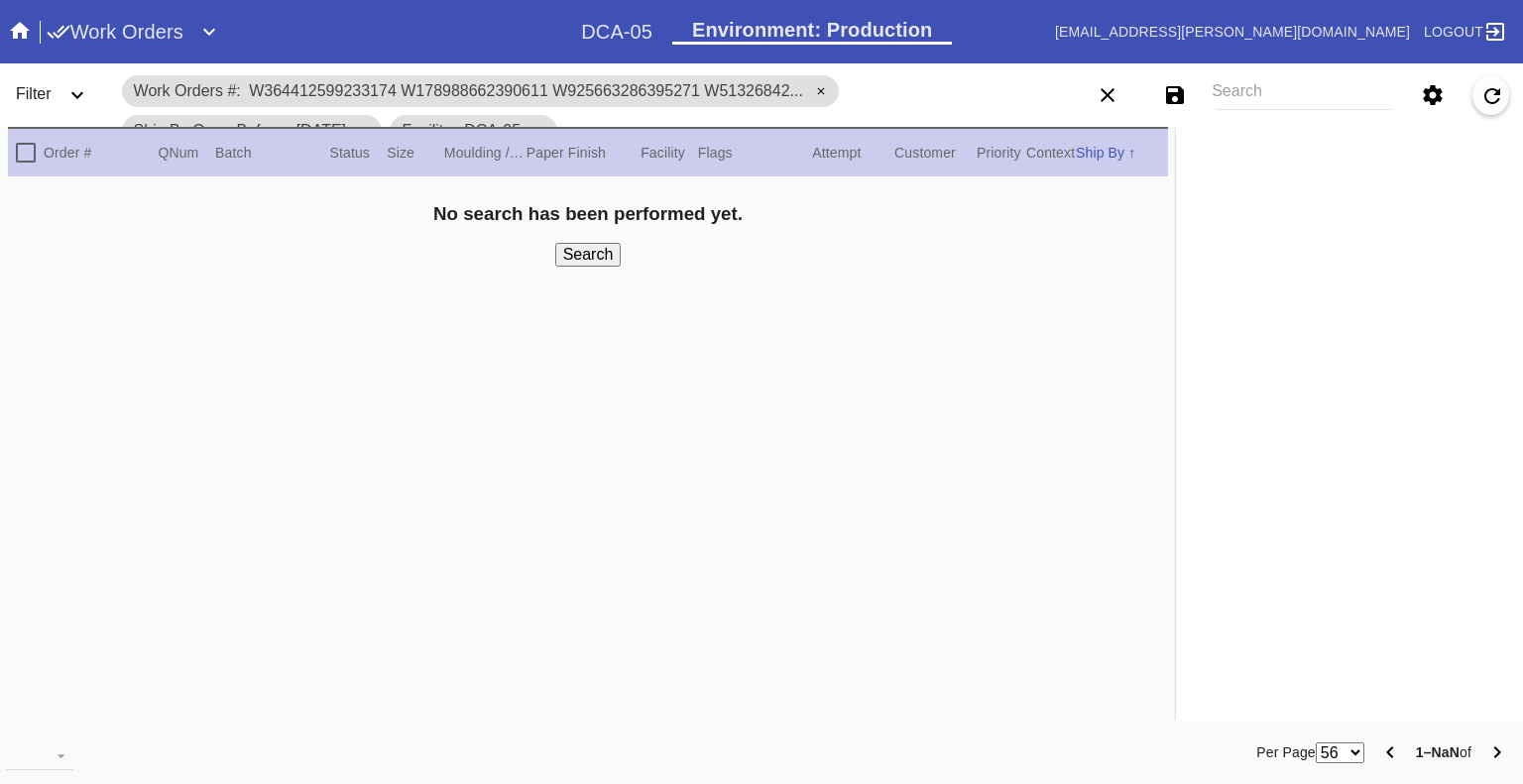 click 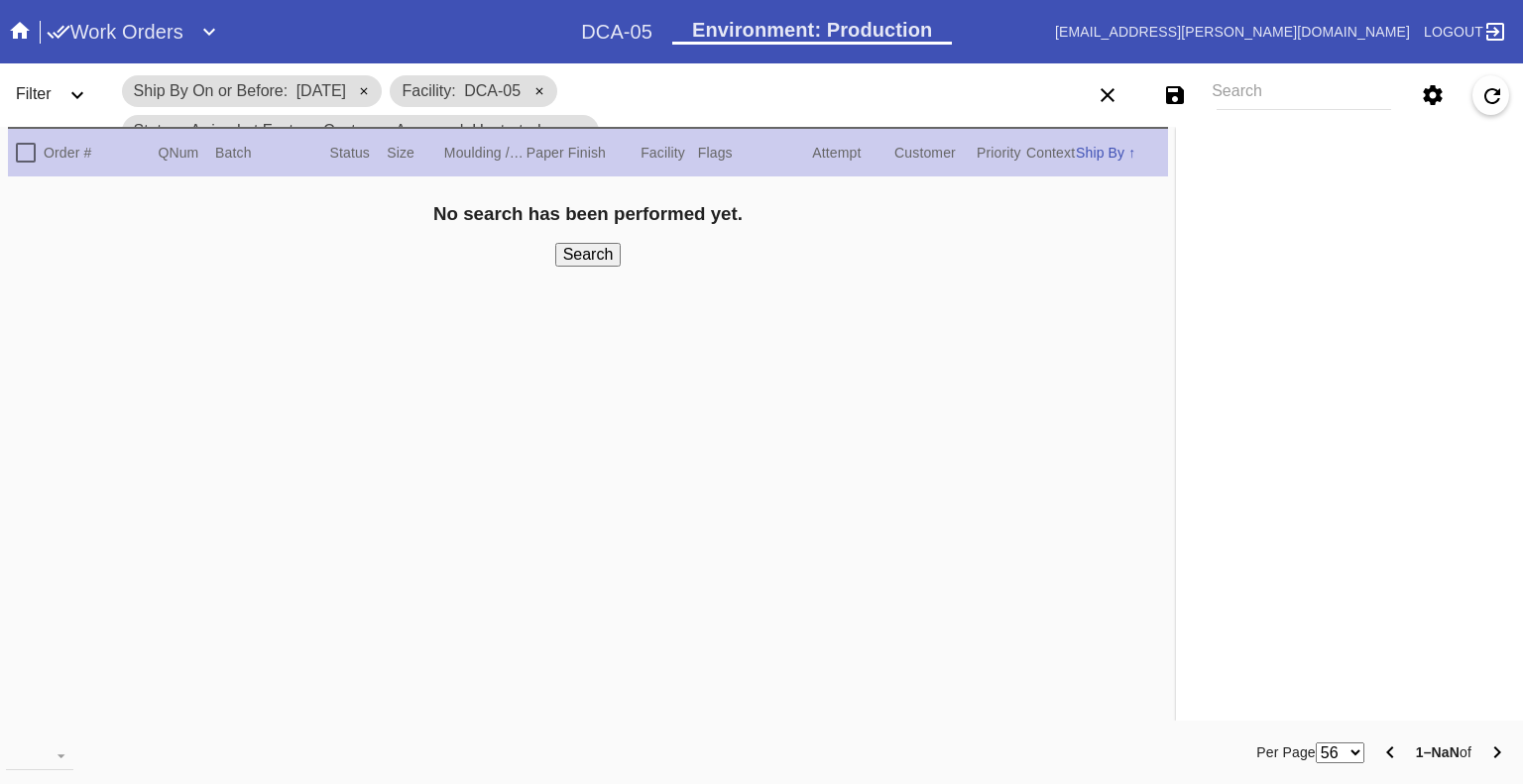 scroll, scrollTop: 36, scrollLeft: 0, axis: vertical 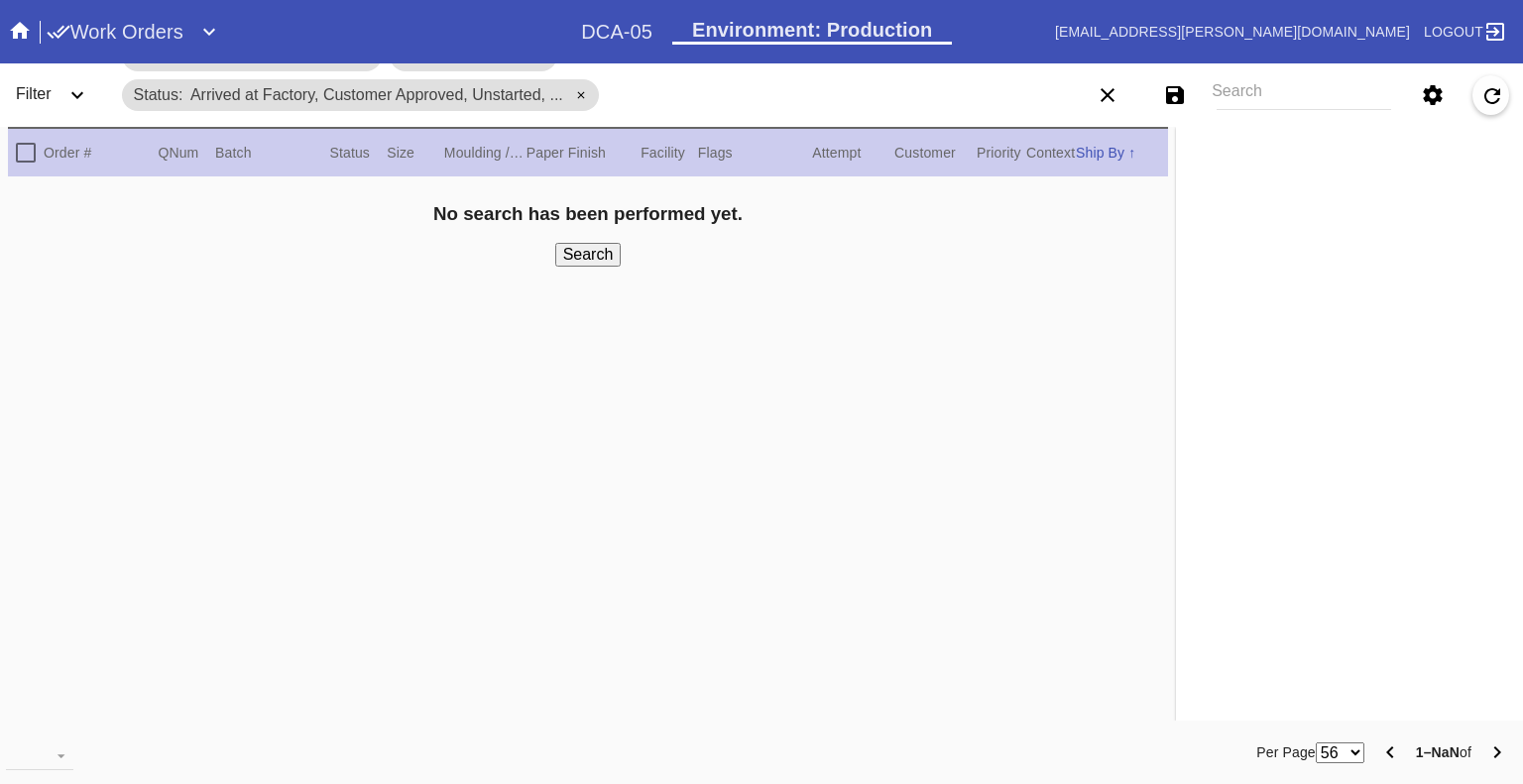 click on "Search" at bounding box center [588, 255] 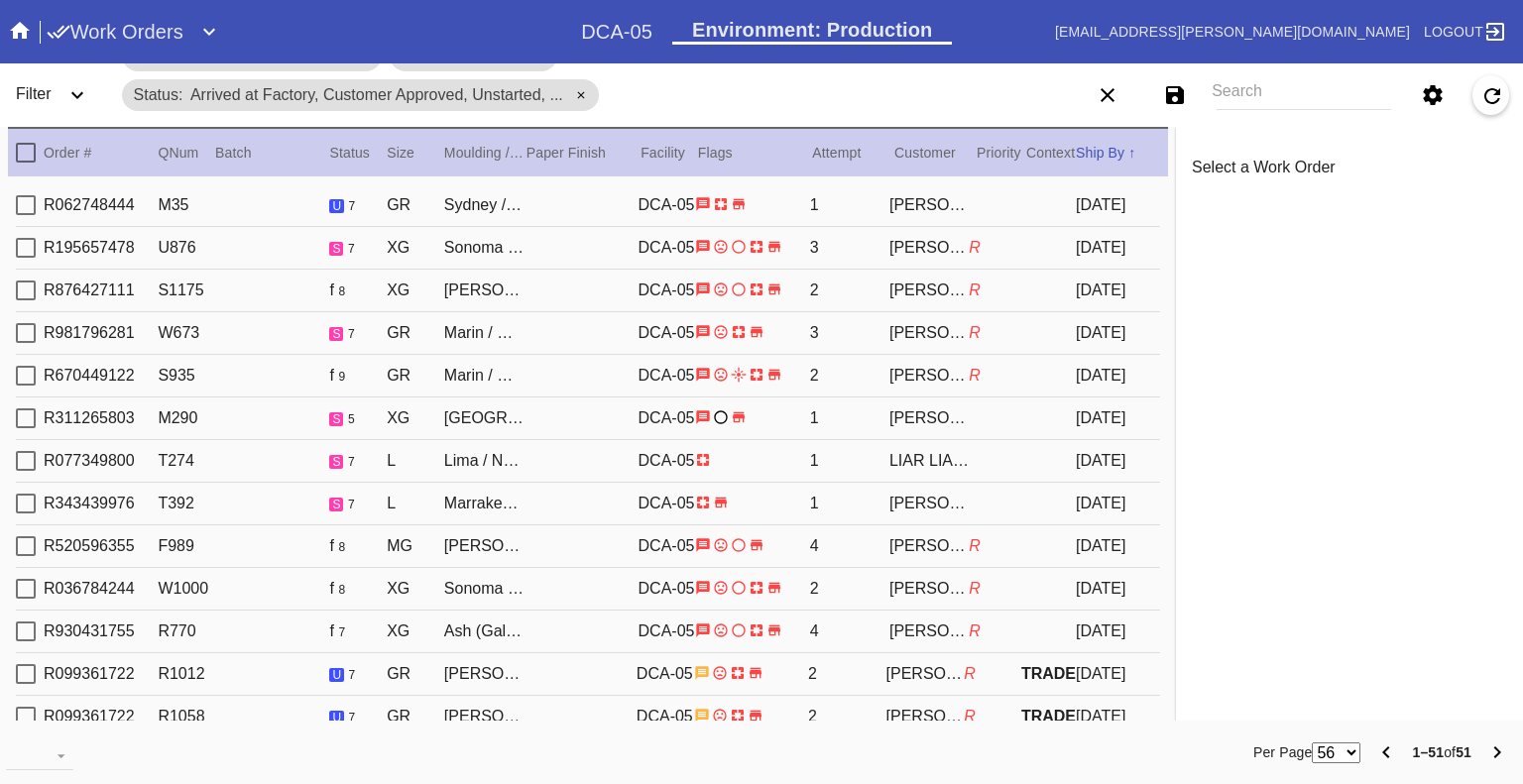 click 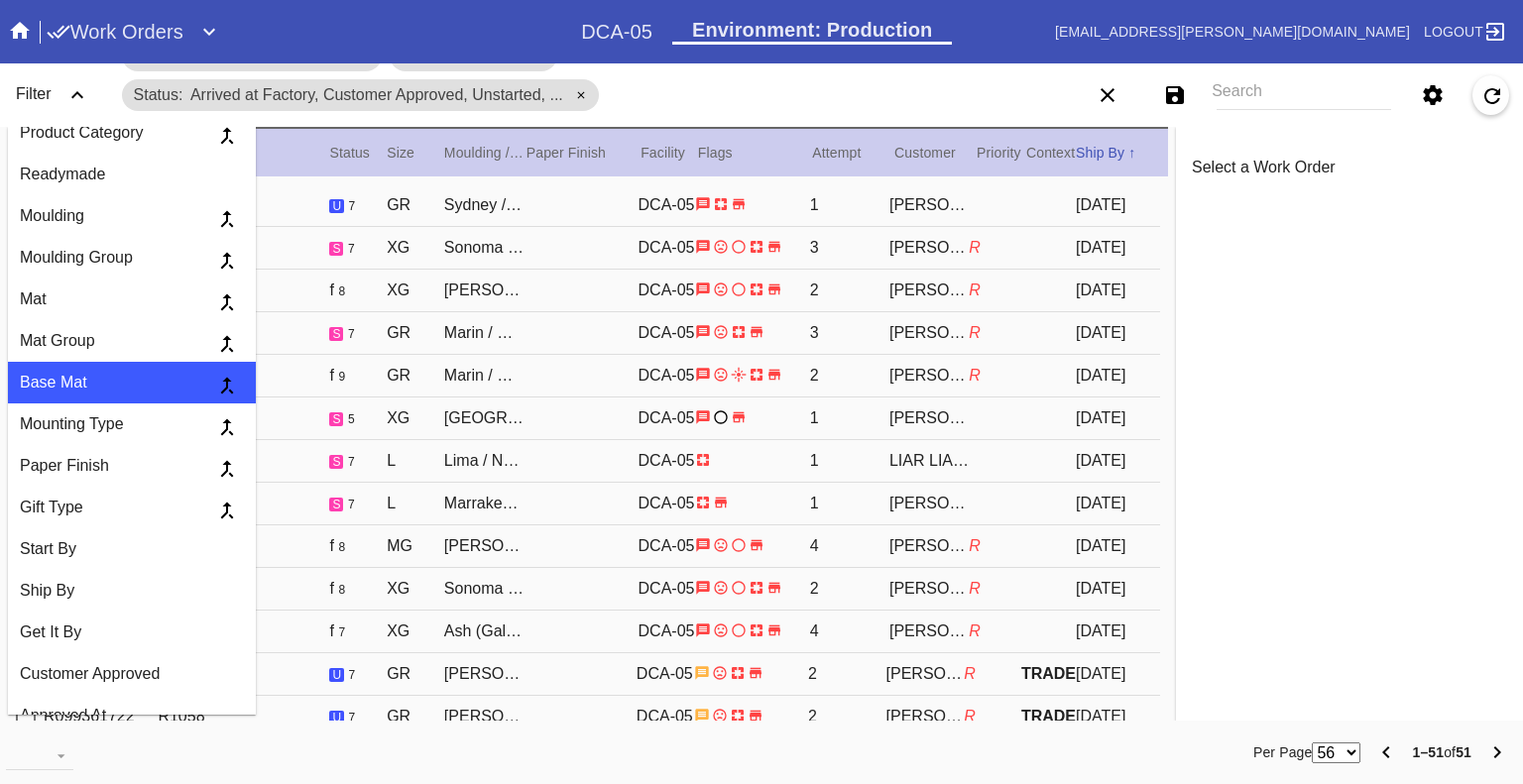 scroll, scrollTop: 1288, scrollLeft: 0, axis: vertical 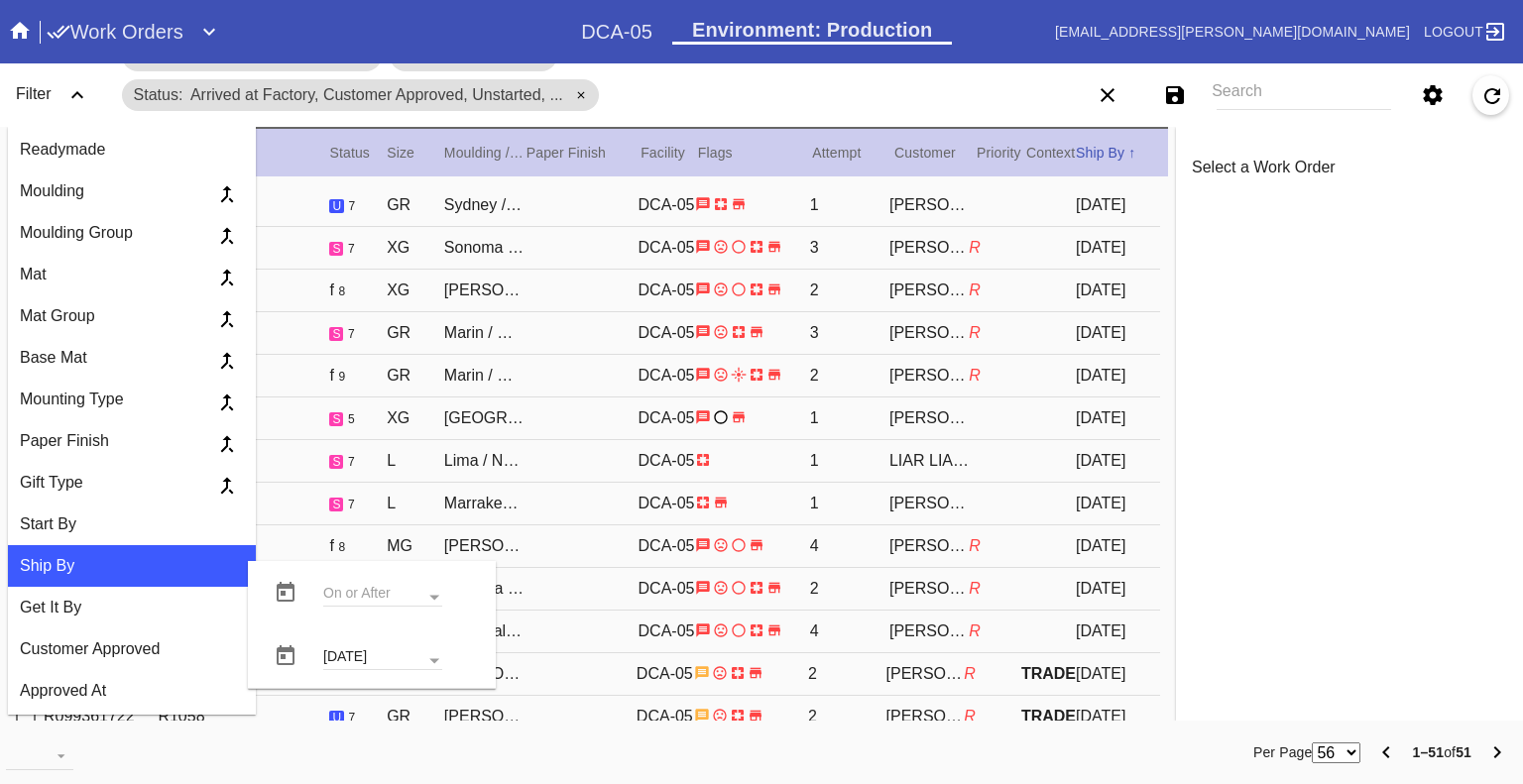 click on "[DATE]" at bounding box center [383, 658] 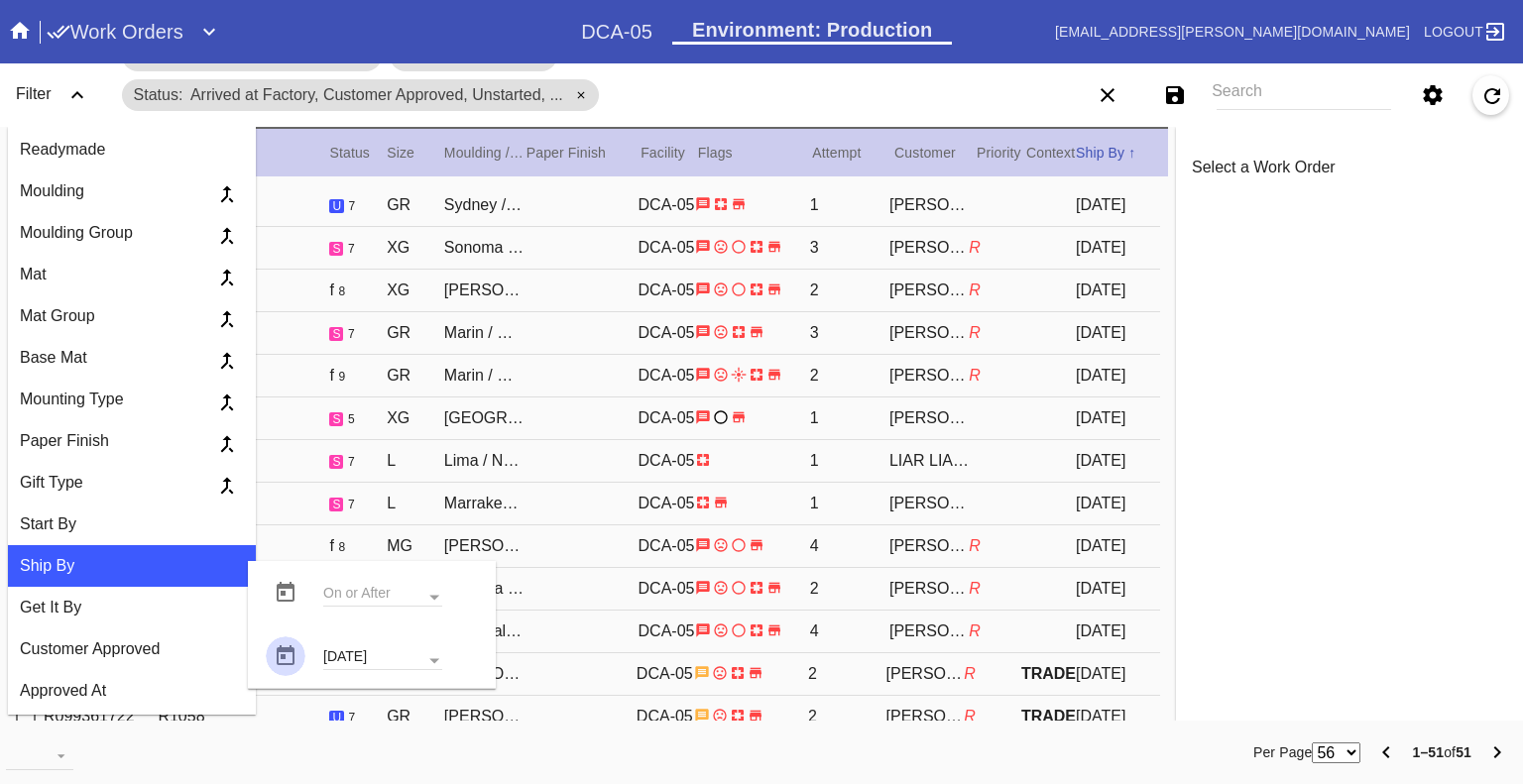 click at bounding box center [286, 656] 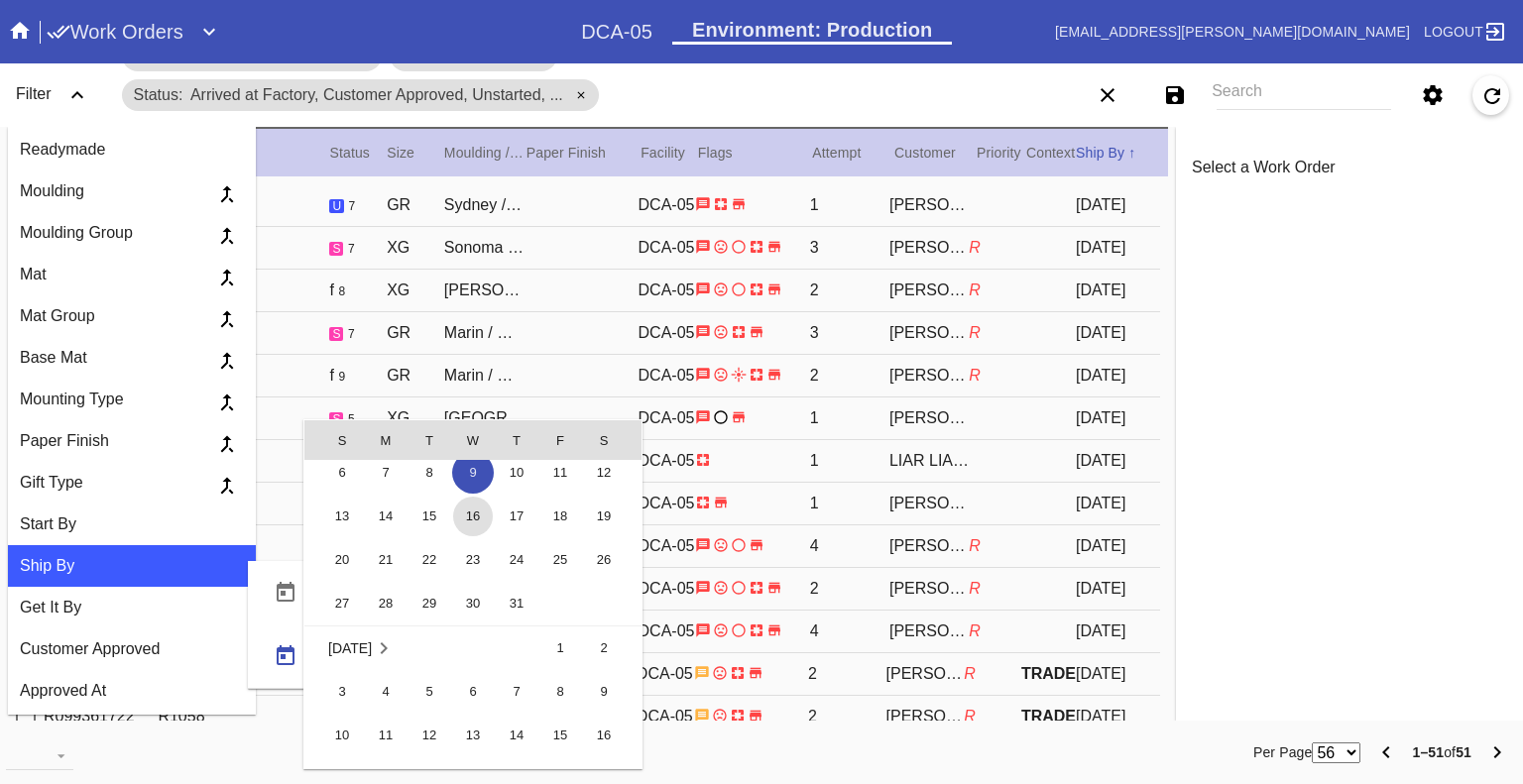 scroll, scrollTop: 458624, scrollLeft: 0, axis: vertical 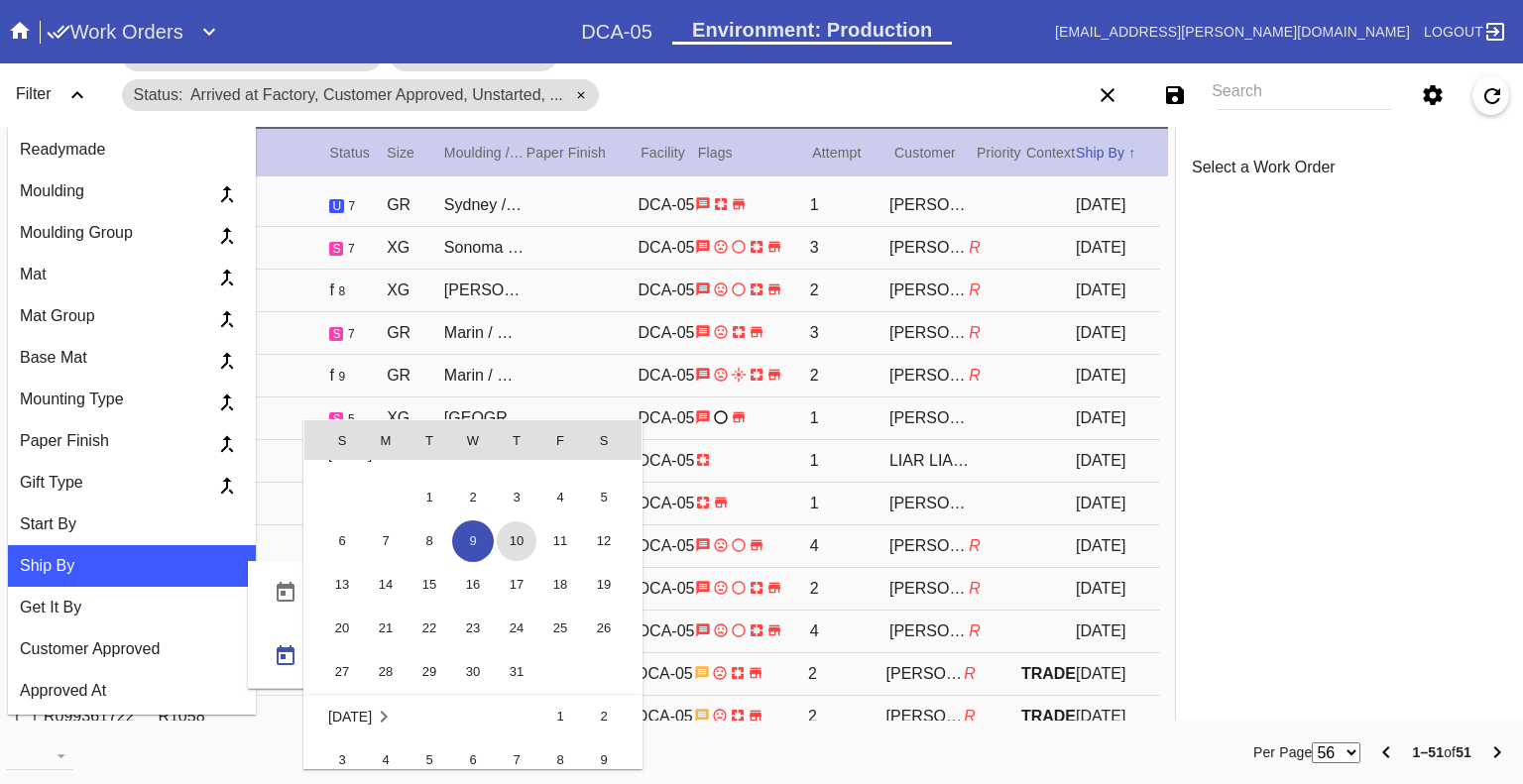 click on "10" at bounding box center [517, 541] 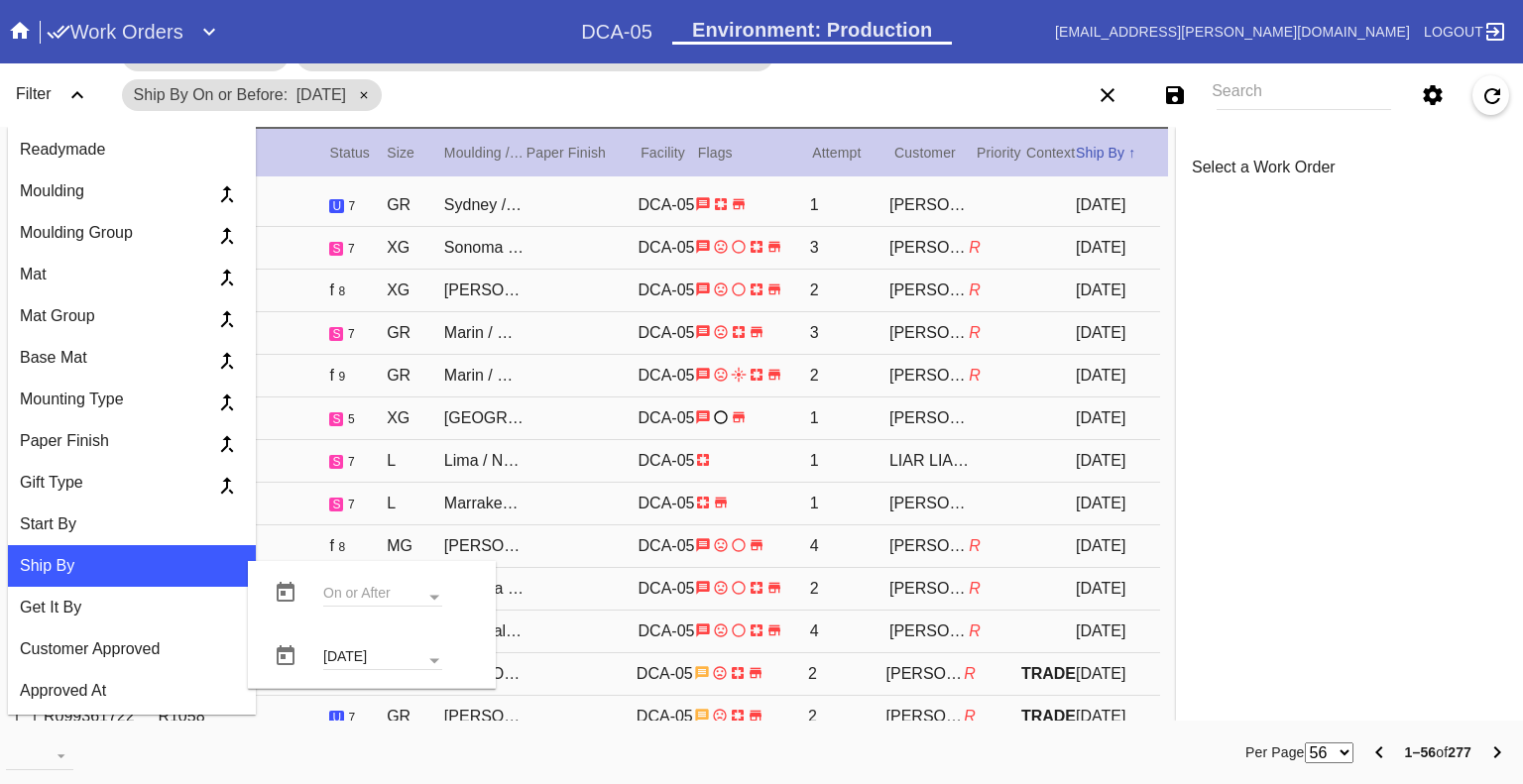 click on "7/10/2025" at bounding box center [383, 658] 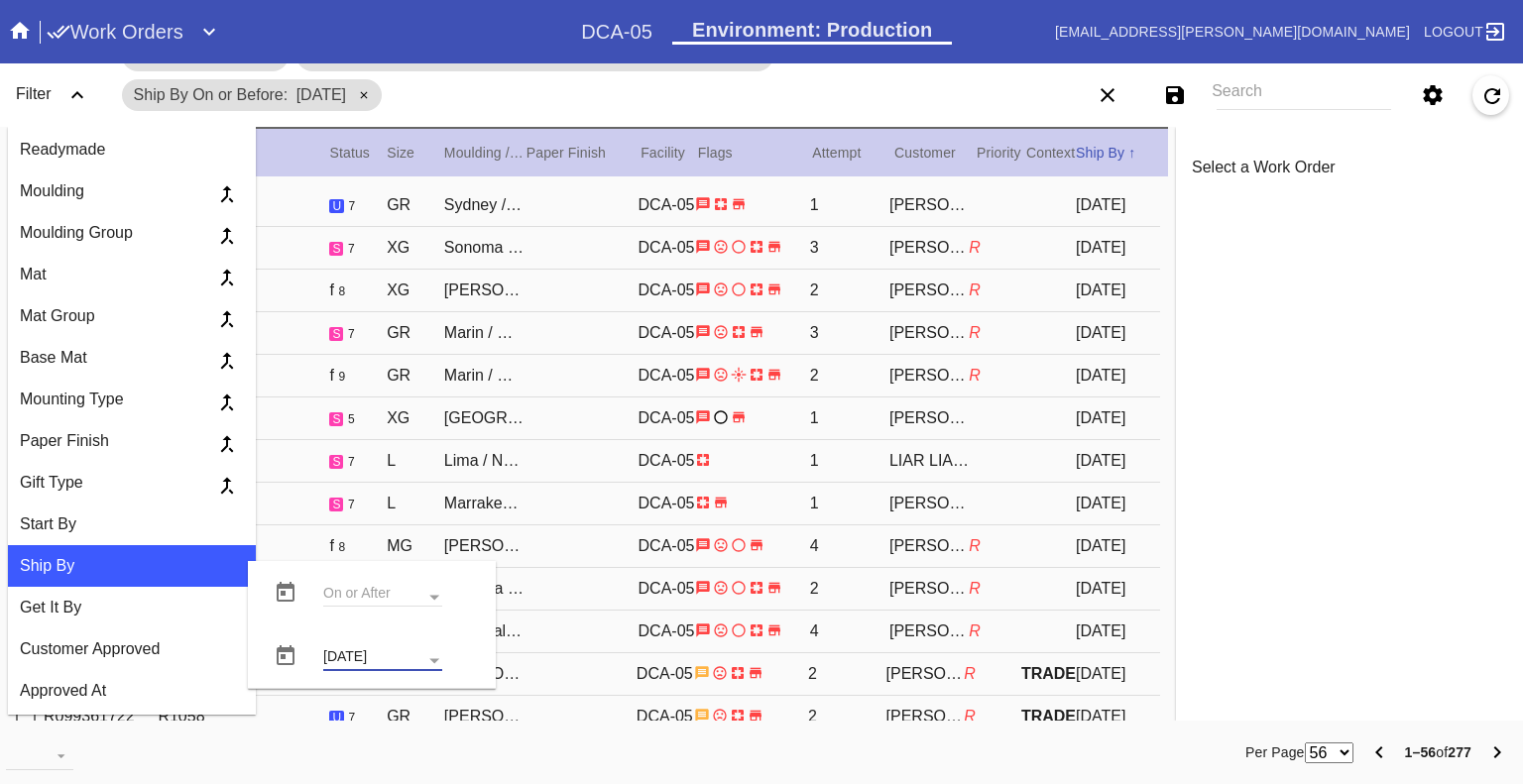 click at bounding box center (286, 656) 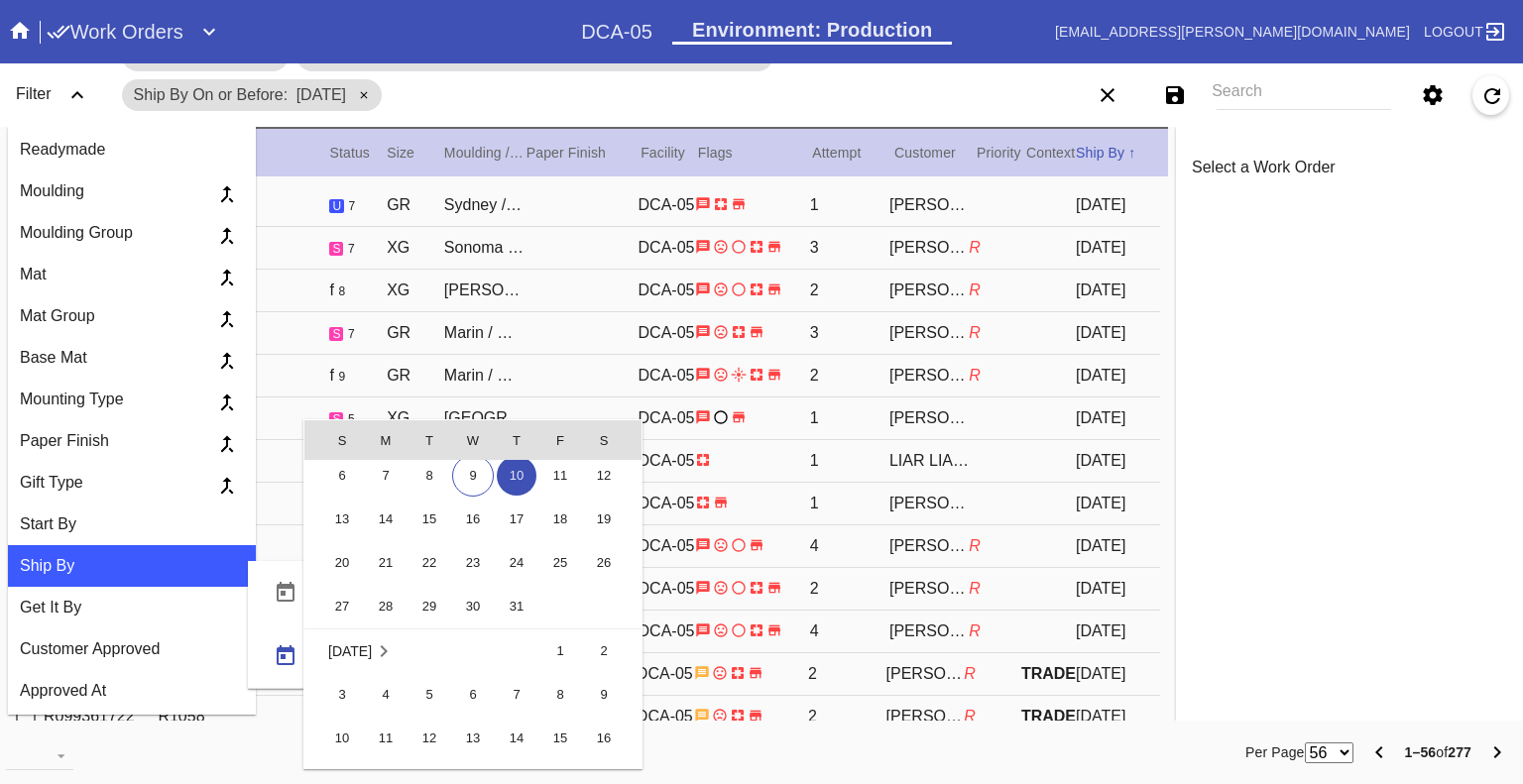 scroll, scrollTop: 458525, scrollLeft: 0, axis: vertical 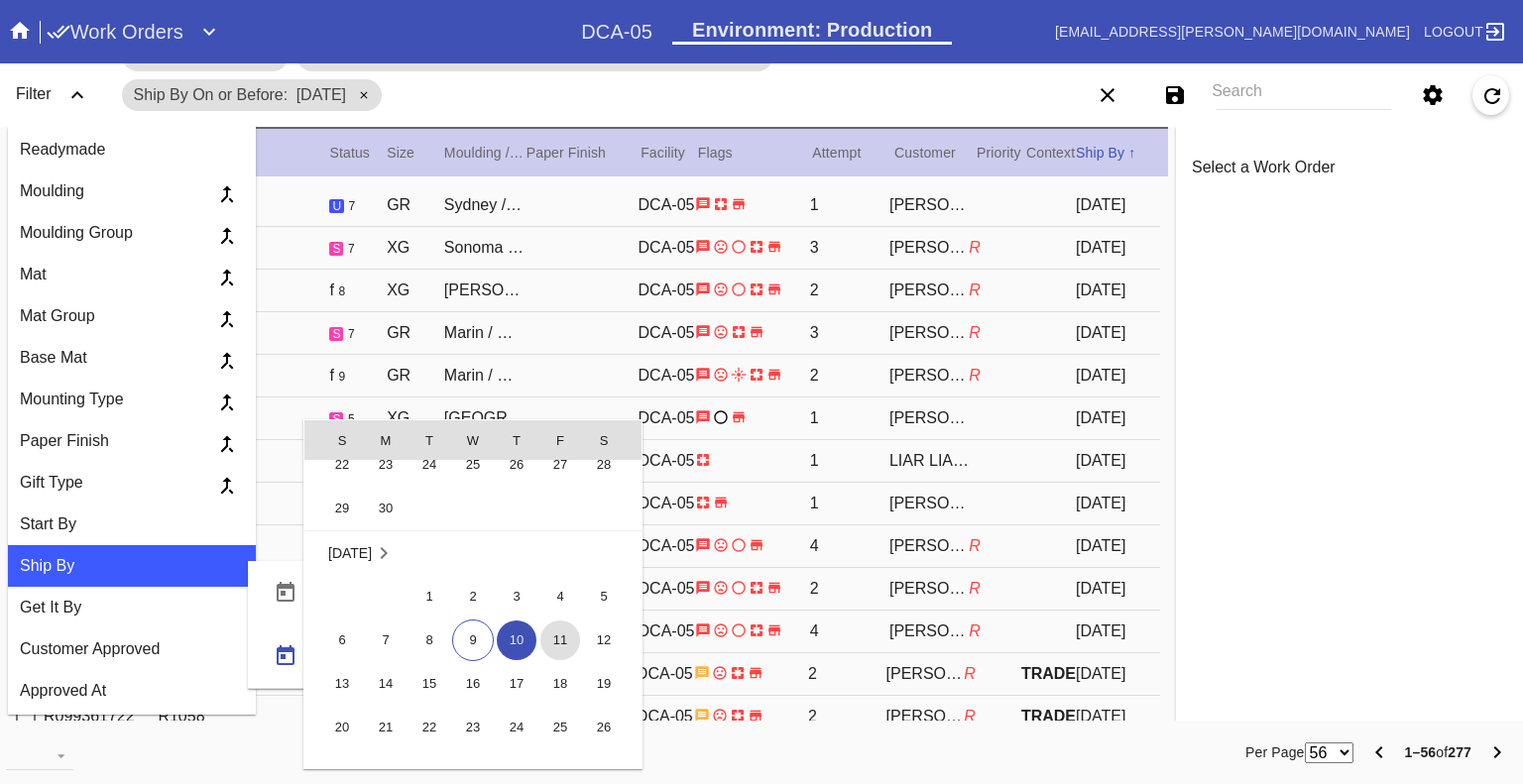 click on "11" at bounding box center (560, 640) 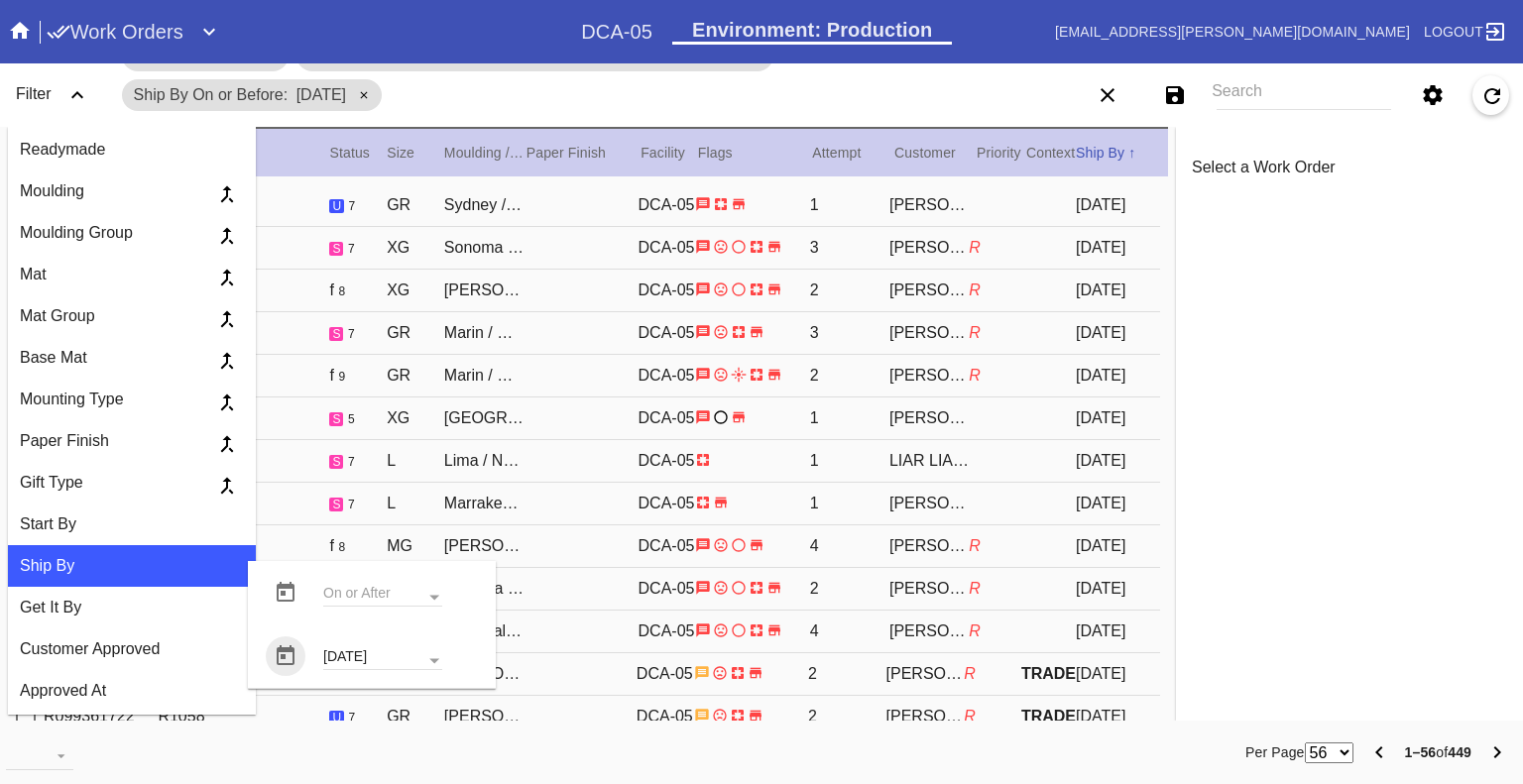 click on "7/11/2025" at bounding box center (383, 658) 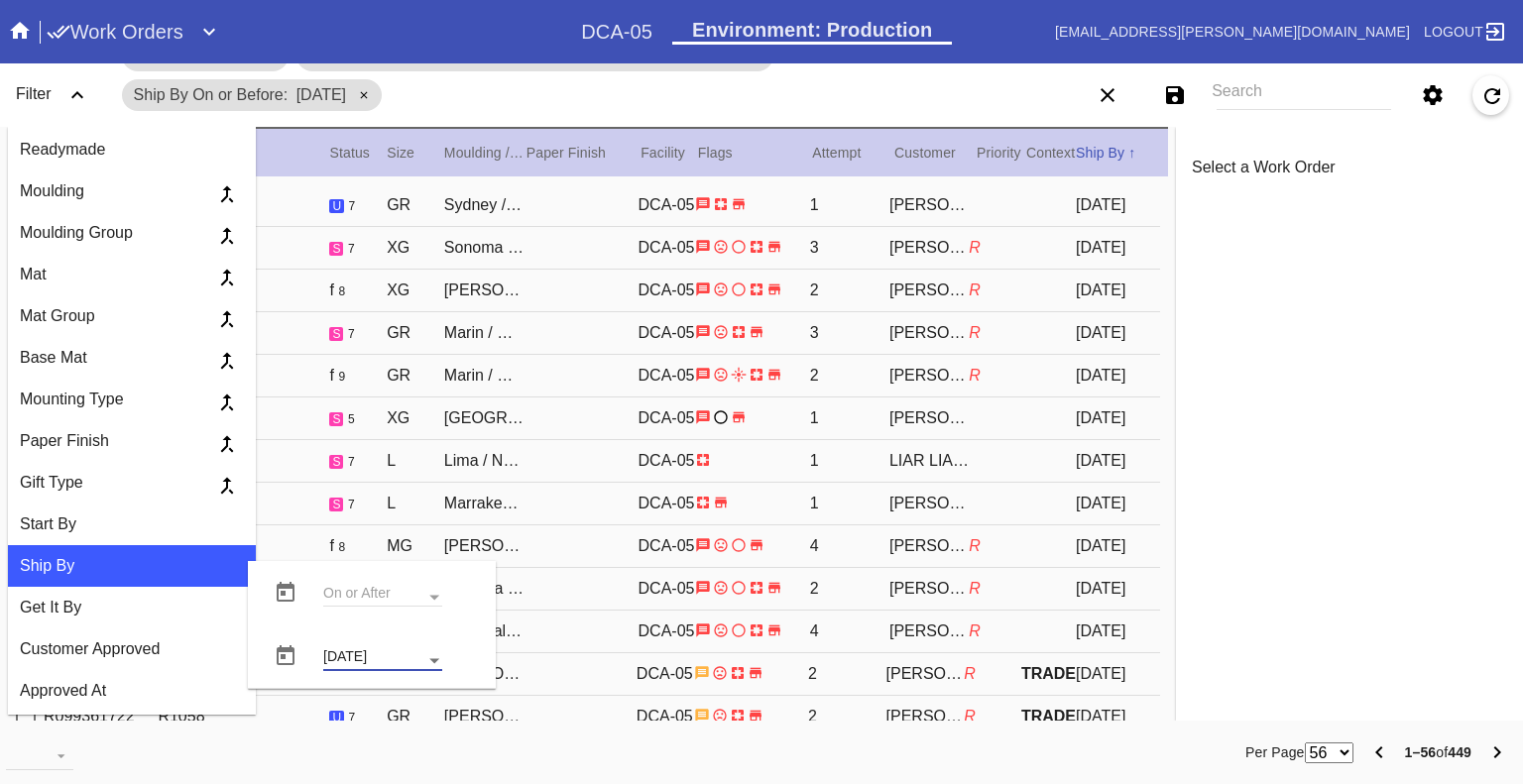 click at bounding box center [434, 661] 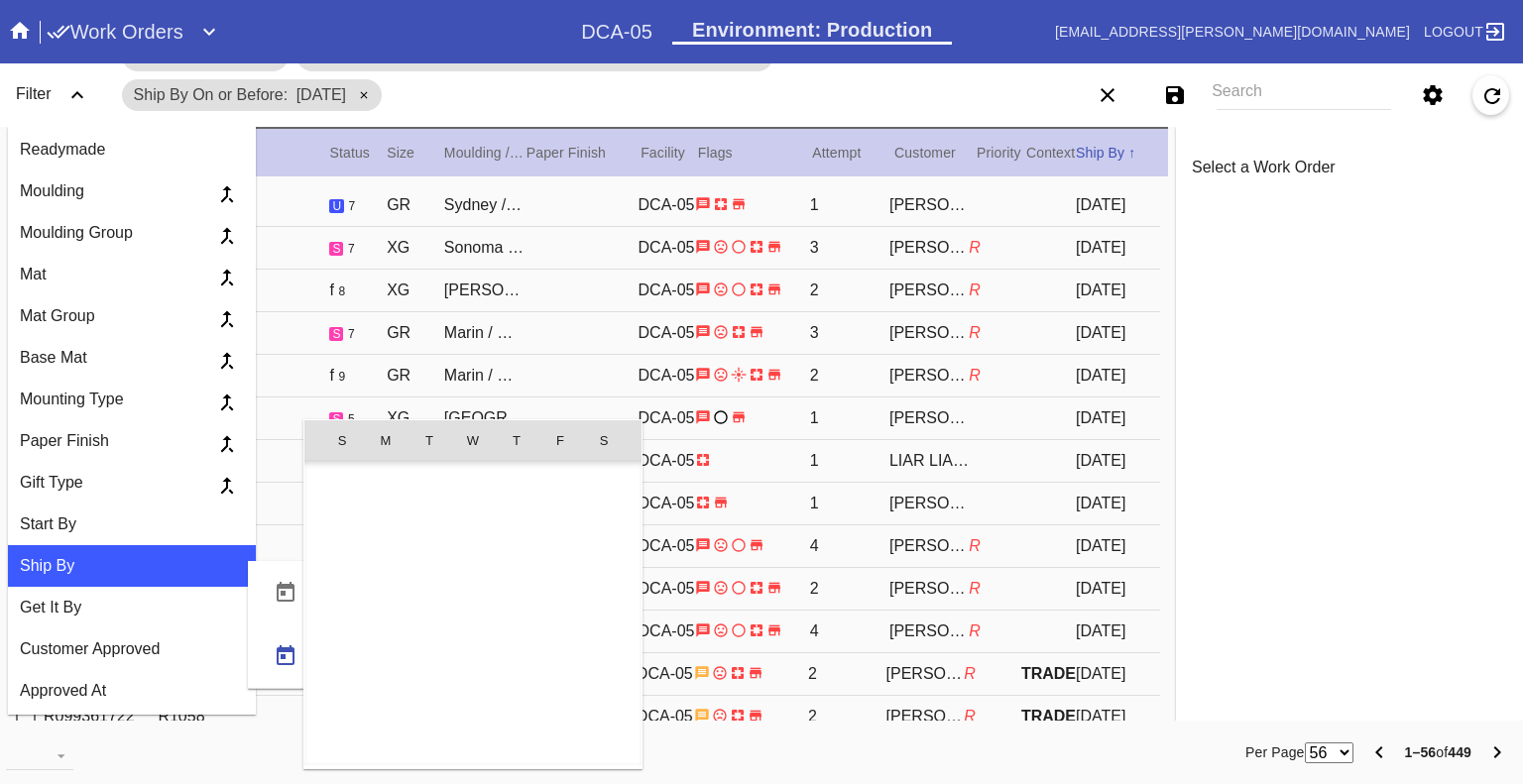scroll, scrollTop: 458822, scrollLeft: 0, axis: vertical 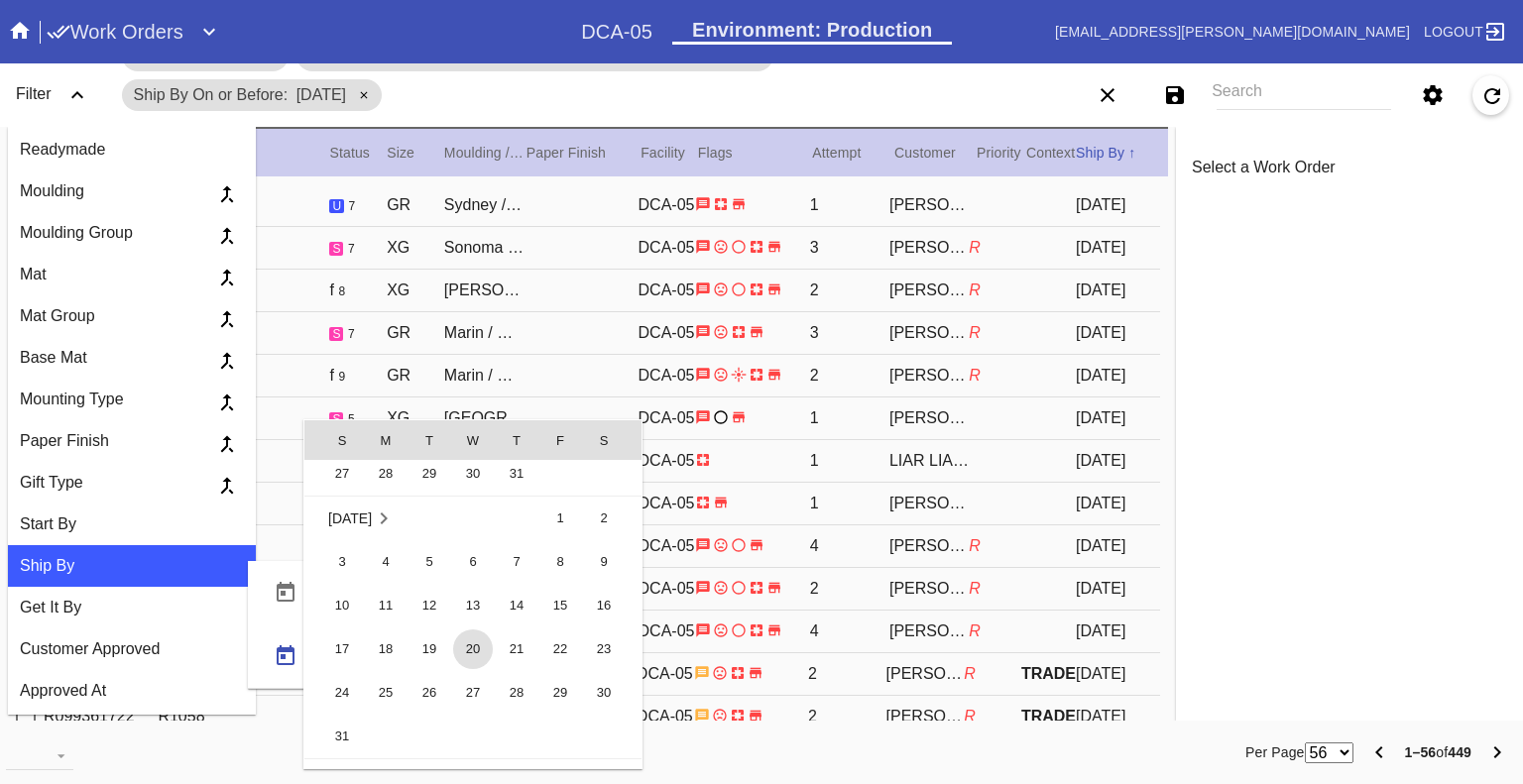 click on "20" at bounding box center [473, 649] 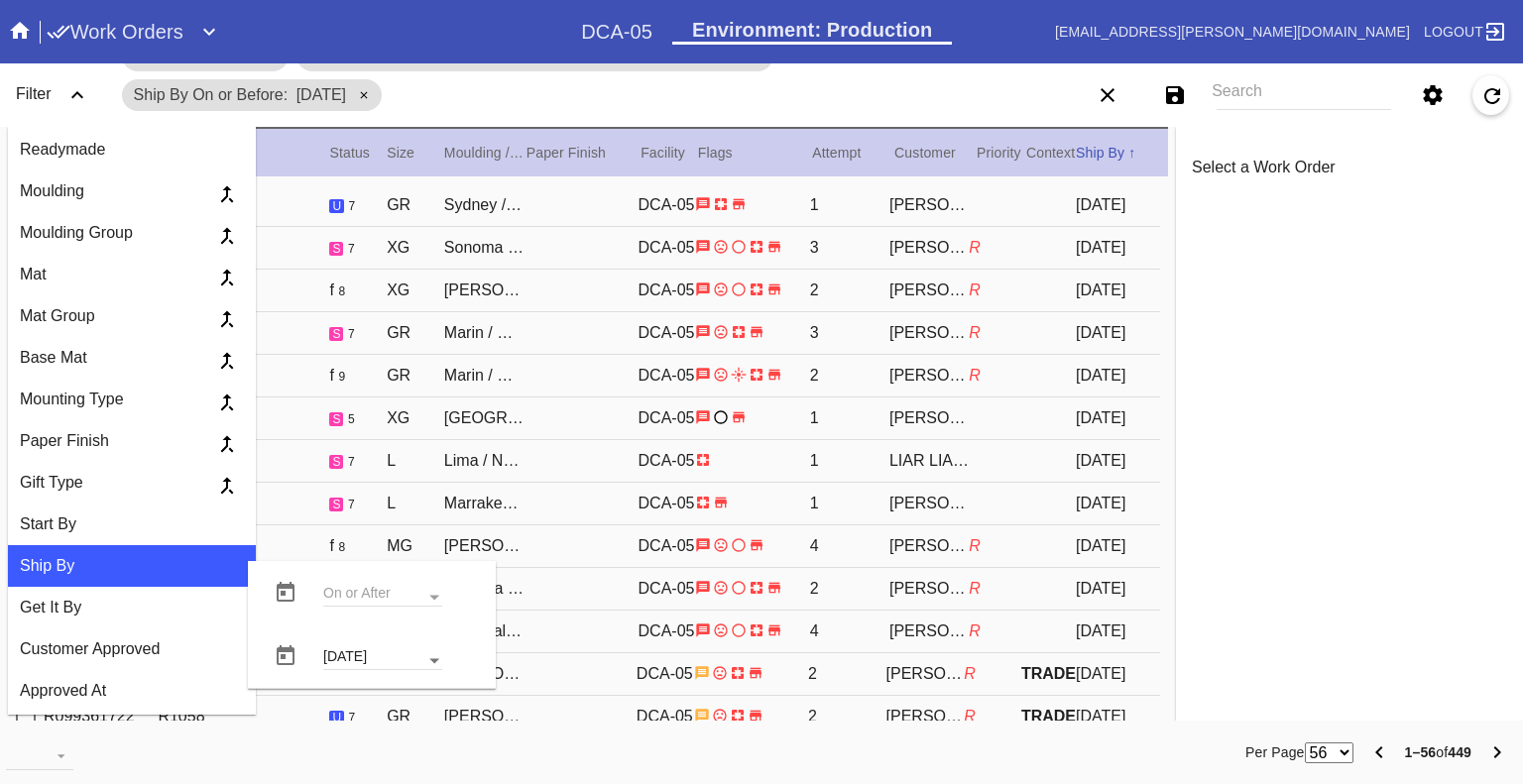 click at bounding box center [434, 661] 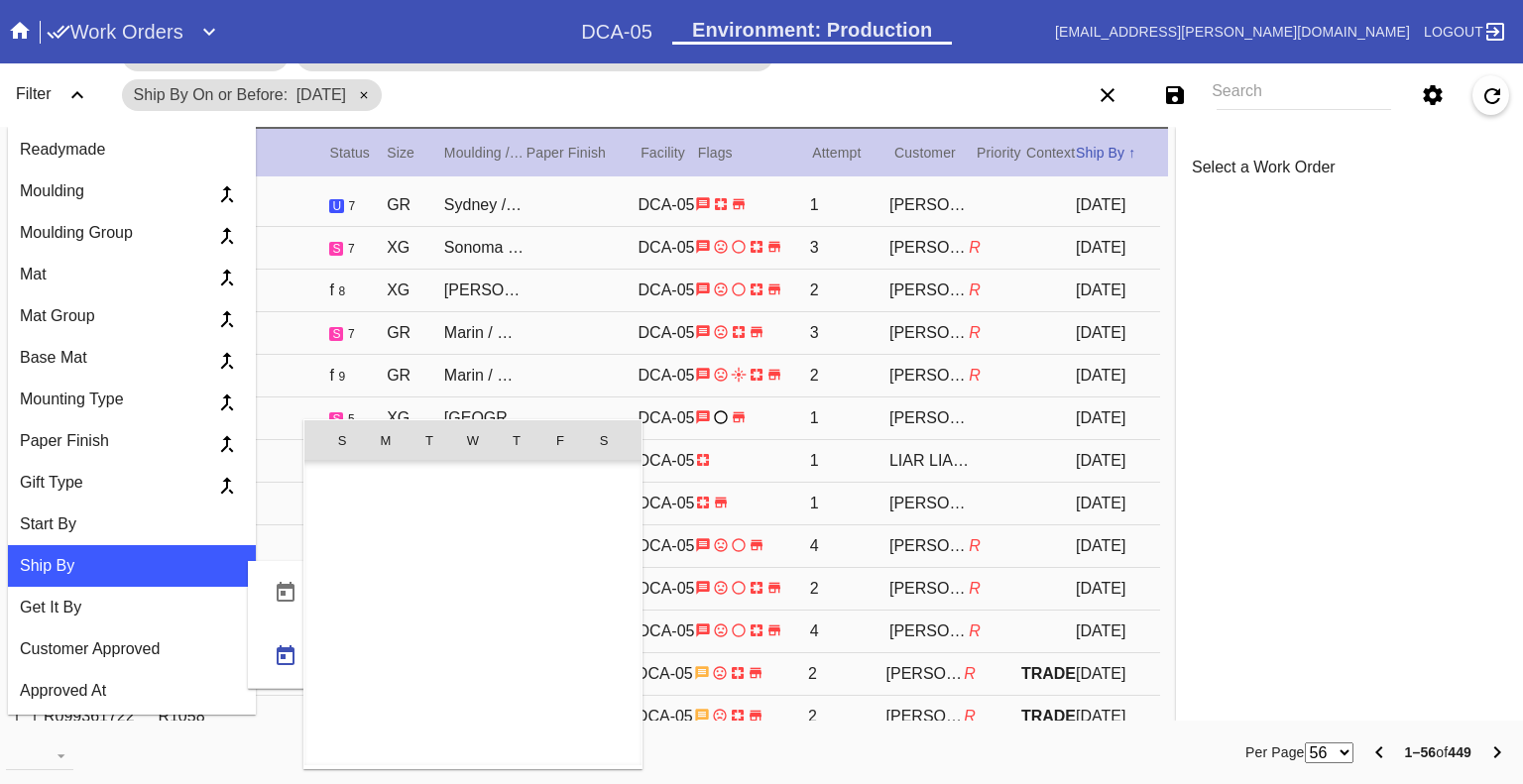 scroll, scrollTop: 459085, scrollLeft: 0, axis: vertical 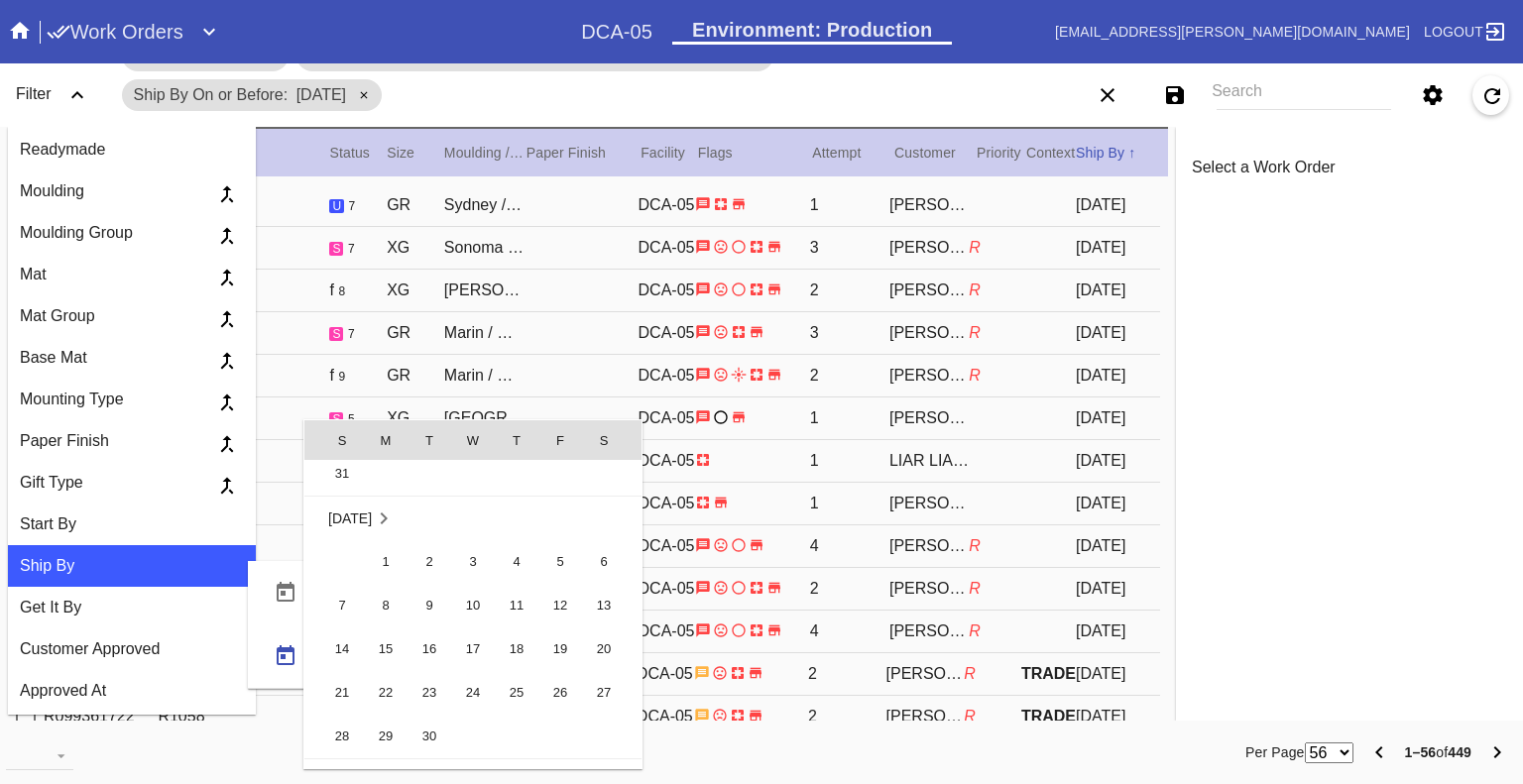 click at bounding box center (762, 392) 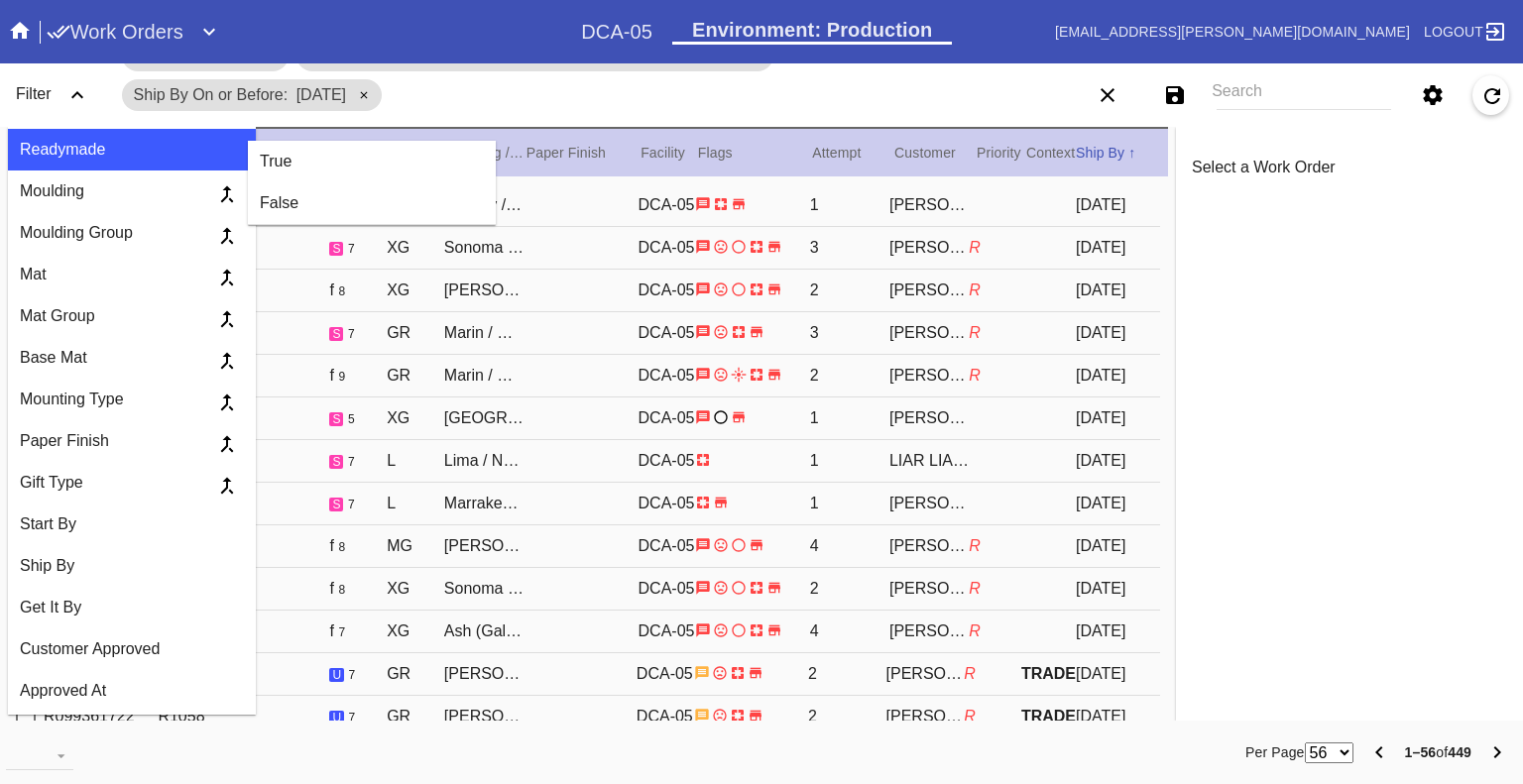 click 